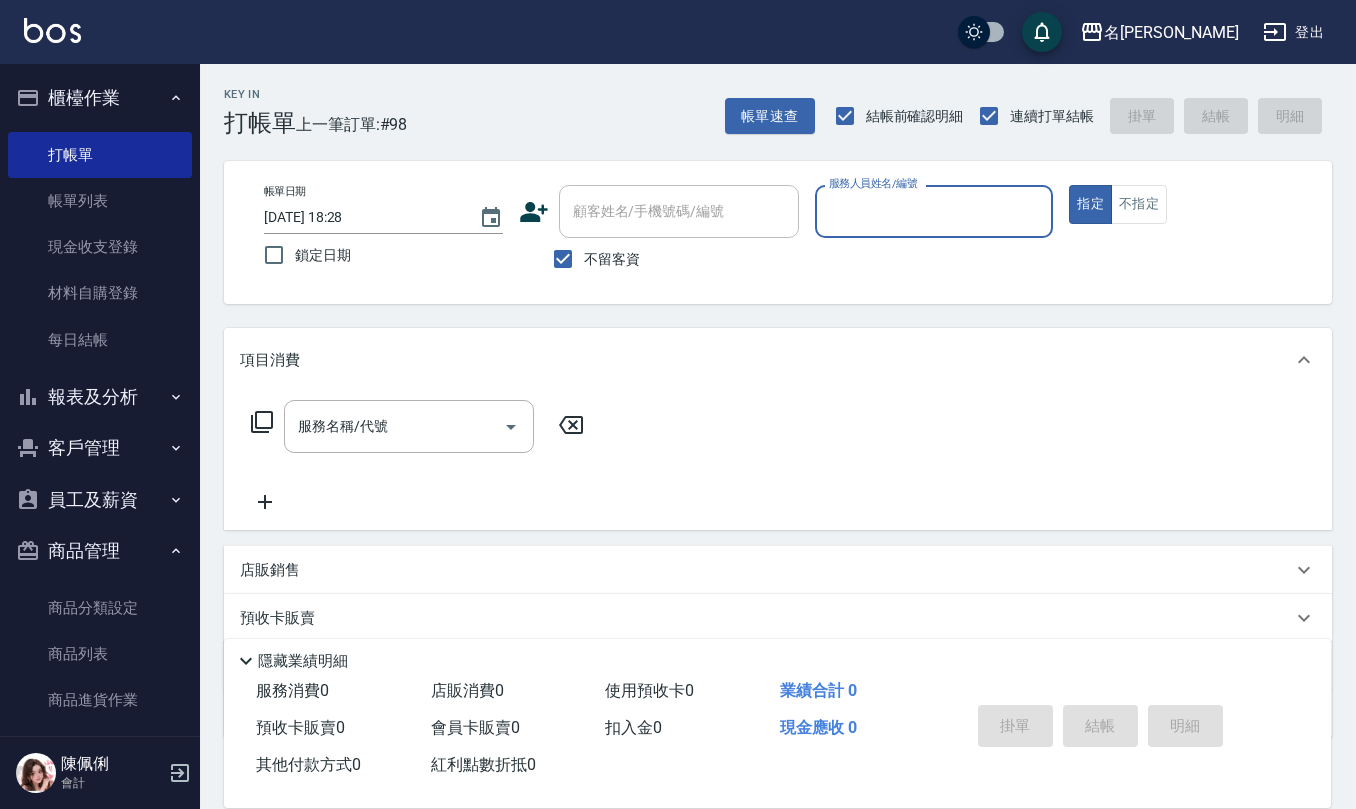 scroll, scrollTop: 0, scrollLeft: 0, axis: both 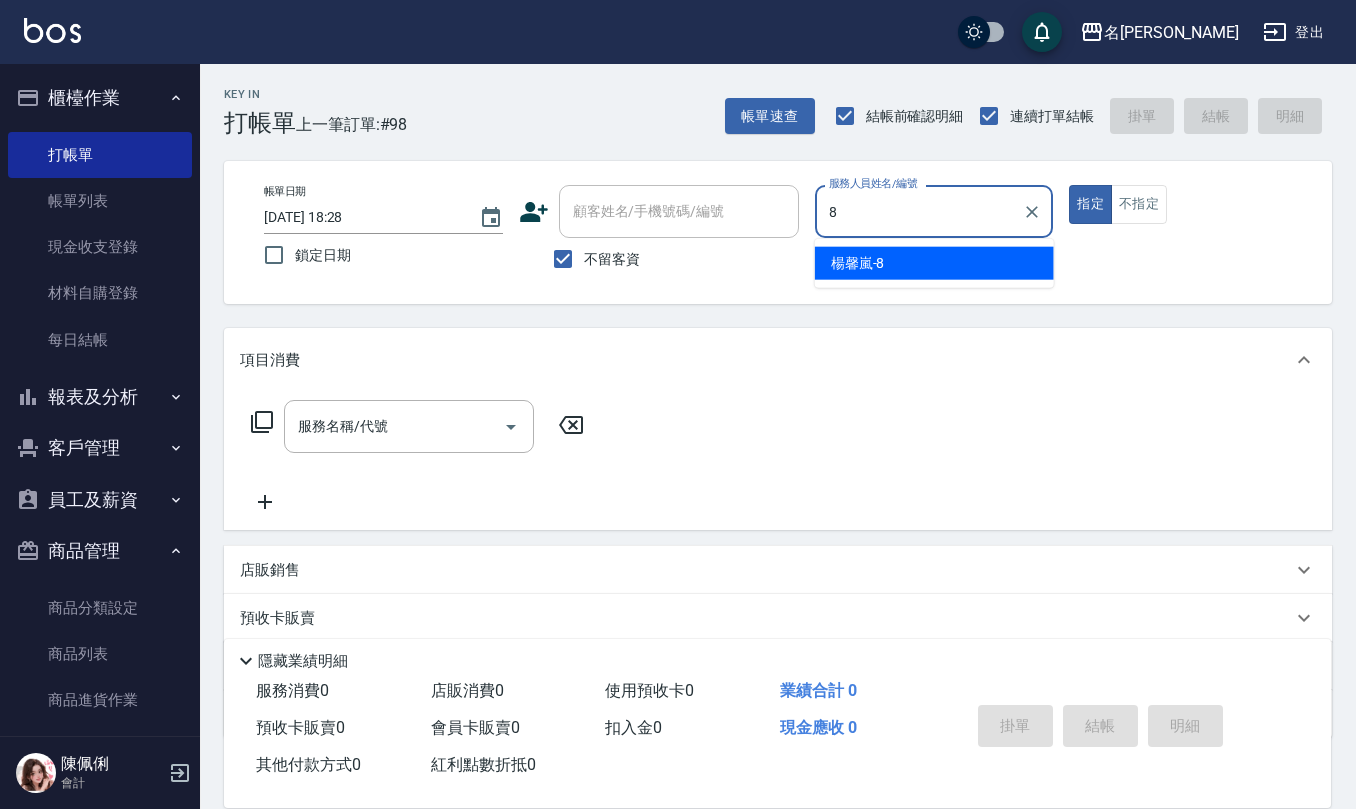 type on "[PERSON_NAME]-8" 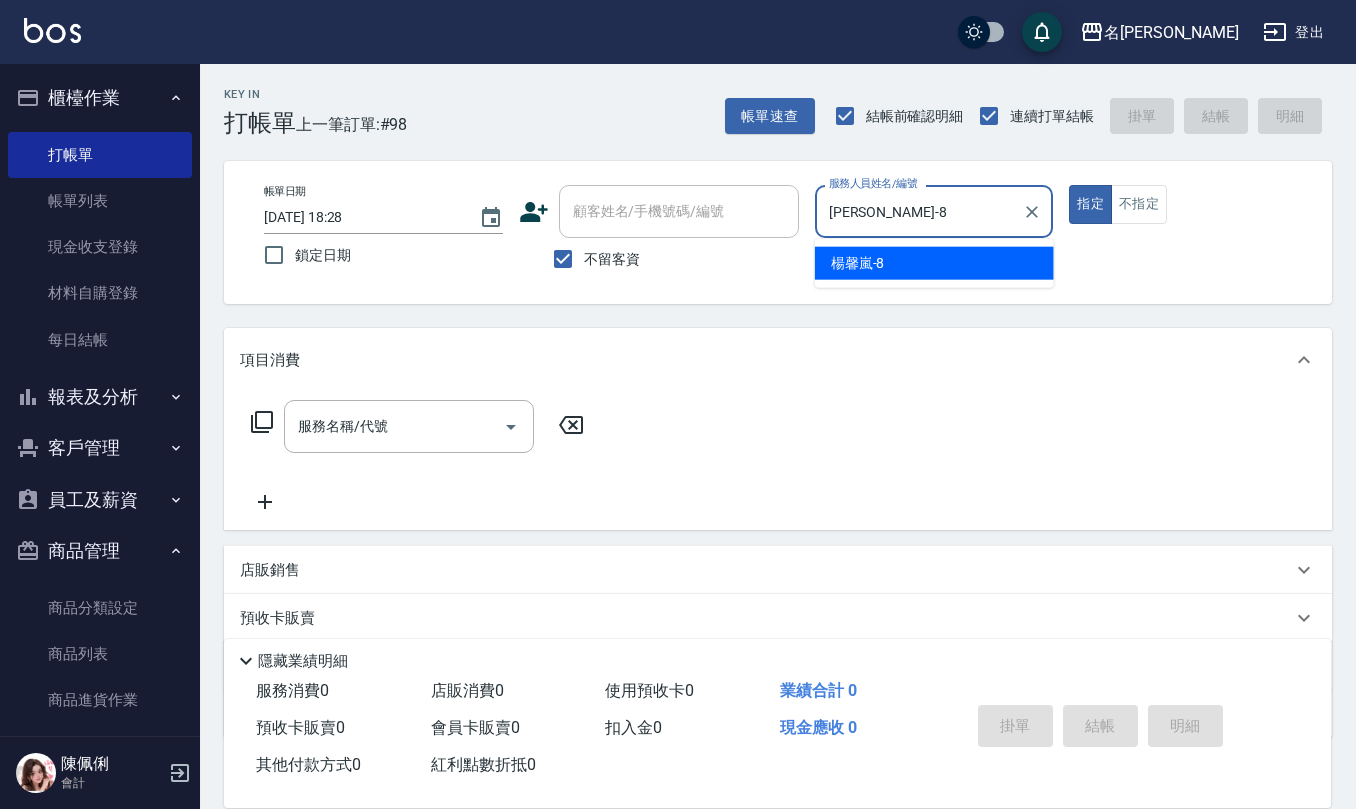 type on "true" 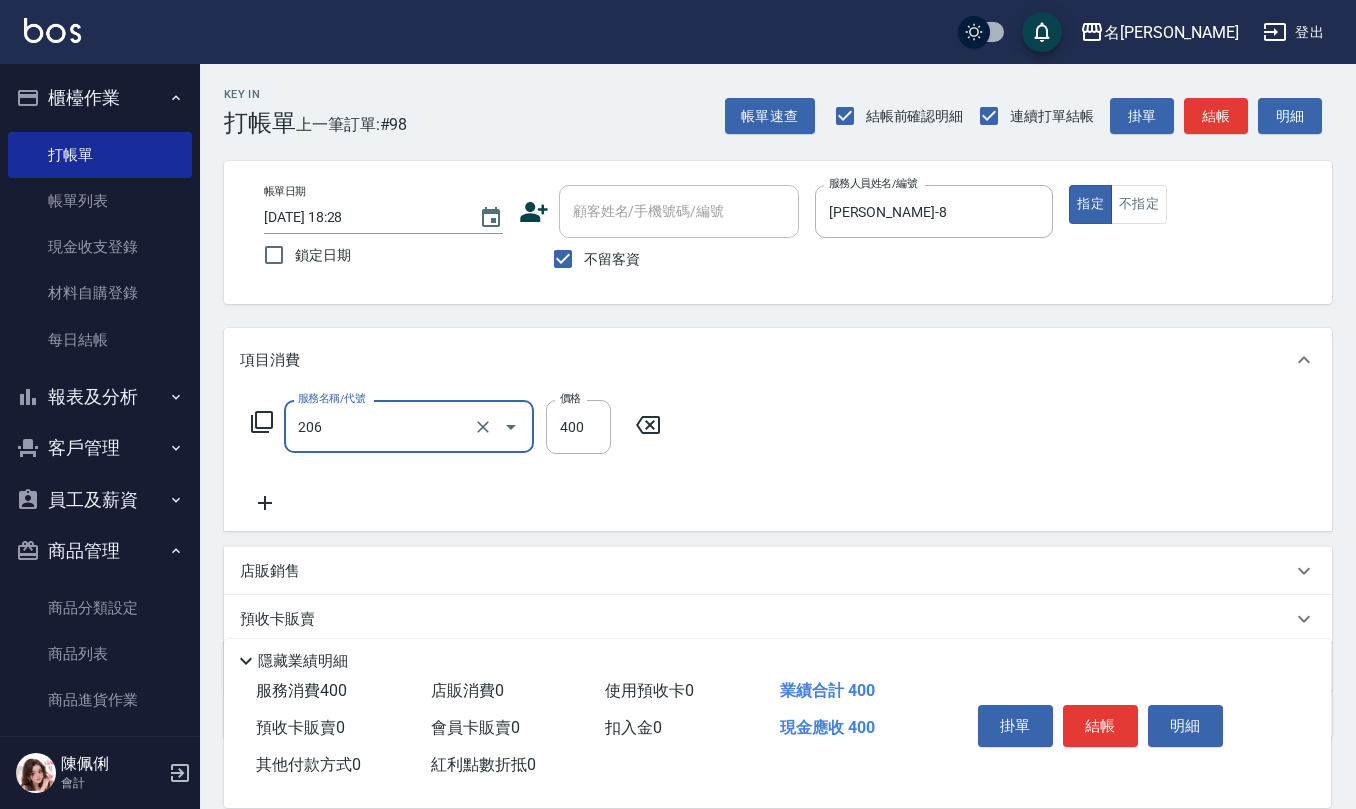type on "健康洗(206)" 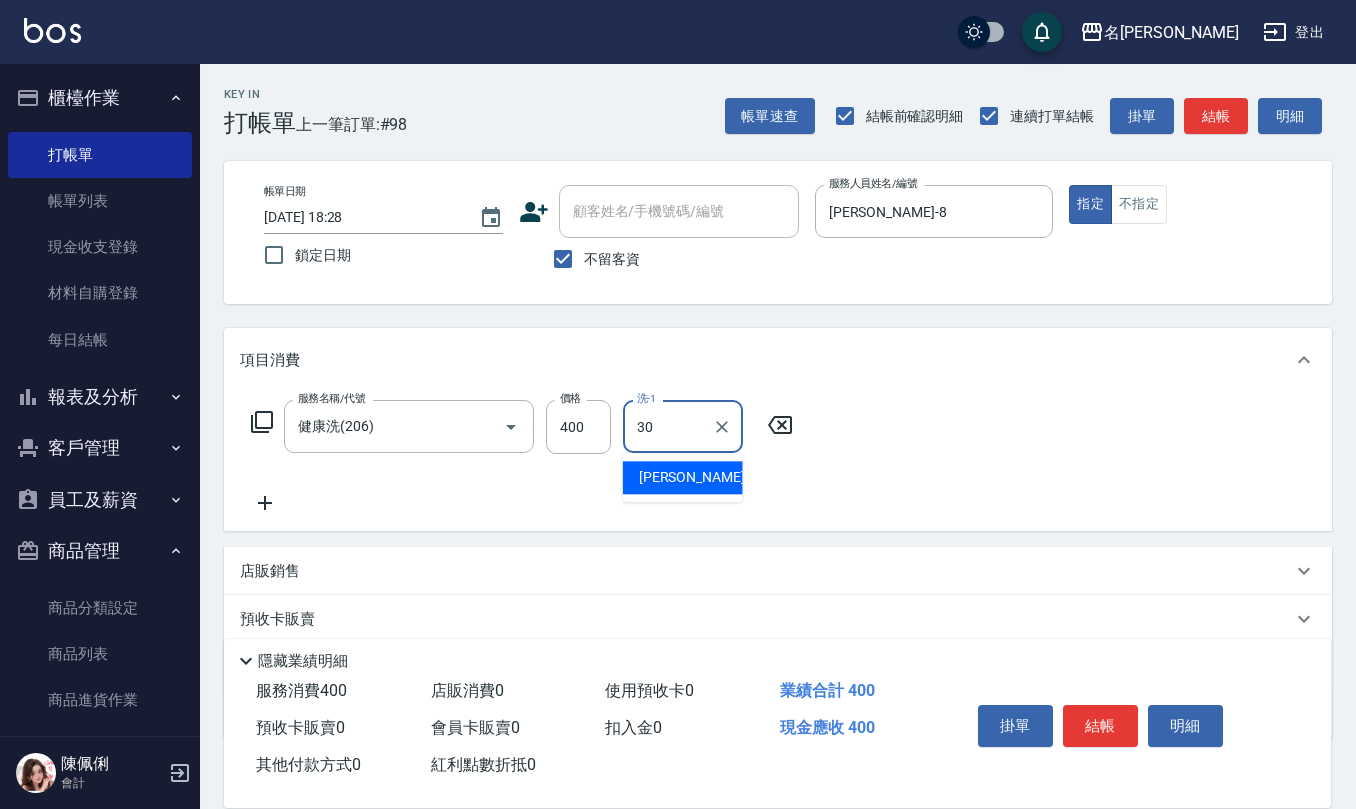 type on "徐志騰-30" 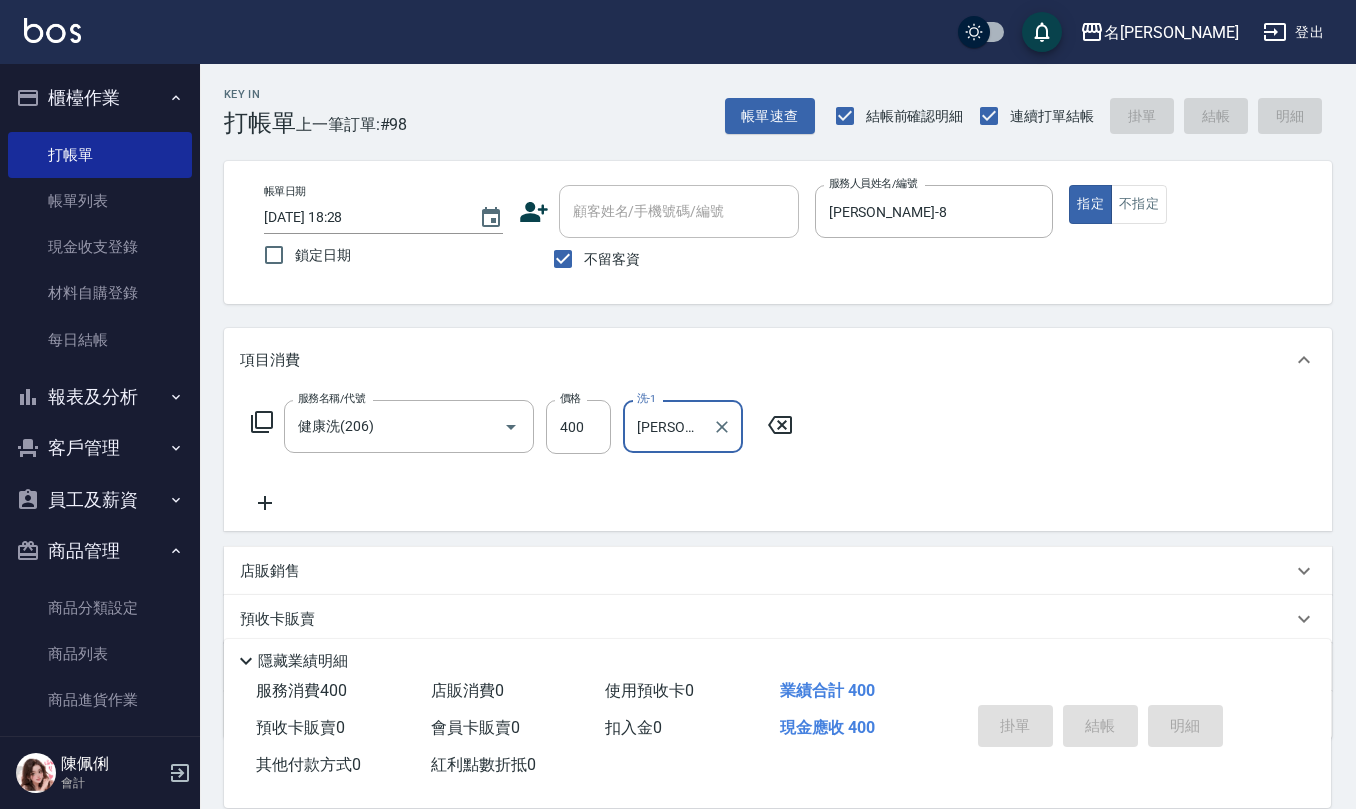type on "2025/07/12 18:59" 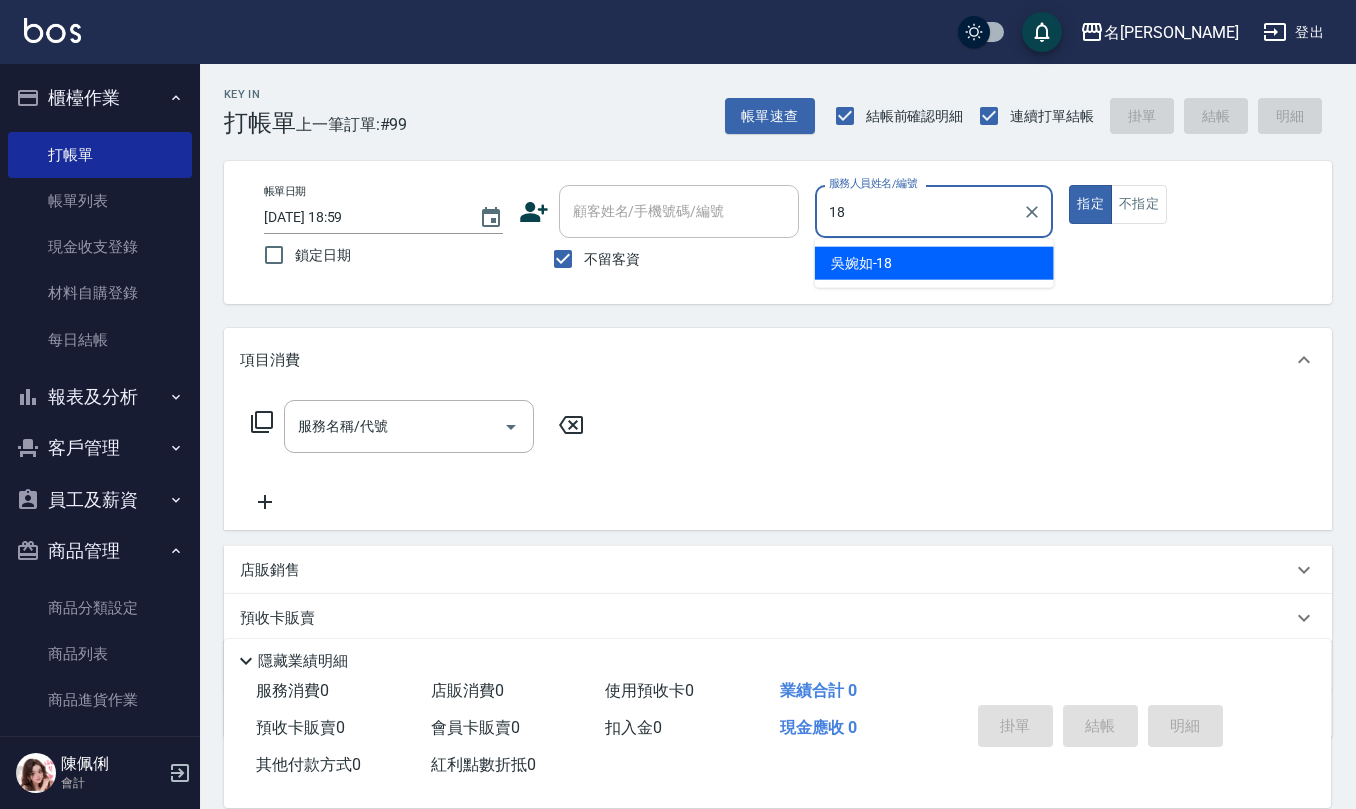 type on "吳婉如-18" 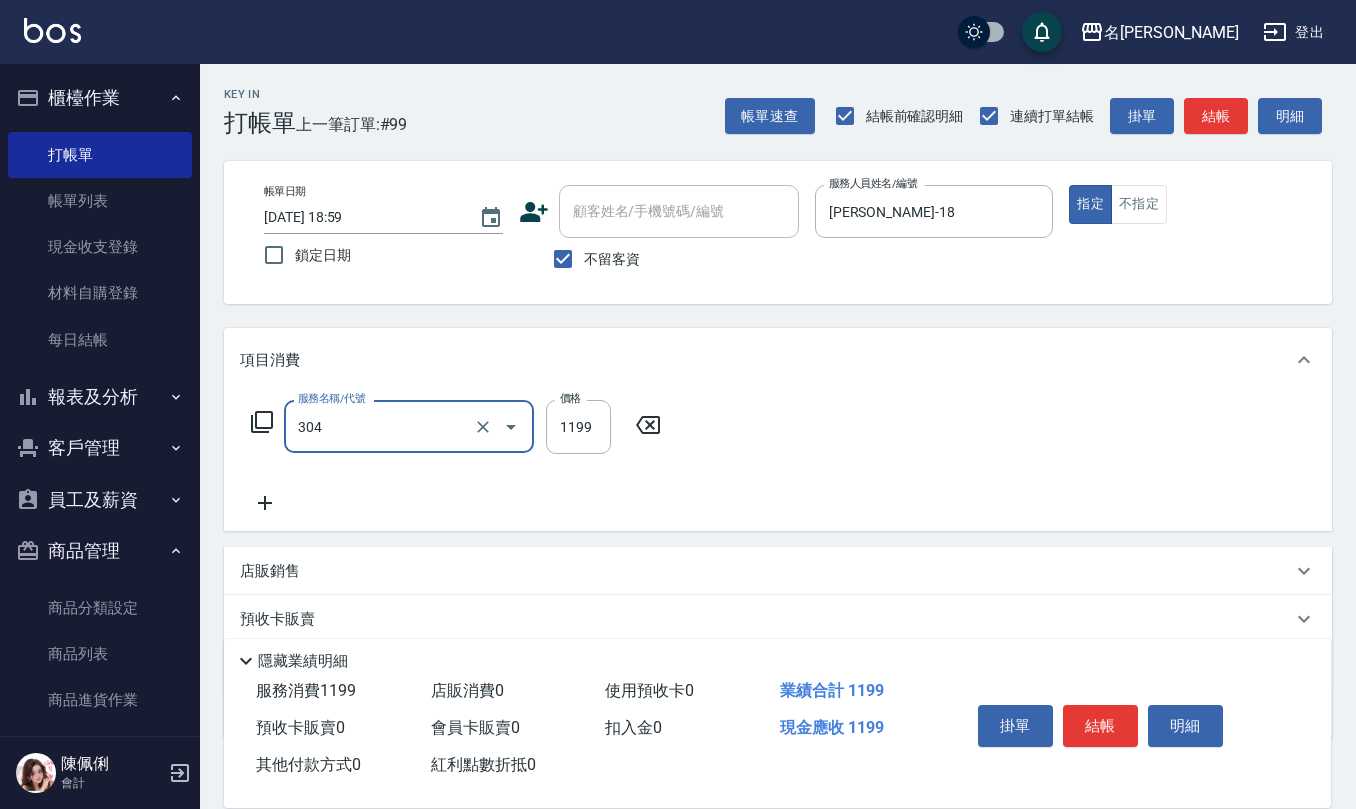 type on "離子燙(特價)(304)" 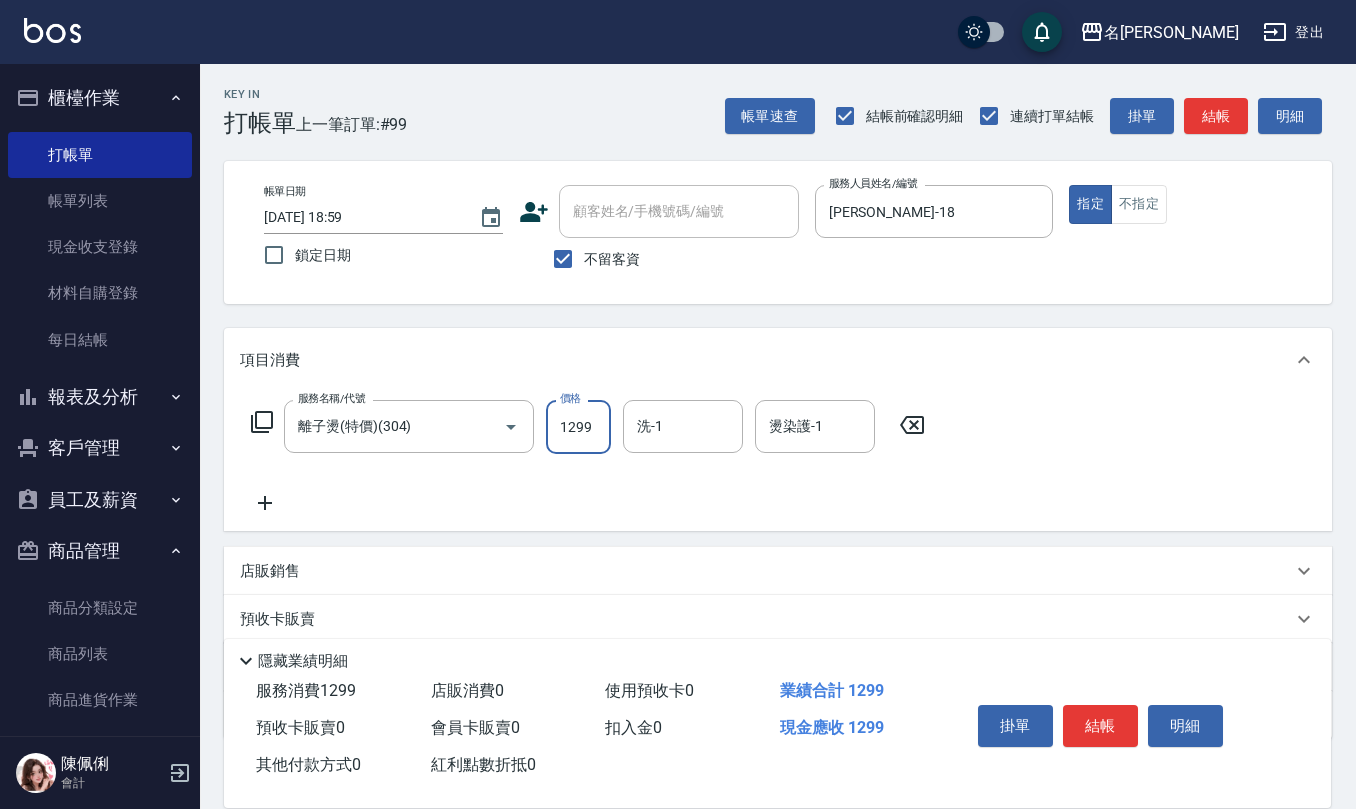 type on "1299" 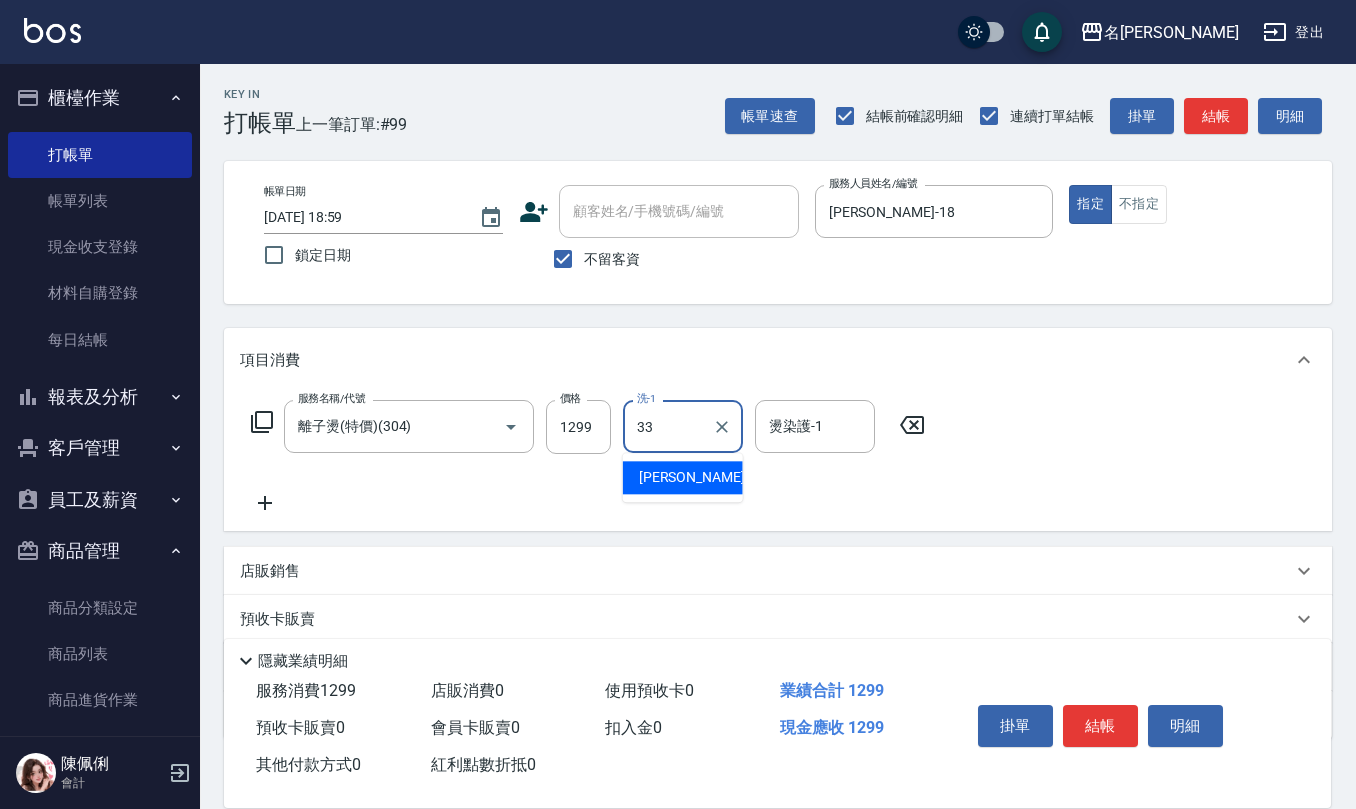 type on "竹儀-33" 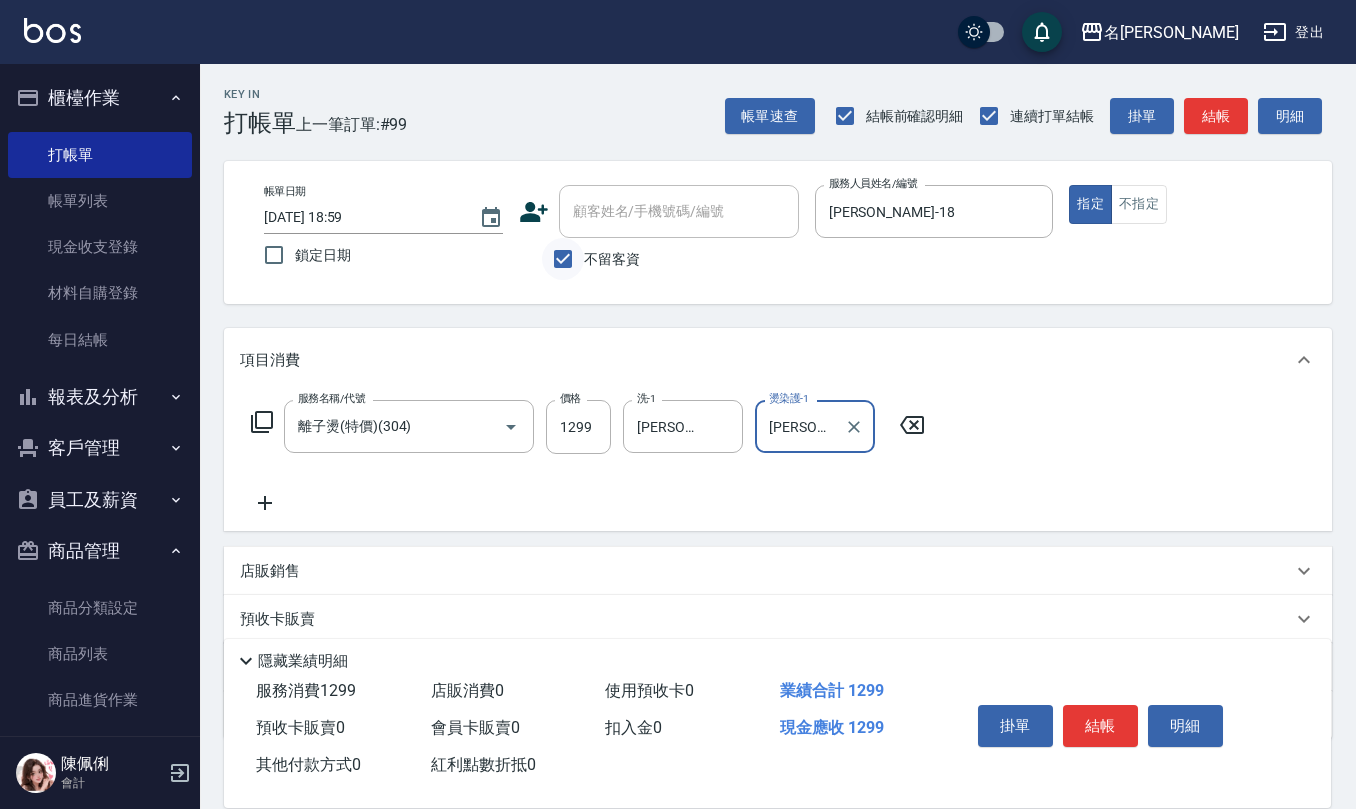 type on "竹儀-33" 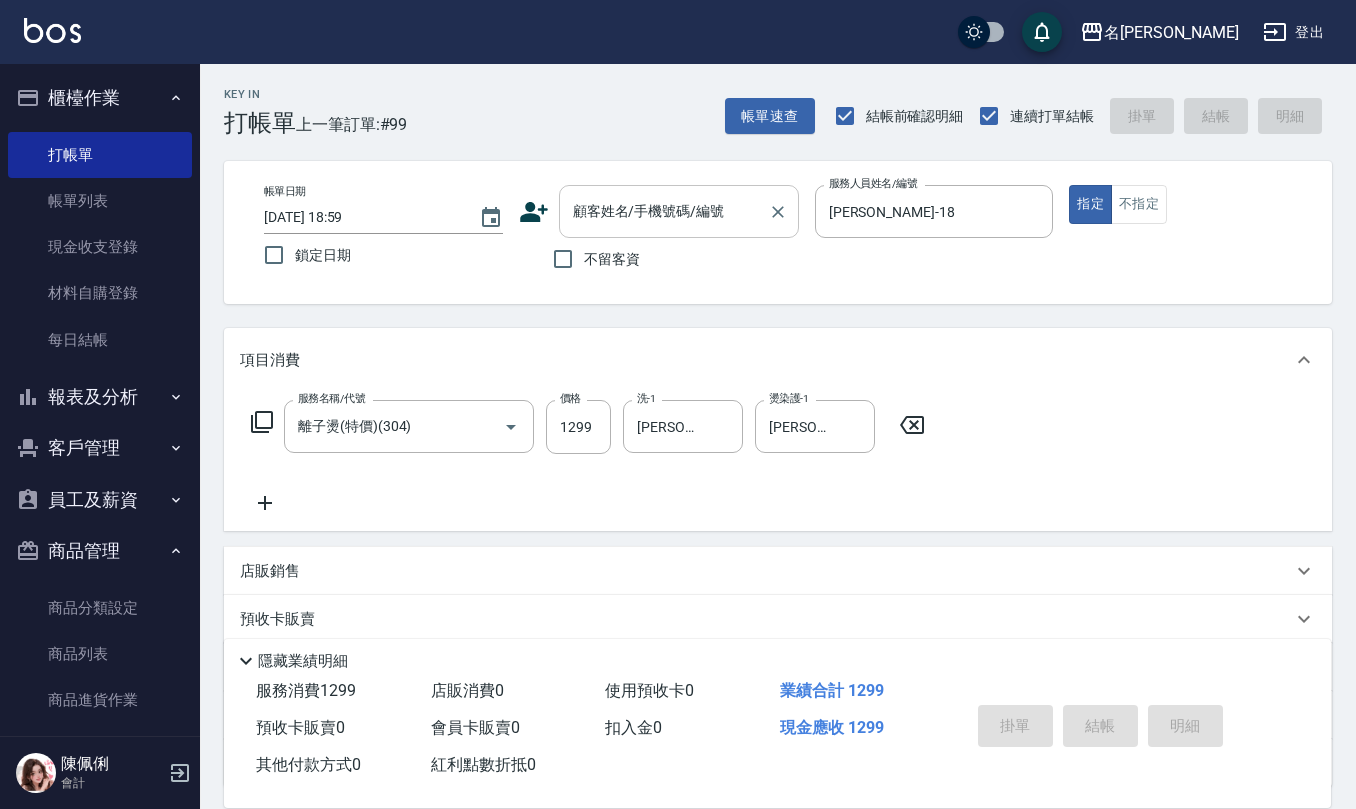 click on "顧客姓名/手機號碼/編號" at bounding box center (664, 211) 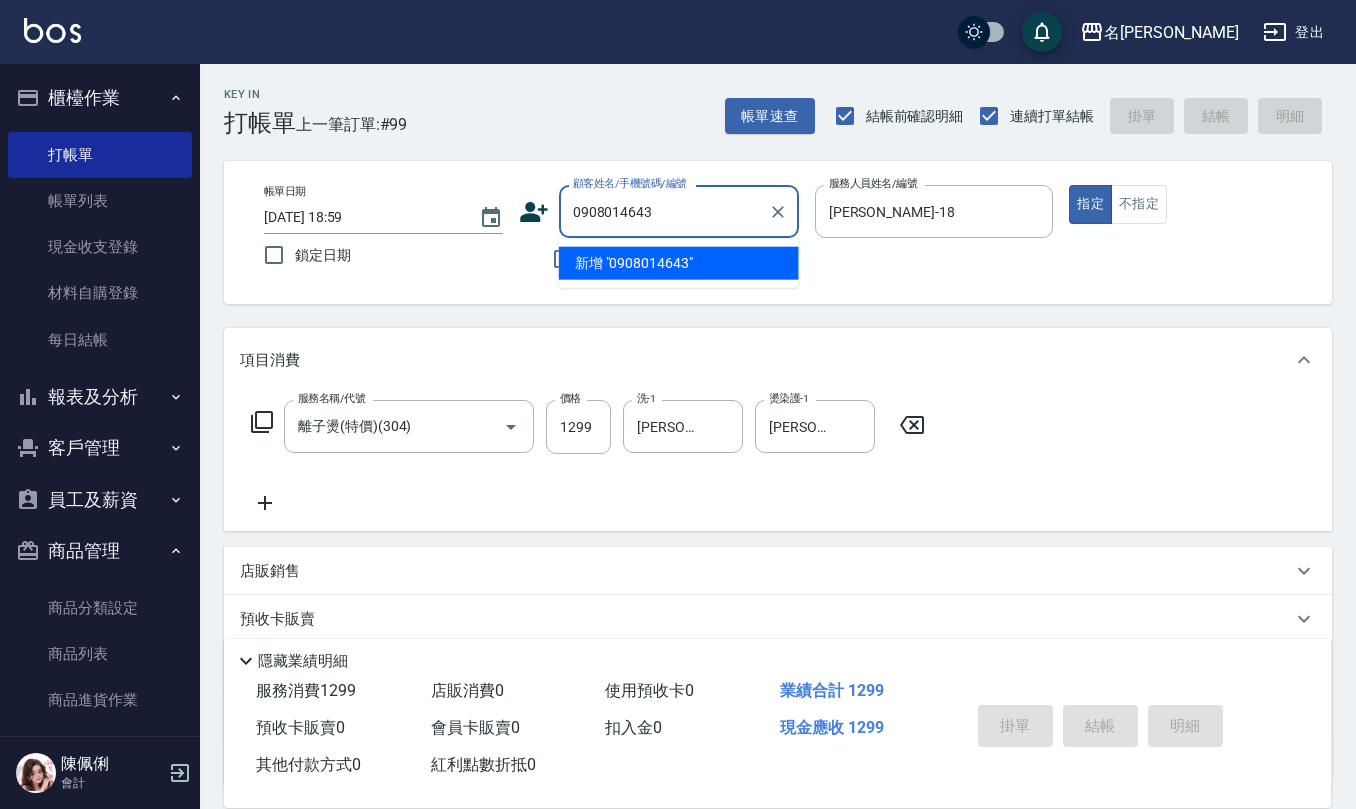 drag, startPoint x: 700, startPoint y: 222, endPoint x: 358, endPoint y: 221, distance: 342.00146 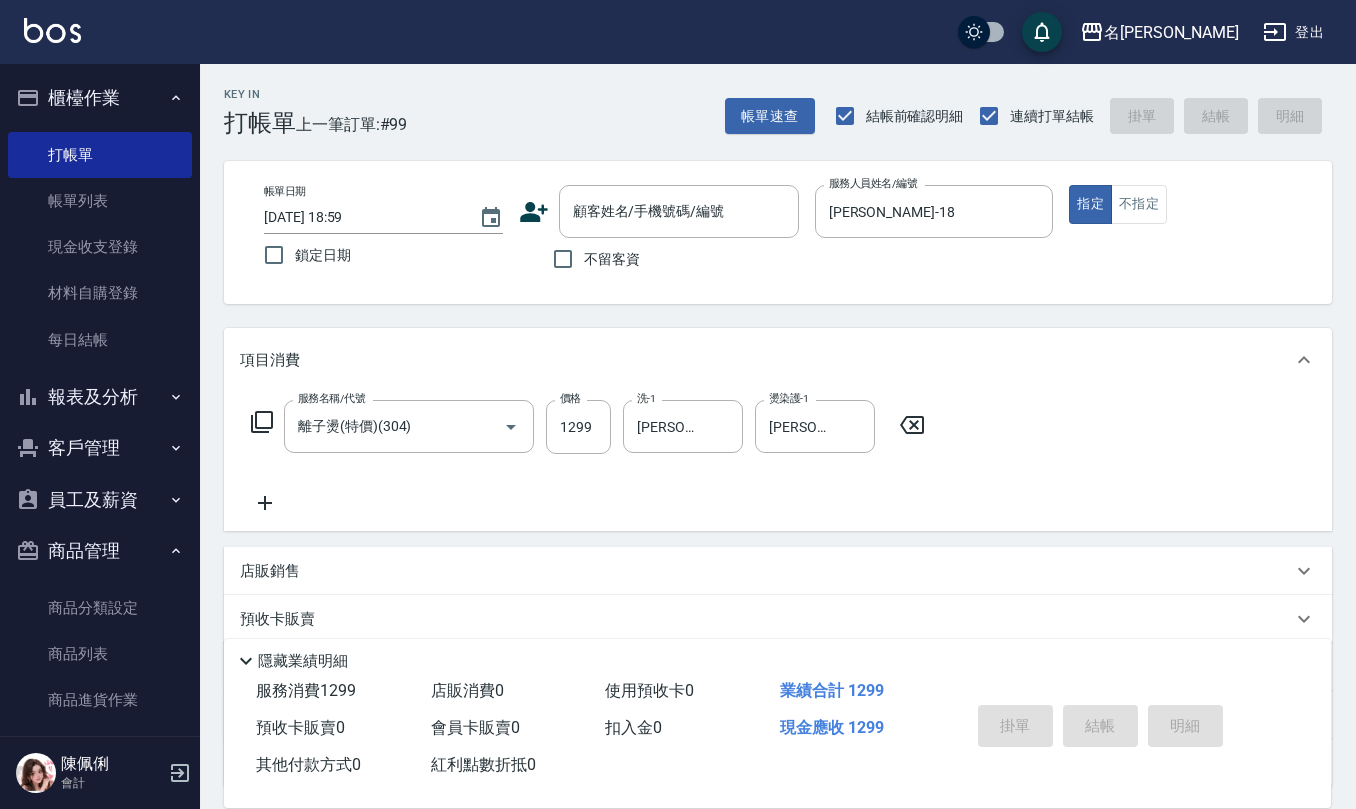 click 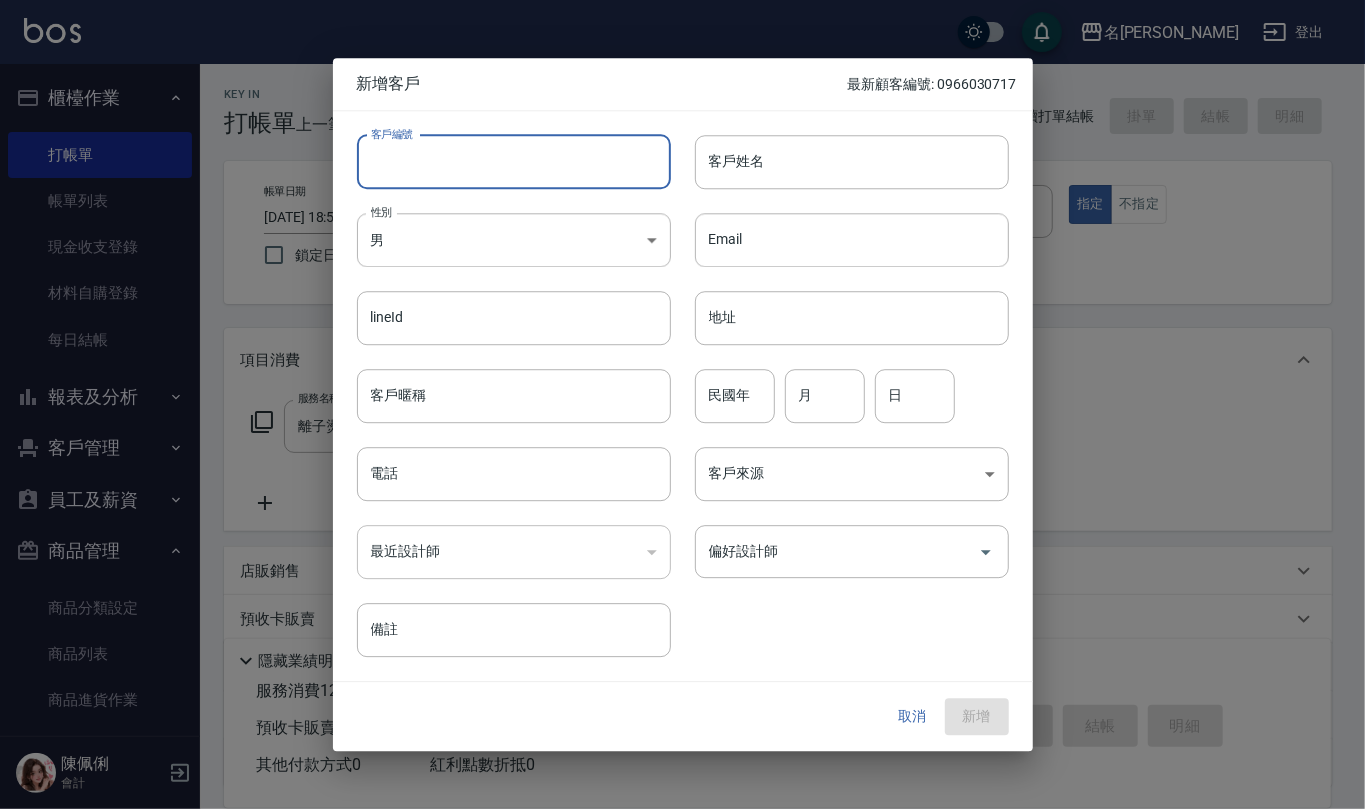 click on "客戶編號" at bounding box center (514, 162) 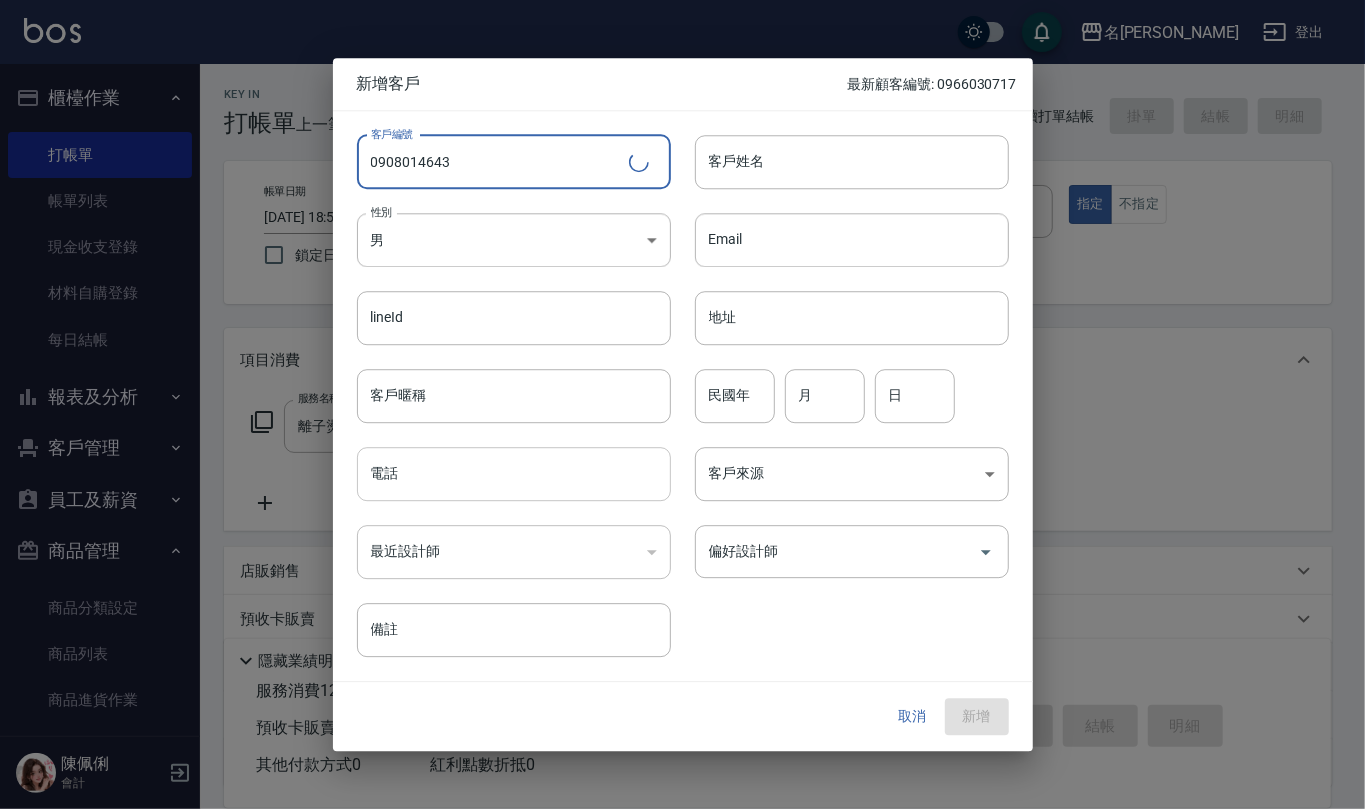 type on "0908014643" 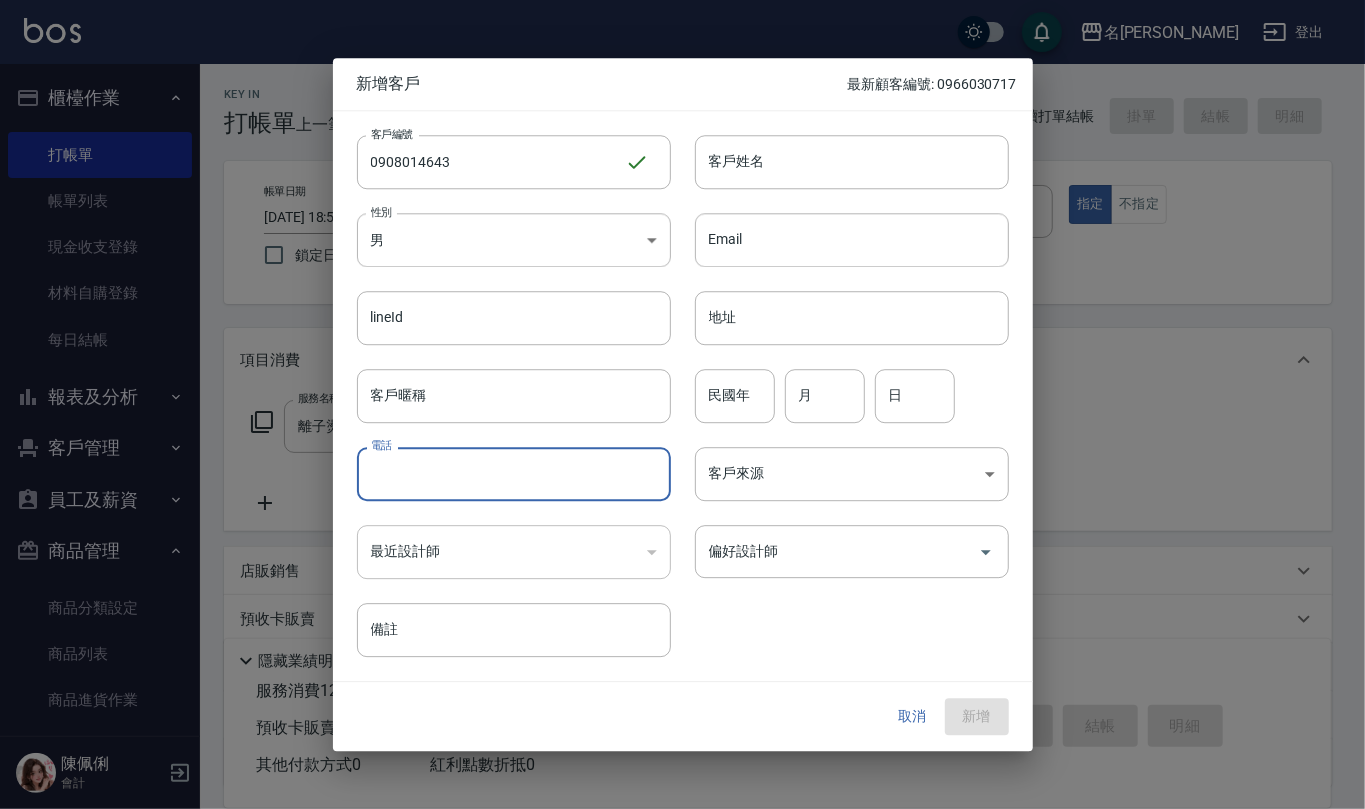 click on "電話" at bounding box center (514, 474) 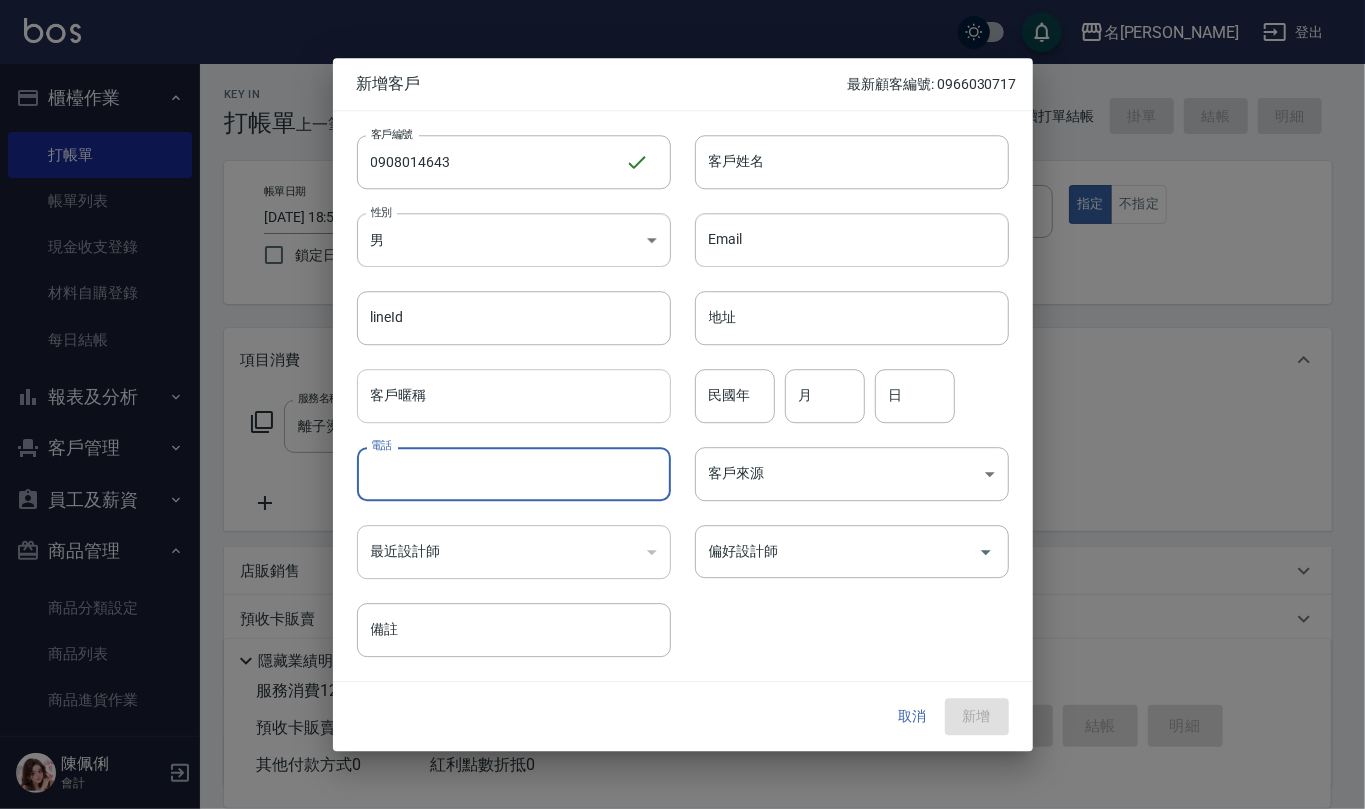 paste on "0908014643" 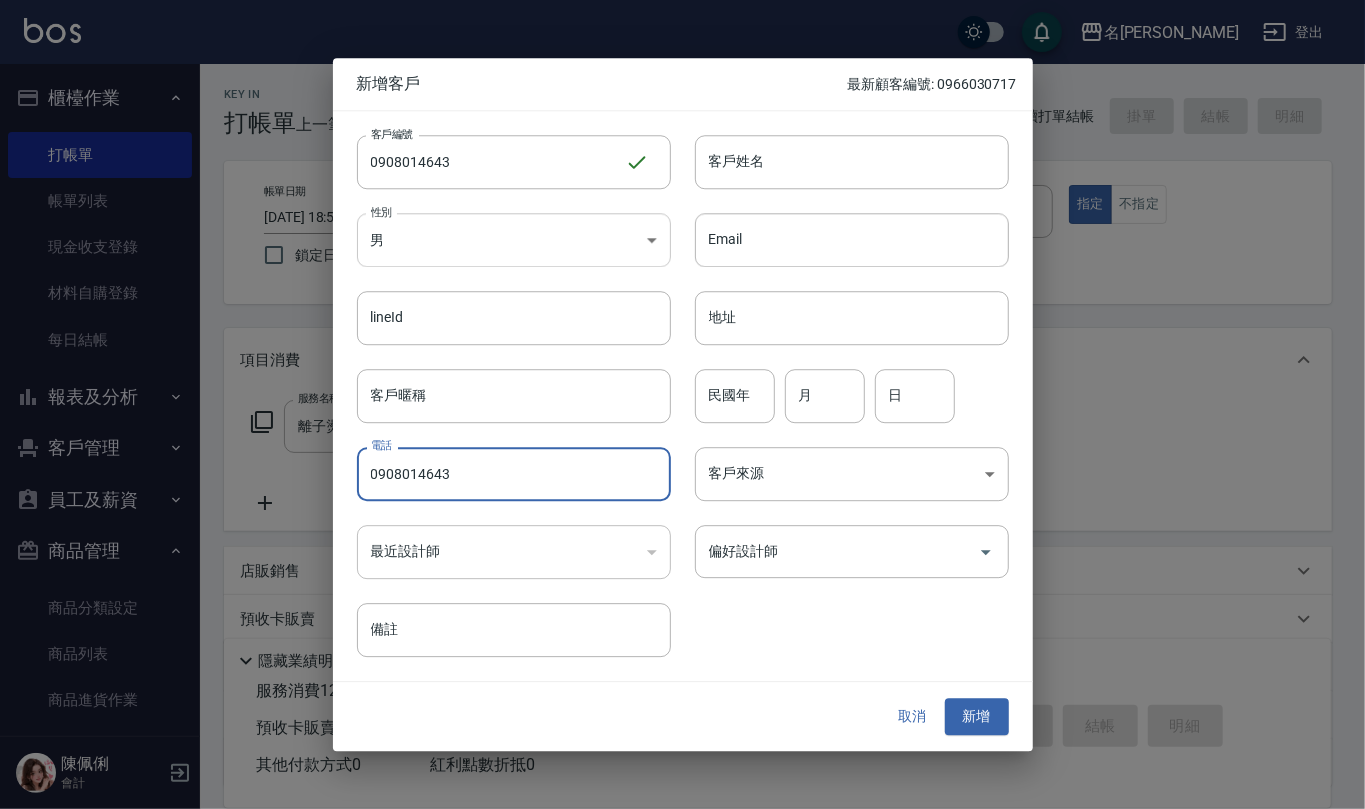 type on "0908014643" 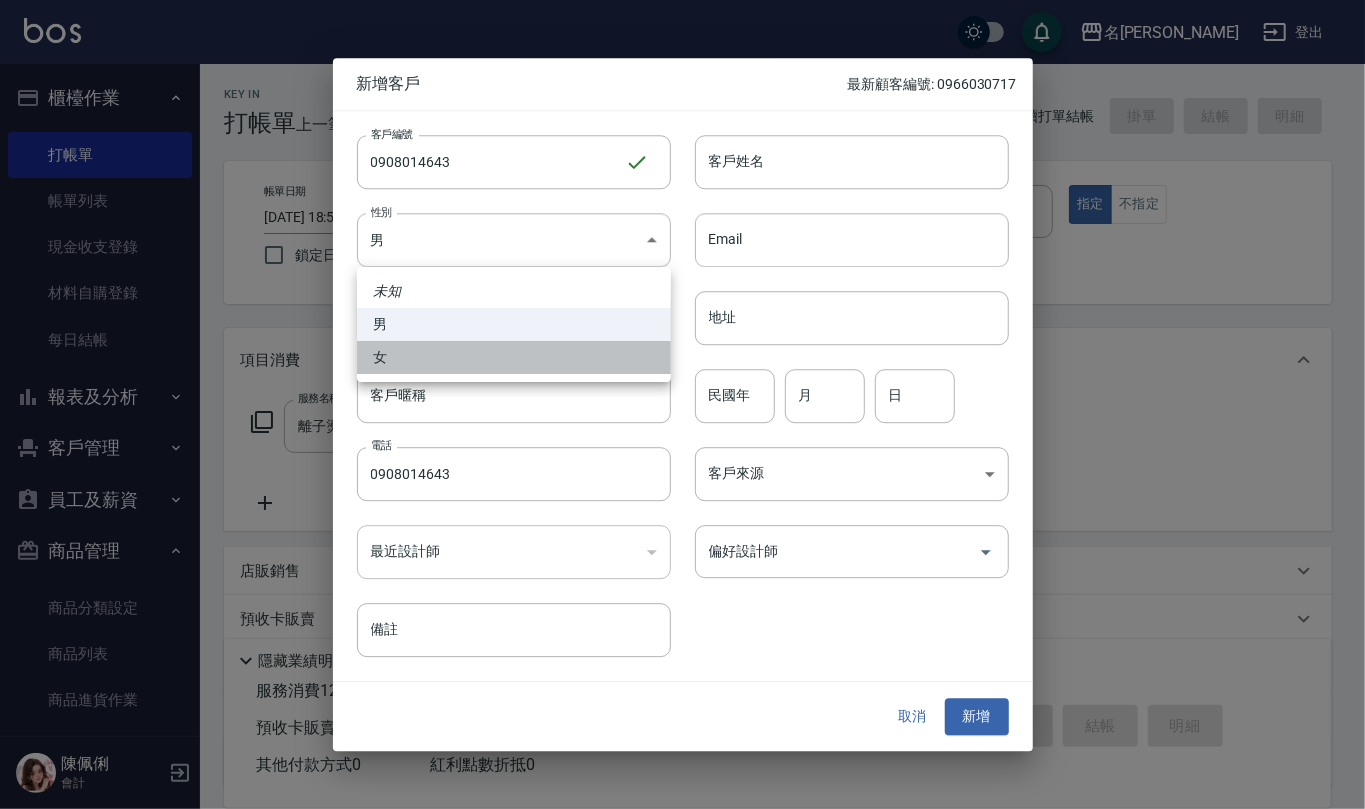 click on "女" at bounding box center [514, 357] 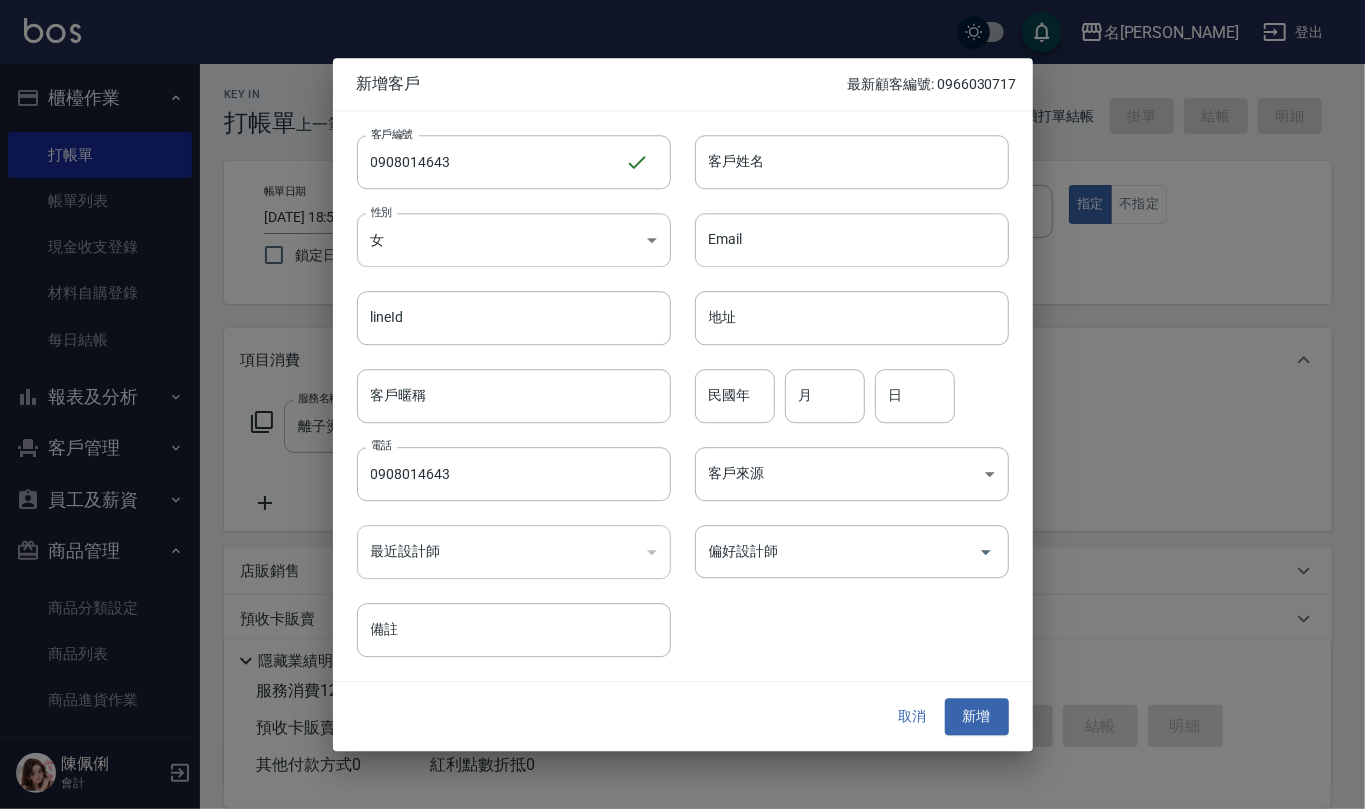 click on "客戶姓名 客戶姓名" at bounding box center [840, 150] 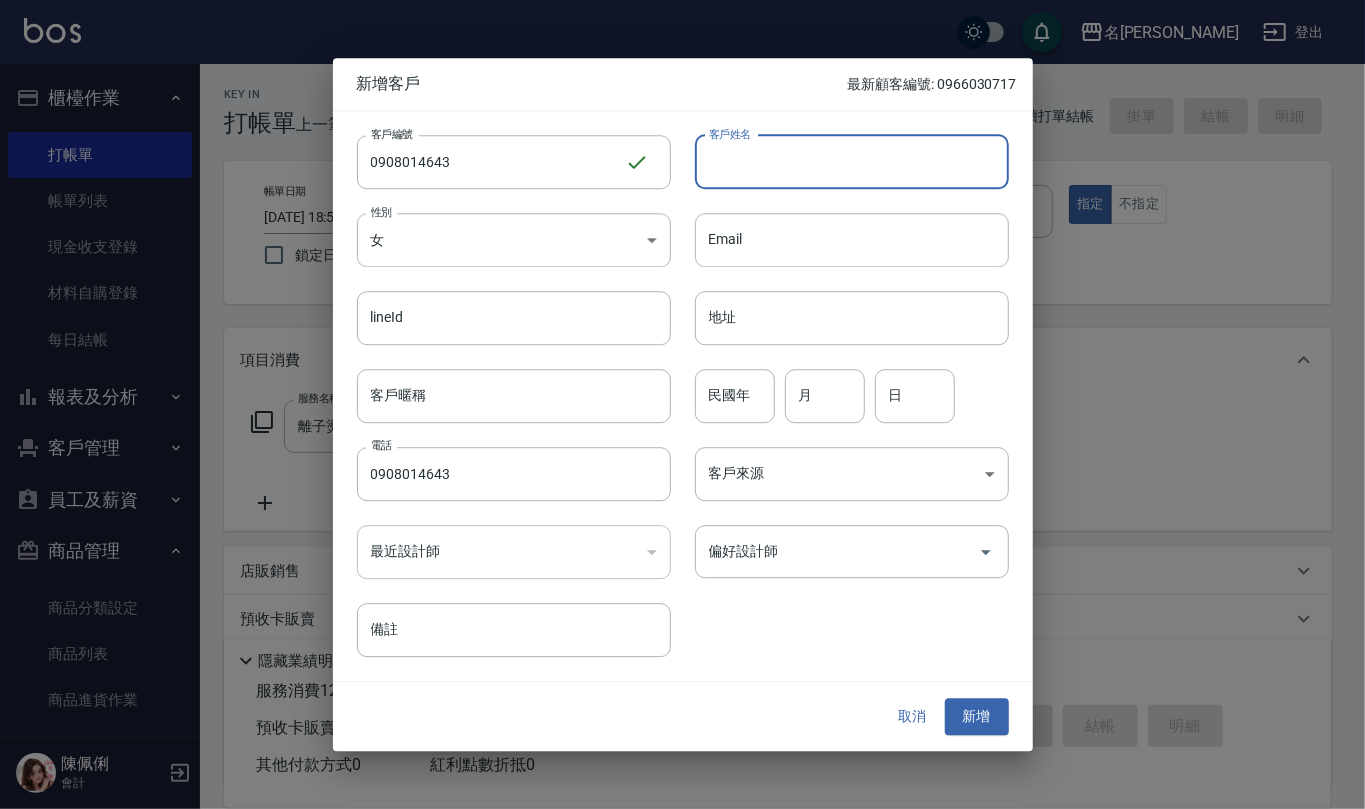 click on "客戶姓名" at bounding box center [852, 162] 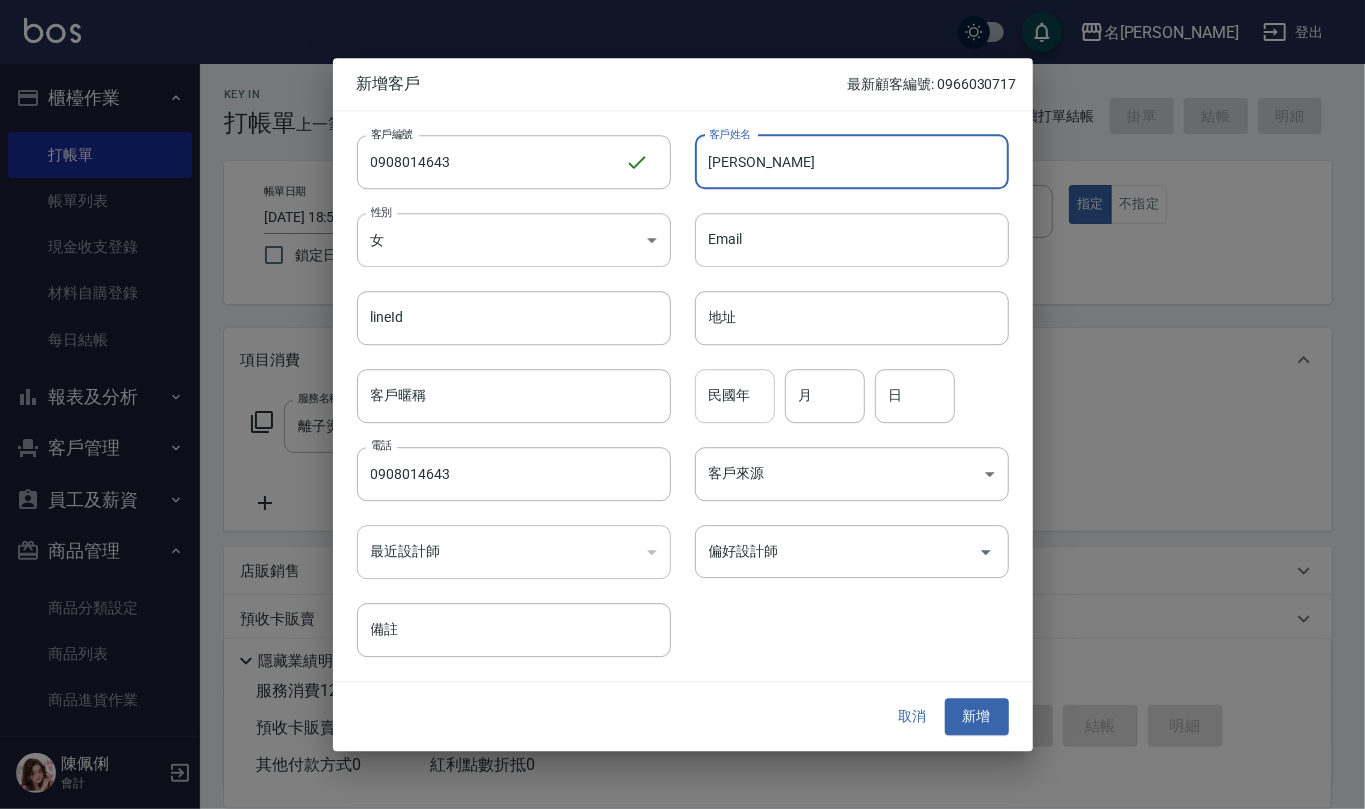type on "張雯婷" 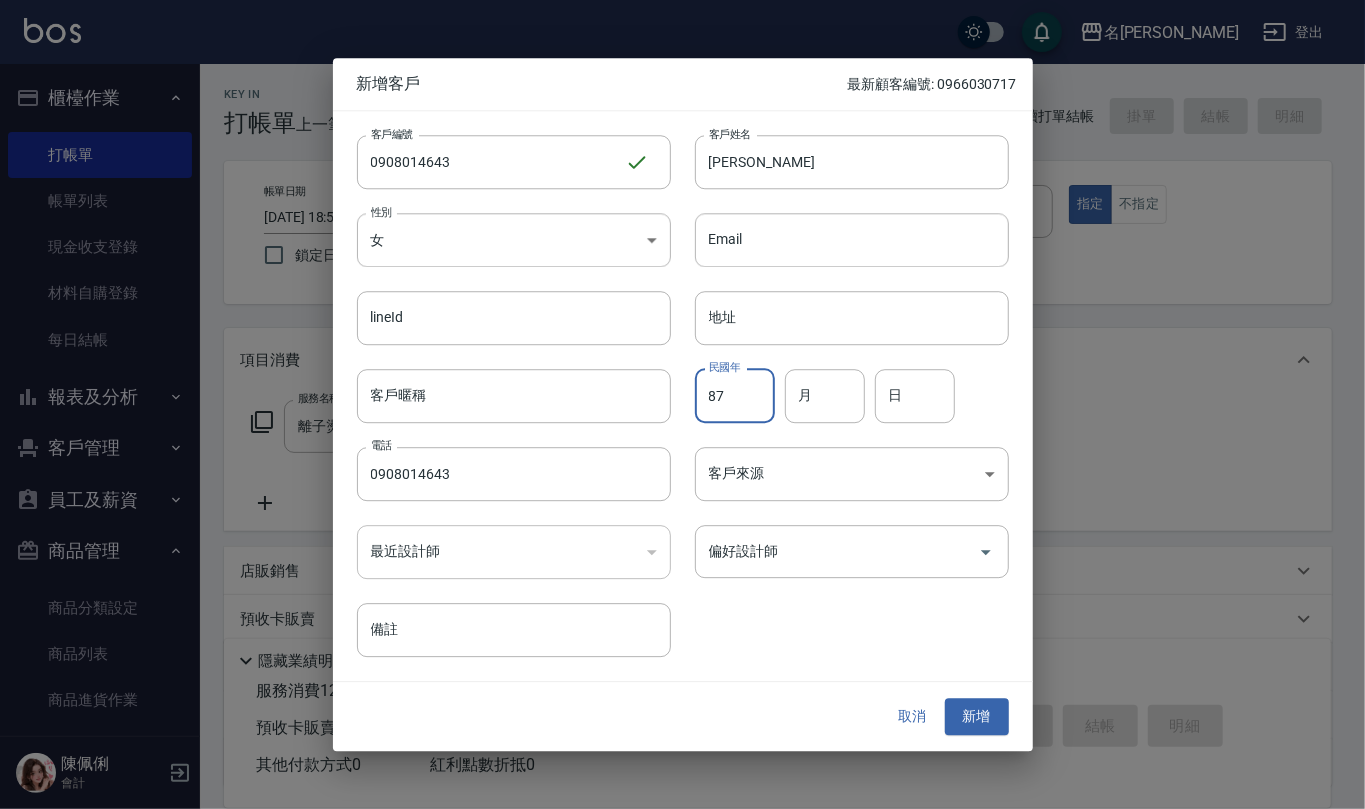 type on "87" 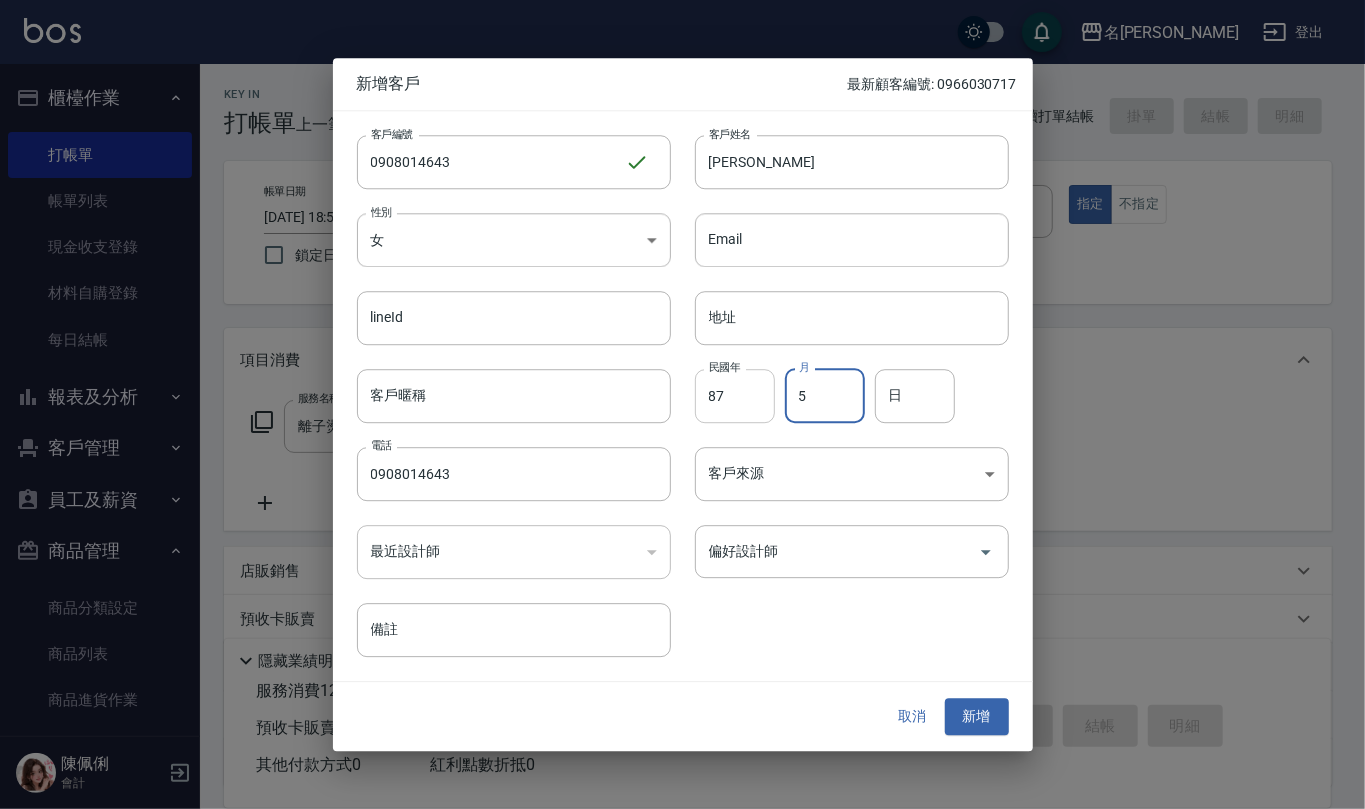 type on "5" 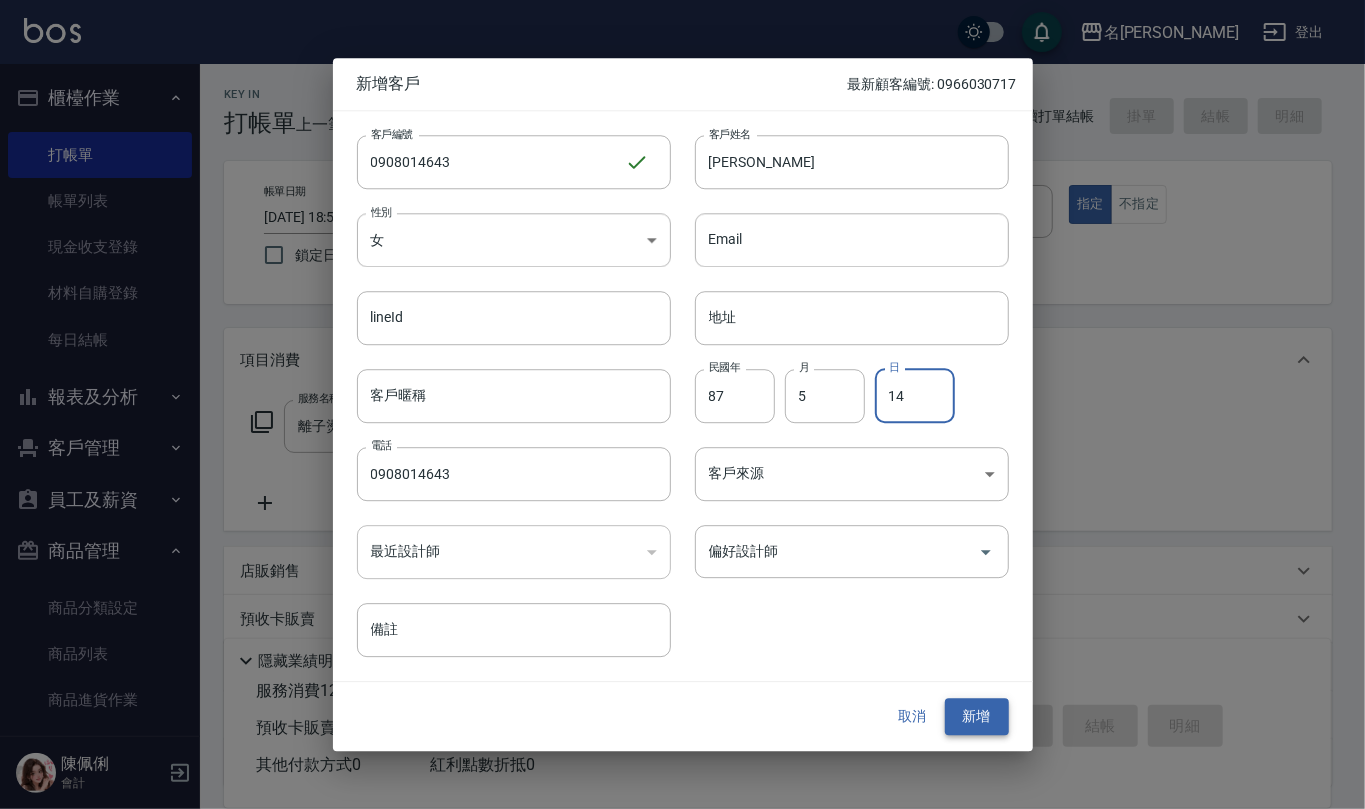 type on "14" 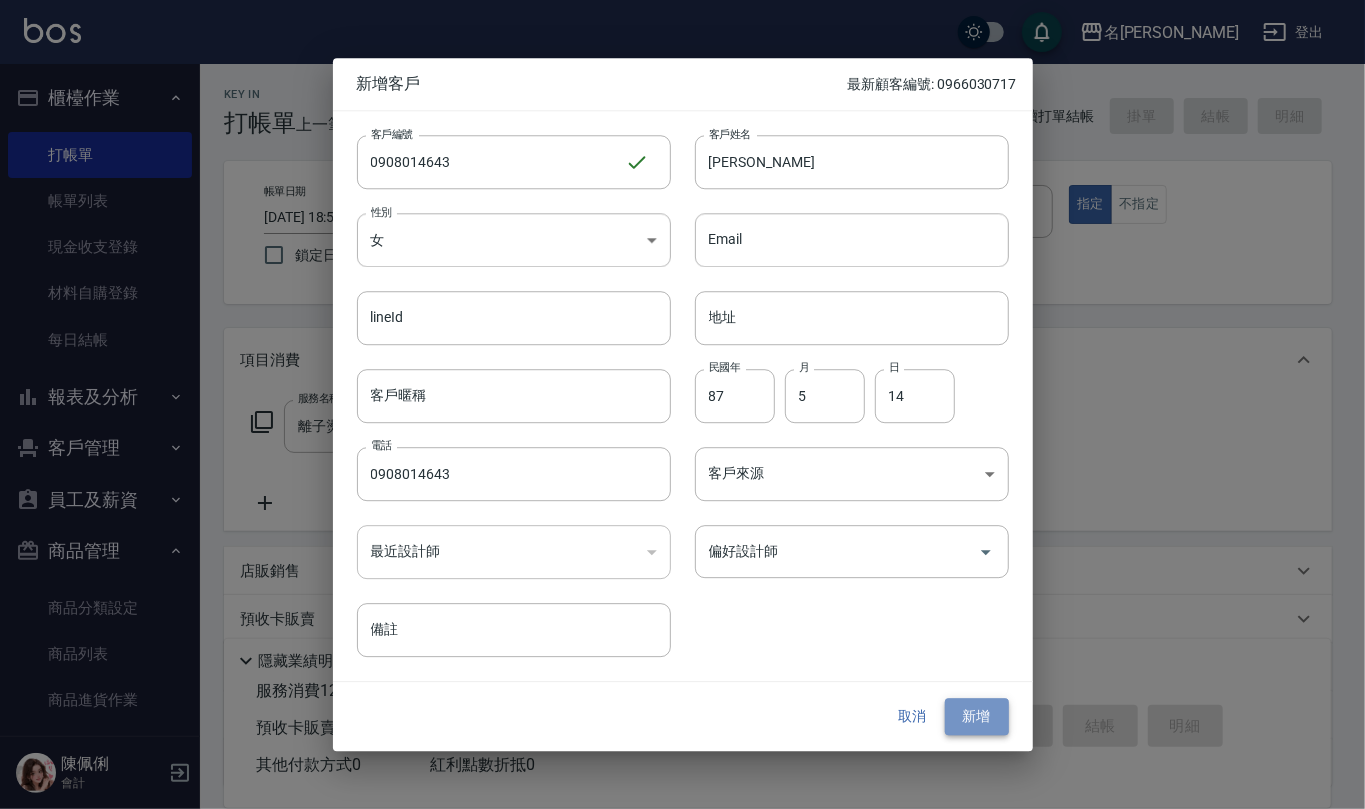 click on "新增" at bounding box center (977, 717) 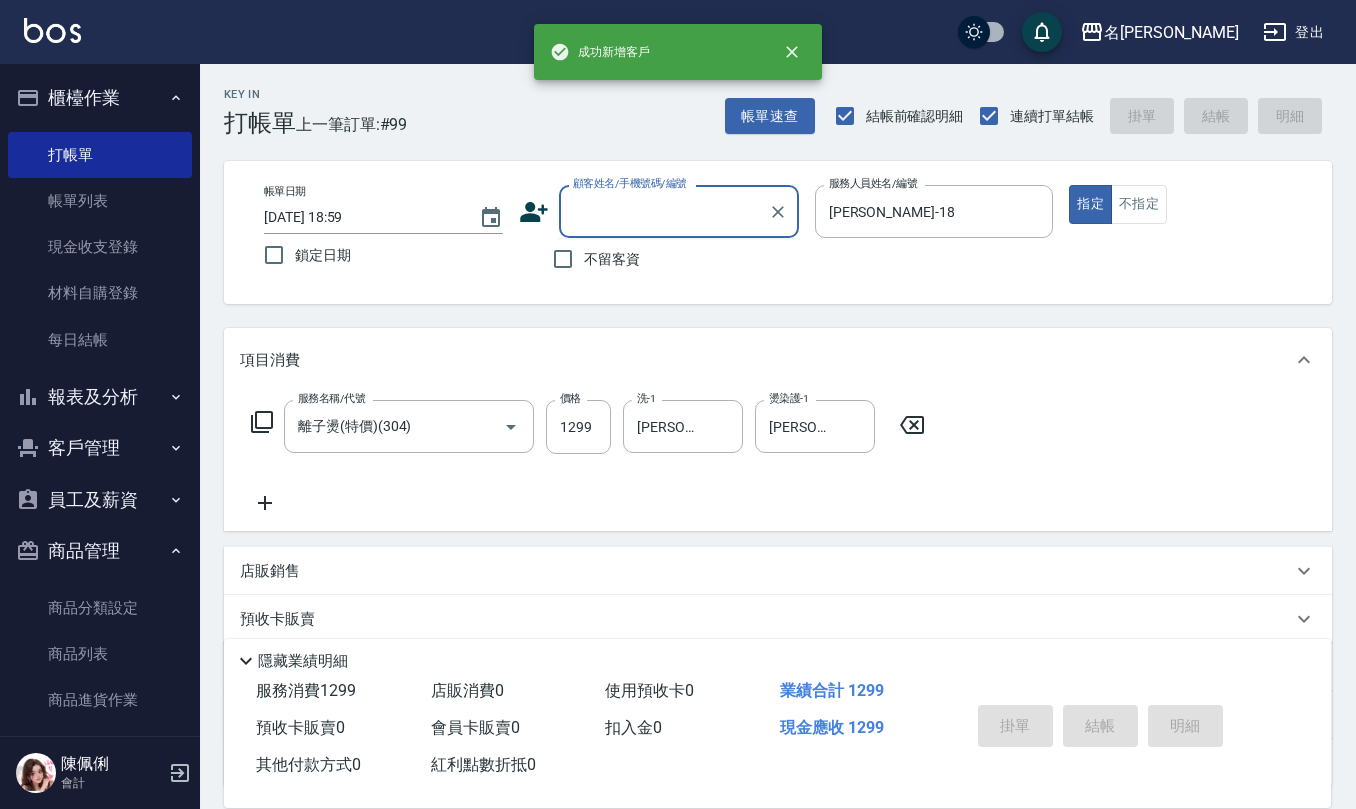 click on "顧客姓名/手機號碼/編號" at bounding box center [664, 211] 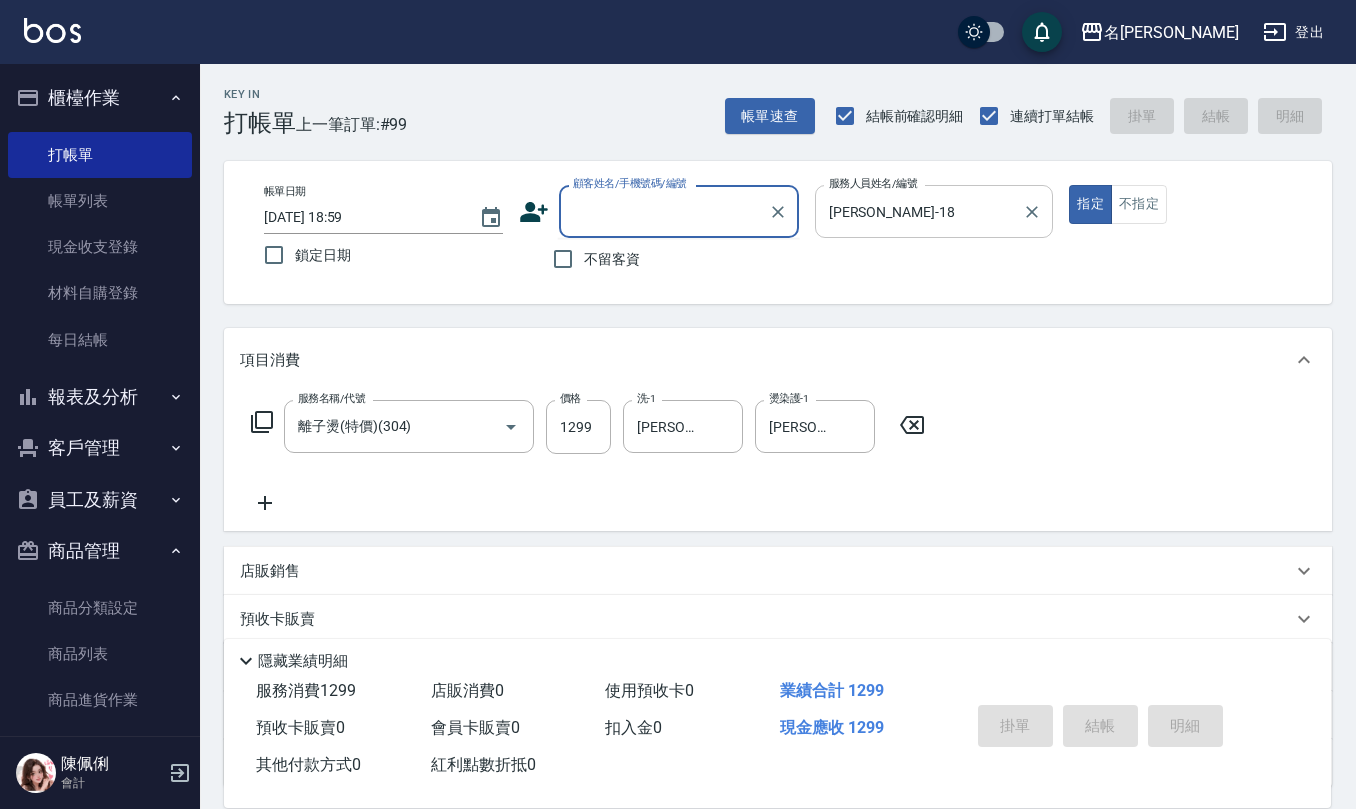 paste on "0908014643" 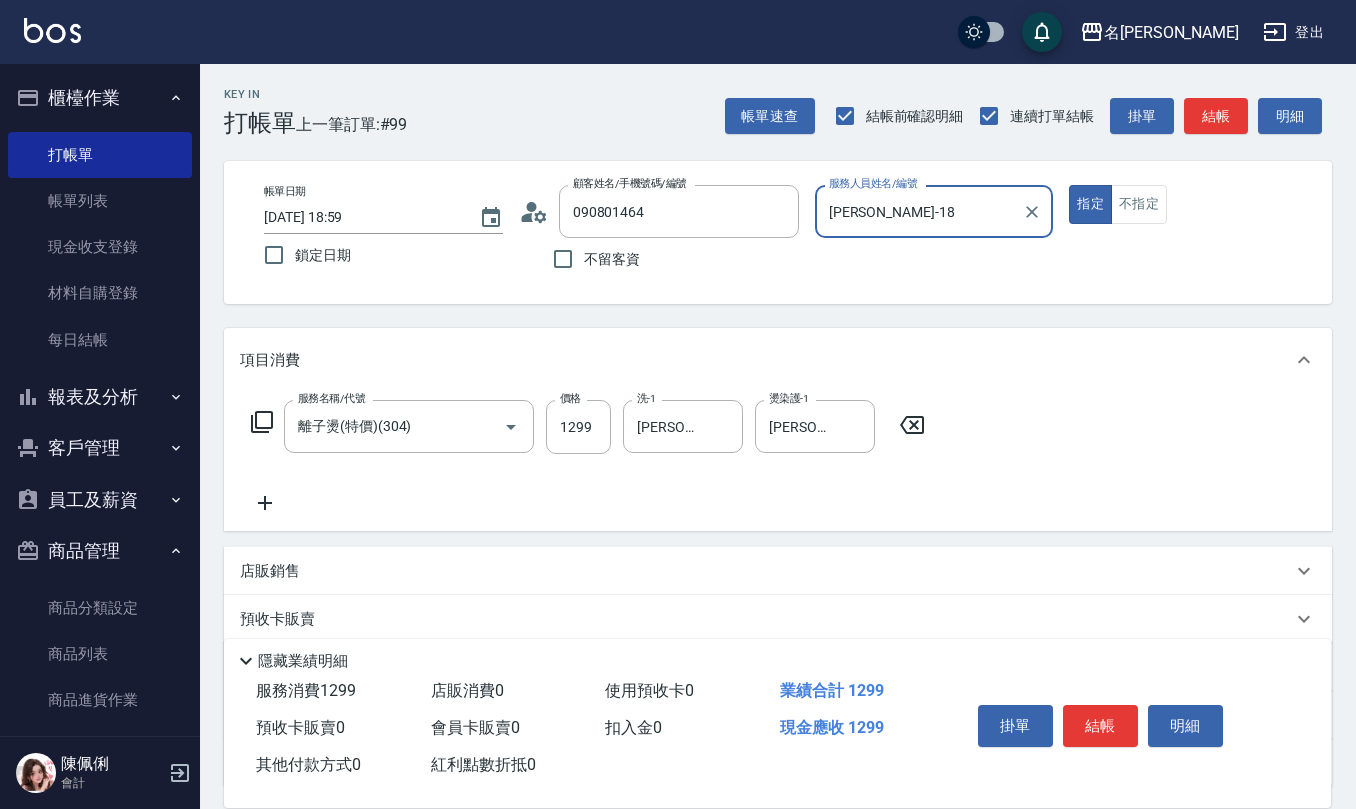 type on "張雯婷/0908014643/0908014643" 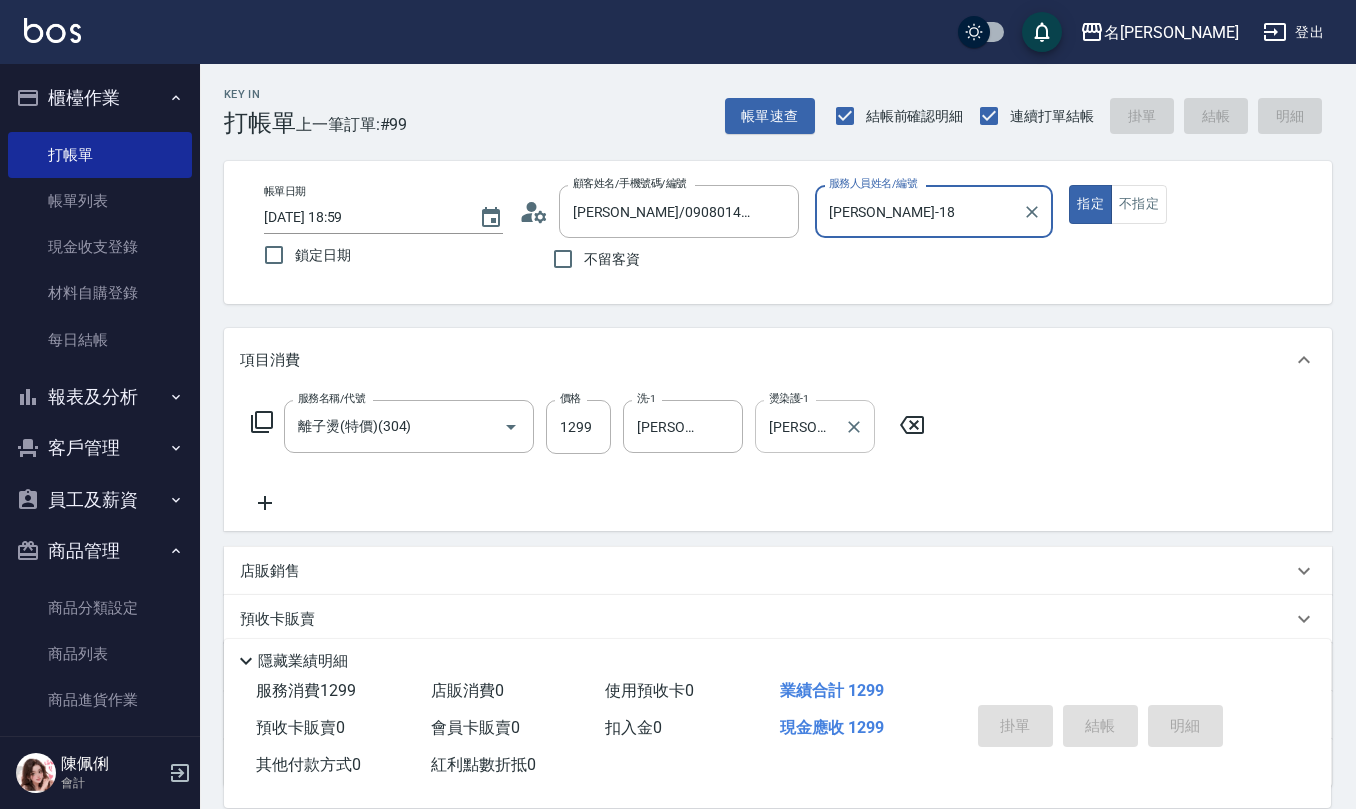 type on "2025/07/12 19:00" 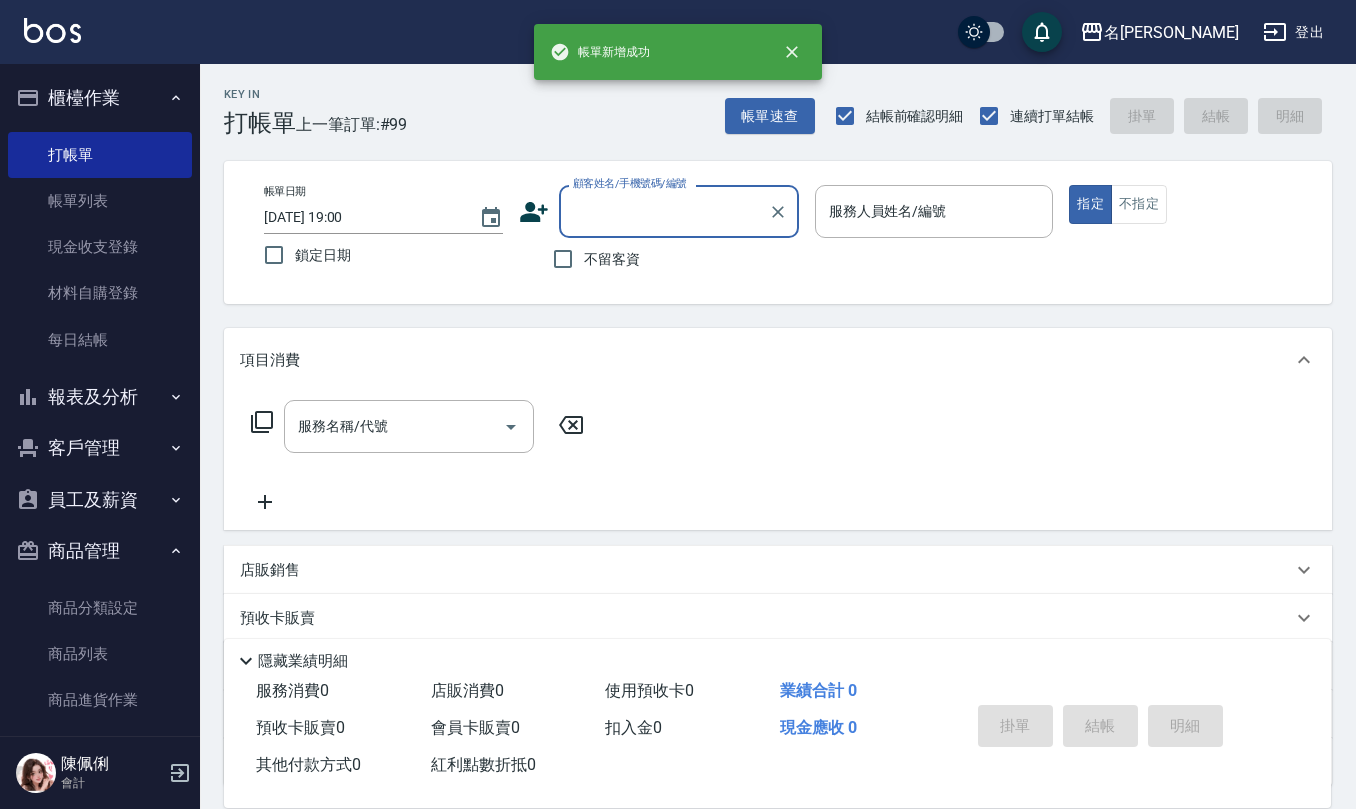 scroll, scrollTop: 0, scrollLeft: 0, axis: both 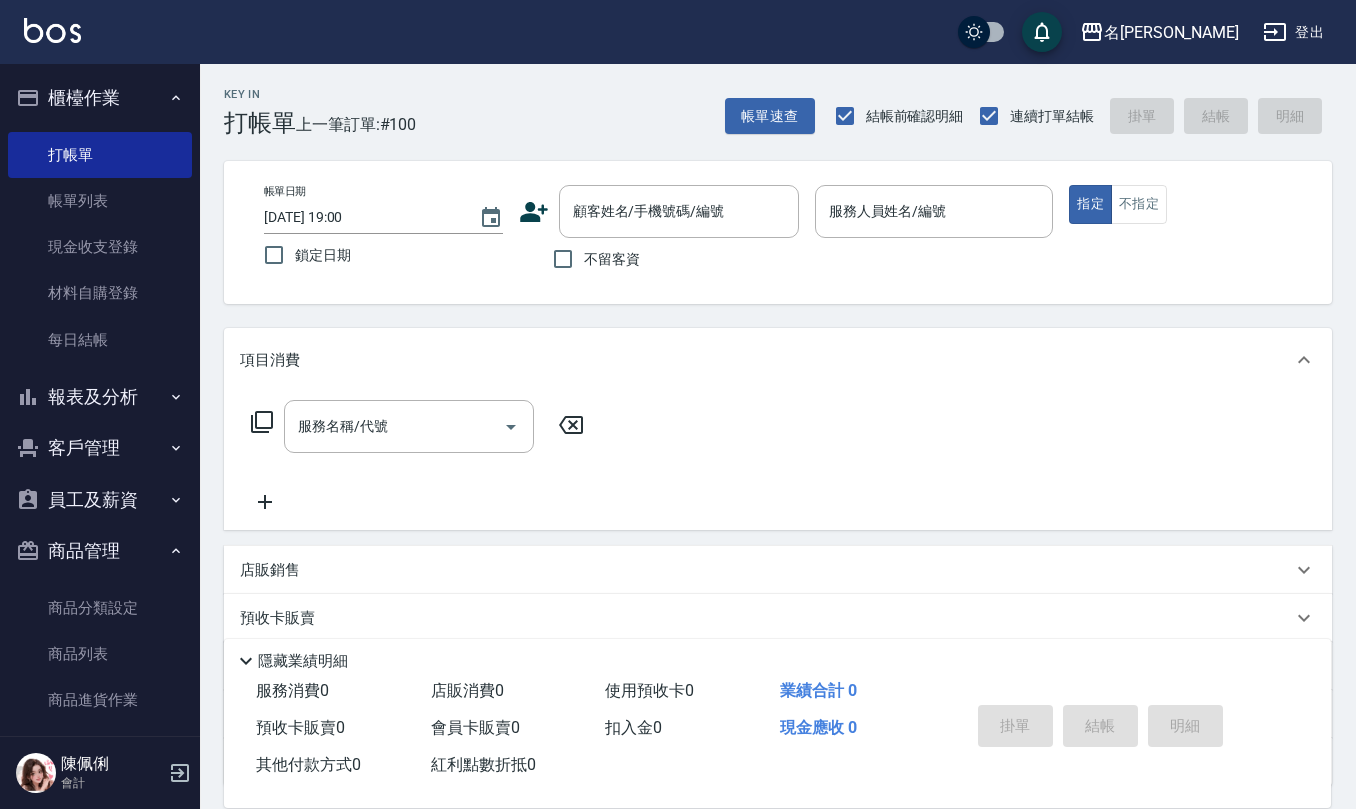 click on "不留客資" at bounding box center (612, 259) 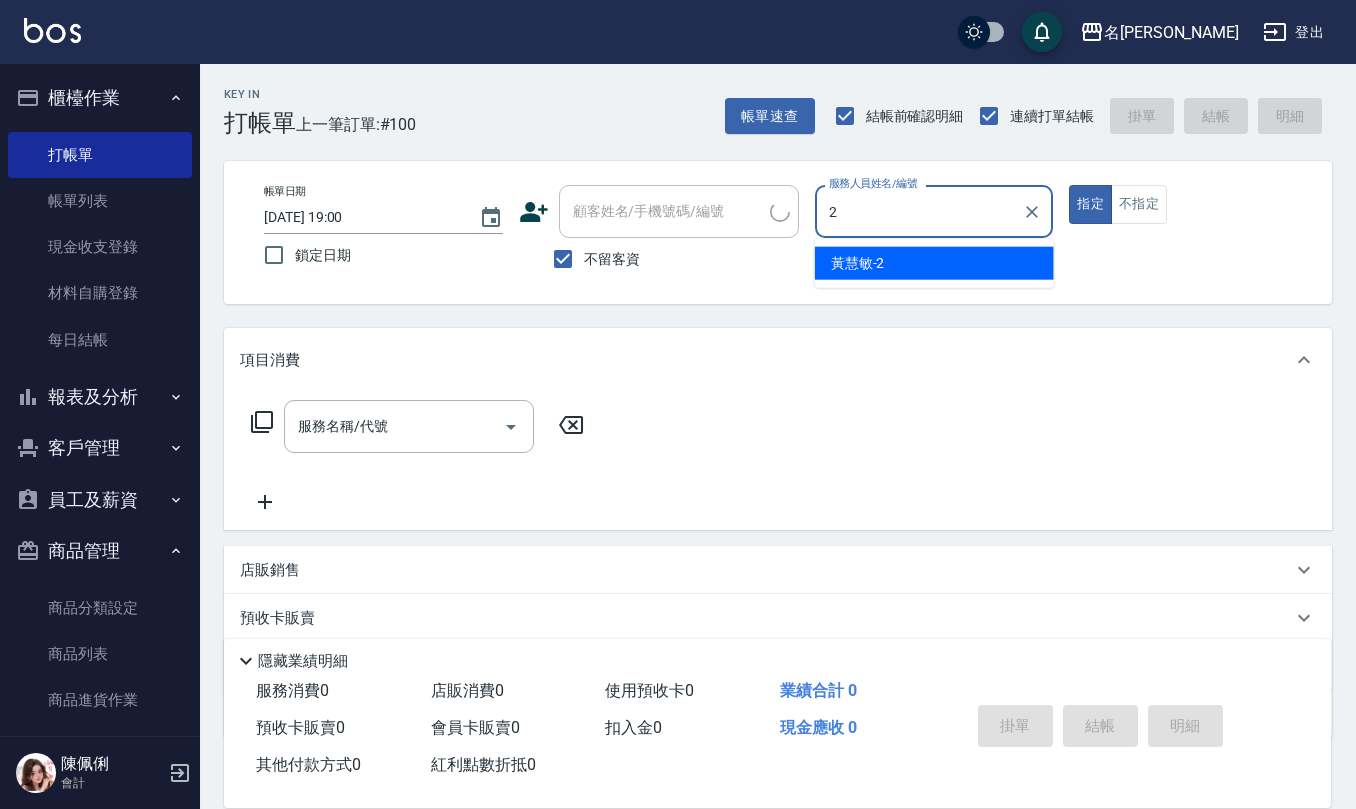type on "黃慧敏-2" 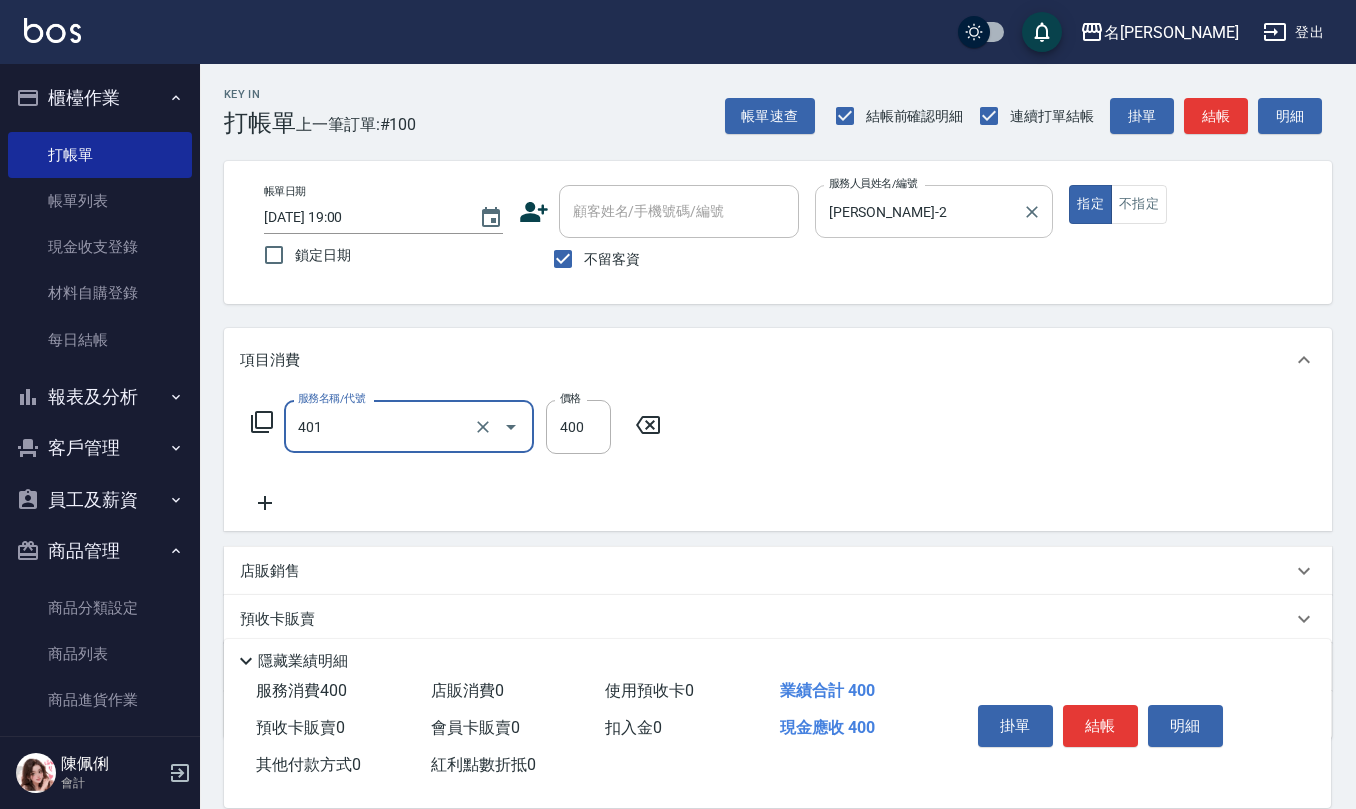 type on "剪髮(401)" 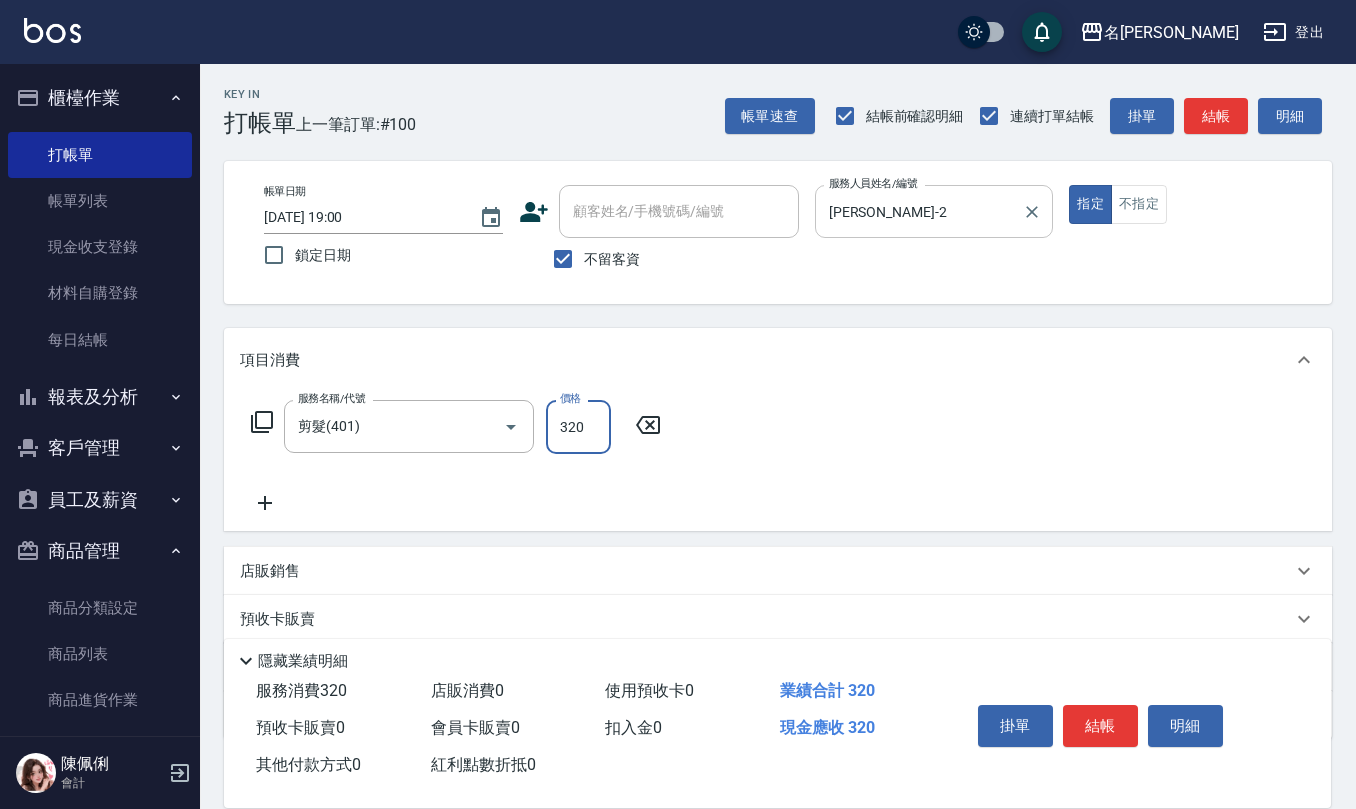 type on "320" 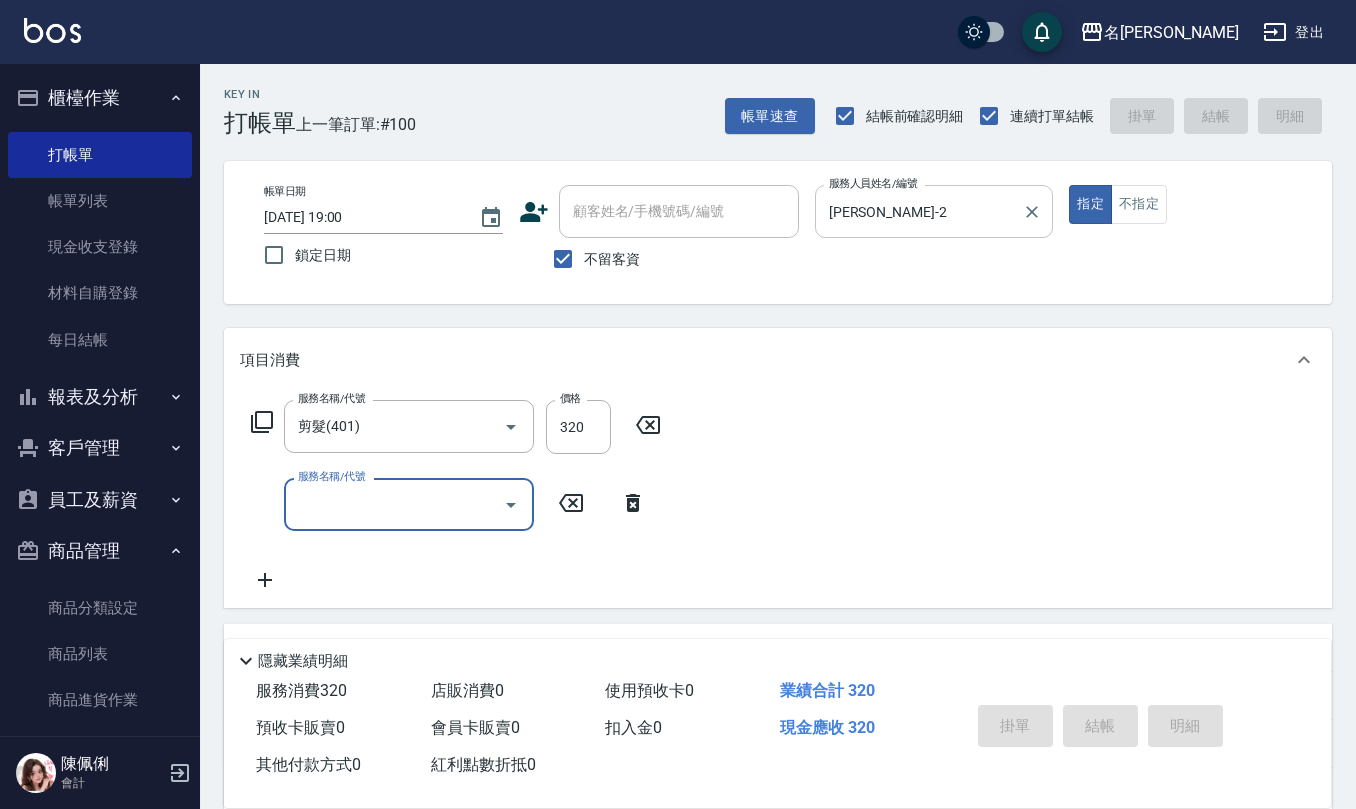type 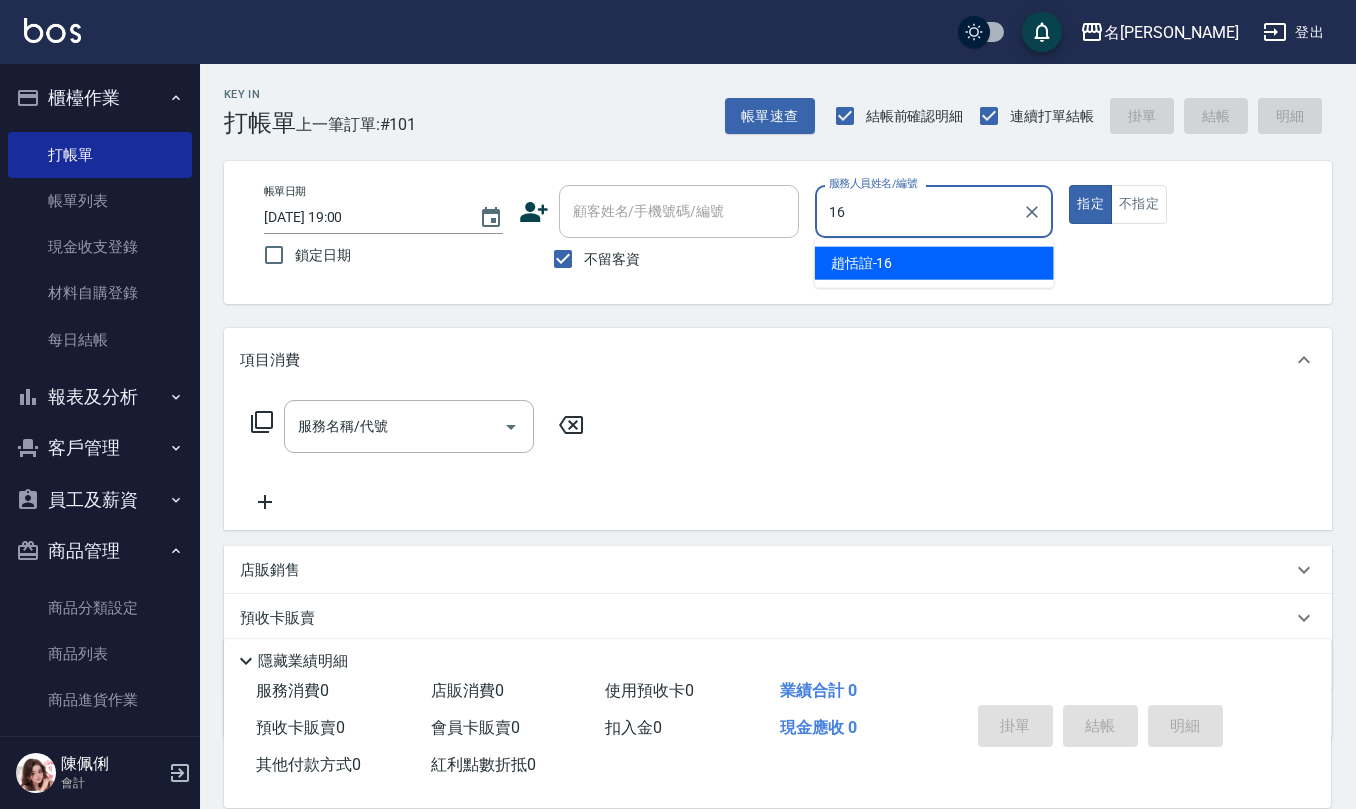 type on "趙恬誼-16" 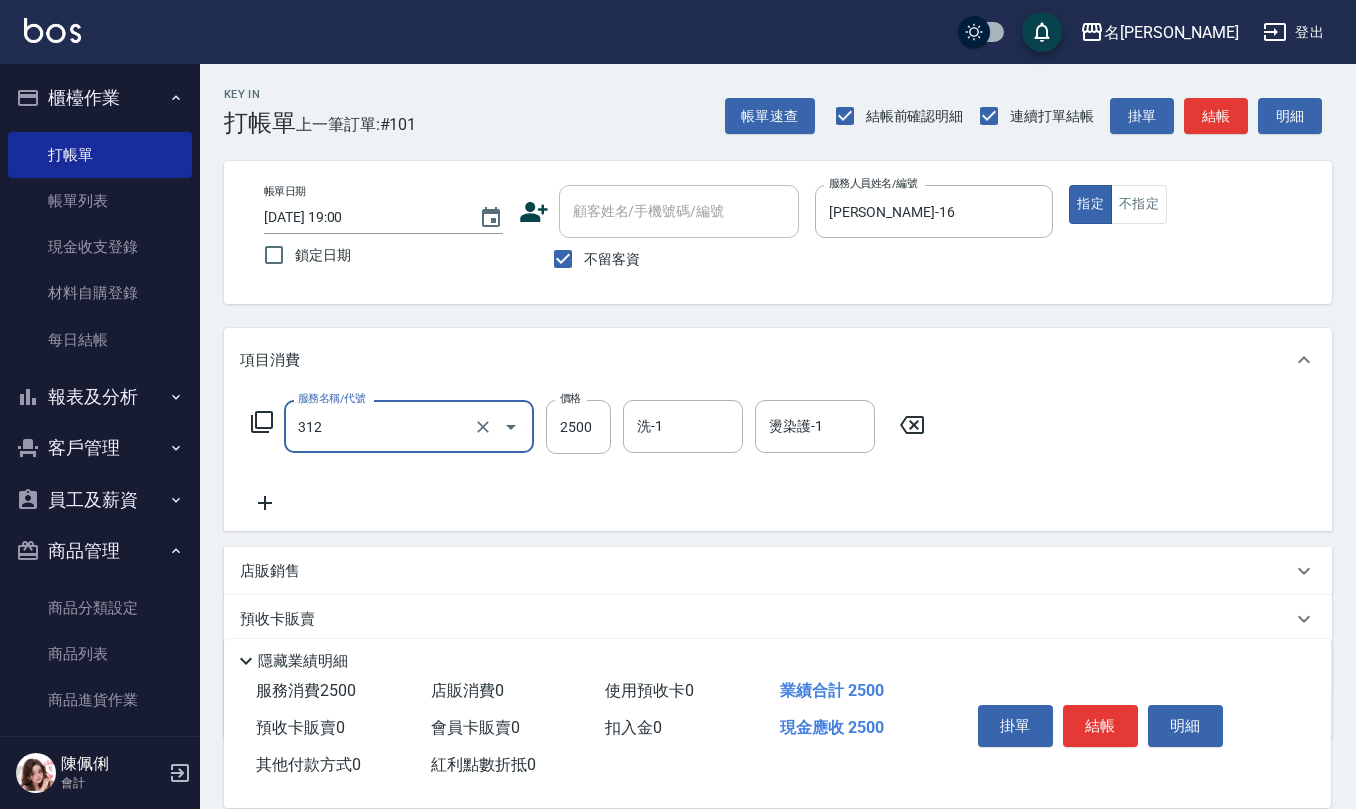 type on "有氧水離子燙2500(312)" 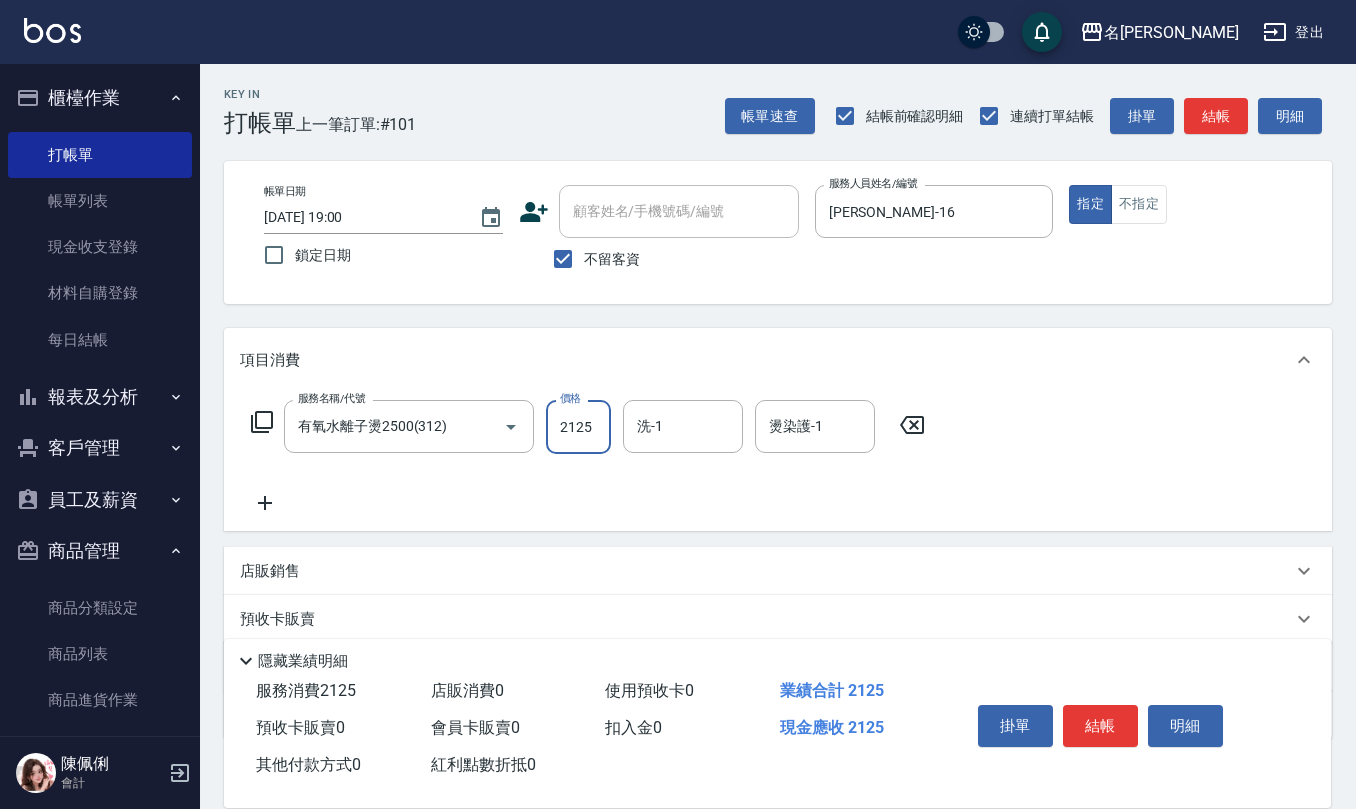 type on "2125" 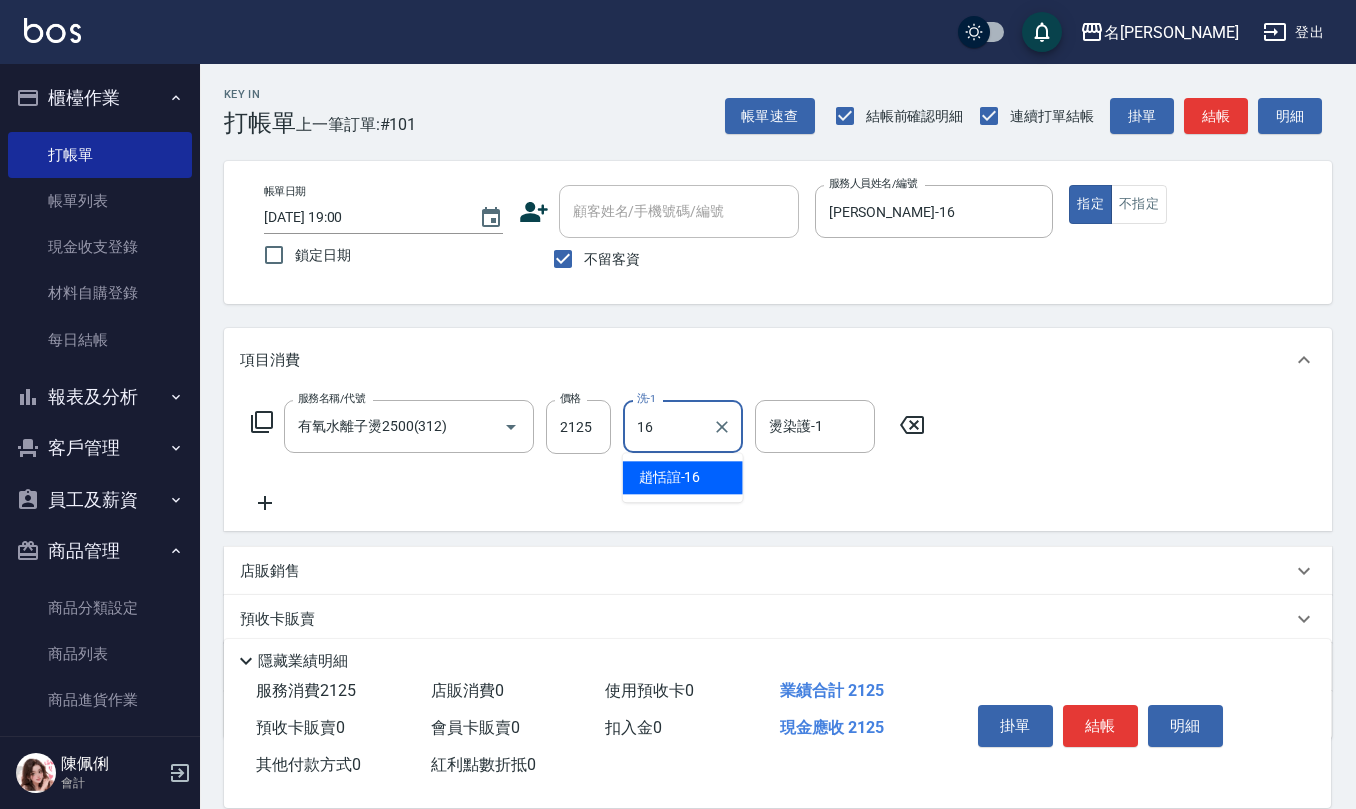 type on "趙恬誼-16" 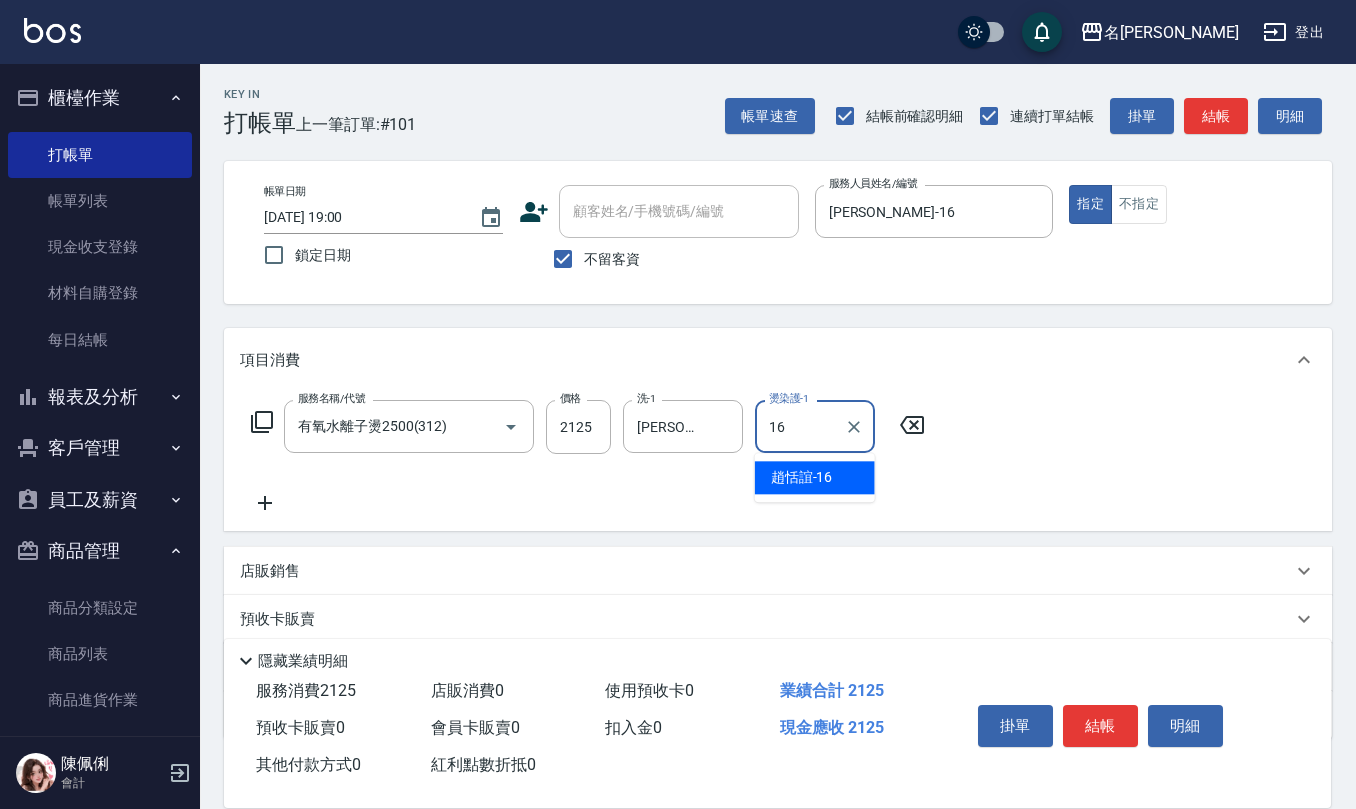 type on "趙恬誼-16" 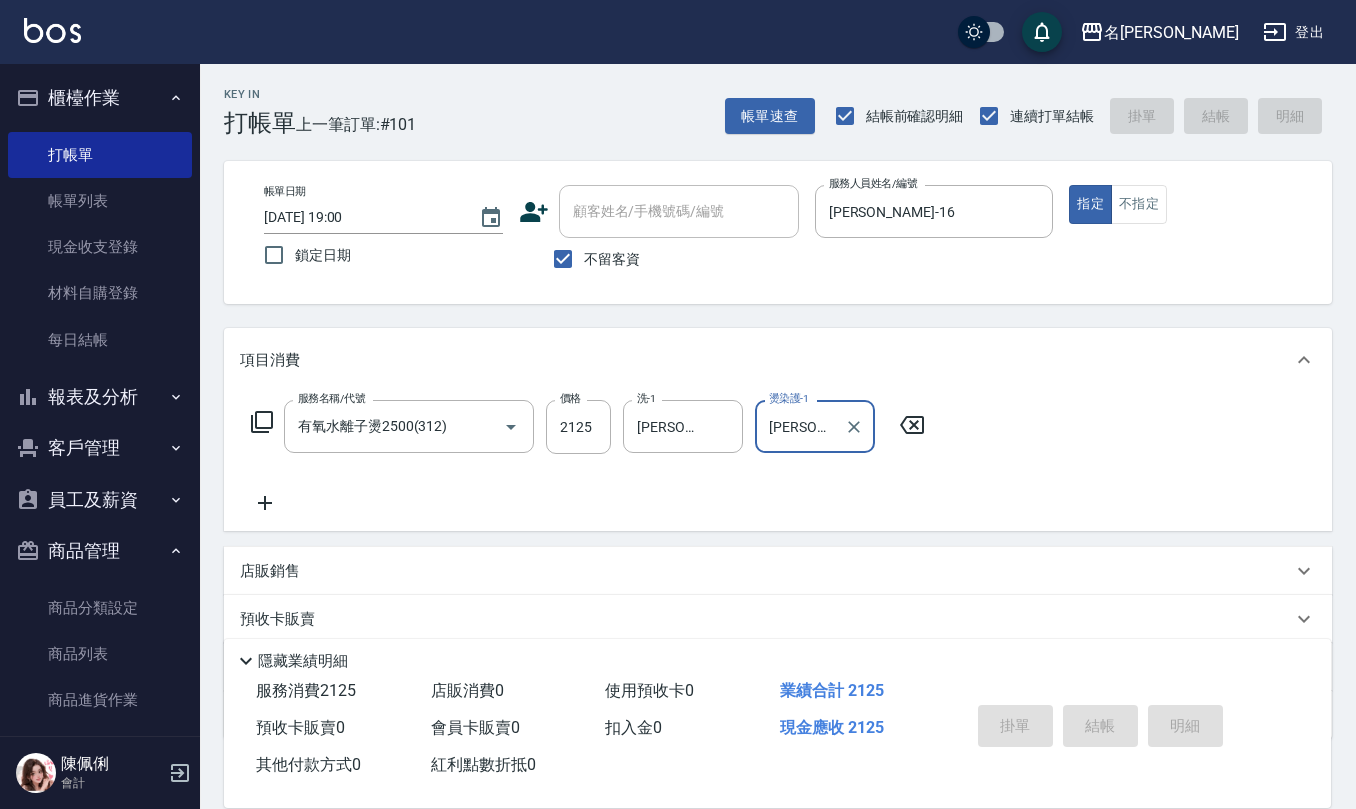 type 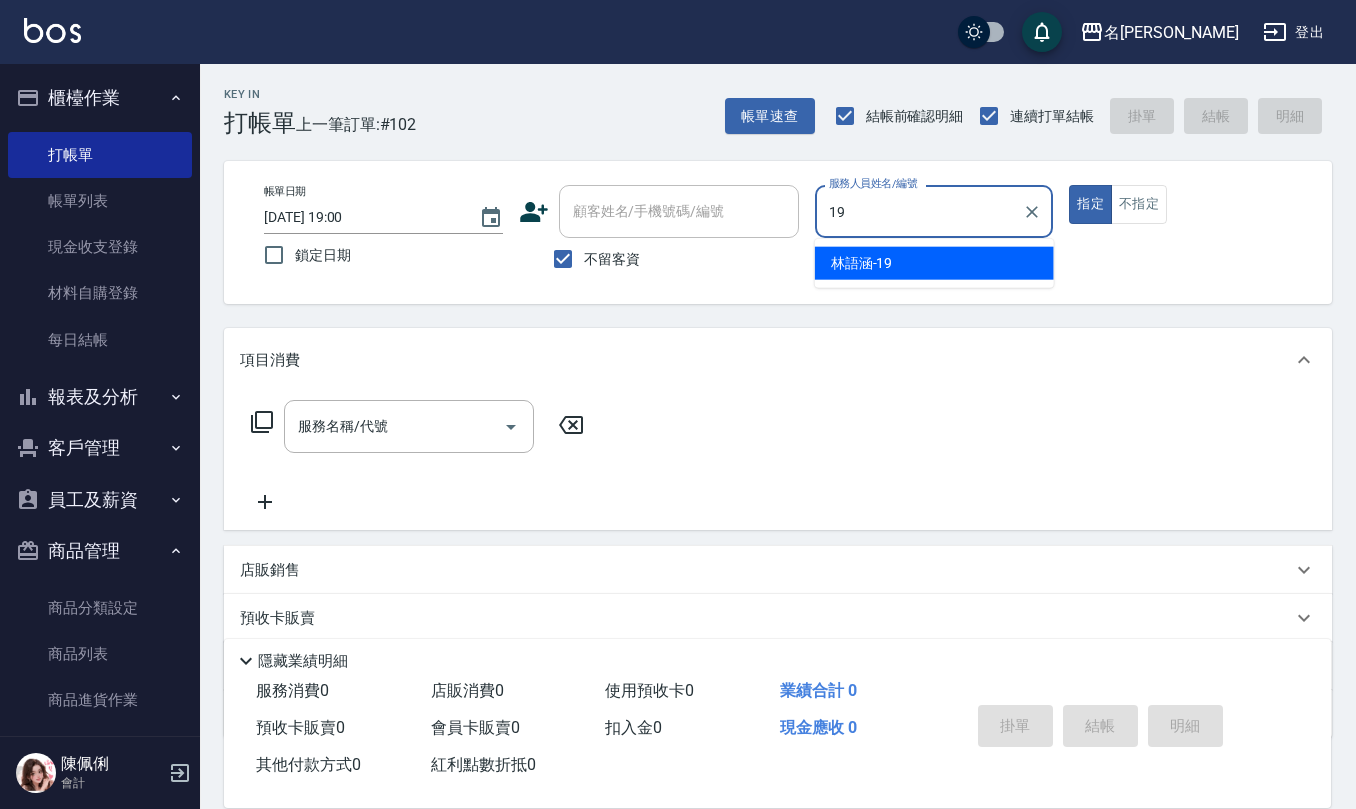 type on "林語涵-19" 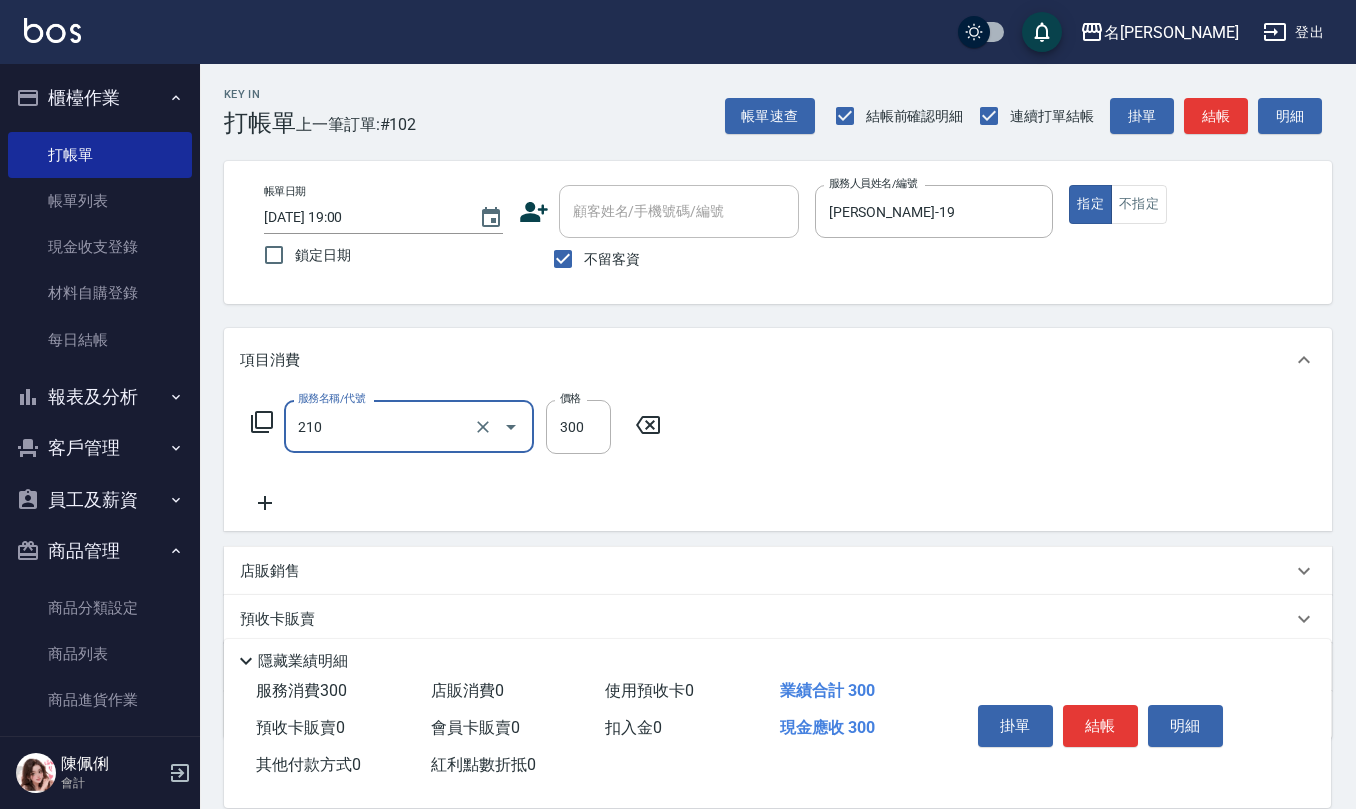 type on "歐娜洗髮精(210)" 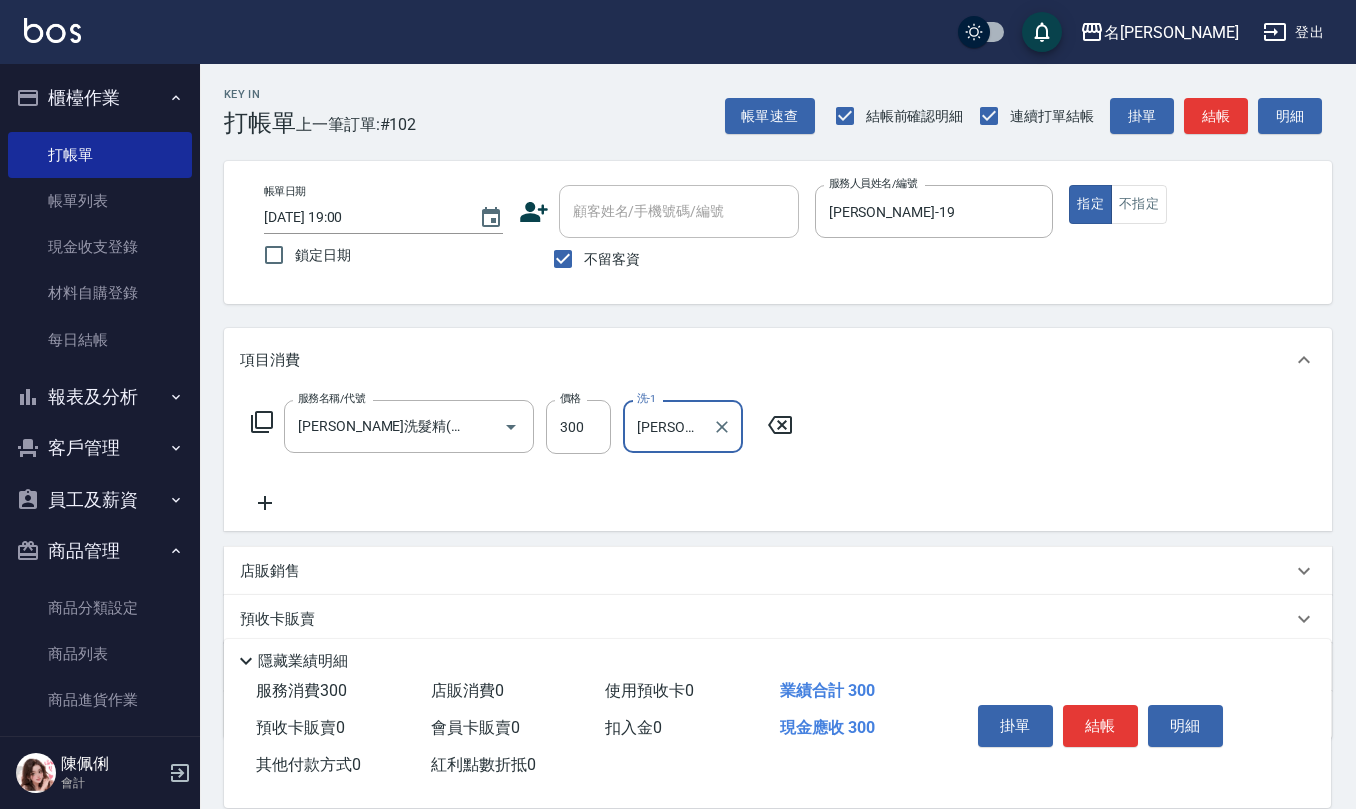 type on "趙妍妮-5" 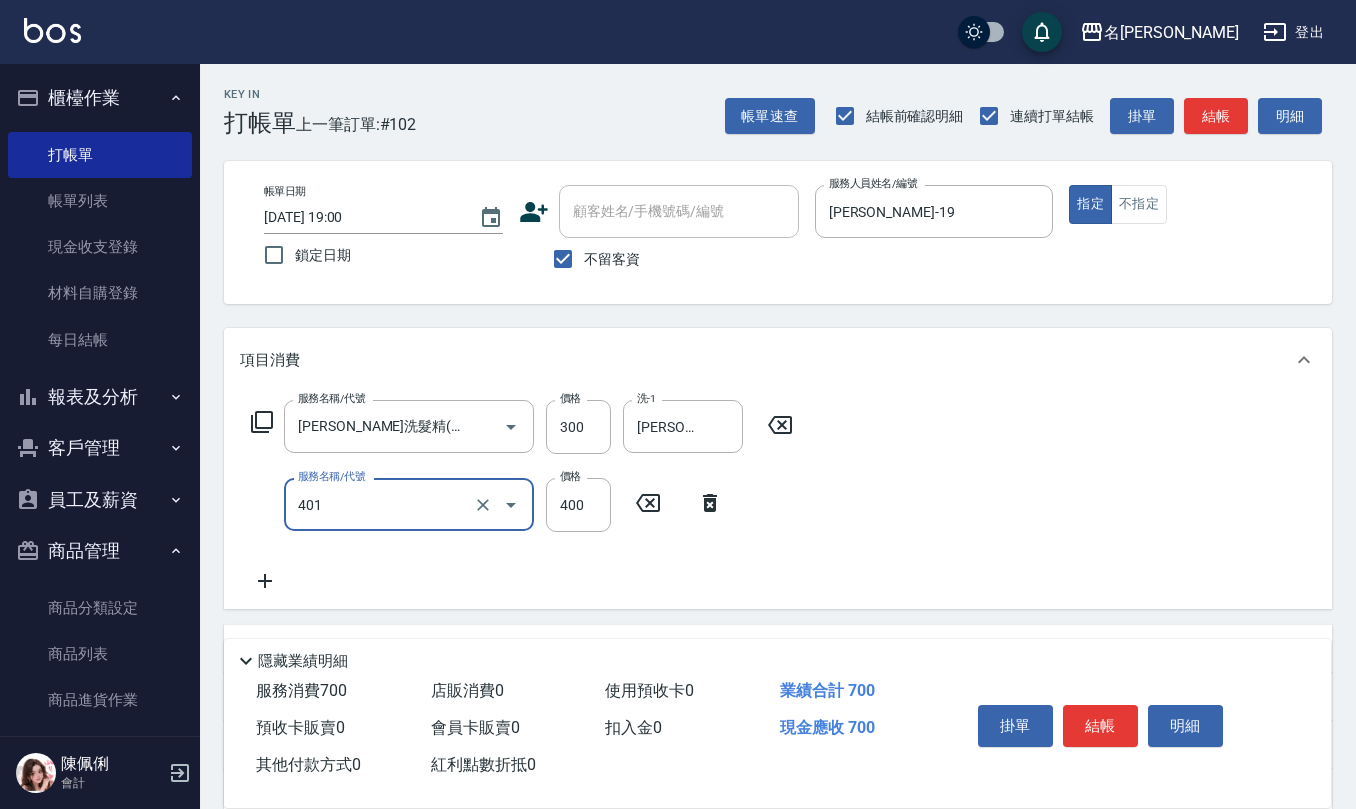 type on "剪髮(401)" 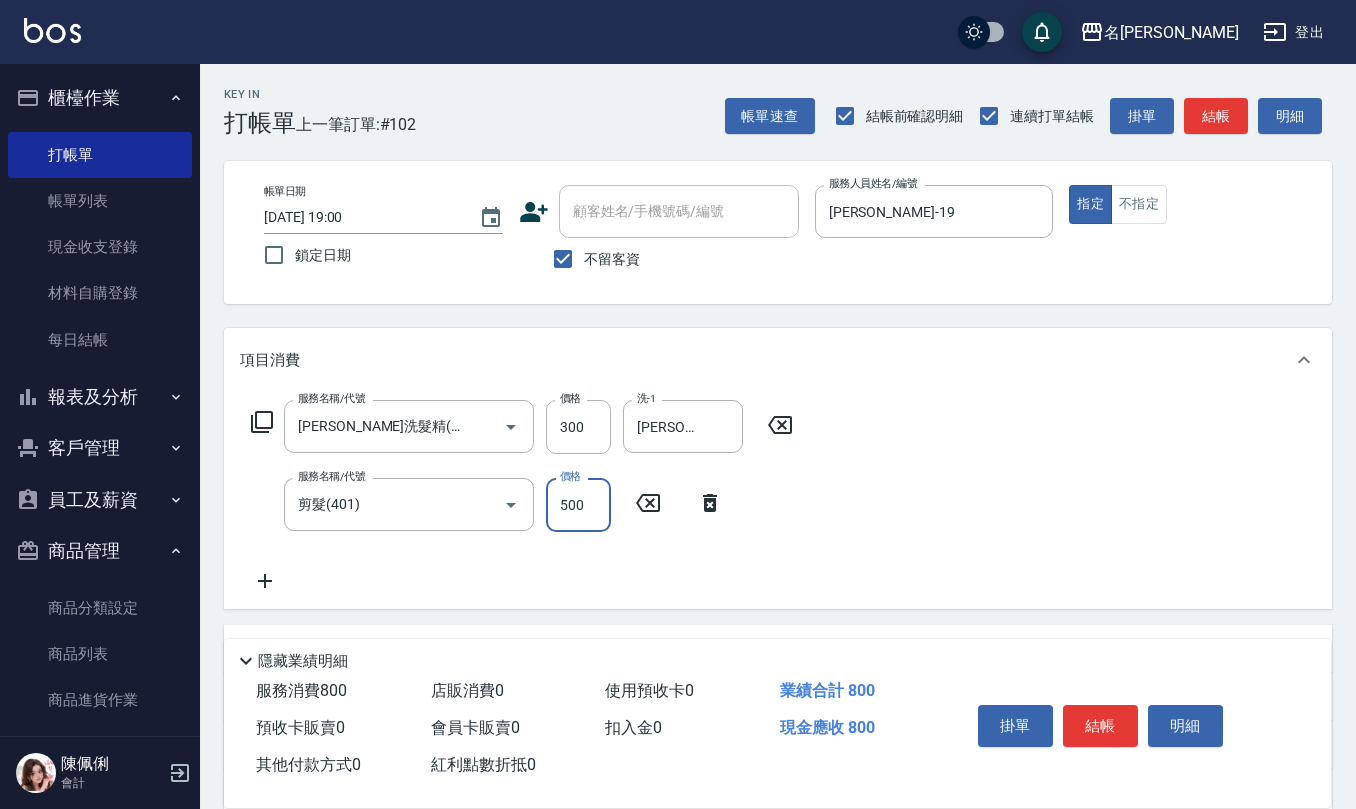 type on "500" 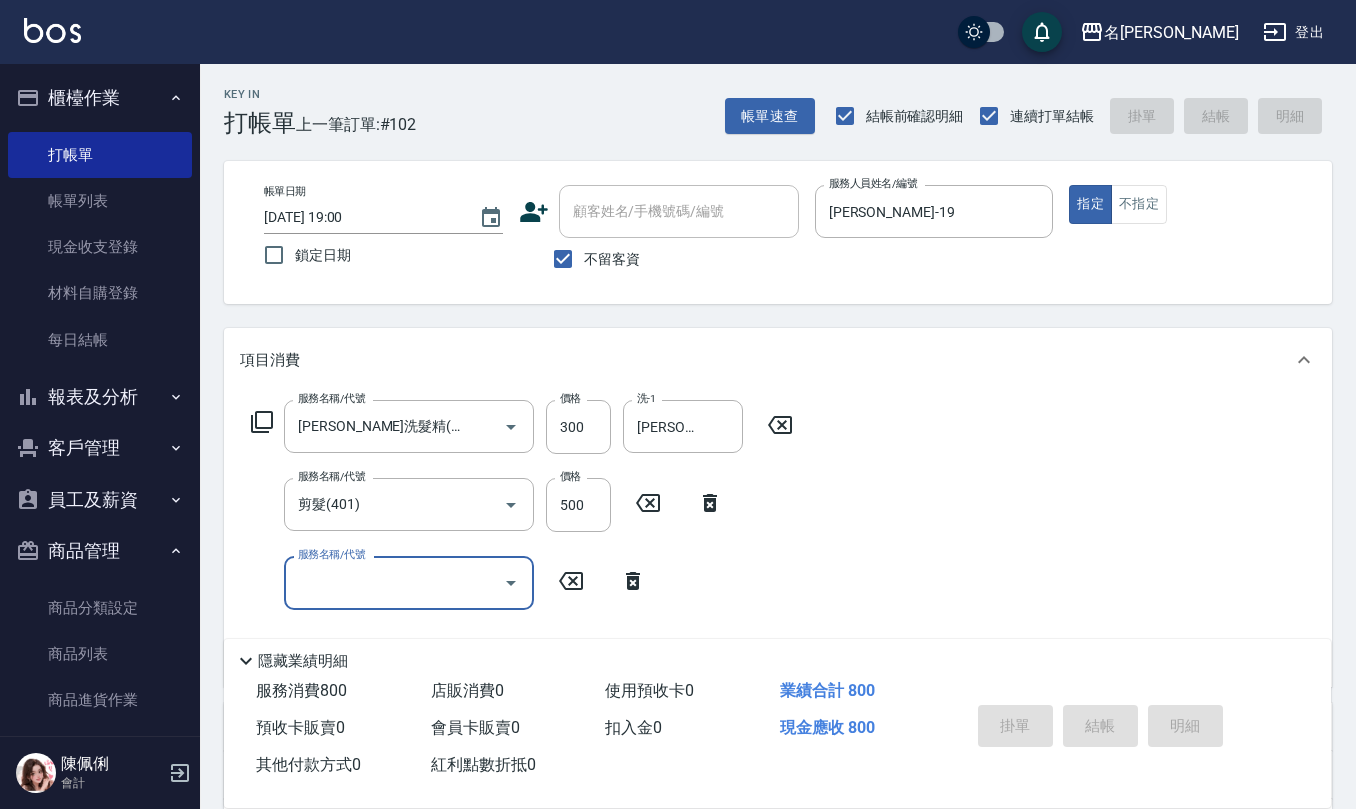type 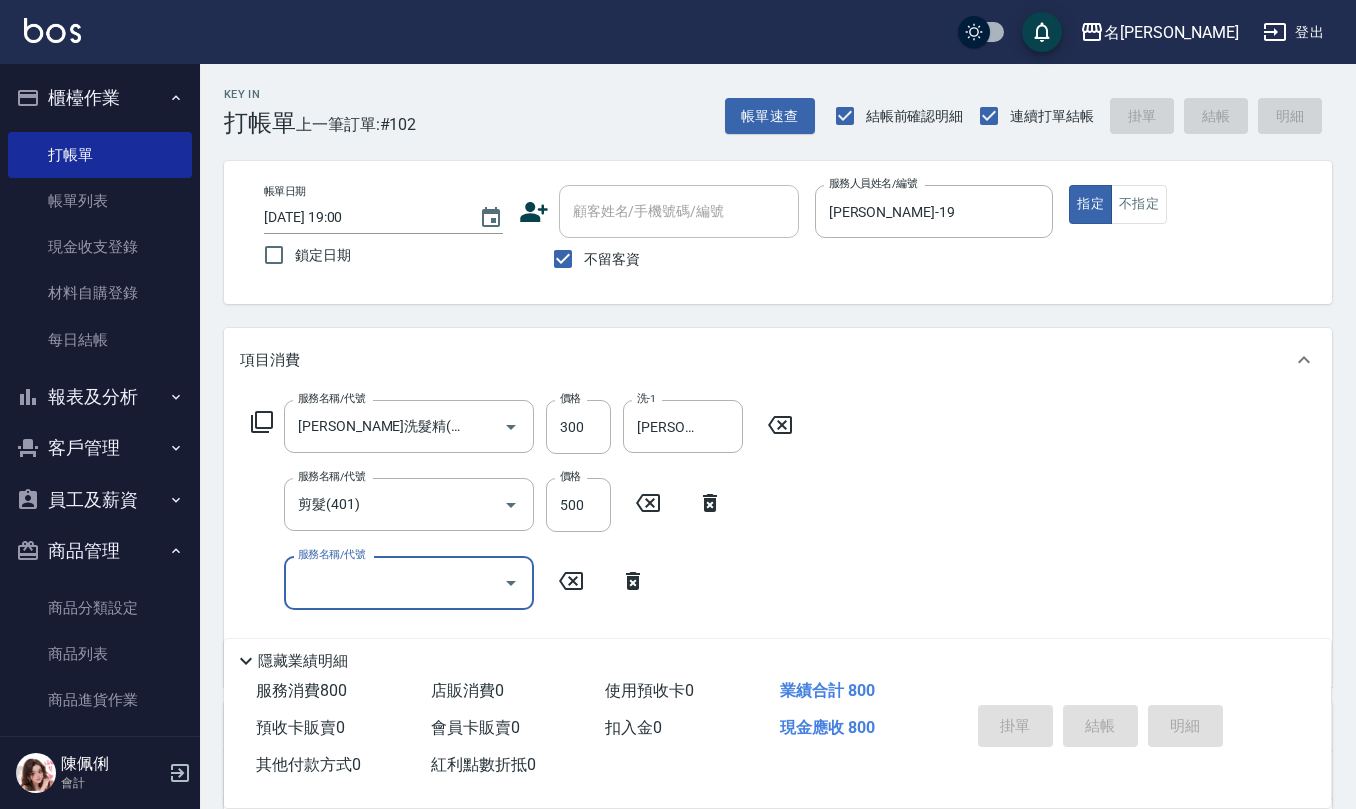 type 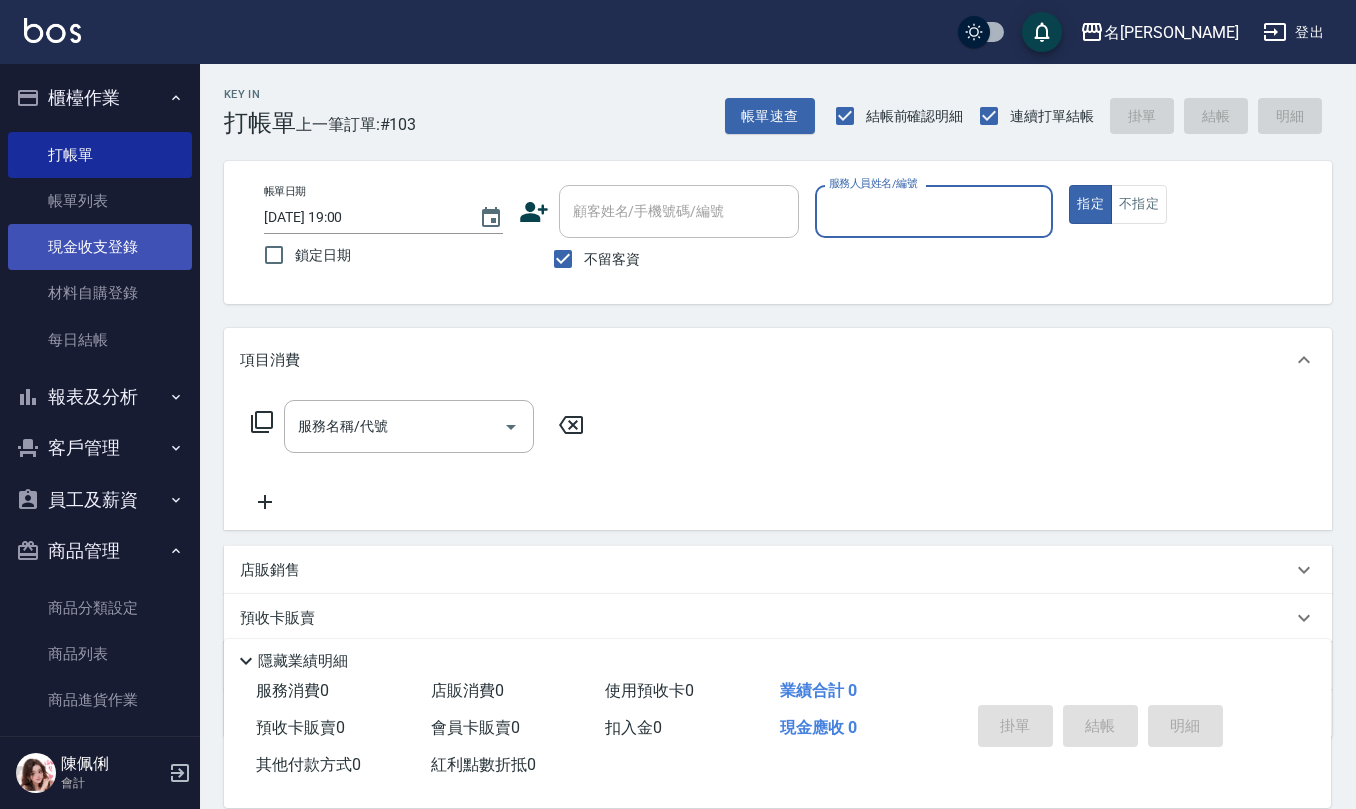 click on "現金收支登錄" at bounding box center [100, 247] 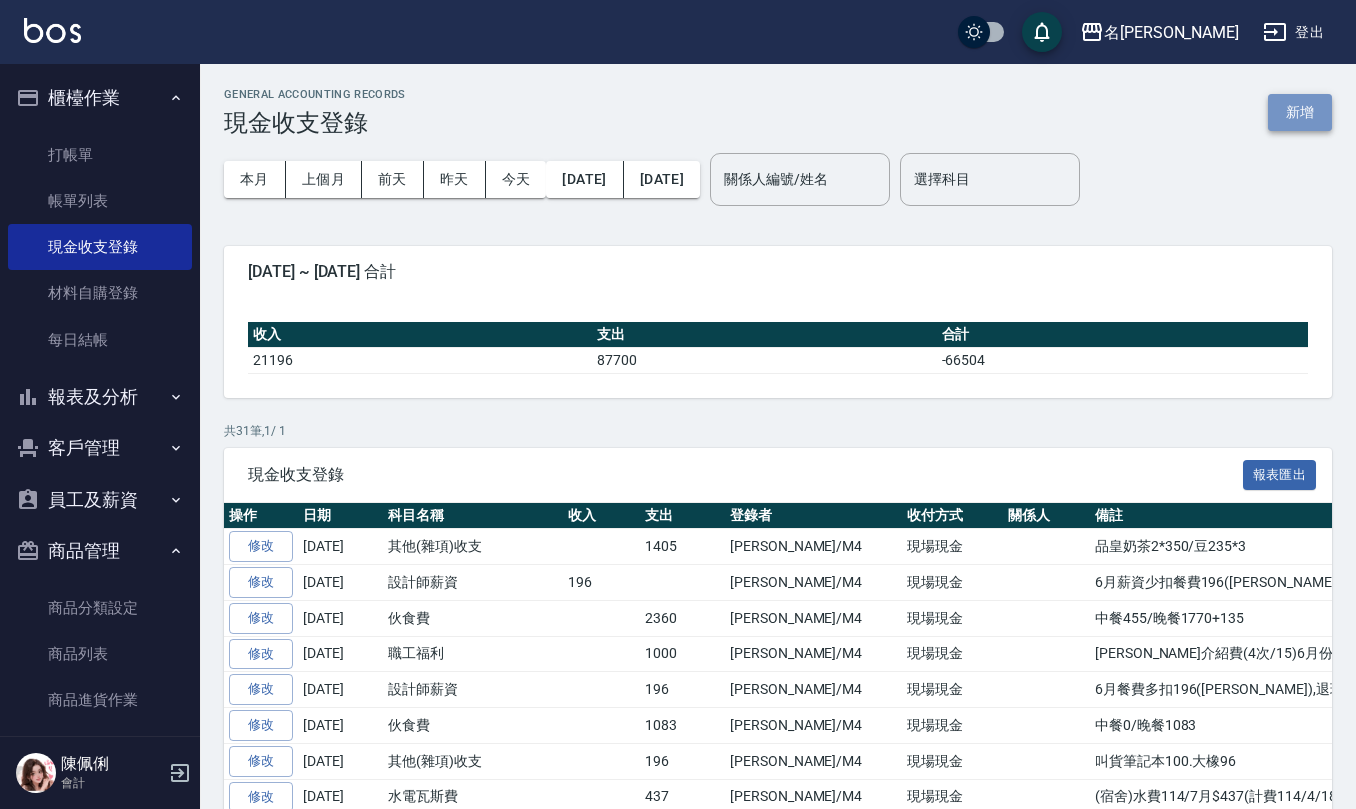 drag, startPoint x: 1310, startPoint y: 100, endPoint x: 992, endPoint y: 312, distance: 382.18845 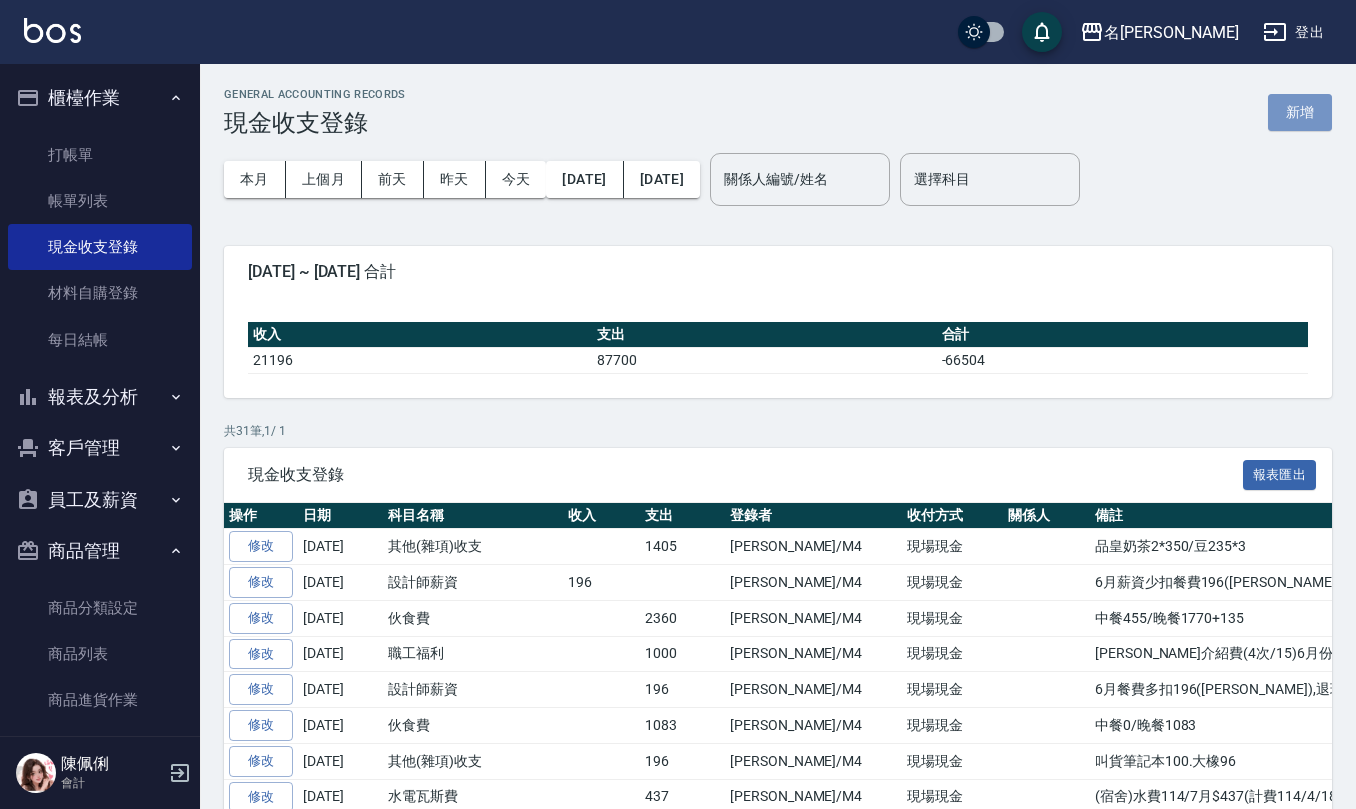 click on "新增" at bounding box center (1300, 112) 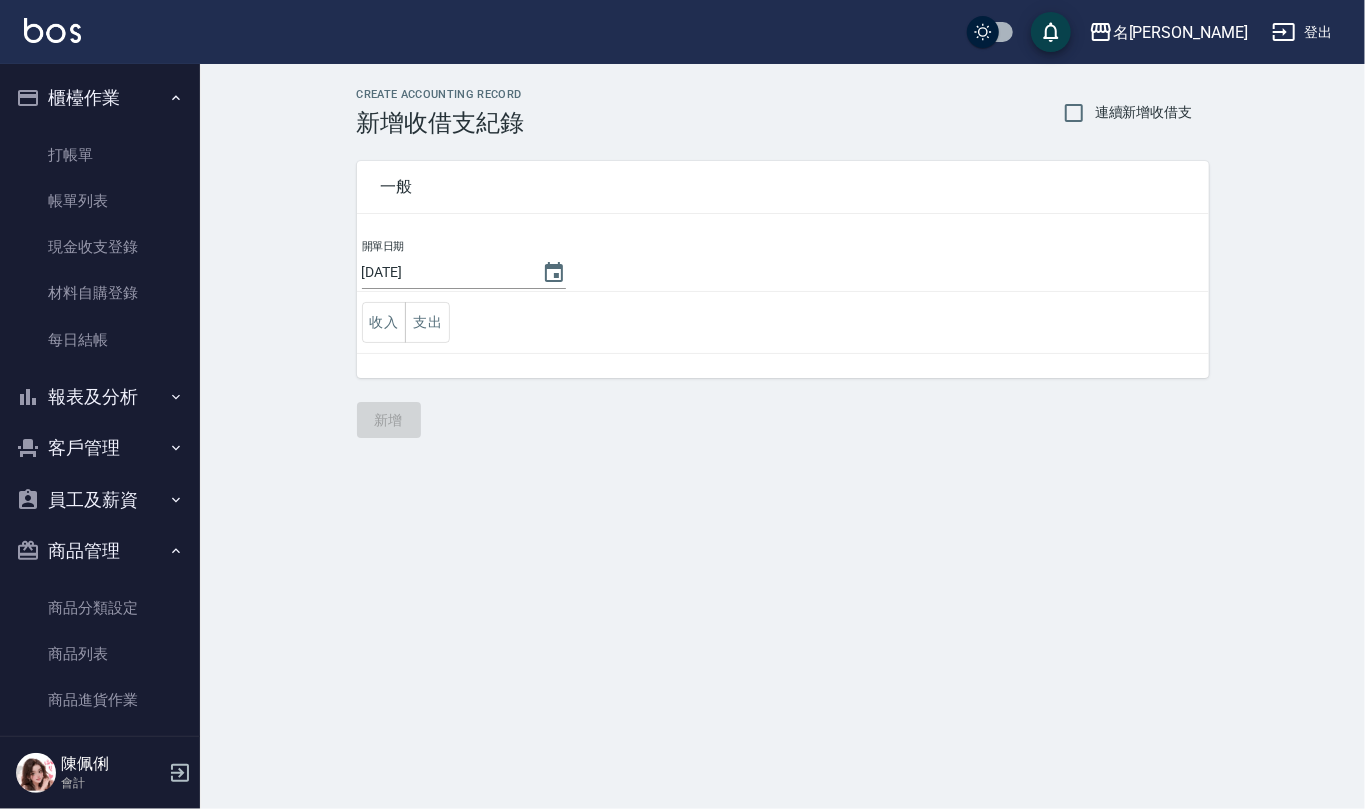 click on "收入 支出" at bounding box center [783, 323] 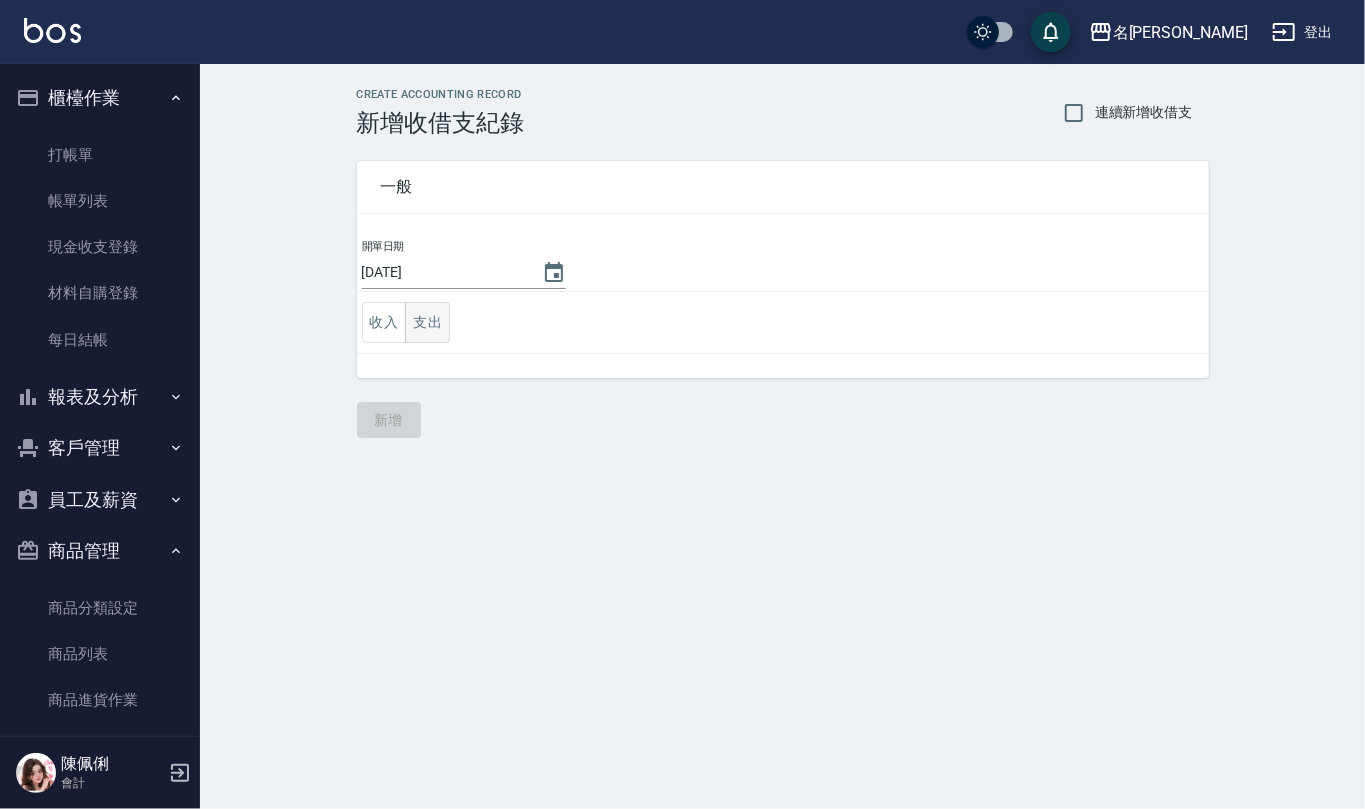 click on "支出" at bounding box center (427, 322) 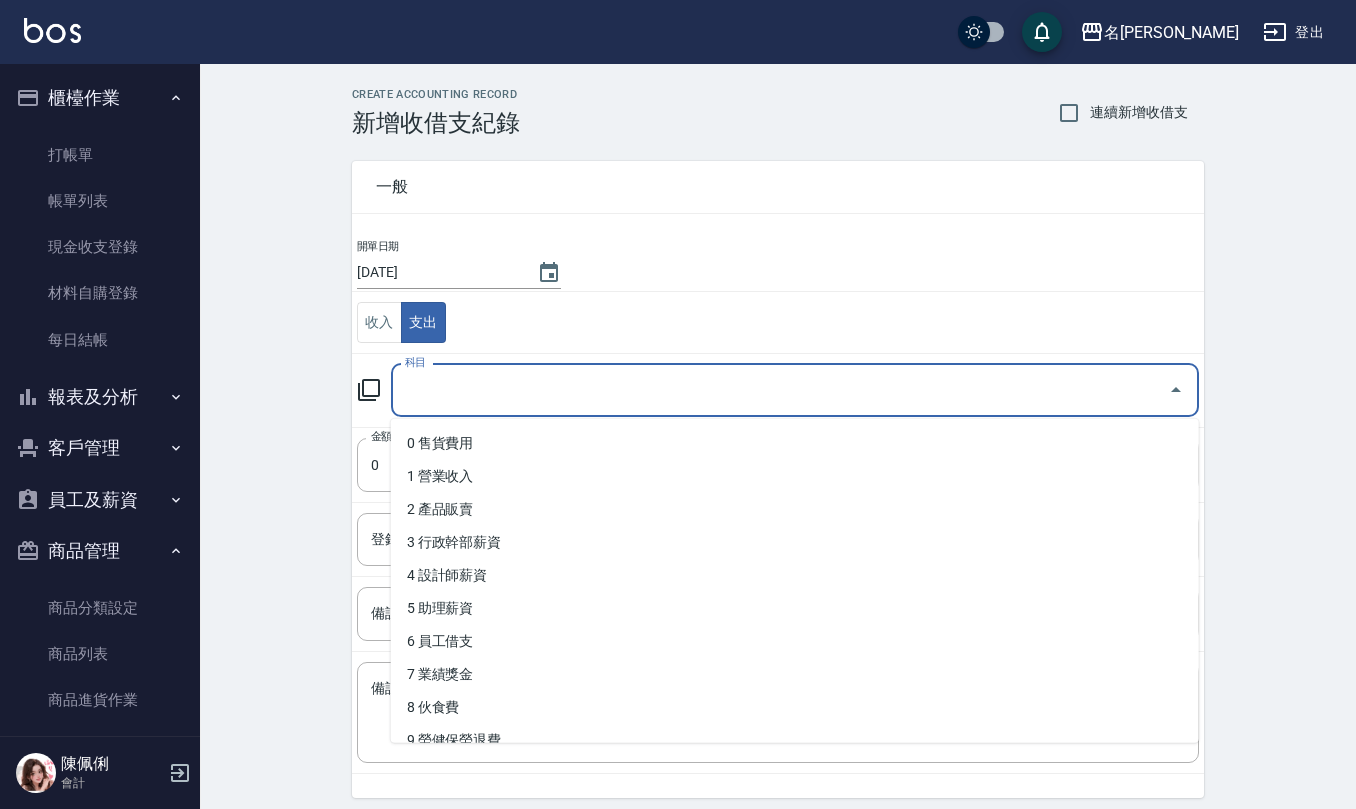 click on "科目" at bounding box center [780, 390] 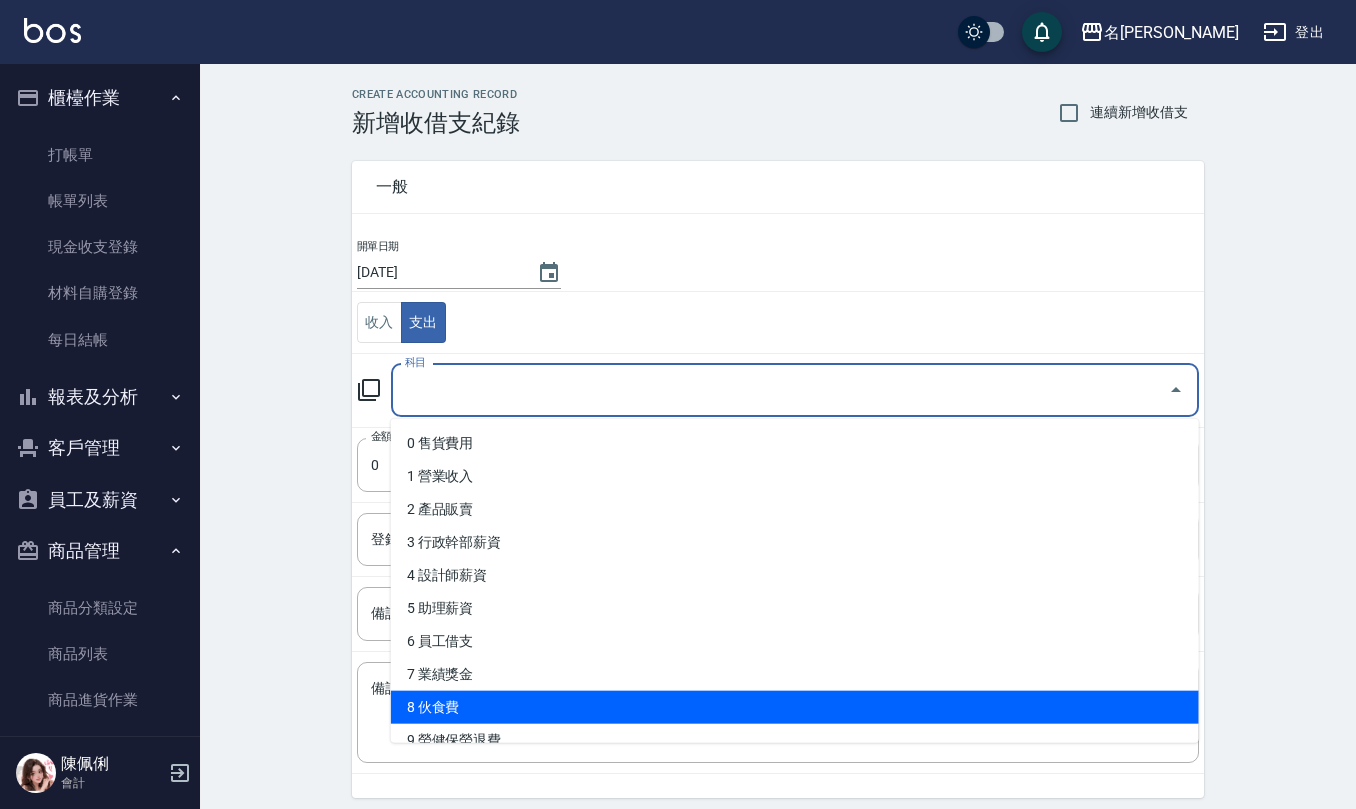 click on "8 伙食費" at bounding box center (795, 707) 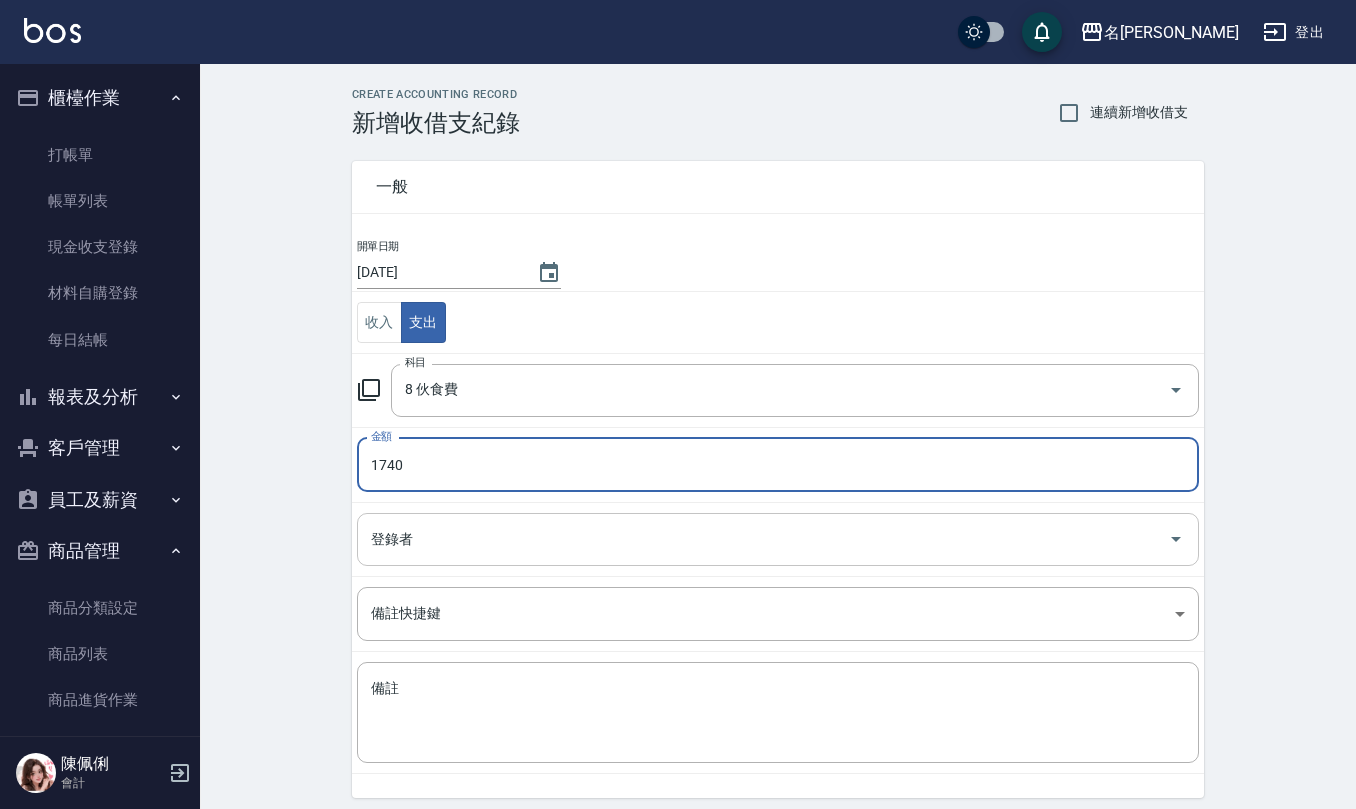 click on "登錄者" at bounding box center (778, 539) 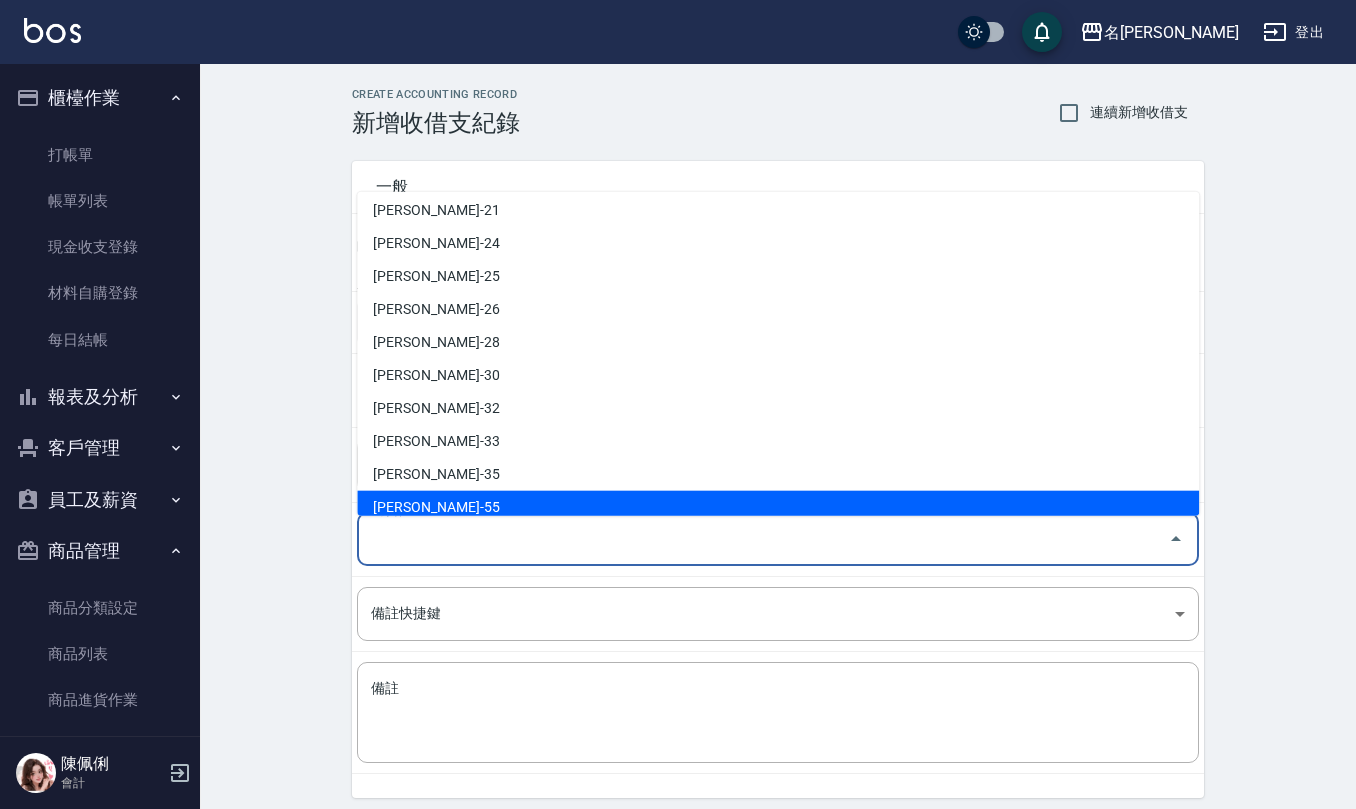 scroll, scrollTop: 846, scrollLeft: 0, axis: vertical 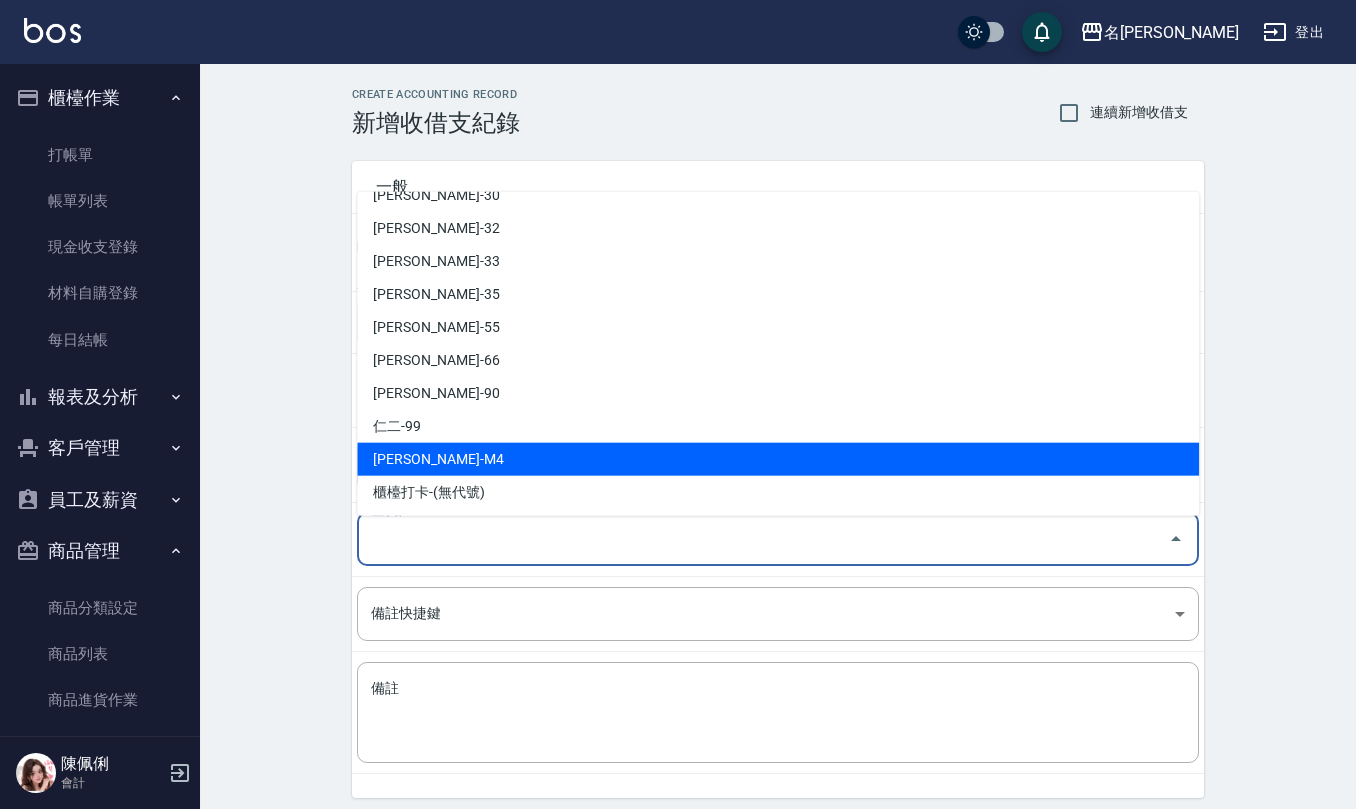 click on "陳佩俐-M4" at bounding box center (778, 459) 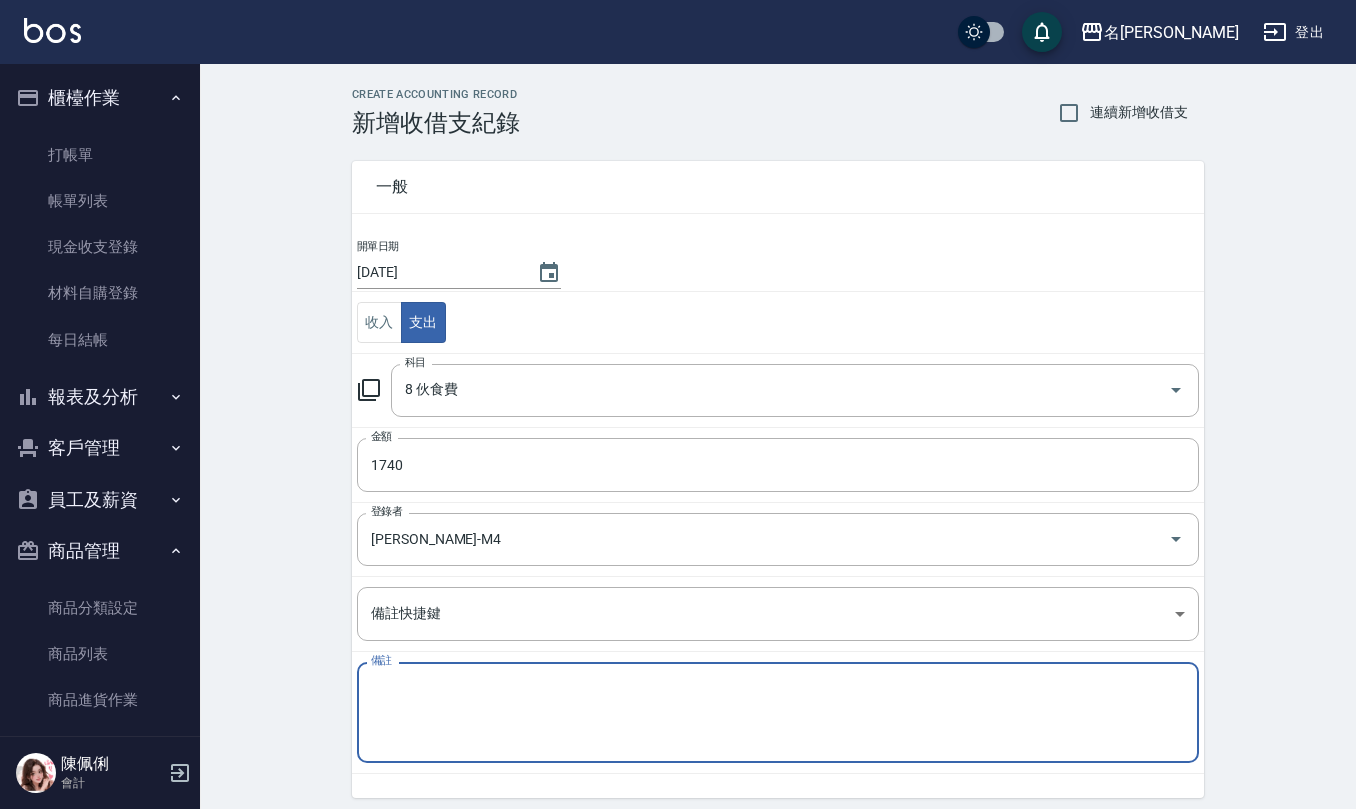 click on "備註" at bounding box center [778, 713] 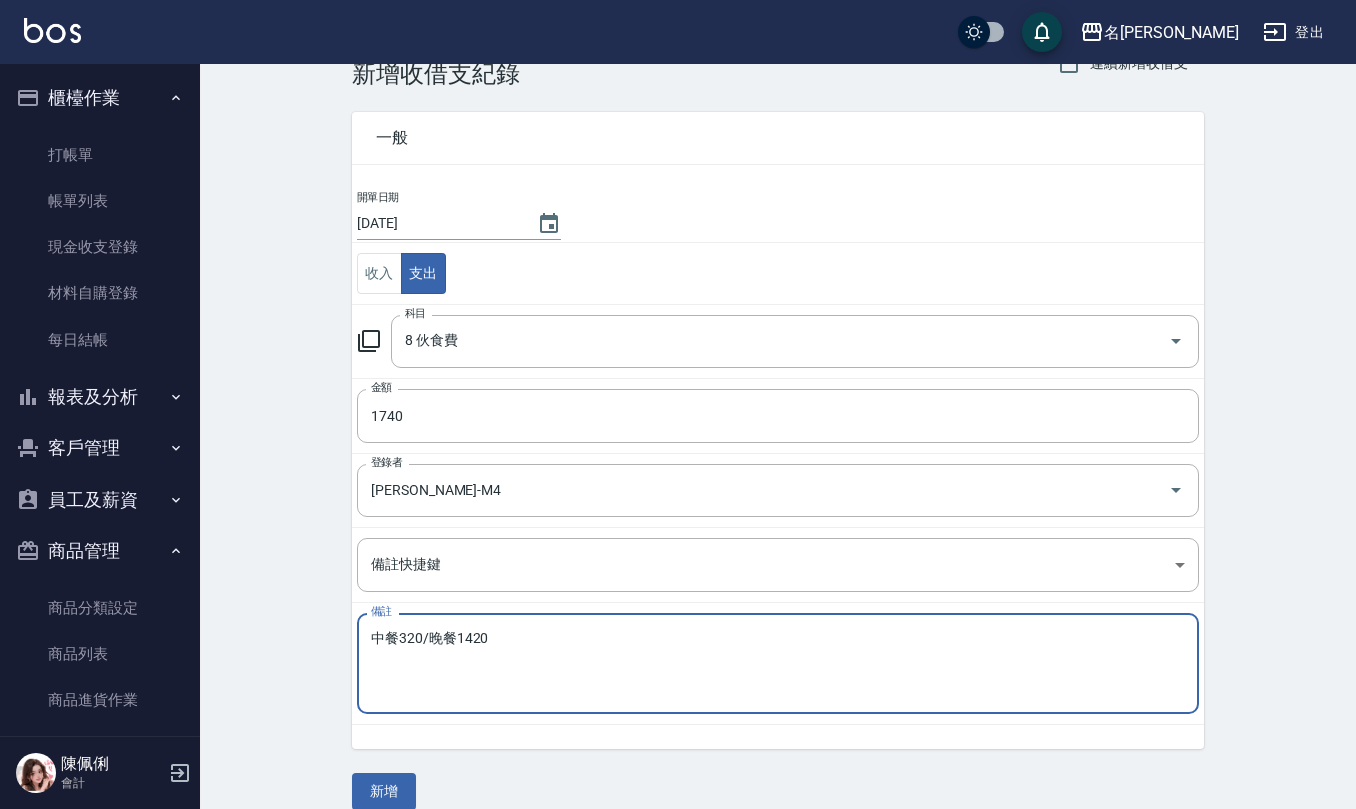 scroll, scrollTop: 76, scrollLeft: 0, axis: vertical 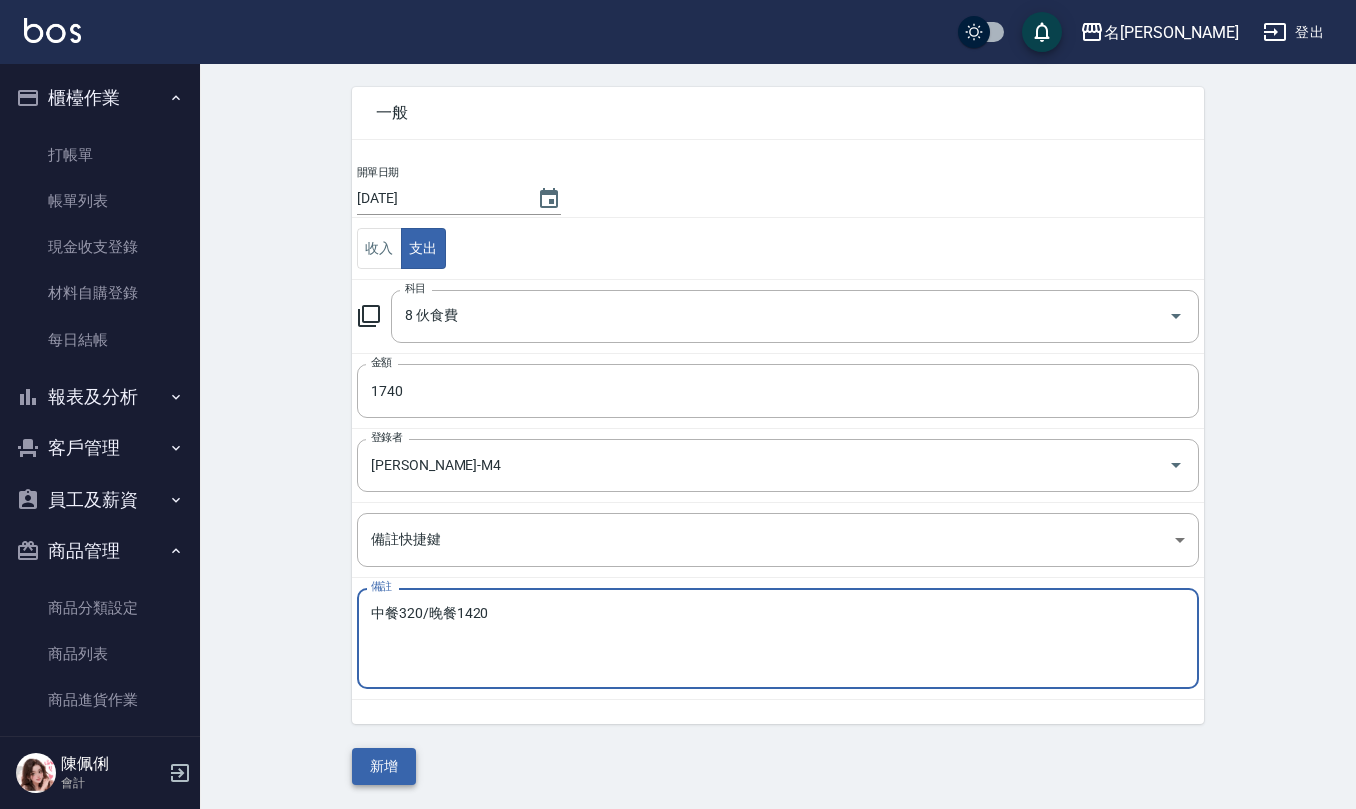 type on "中餐320/晚餐1420" 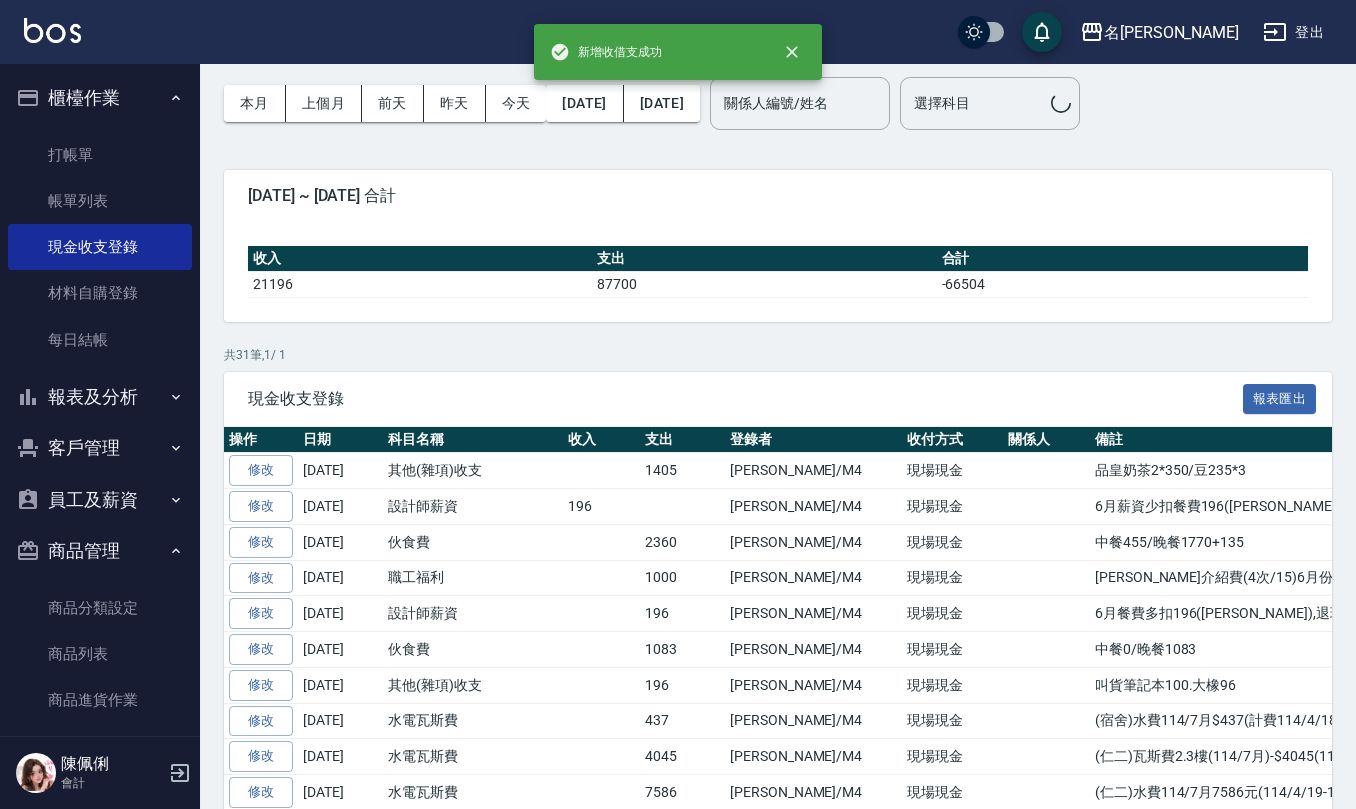 scroll, scrollTop: 0, scrollLeft: 0, axis: both 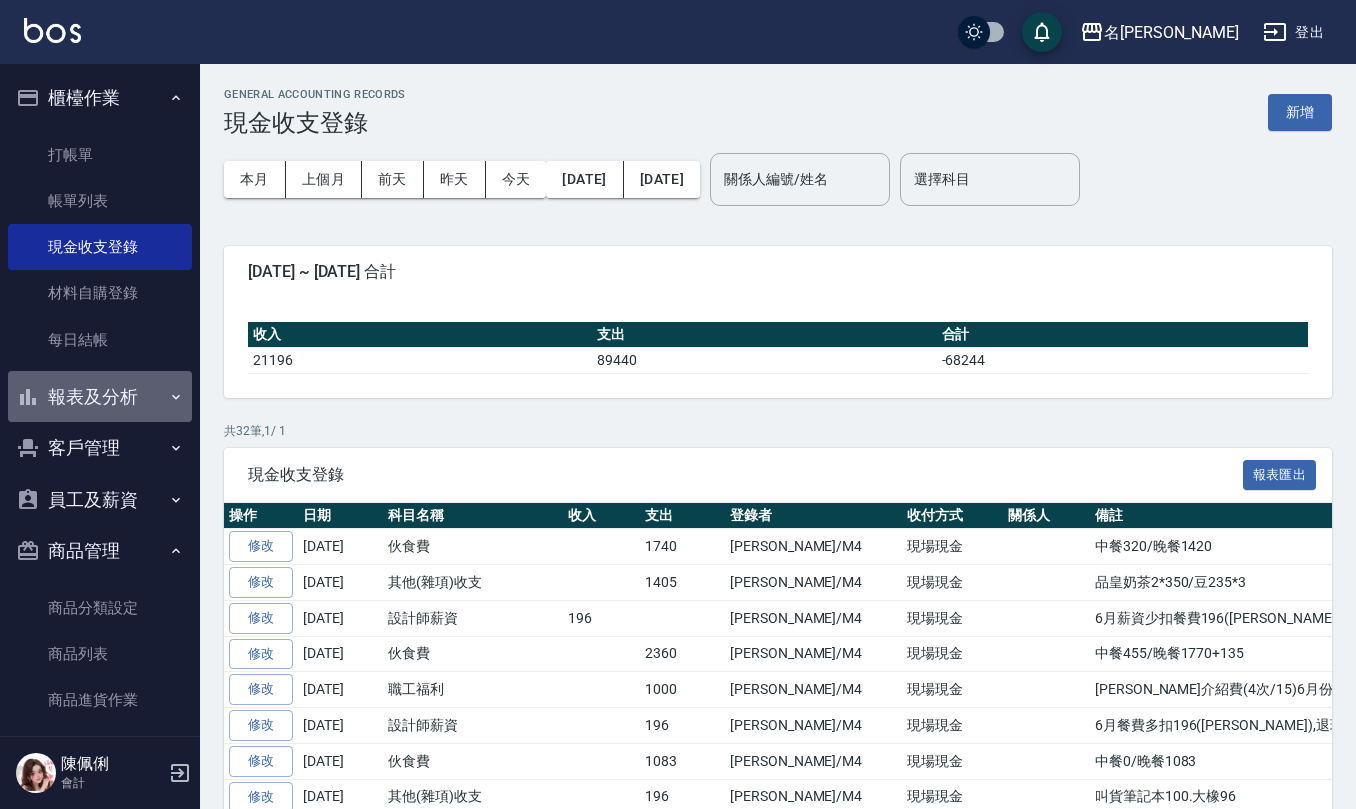 click on "報表及分析" at bounding box center [100, 397] 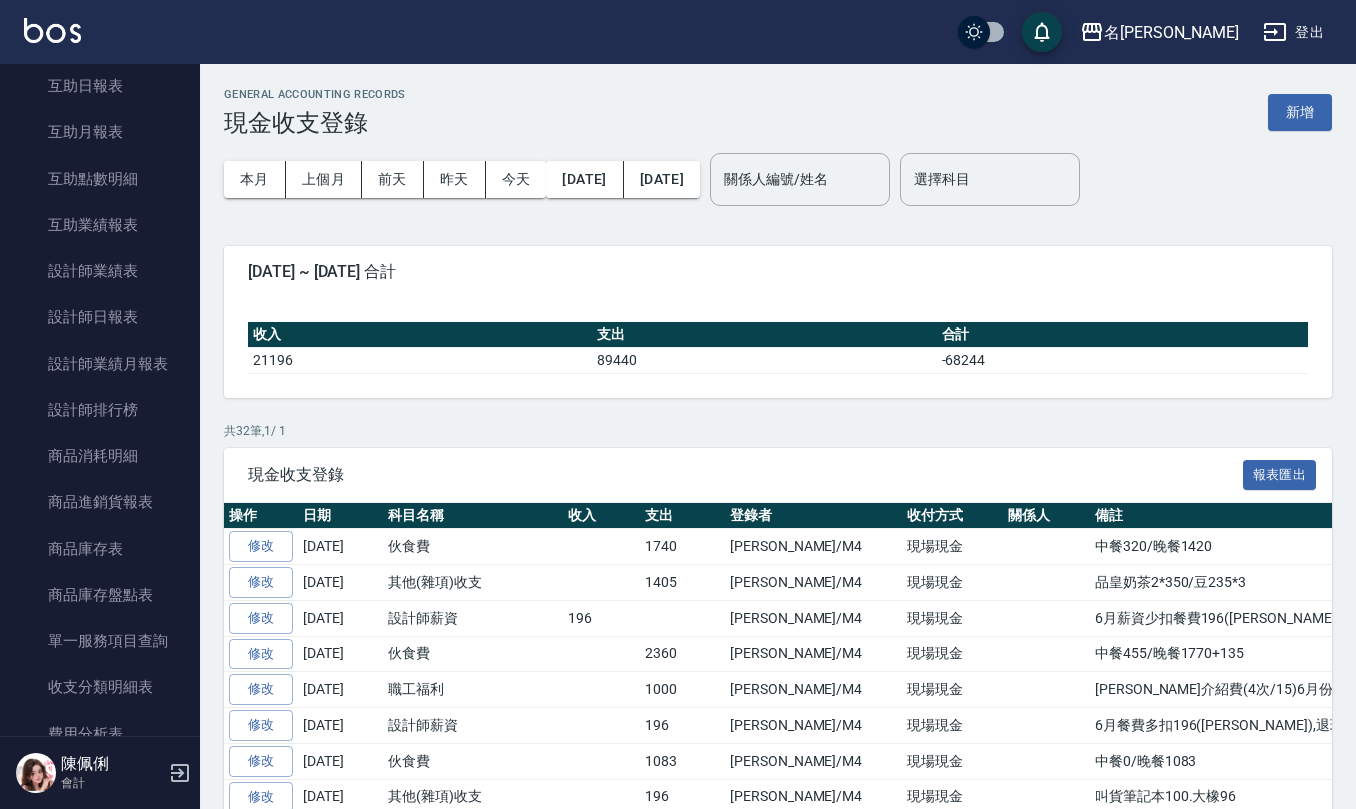 scroll, scrollTop: 666, scrollLeft: 0, axis: vertical 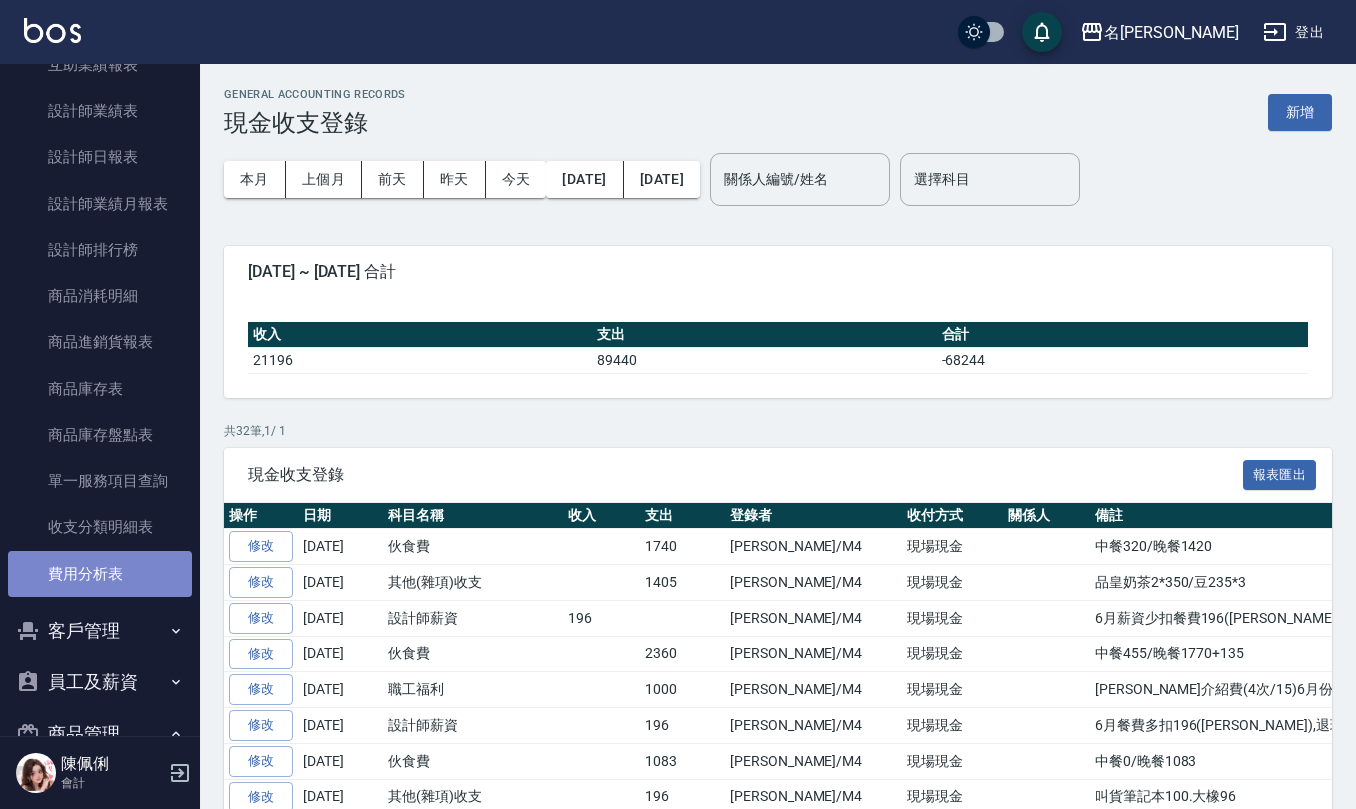 click on "費用分析表" at bounding box center [100, 574] 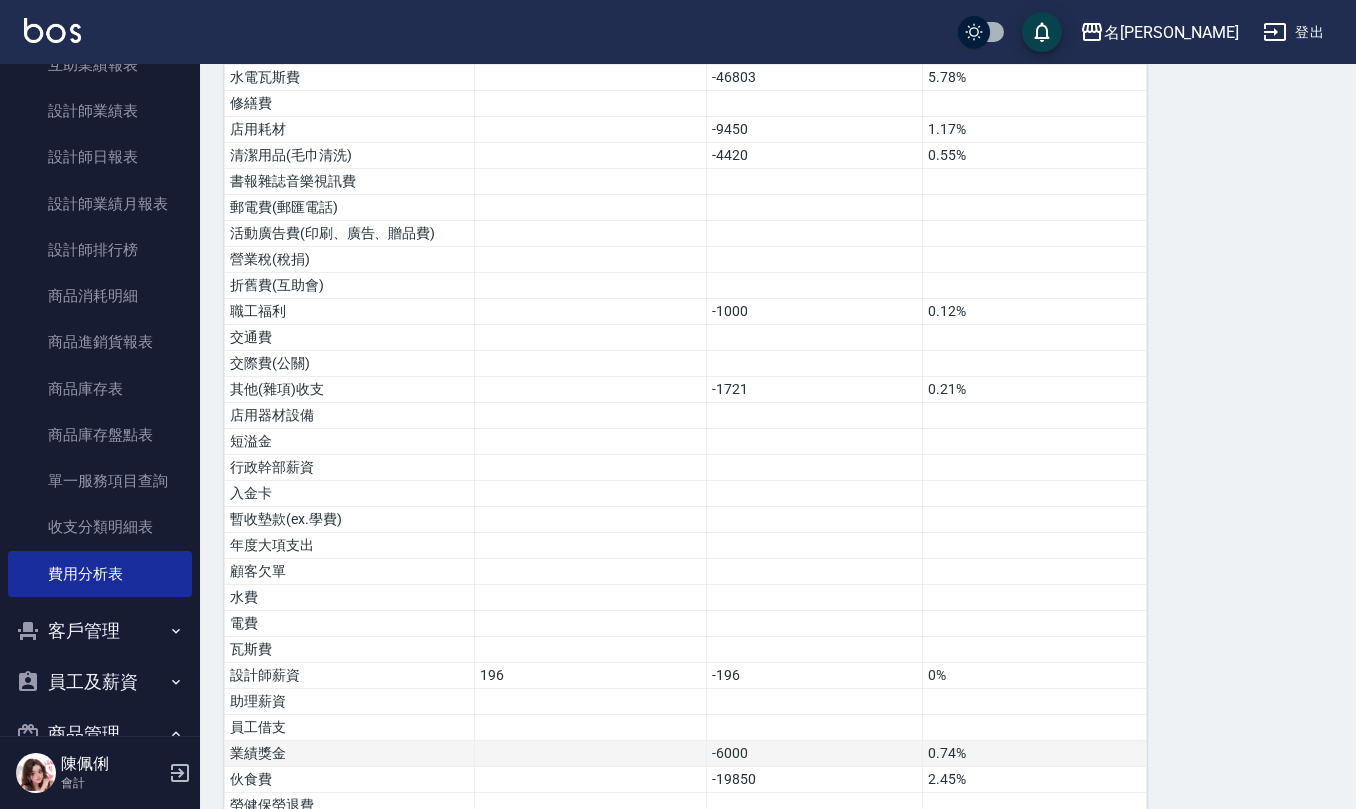 scroll, scrollTop: 1052, scrollLeft: 0, axis: vertical 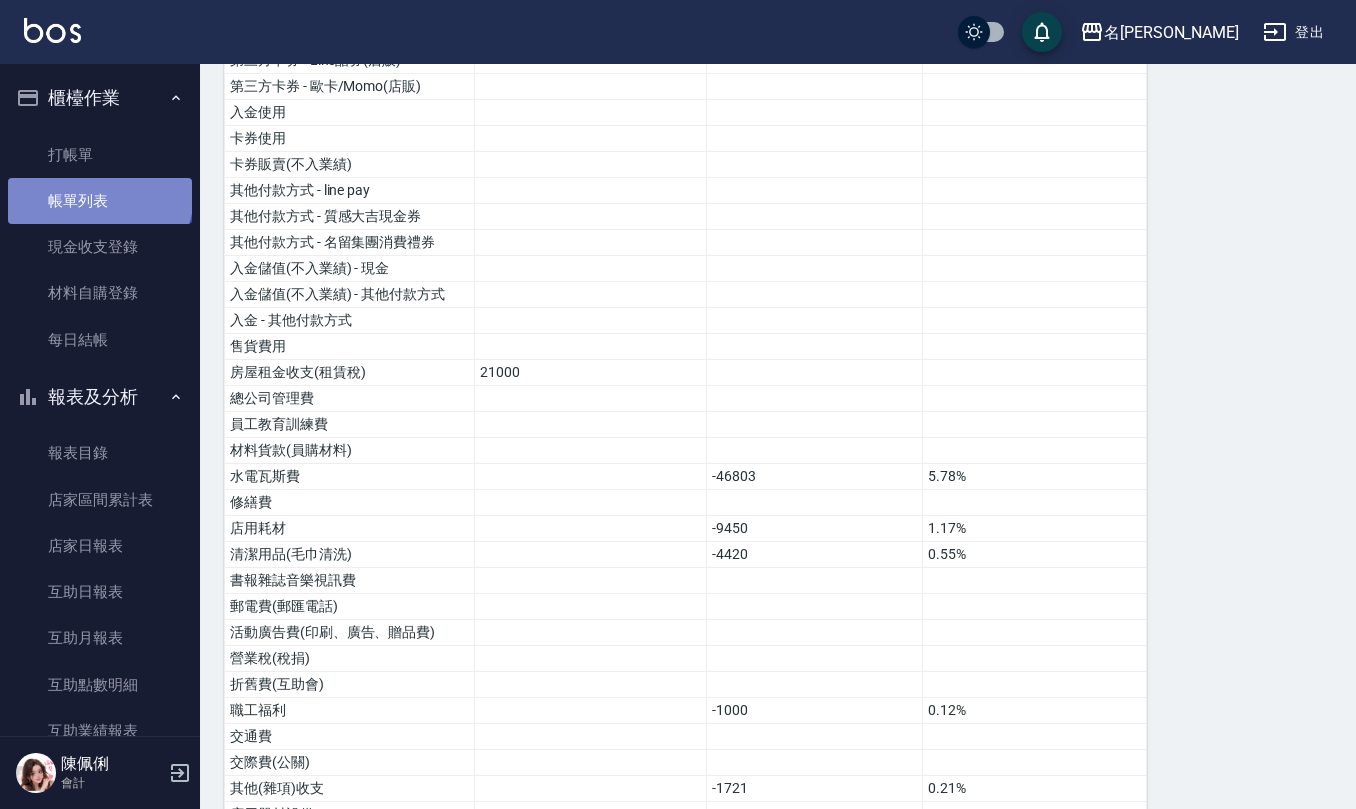 click on "帳單列表" at bounding box center [100, 201] 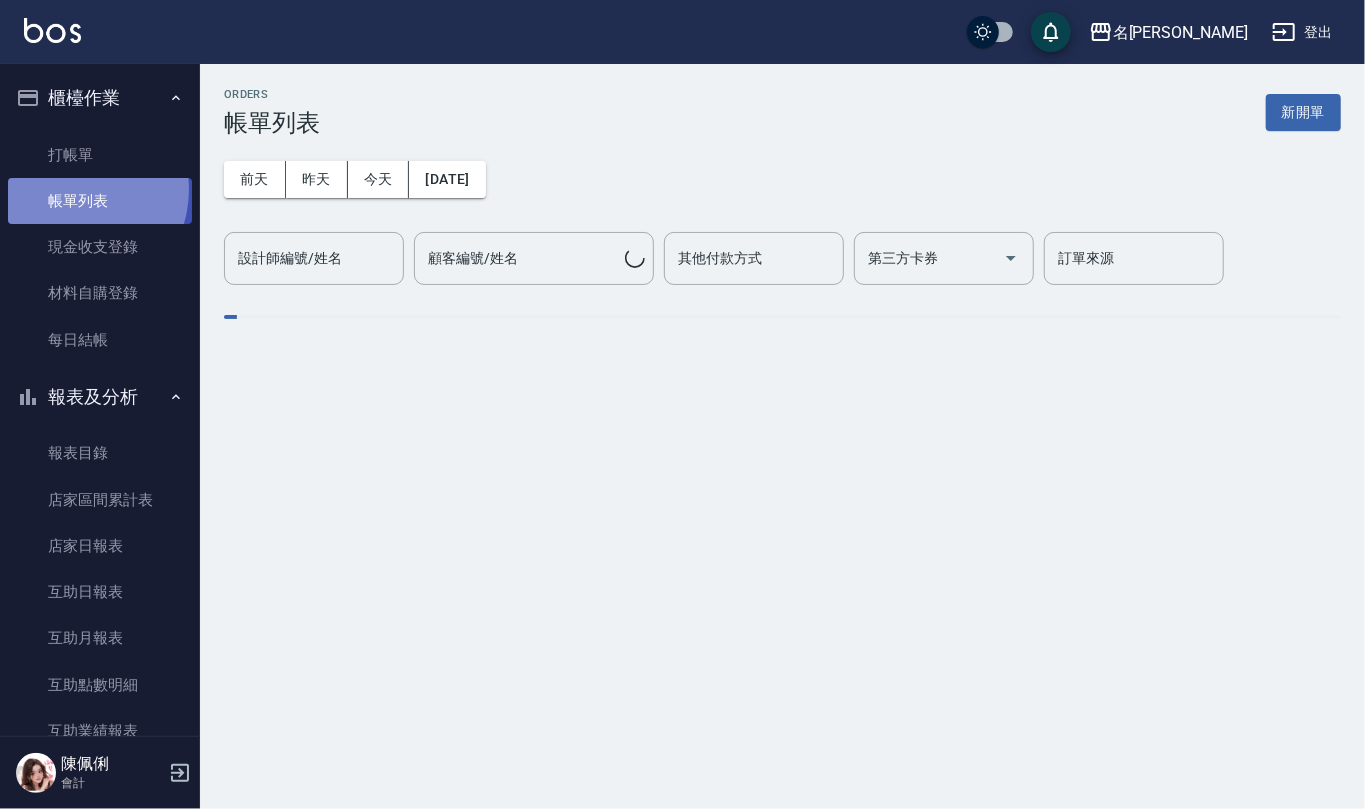 click on "帳單列表" at bounding box center [100, 201] 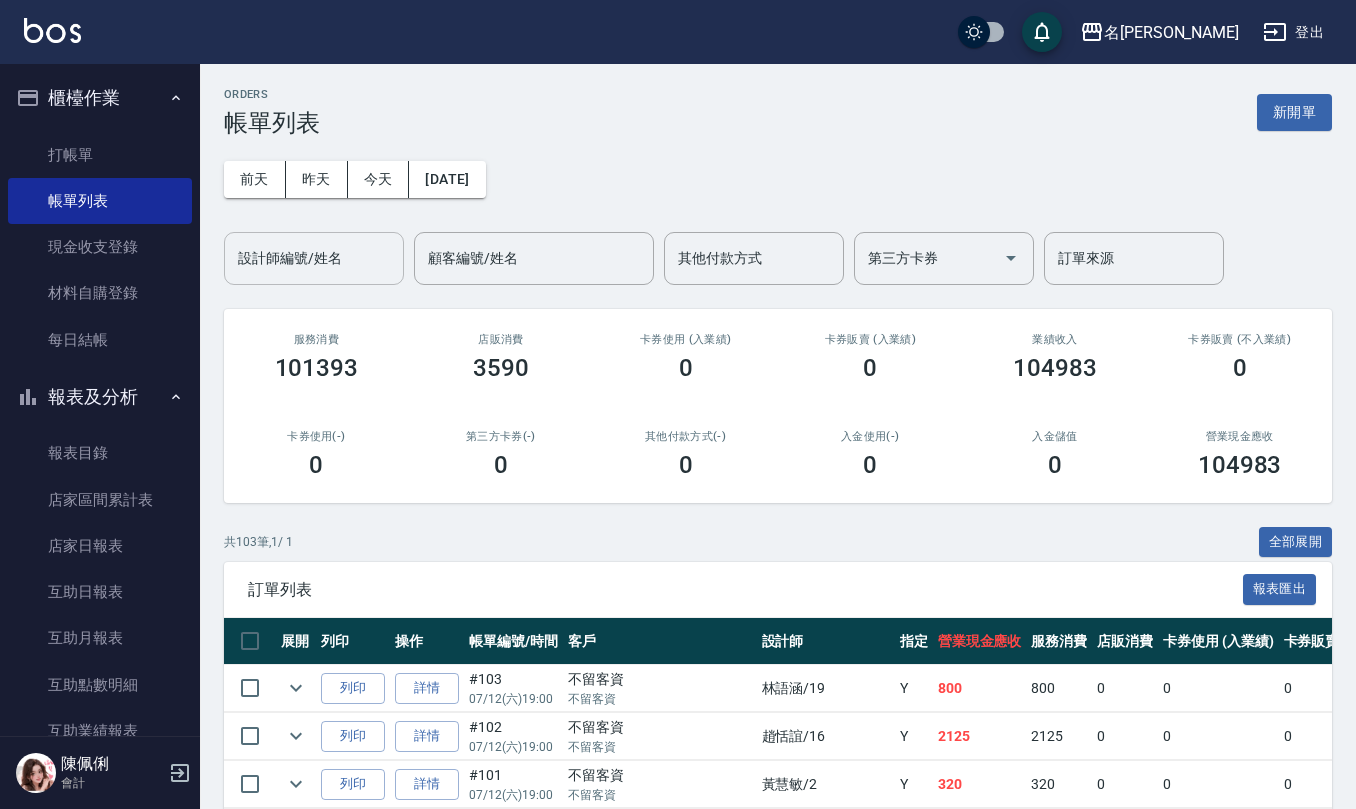 click on "設計師編號/姓名" at bounding box center [314, 258] 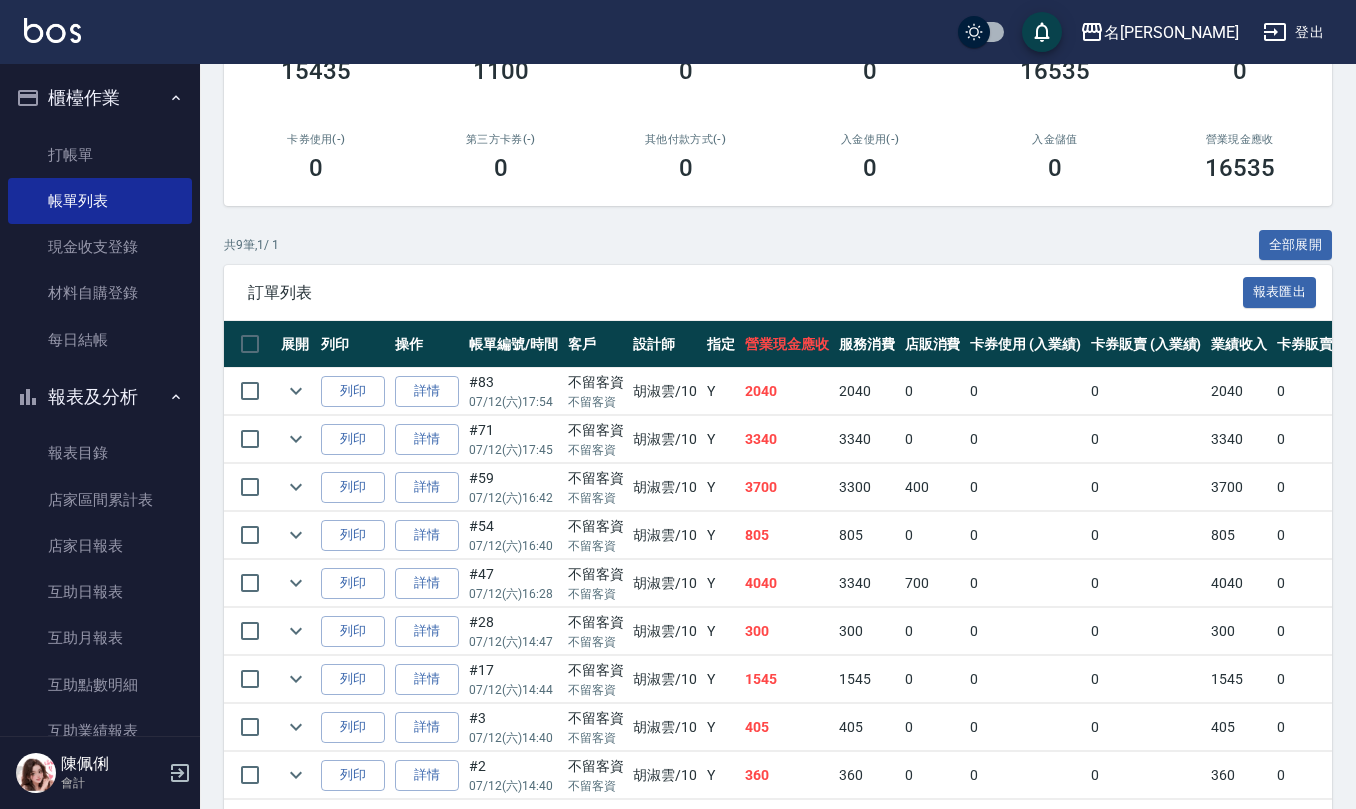 scroll, scrollTop: 392, scrollLeft: 0, axis: vertical 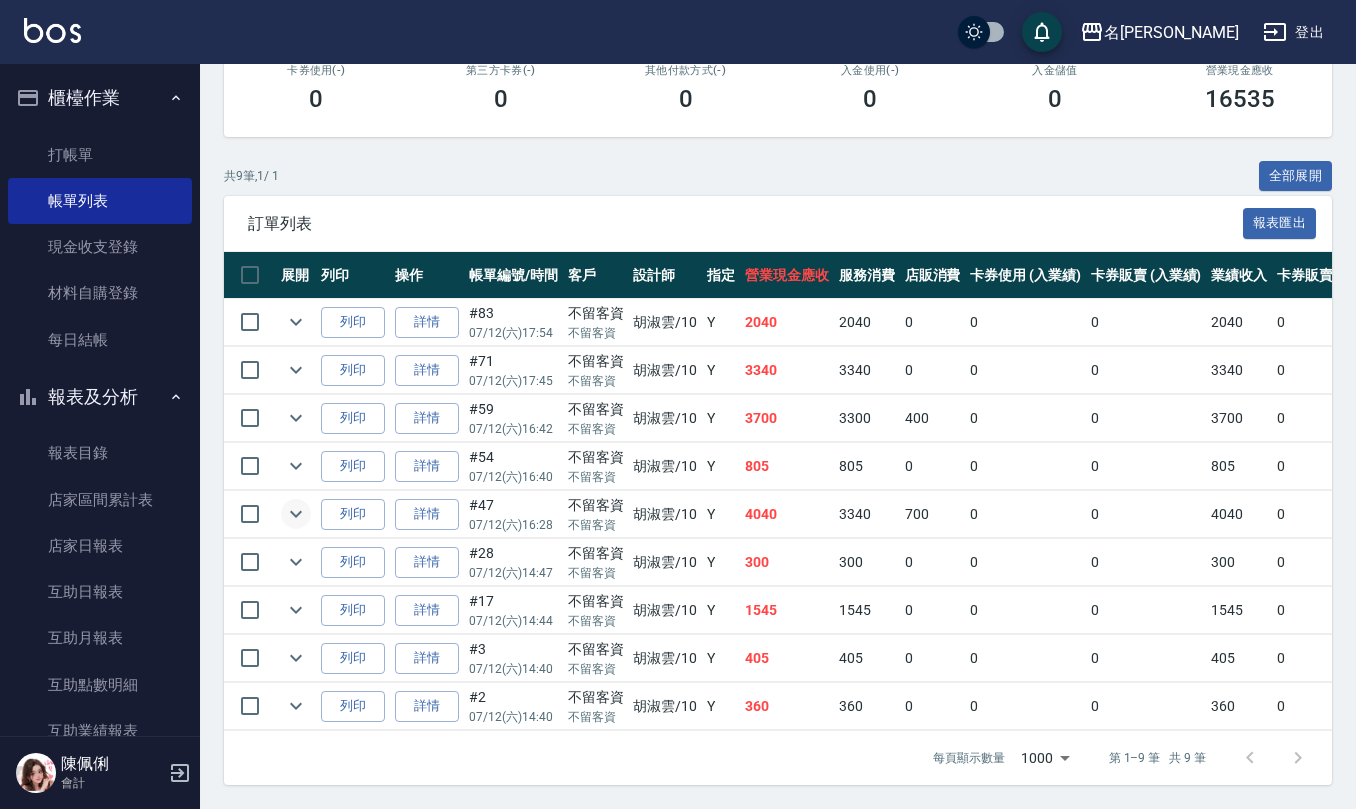 type on "胡淑雲-10" 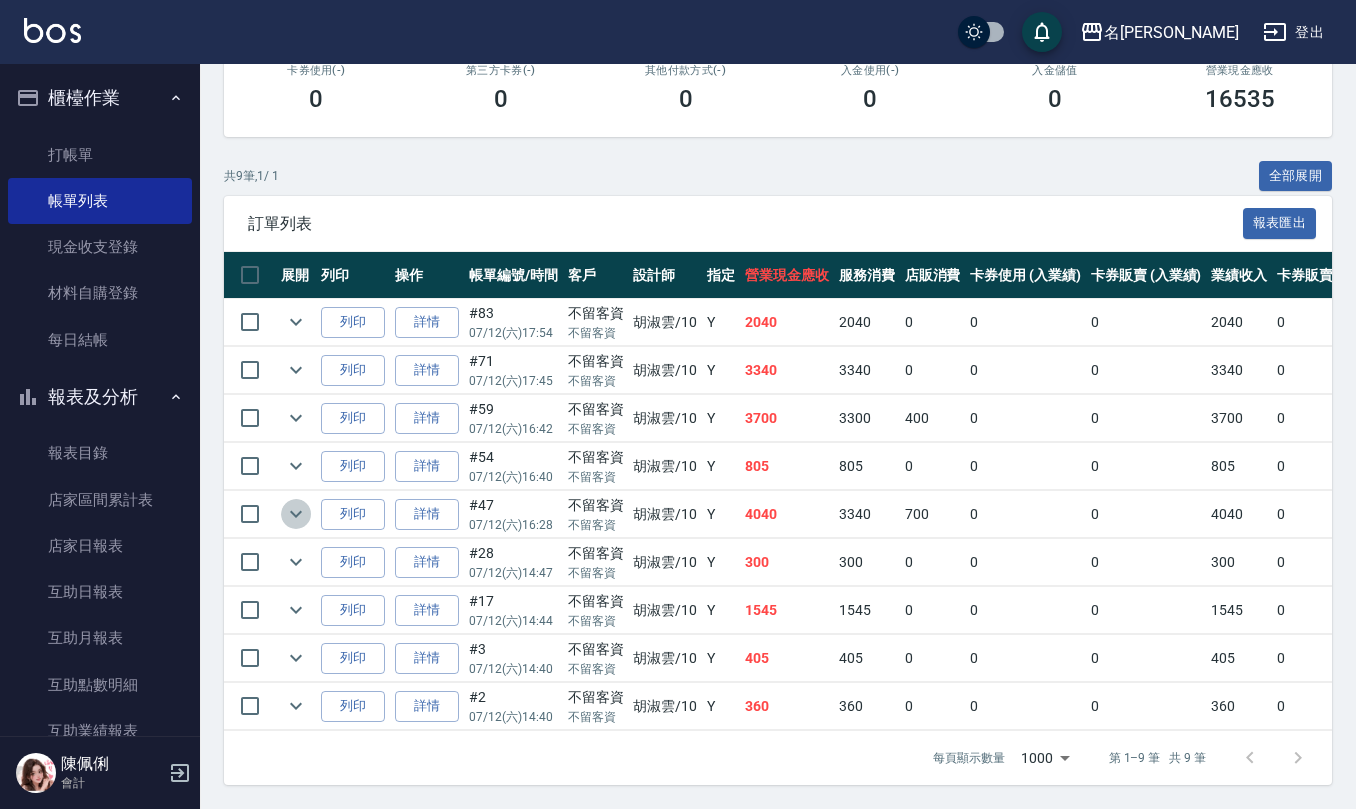 click 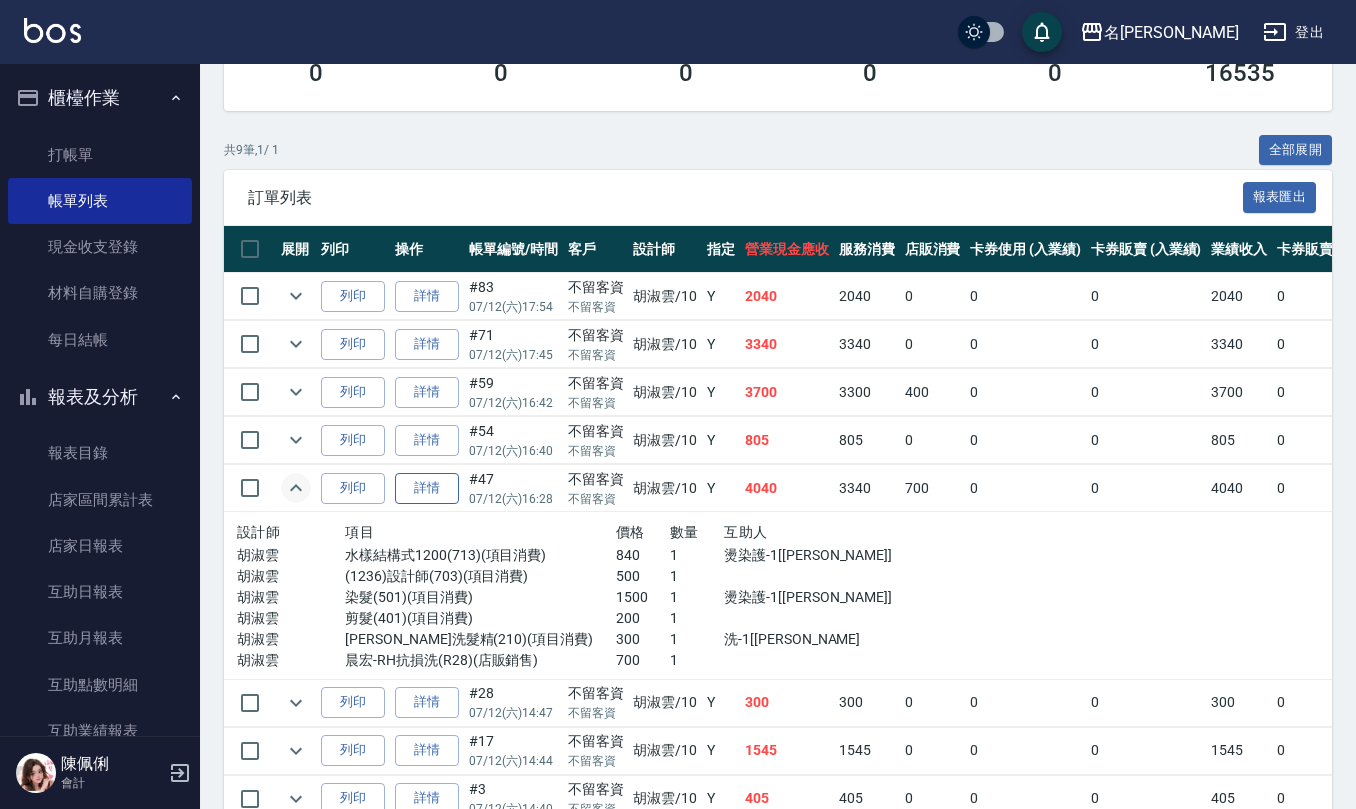 click on "詳情" at bounding box center [427, 488] 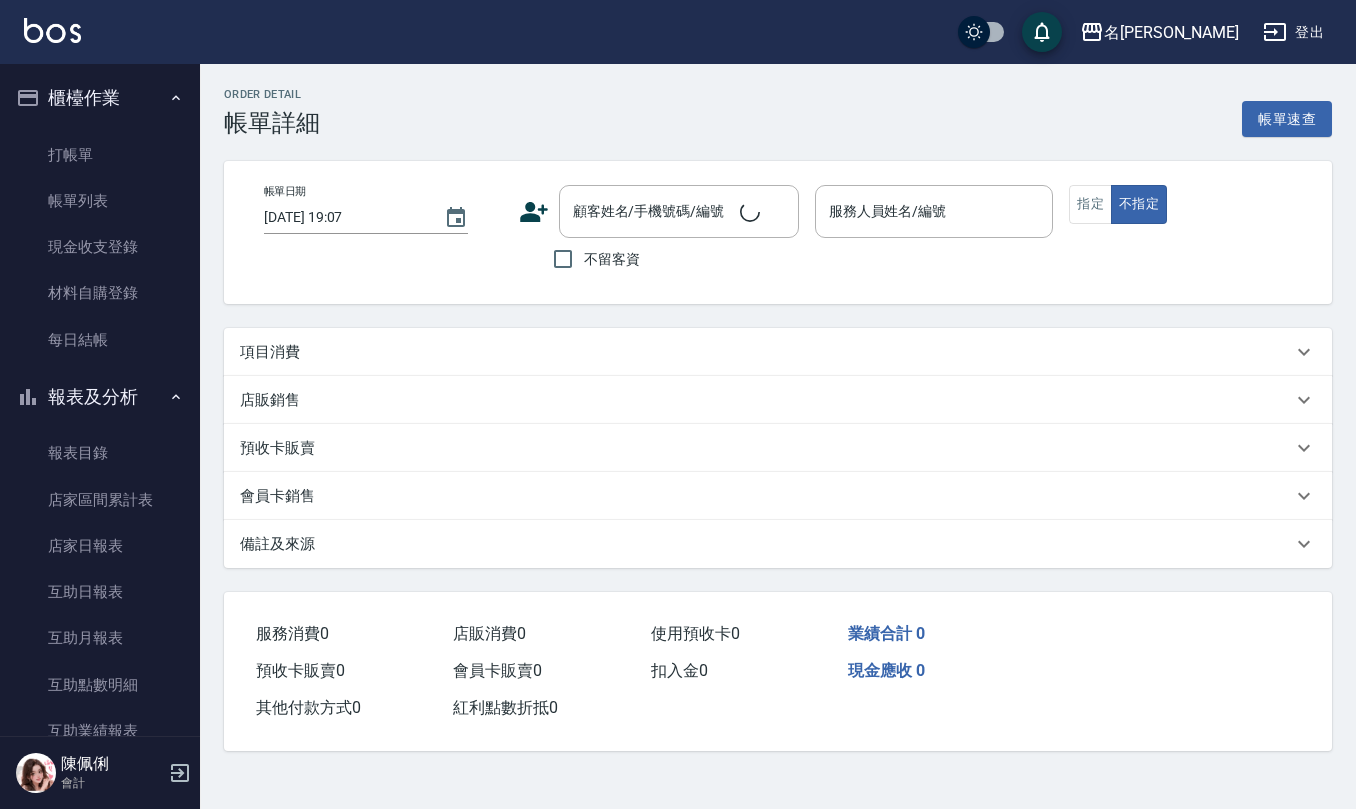 scroll, scrollTop: 0, scrollLeft: 0, axis: both 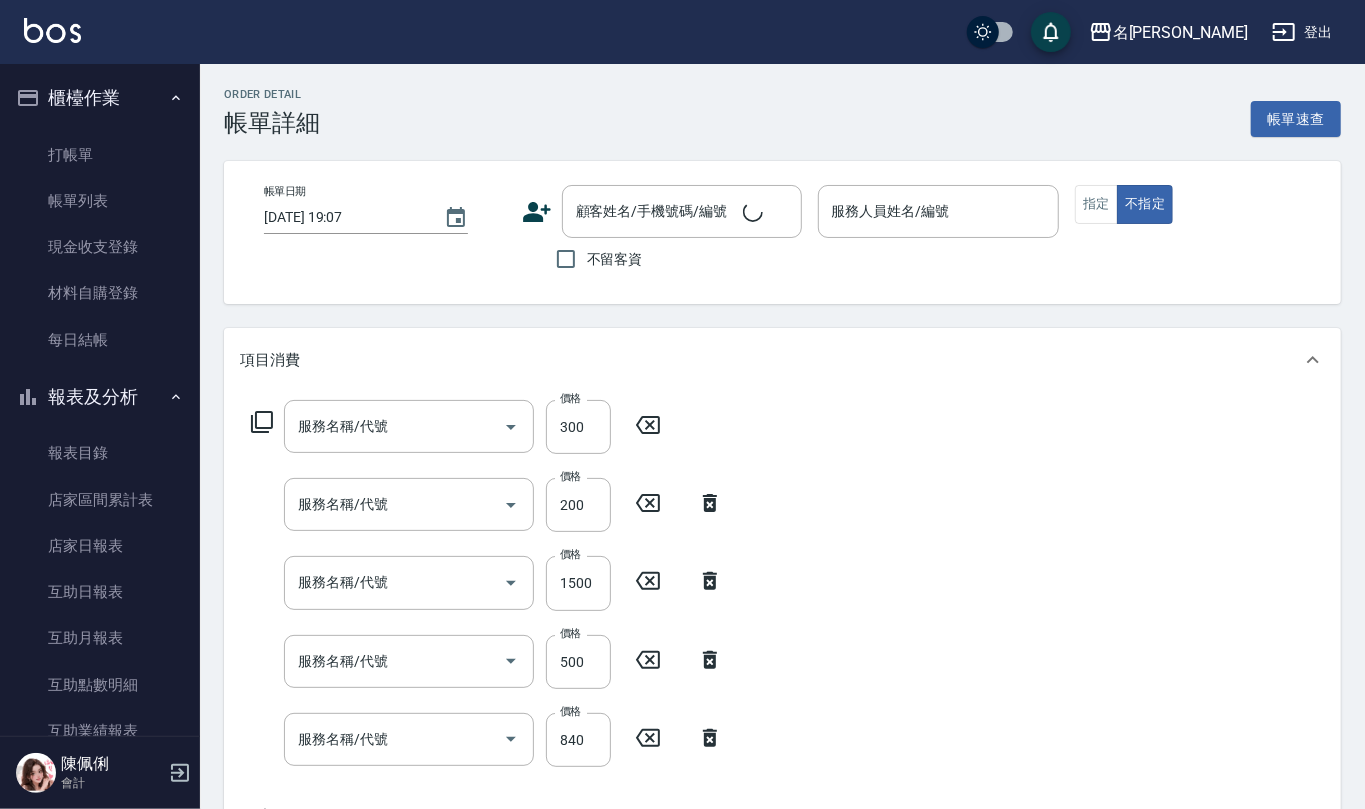 type on "2025/07/12 16:28" 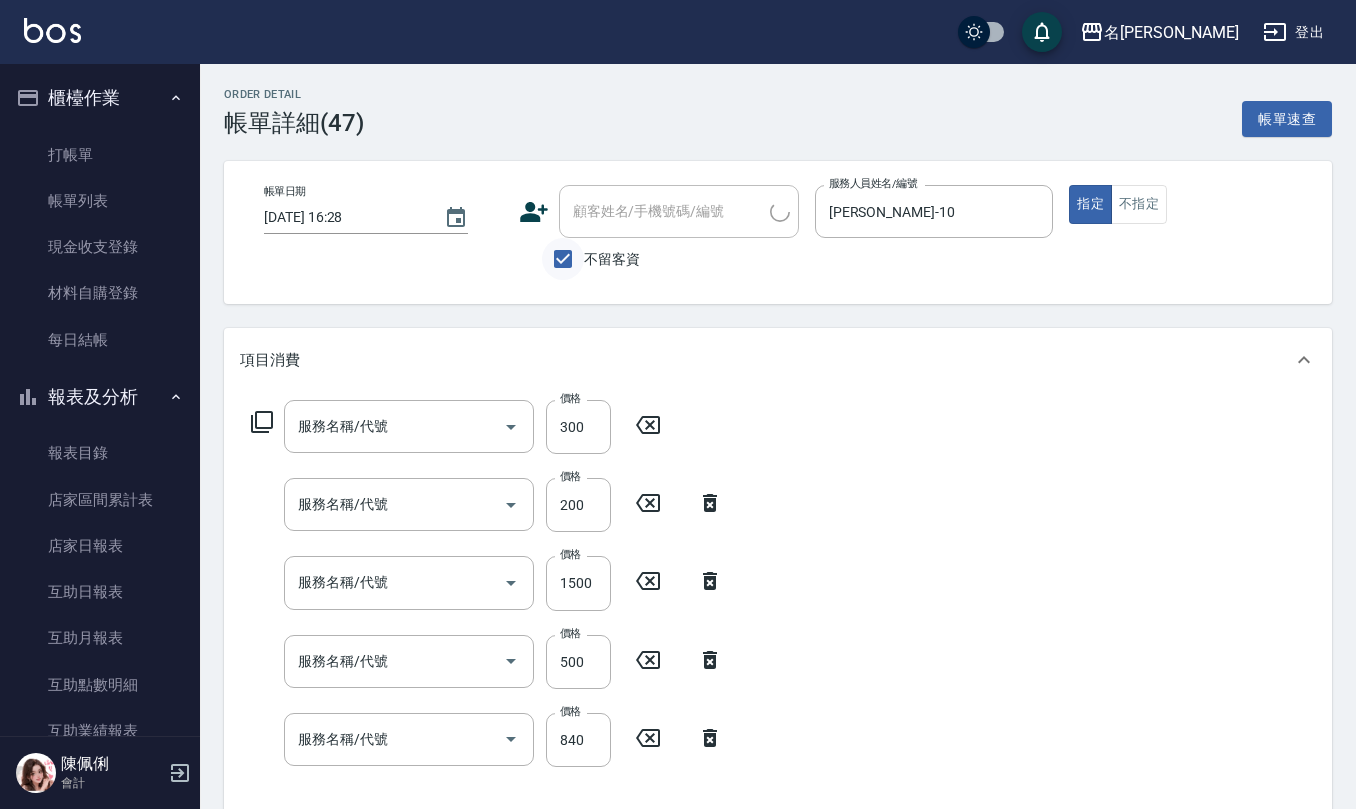 type on "歐娜洗髮精(210)" 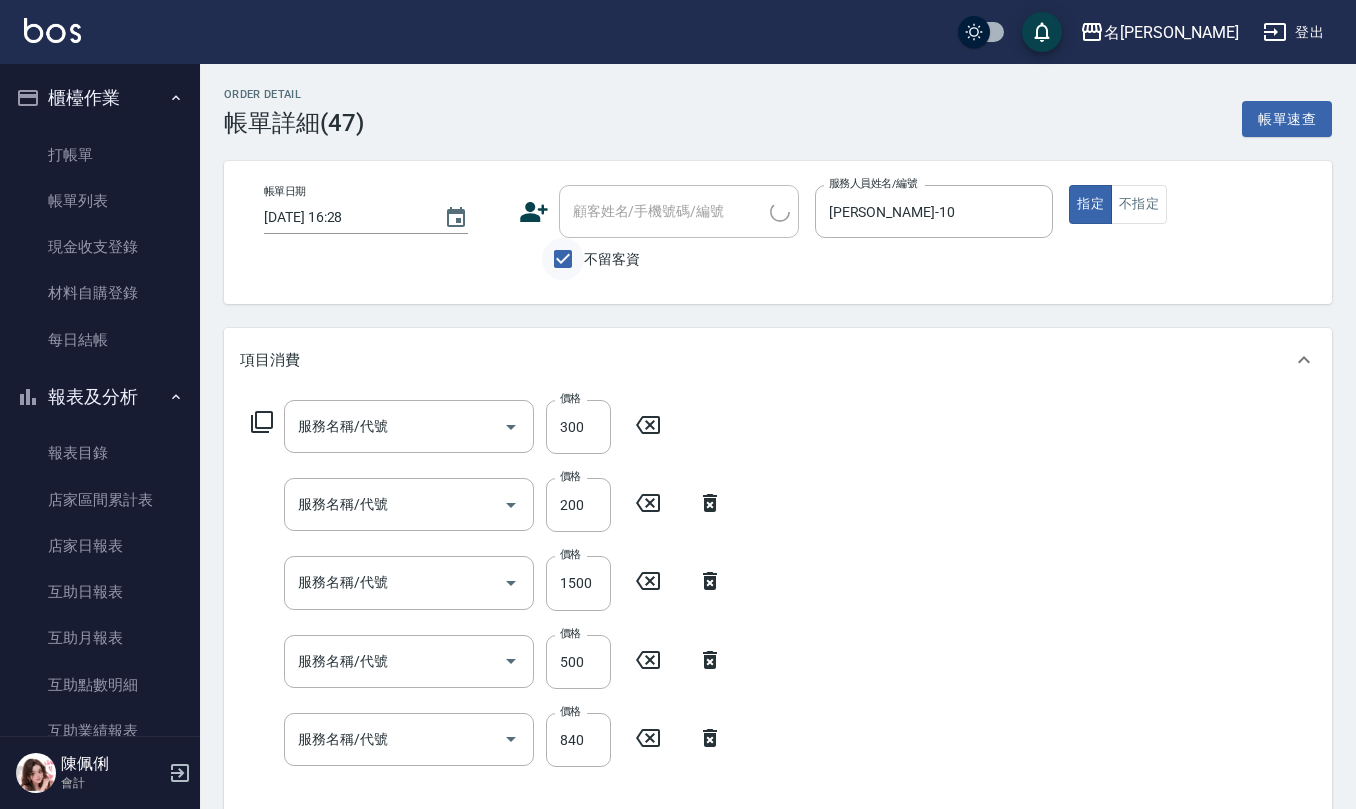 type on "剪髮(401)" 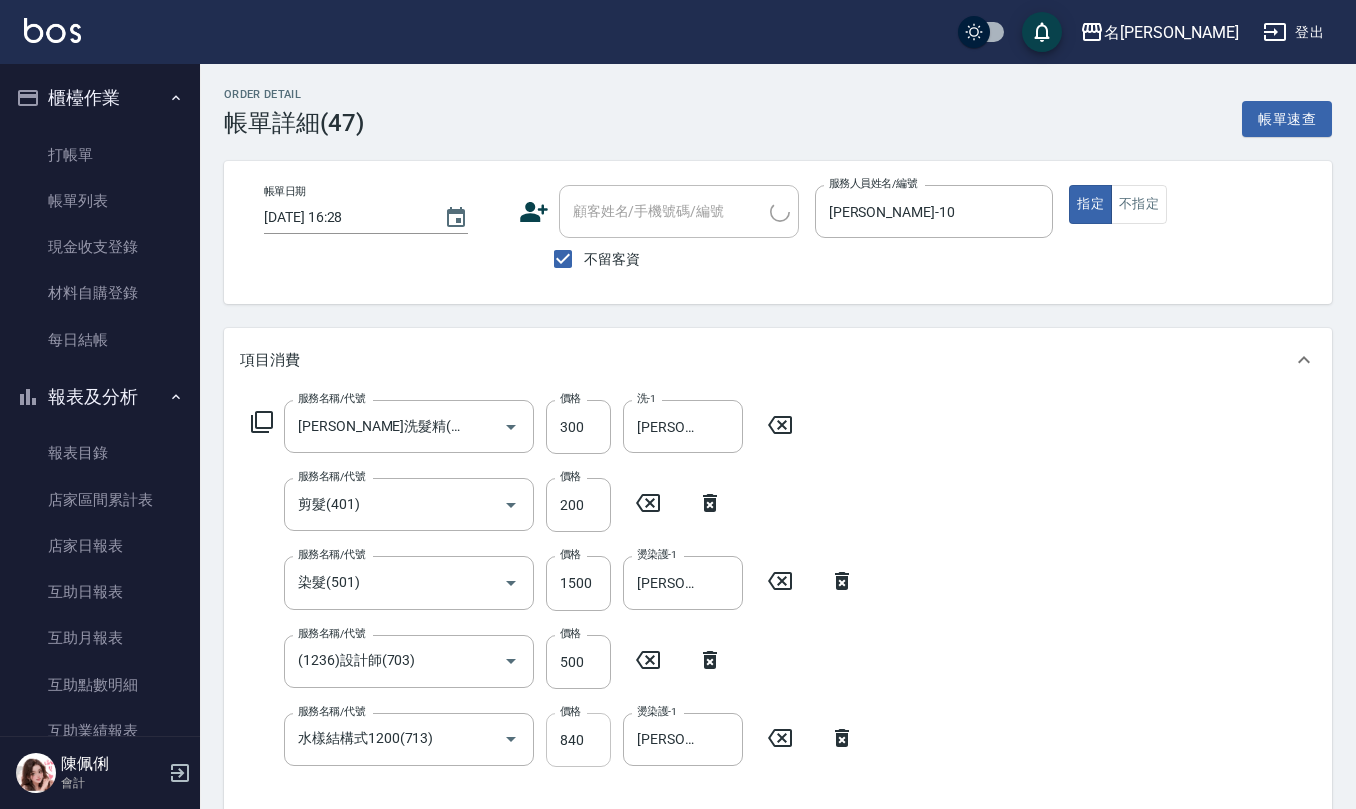 scroll, scrollTop: 504, scrollLeft: 0, axis: vertical 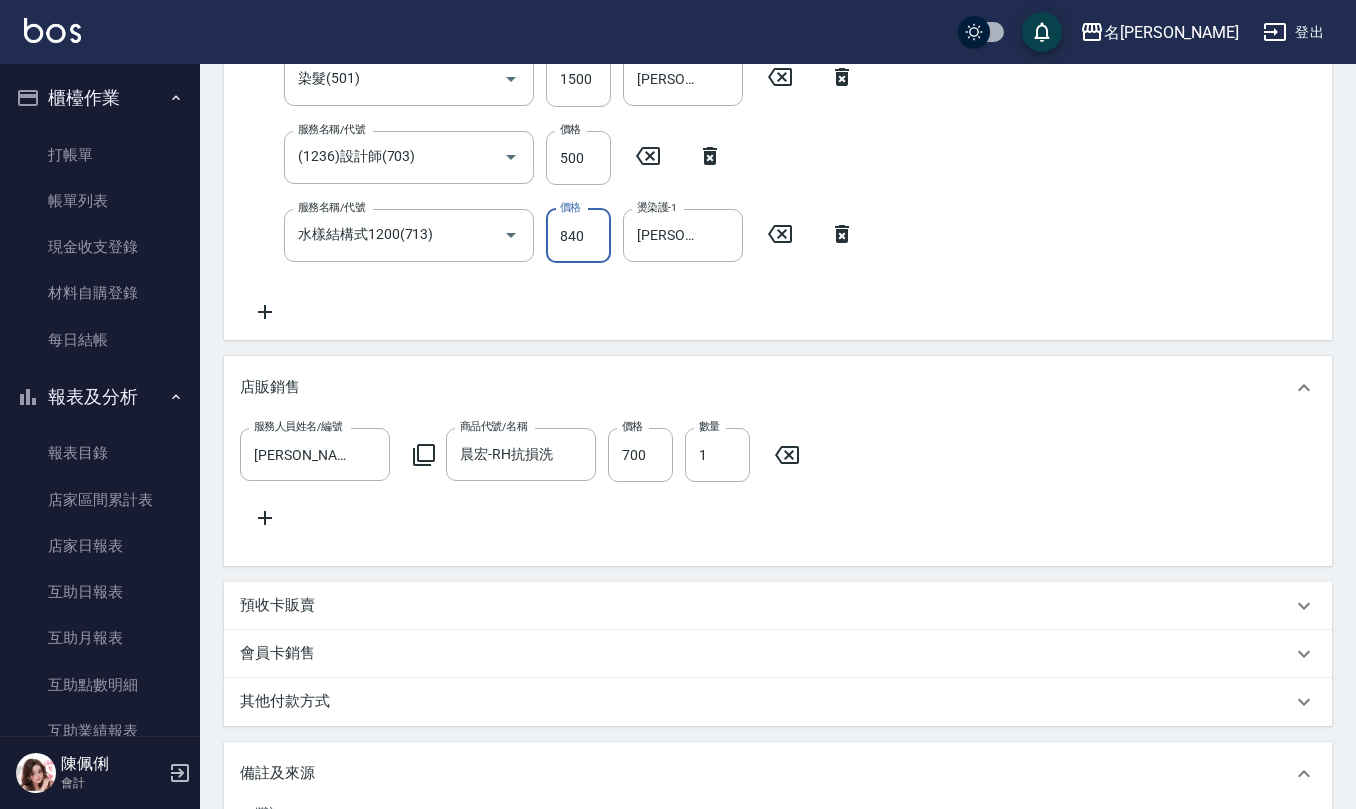 click on "840" at bounding box center (578, 236) 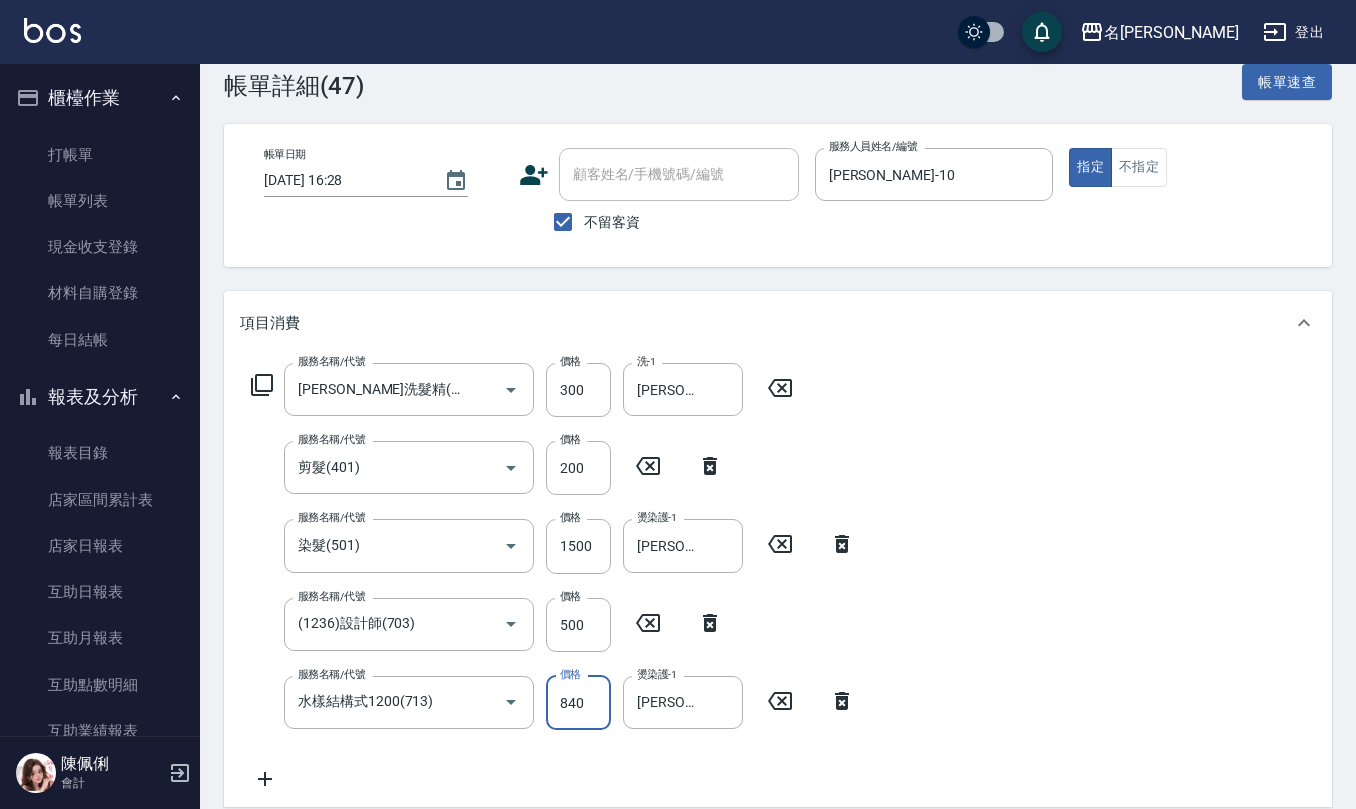 scroll, scrollTop: 0, scrollLeft: 0, axis: both 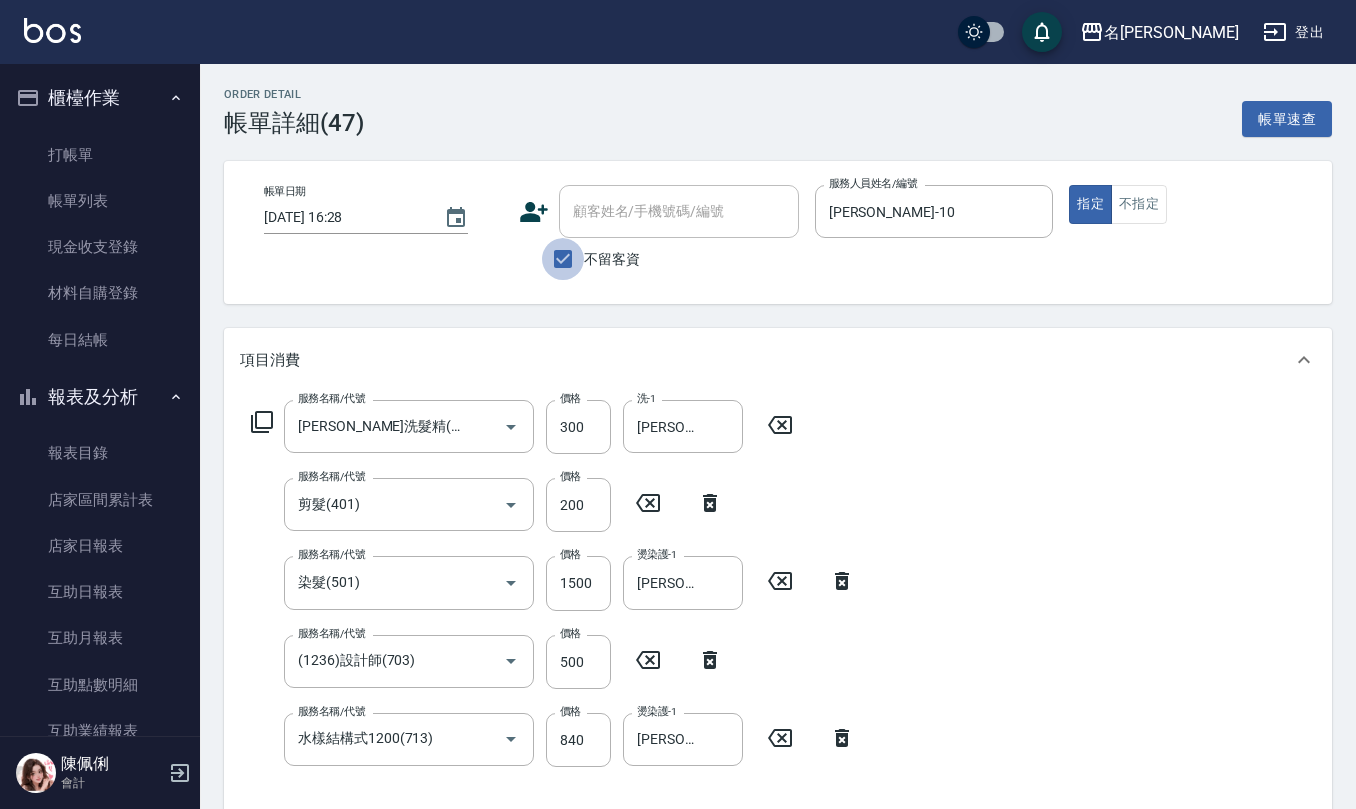click on "不留客資" at bounding box center (563, 259) 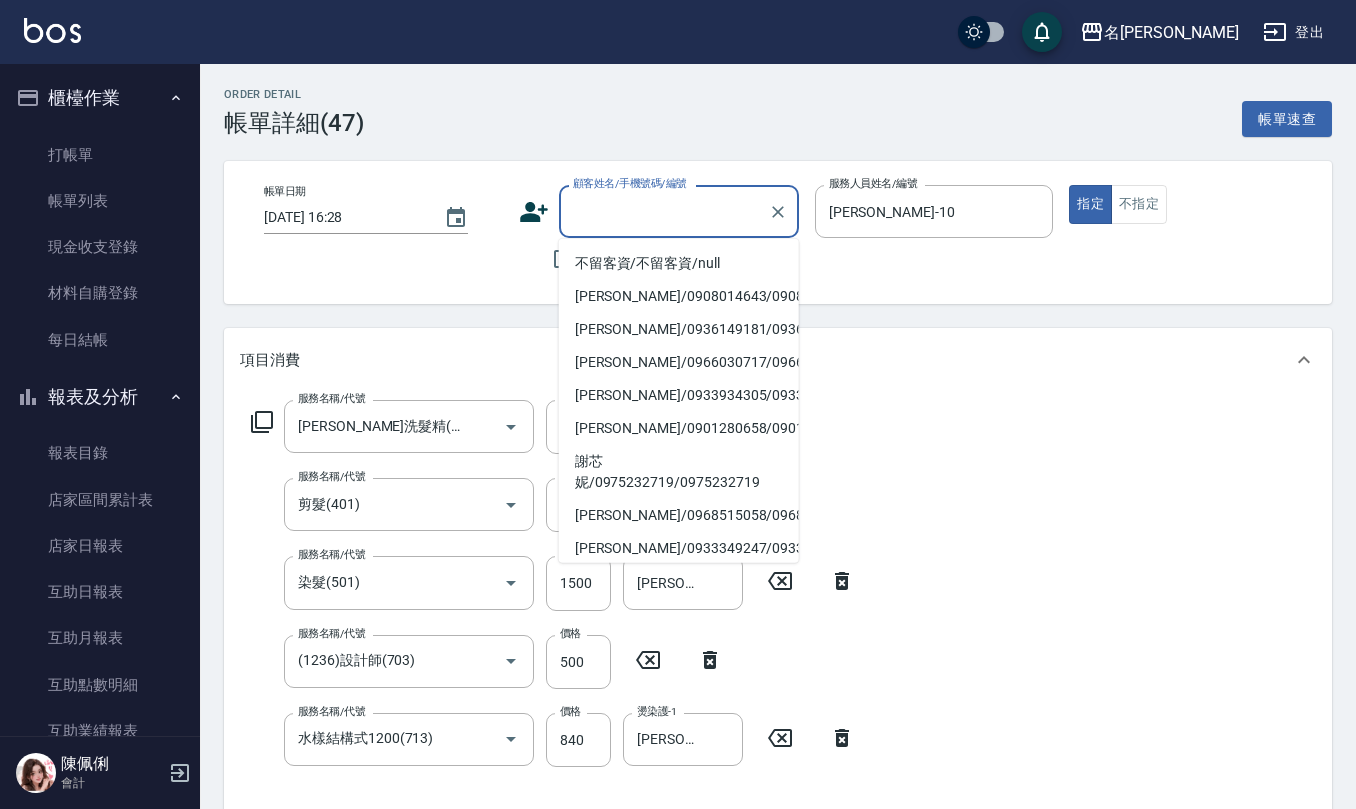 click on "顧客姓名/手機號碼/編號" at bounding box center (664, 211) 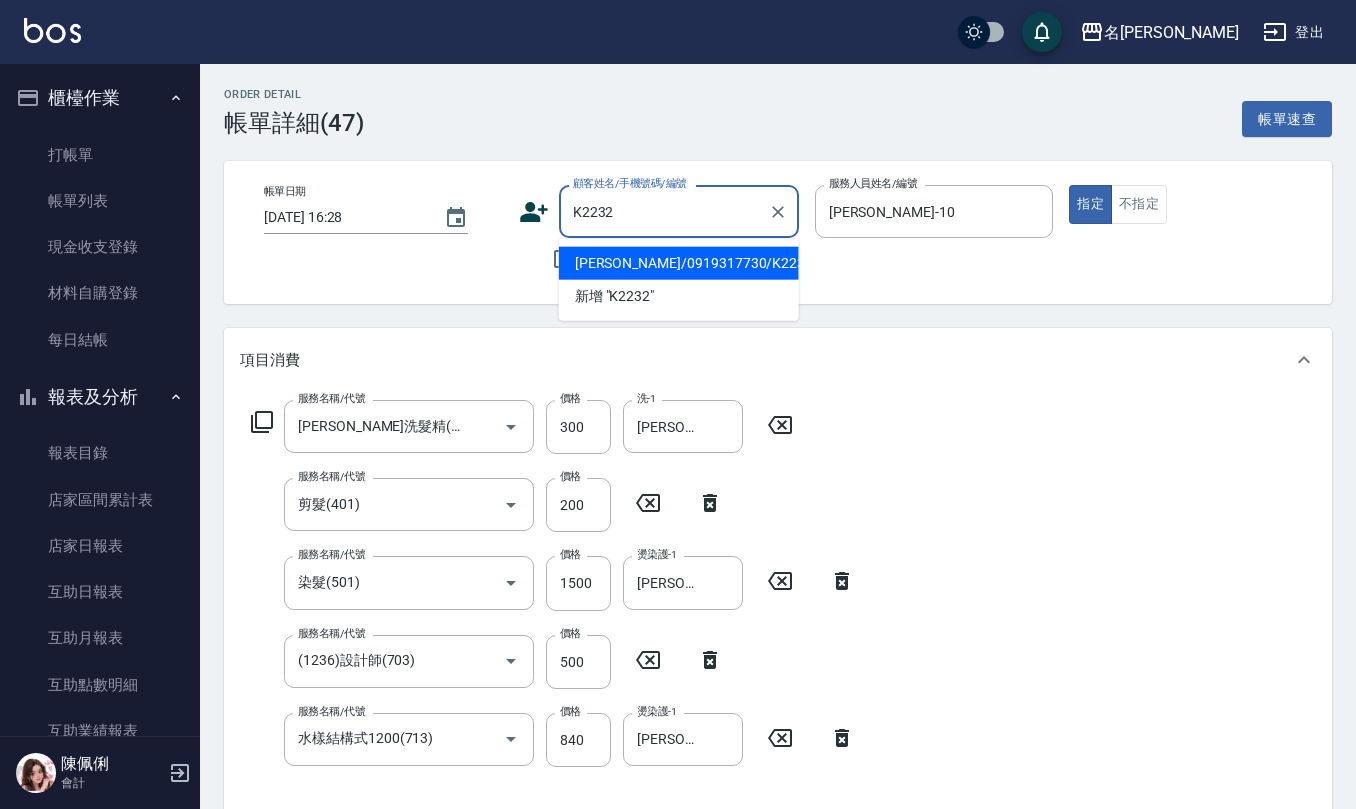 drag, startPoint x: 616, startPoint y: 266, endPoint x: 849, endPoint y: 368, distance: 254.34819 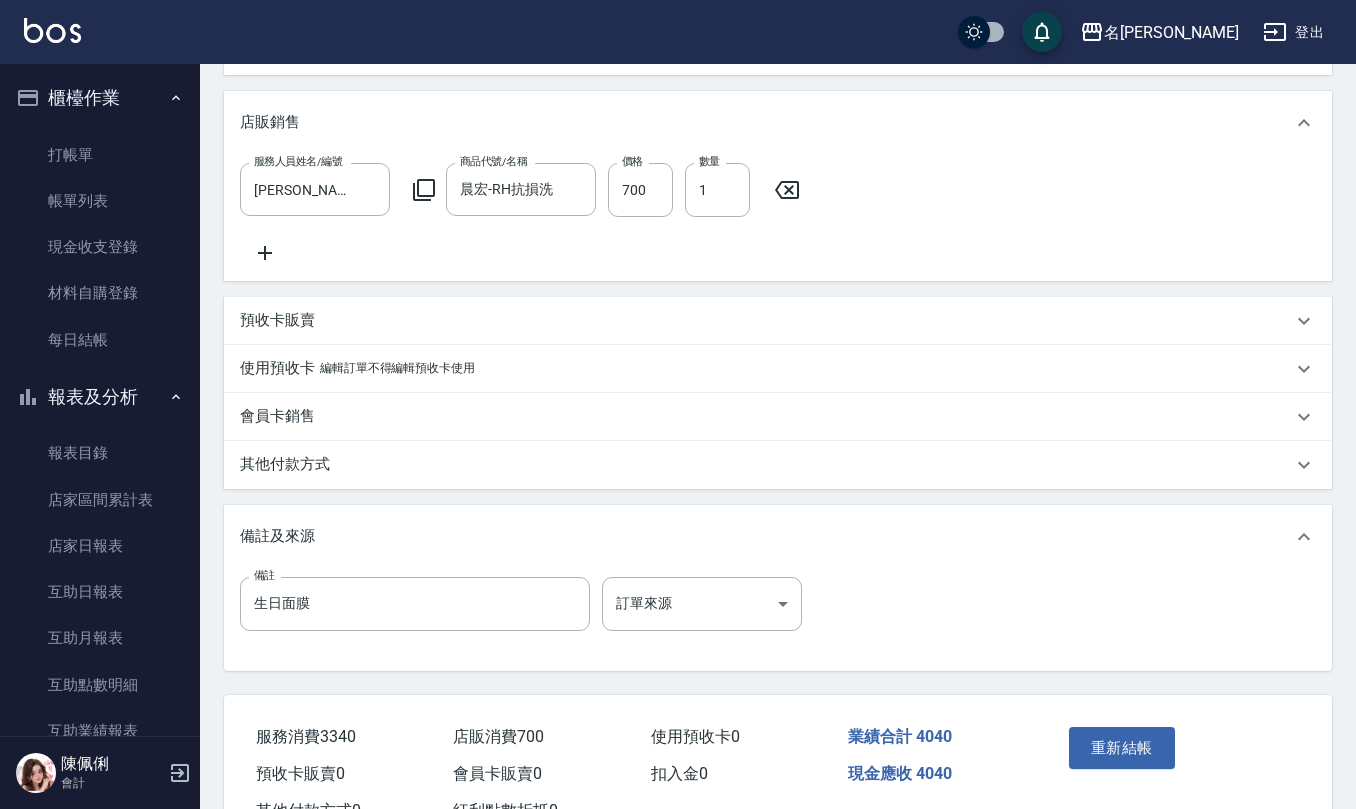 scroll, scrollTop: 800, scrollLeft: 0, axis: vertical 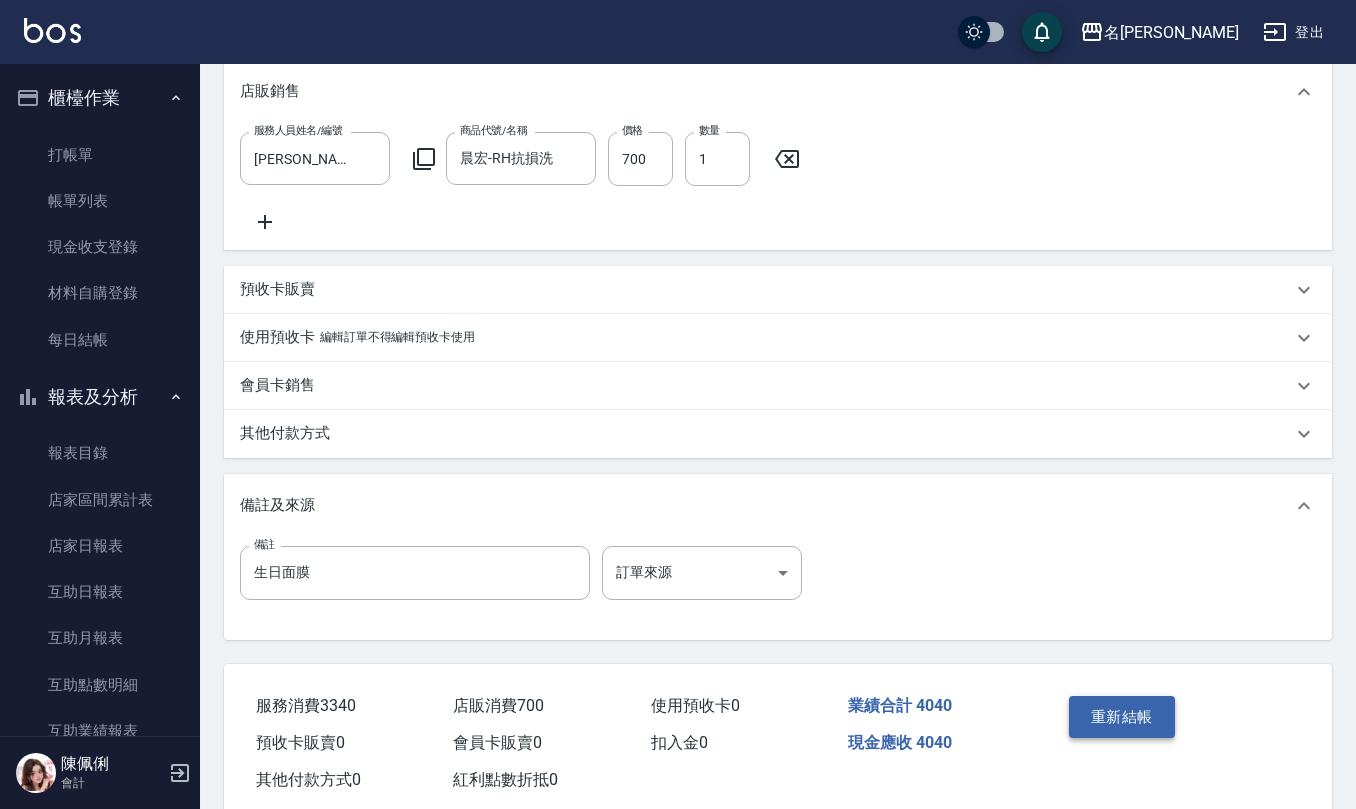 click on "重新結帳" at bounding box center [1122, 717] 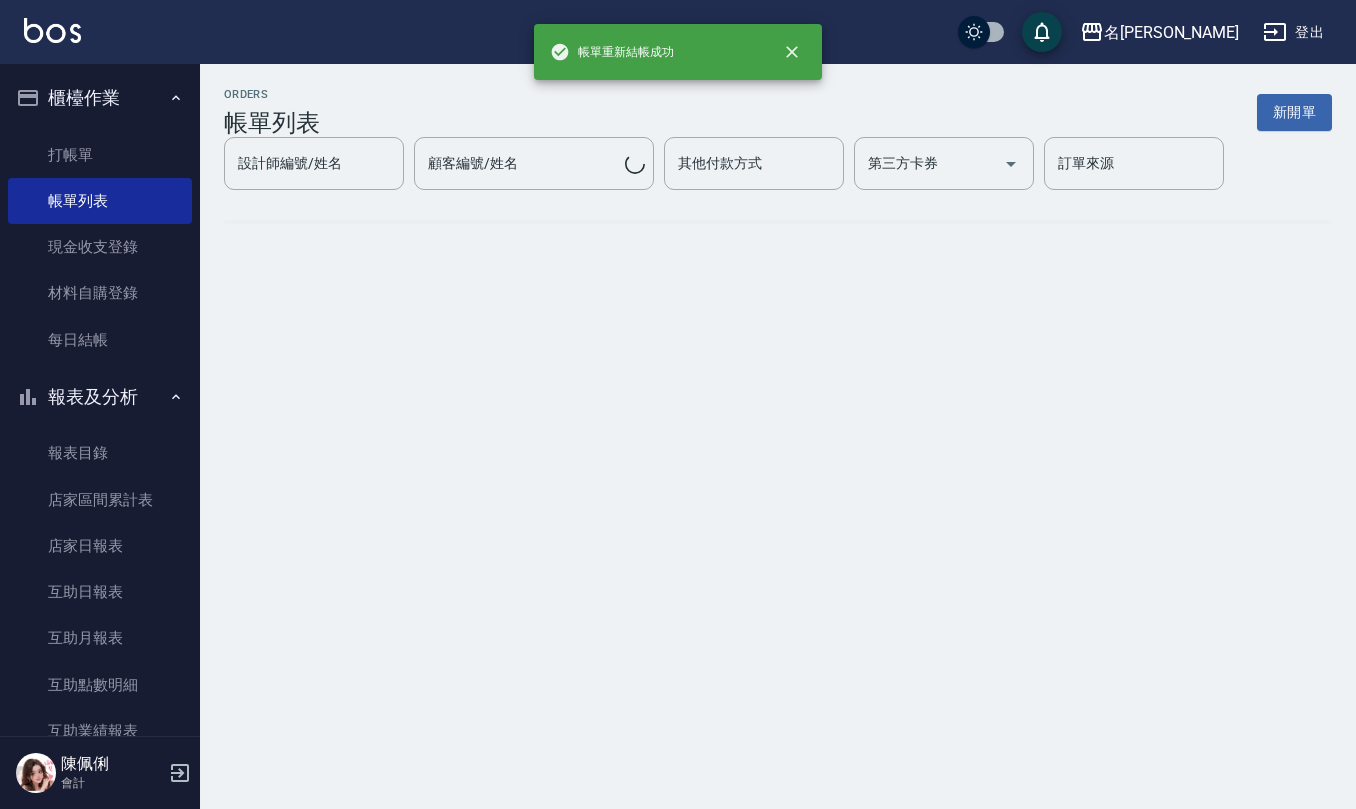 scroll, scrollTop: 0, scrollLeft: 0, axis: both 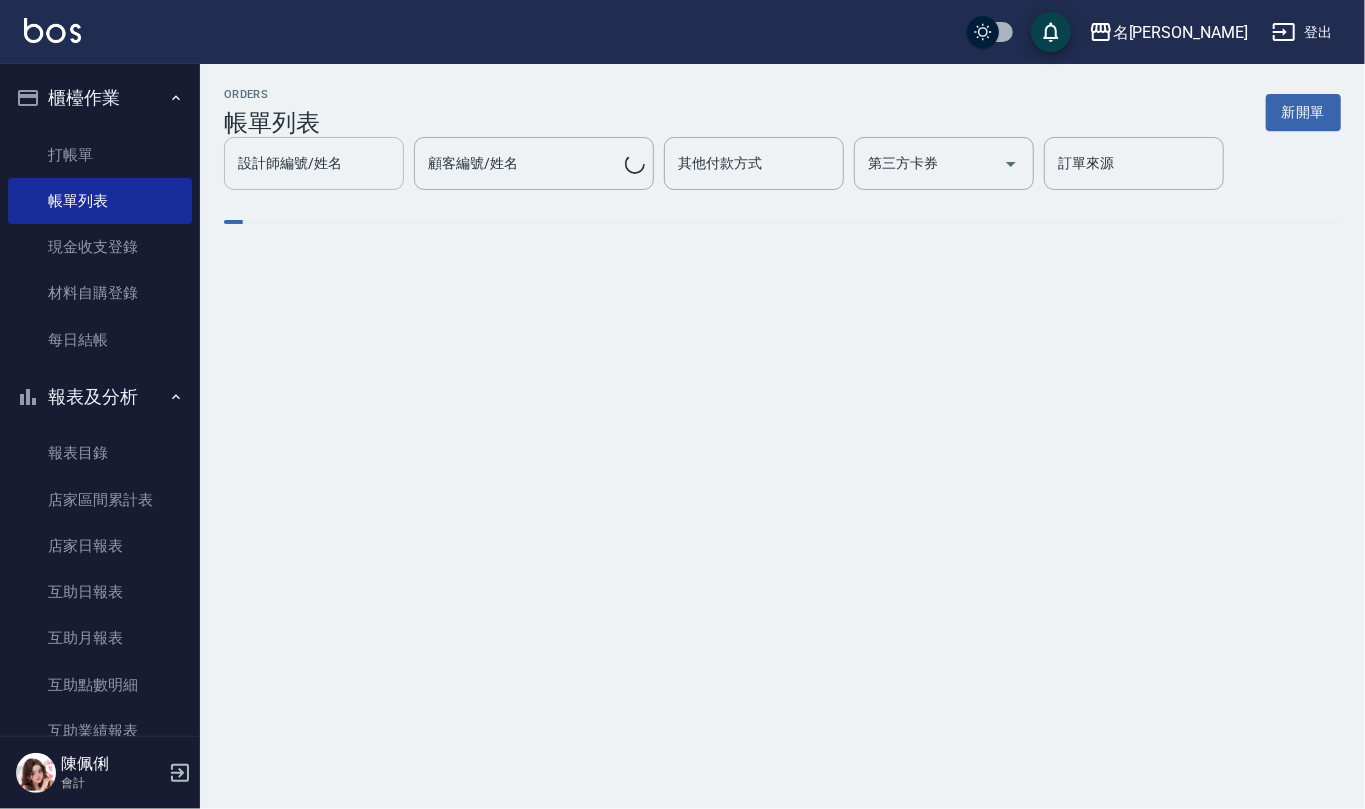 click on "設計師編號/姓名" at bounding box center [314, 163] 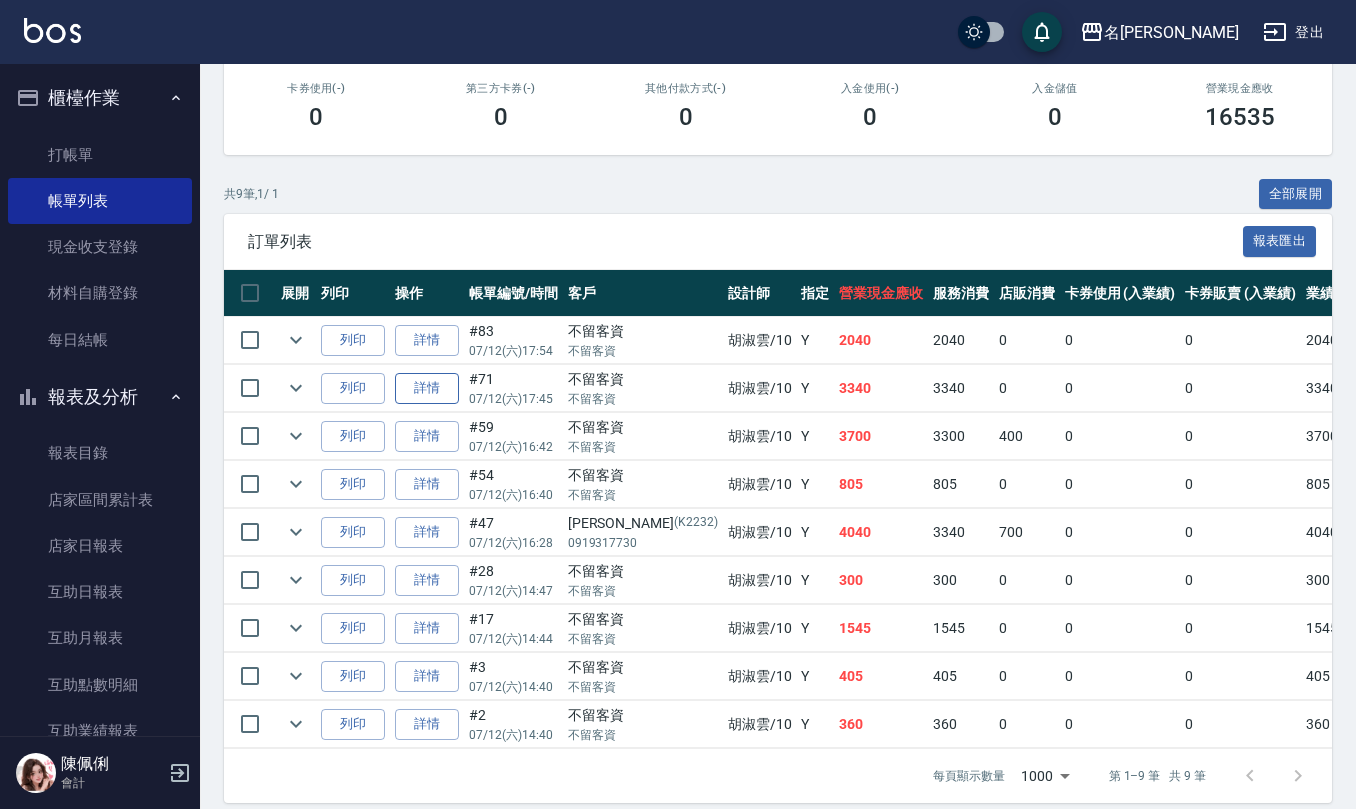 scroll, scrollTop: 392, scrollLeft: 0, axis: vertical 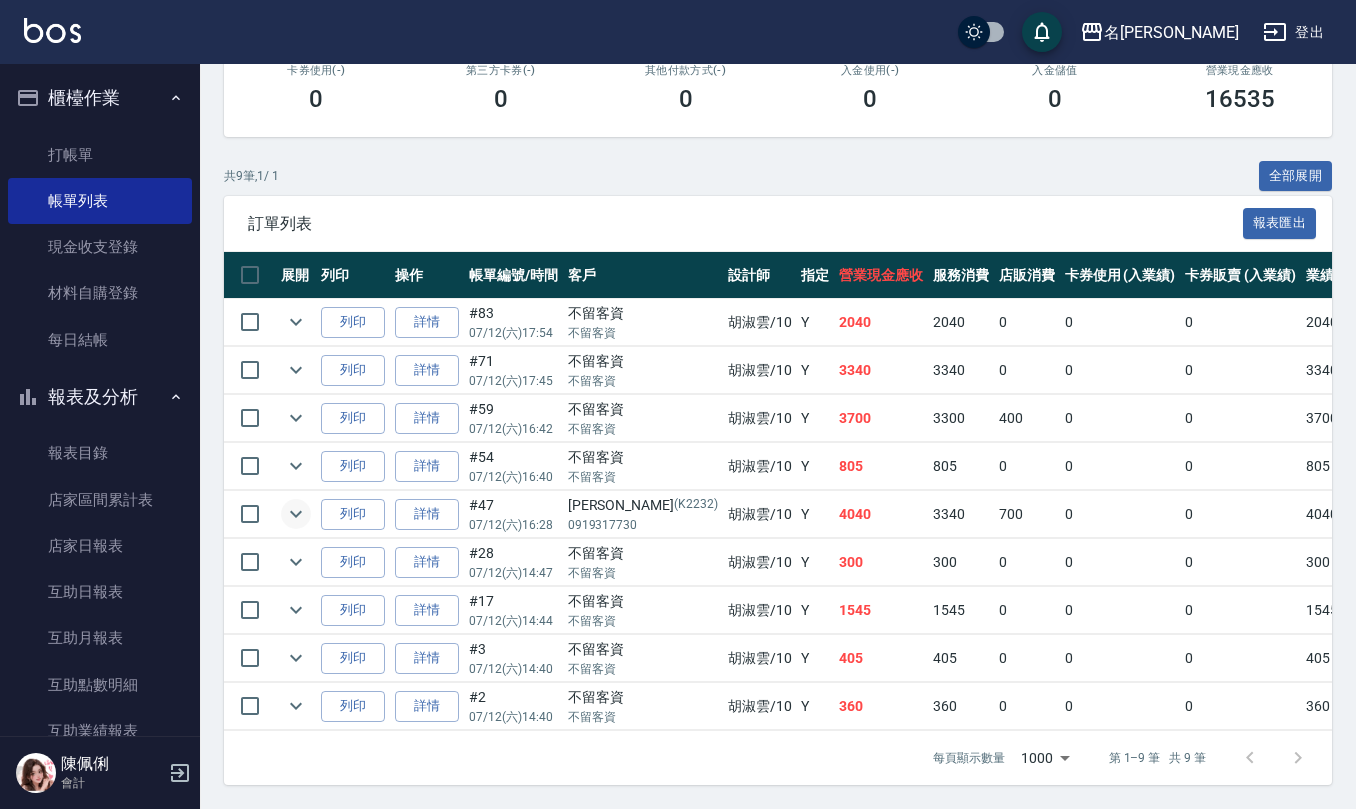 type on "胡淑雲-10" 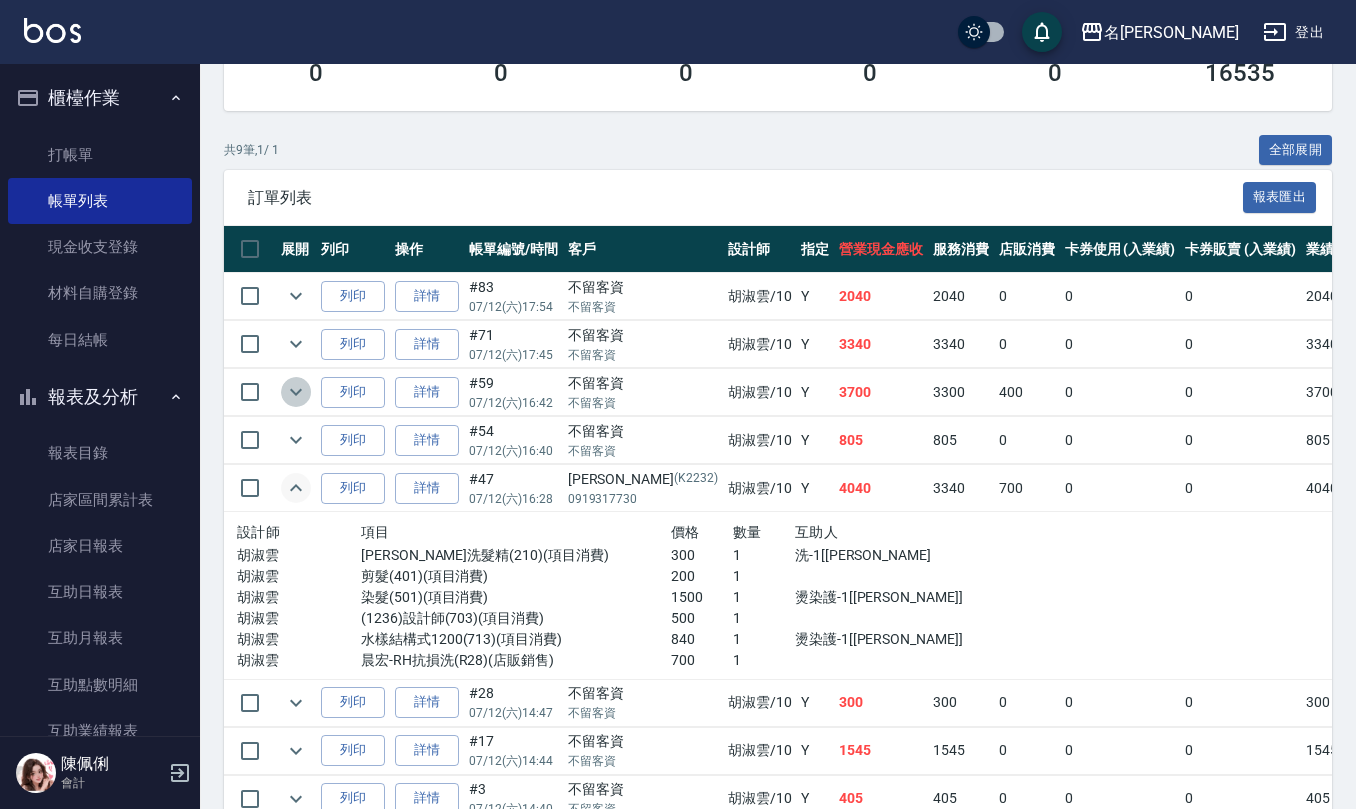 click 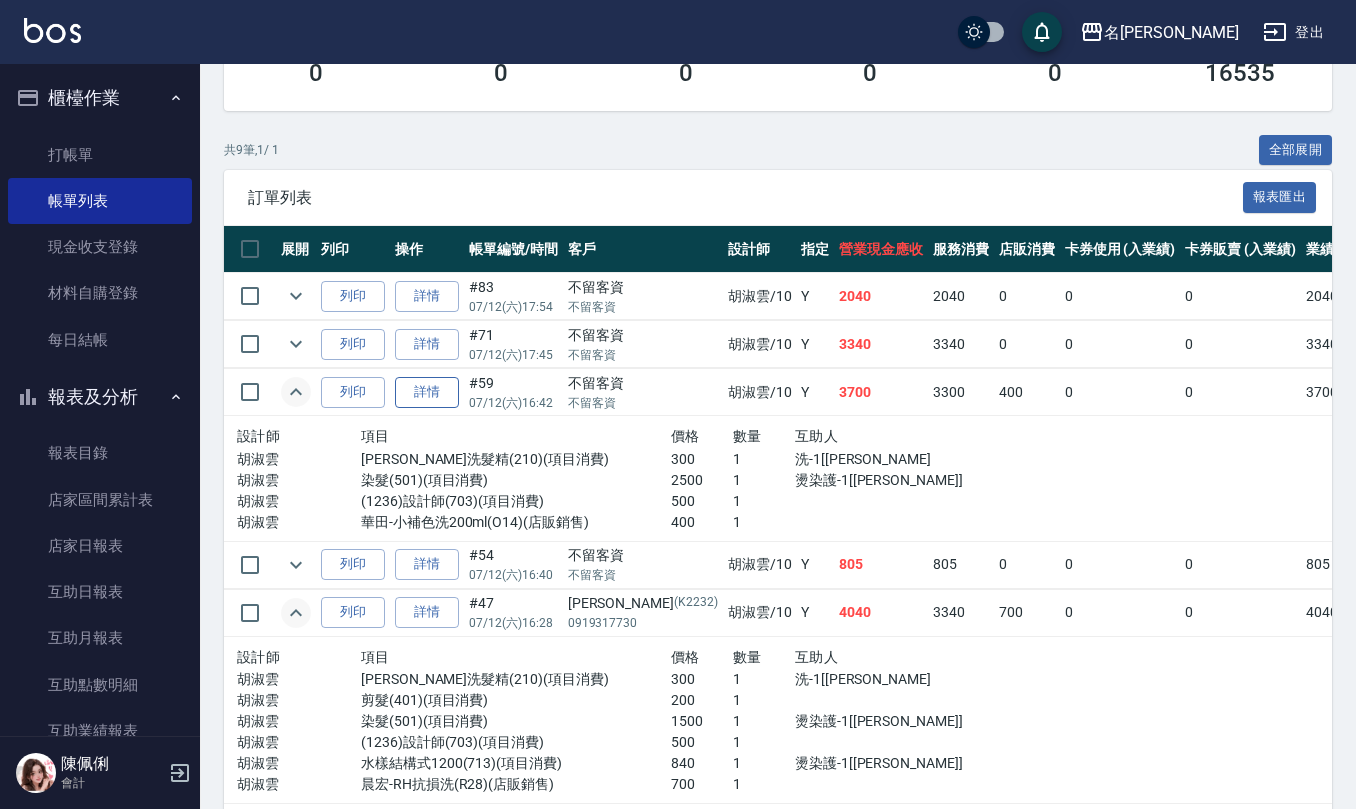 click on "詳情" at bounding box center (427, 392) 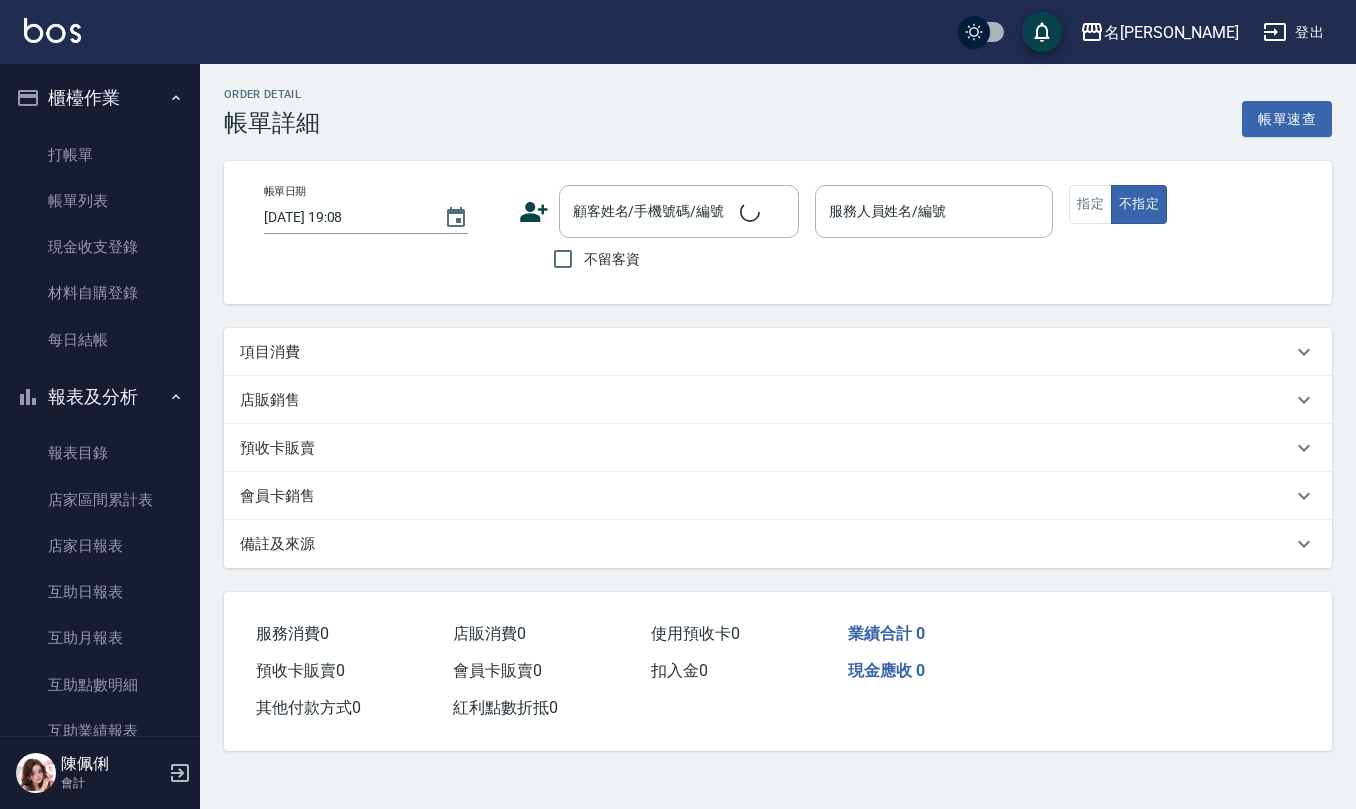 scroll, scrollTop: 0, scrollLeft: 0, axis: both 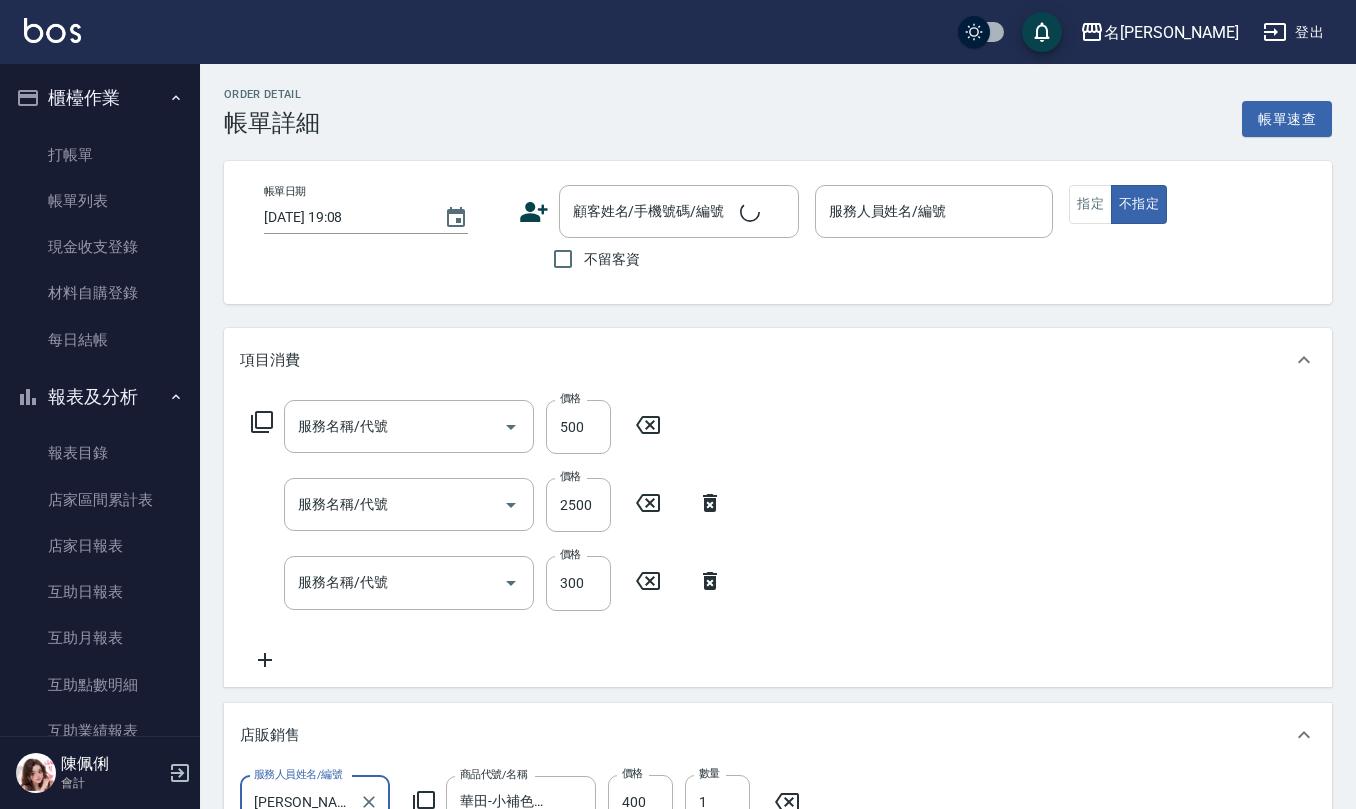 type on "2025/07/12 16:42" 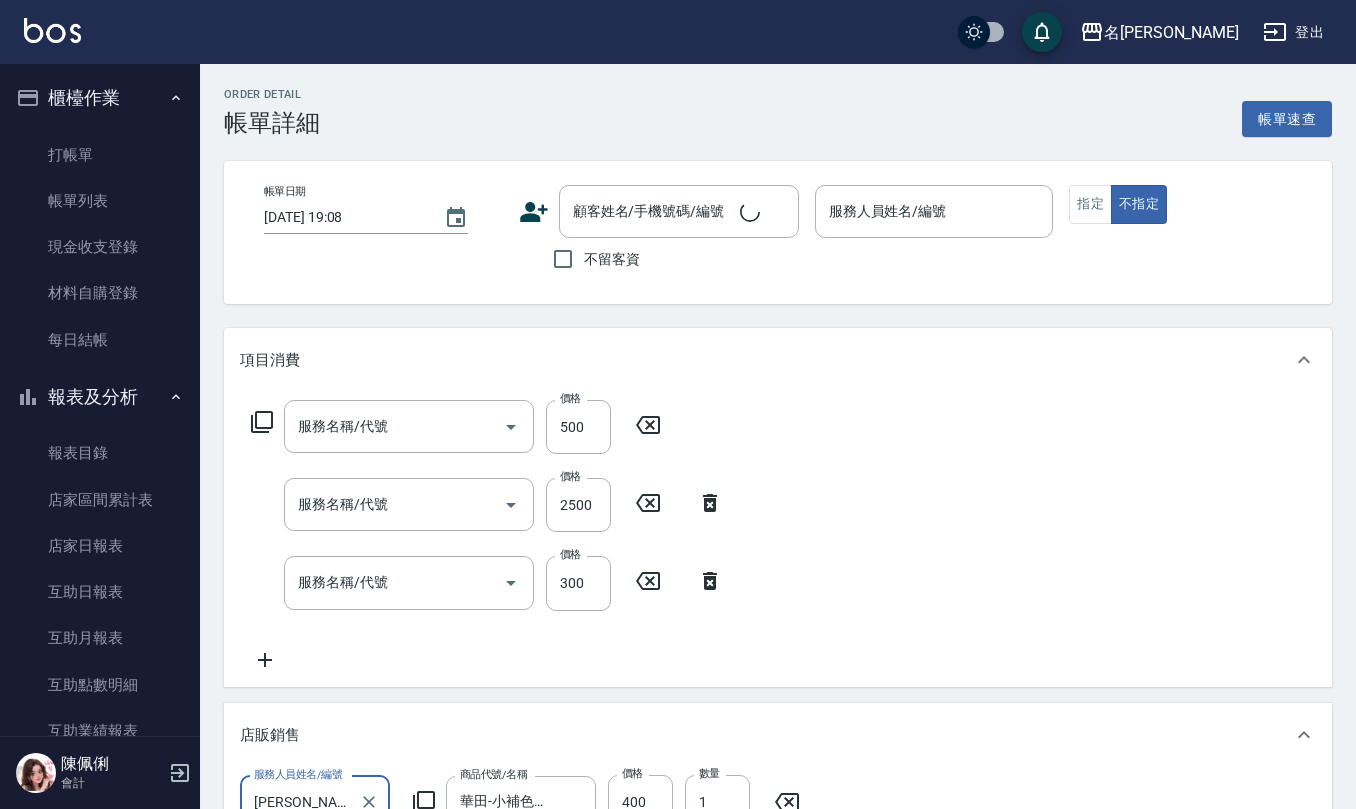 checkbox on "true" 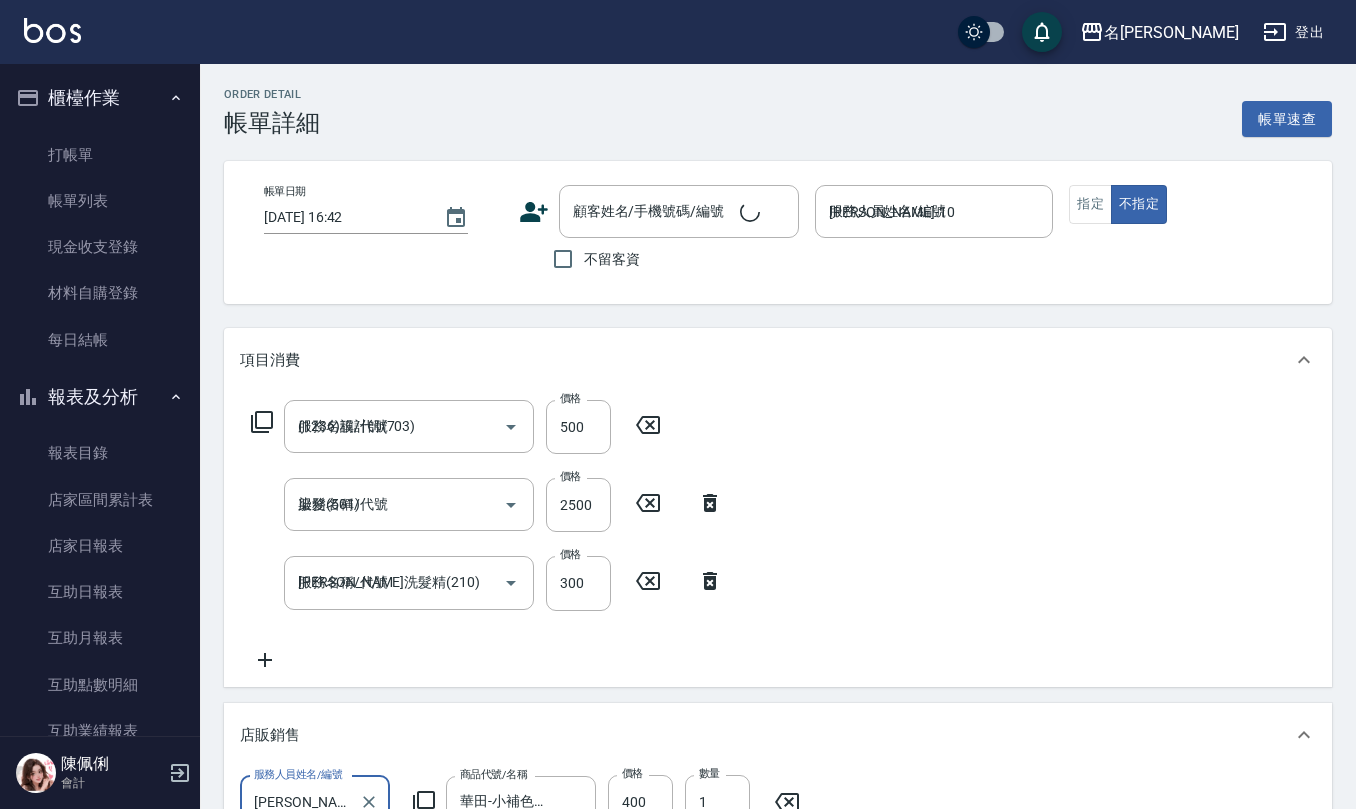 scroll, scrollTop: 0, scrollLeft: 0, axis: both 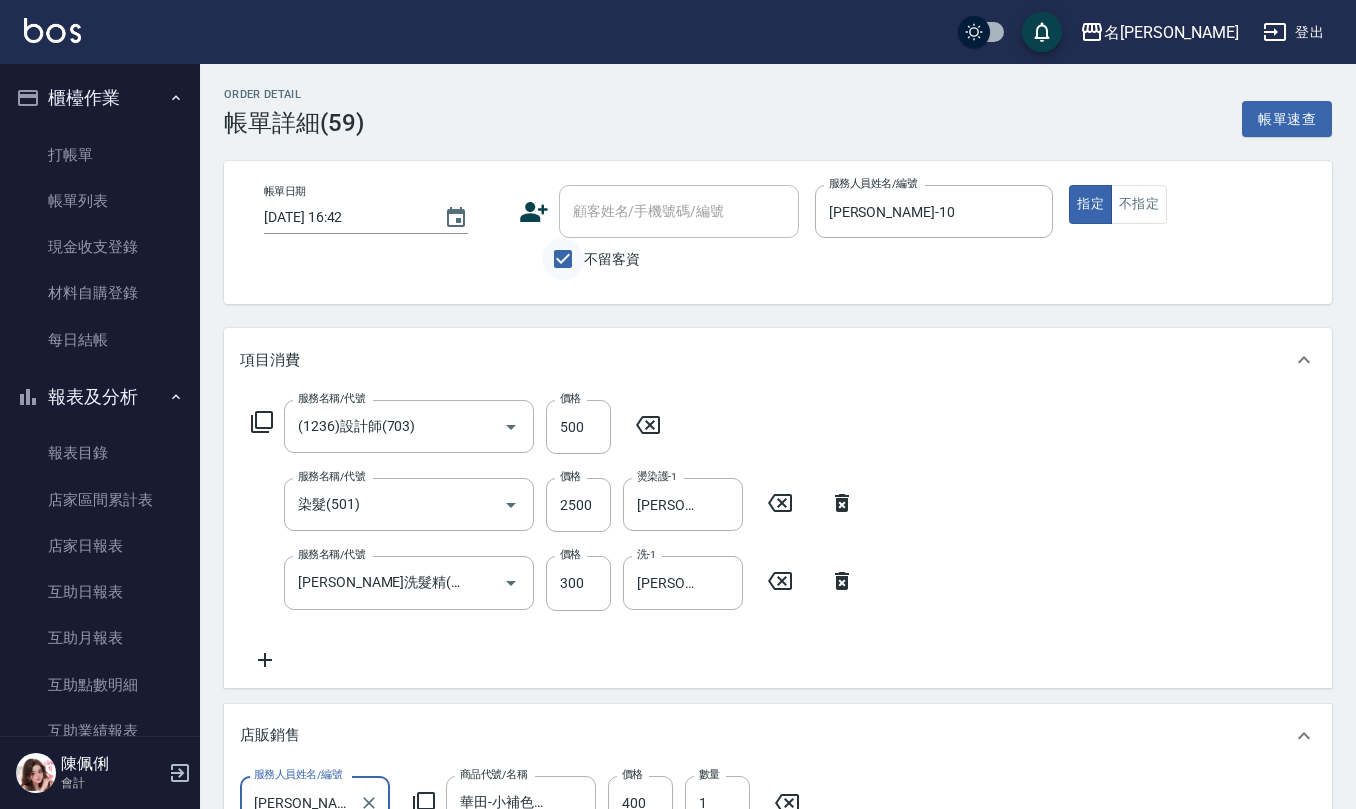 click on "不留客資" at bounding box center (563, 259) 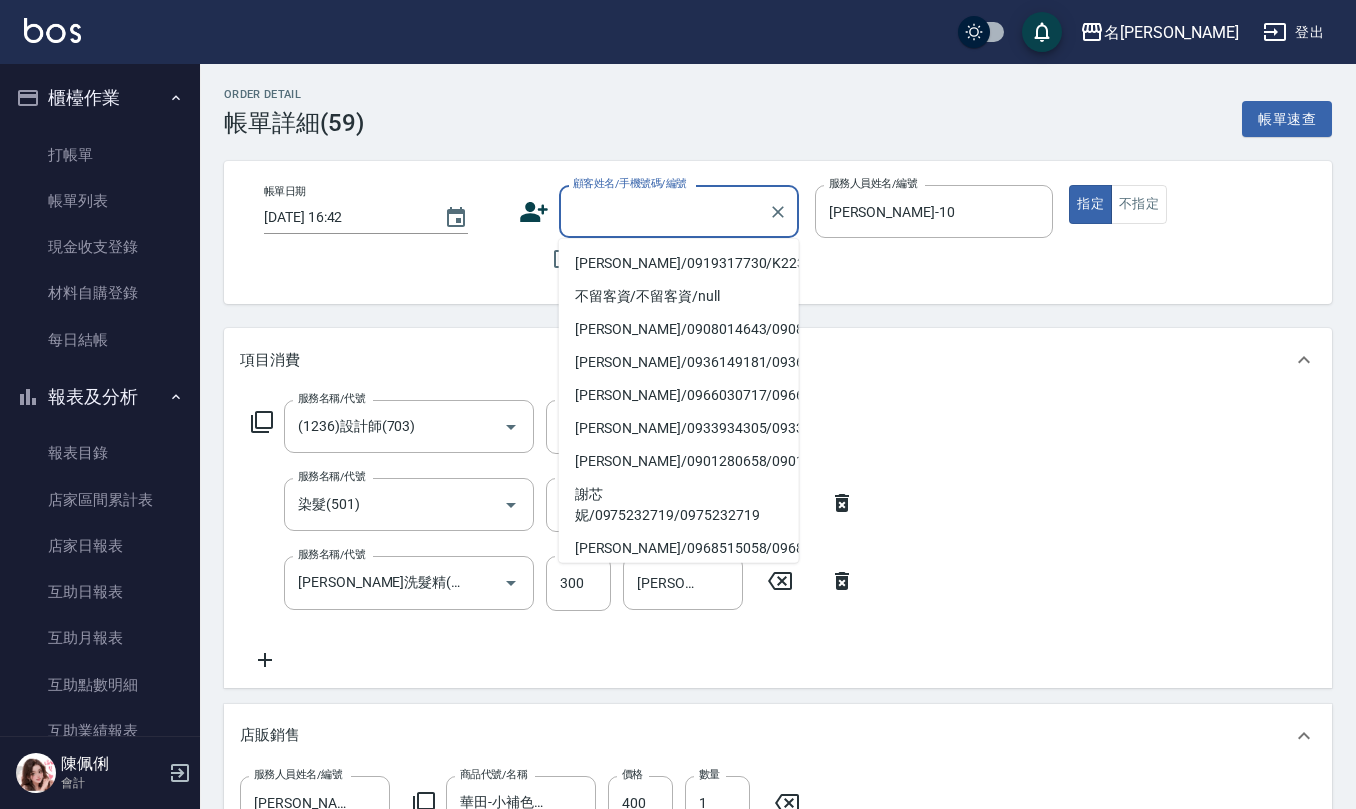 click on "顧客姓名/手機號碼/編號 顧客姓名/手機號碼/編號" at bounding box center (679, 211) 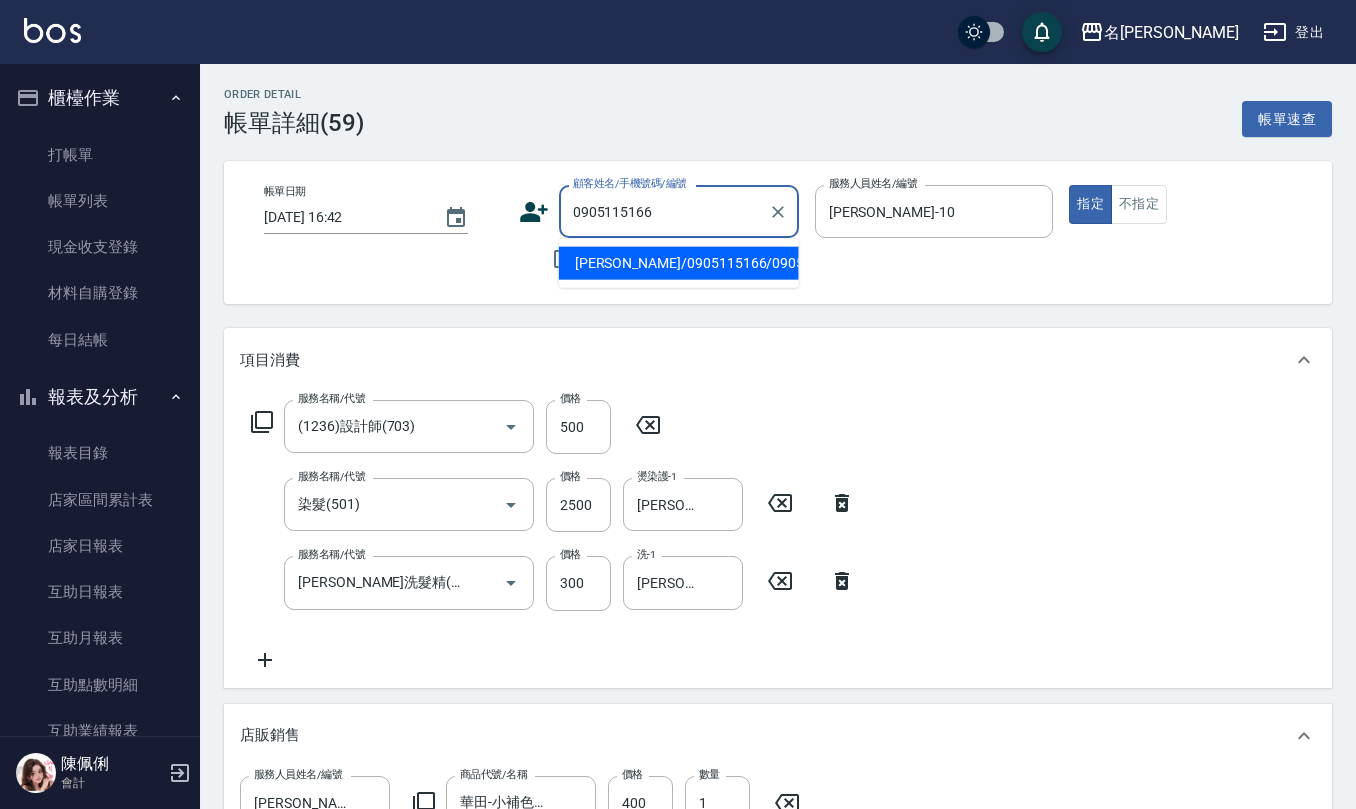 click on "潘宥成/0905115166/0905115166" at bounding box center [679, 263] 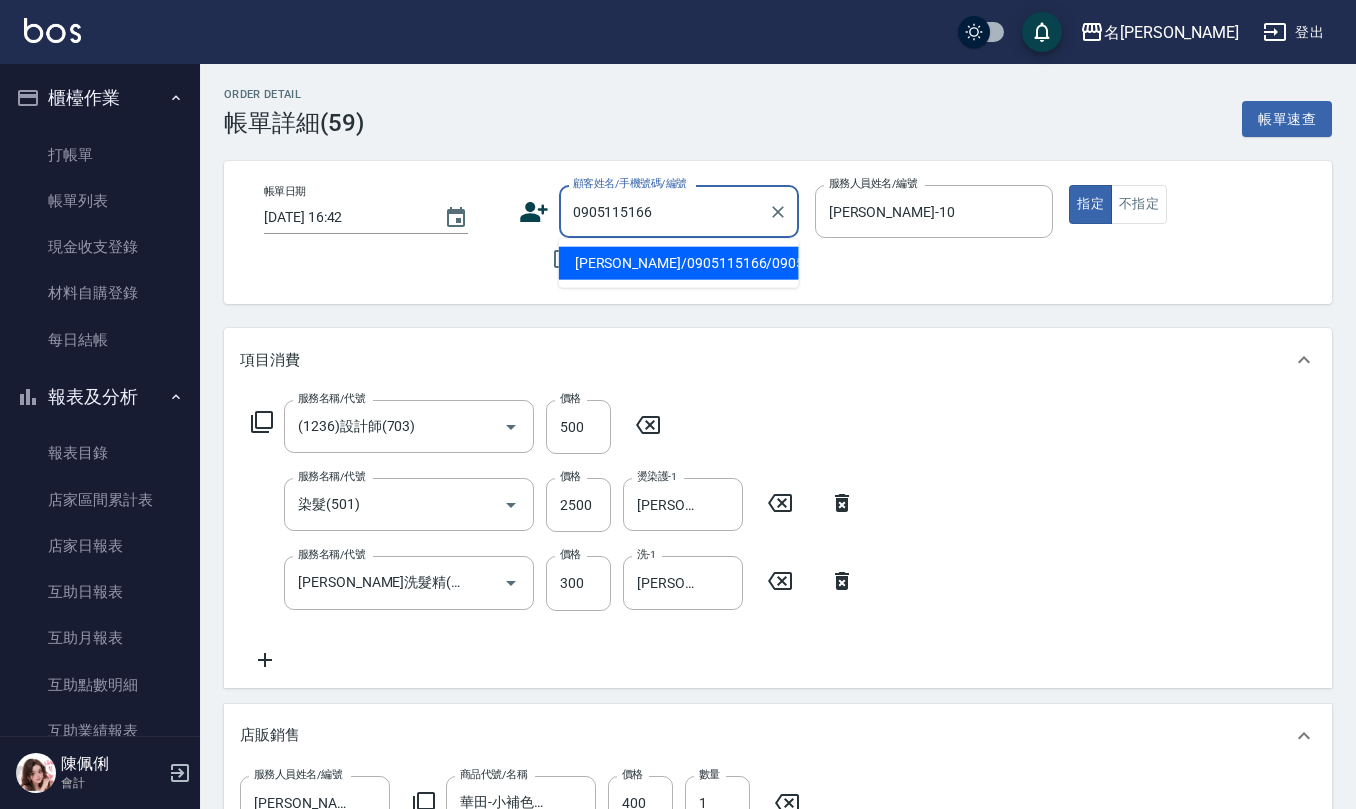 type on "潘宥成/0905115166/0905115166" 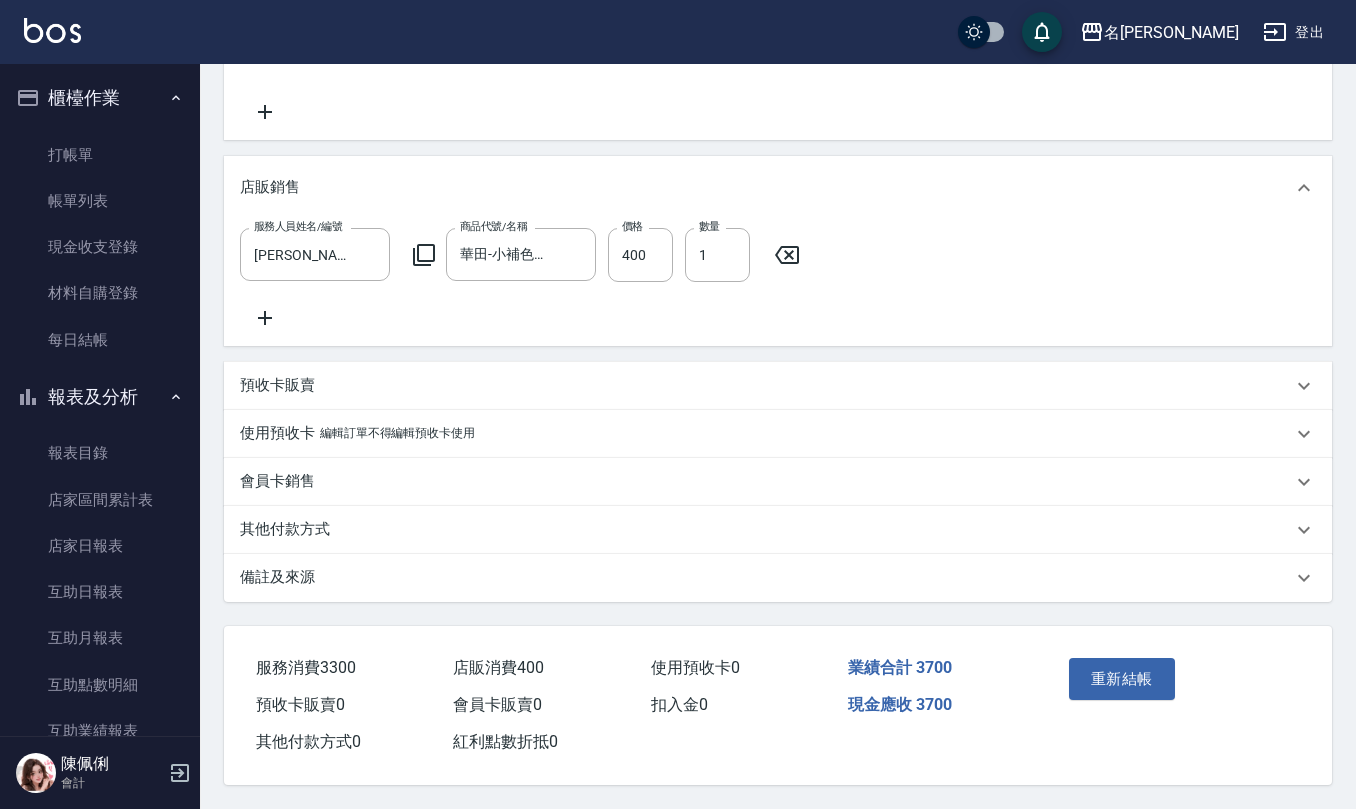 scroll, scrollTop: 572, scrollLeft: 0, axis: vertical 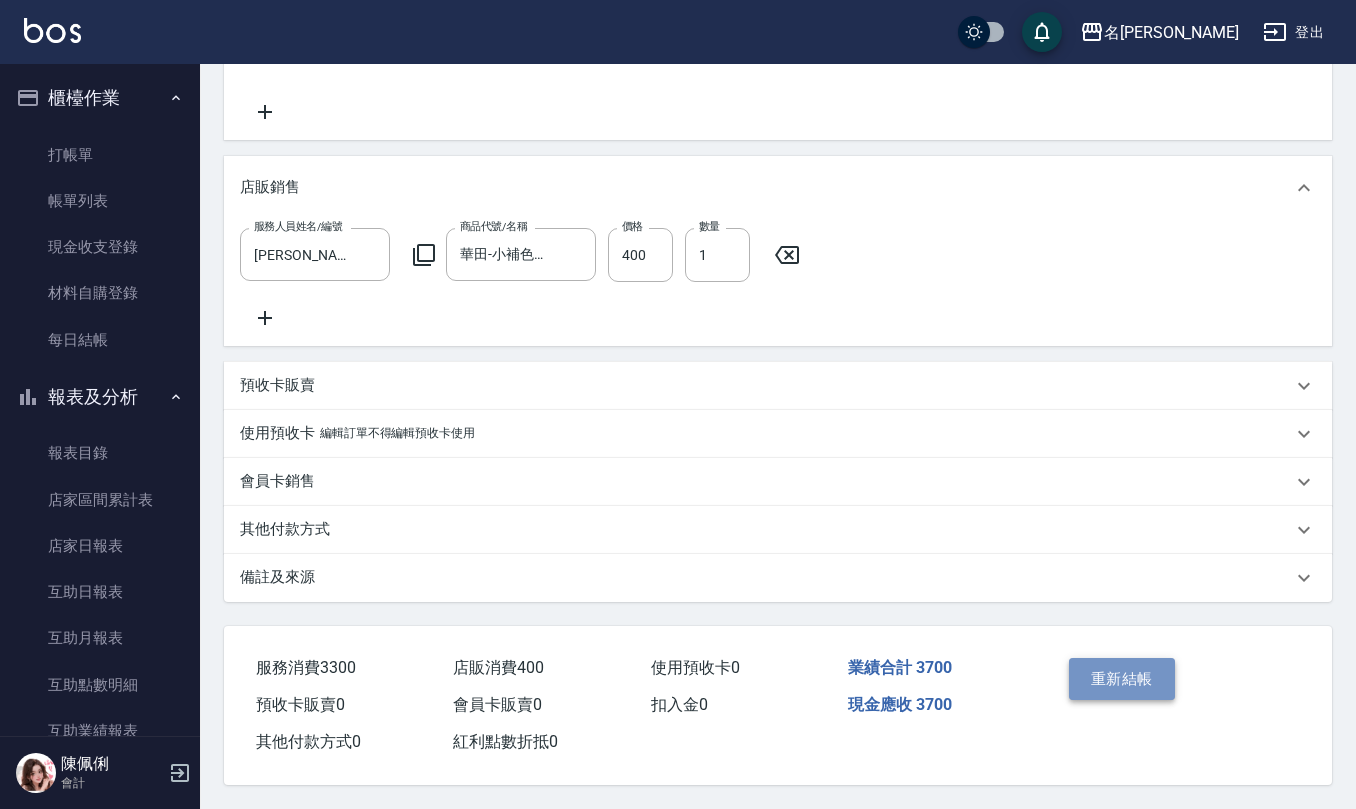 click on "重新結帳" at bounding box center [1122, 679] 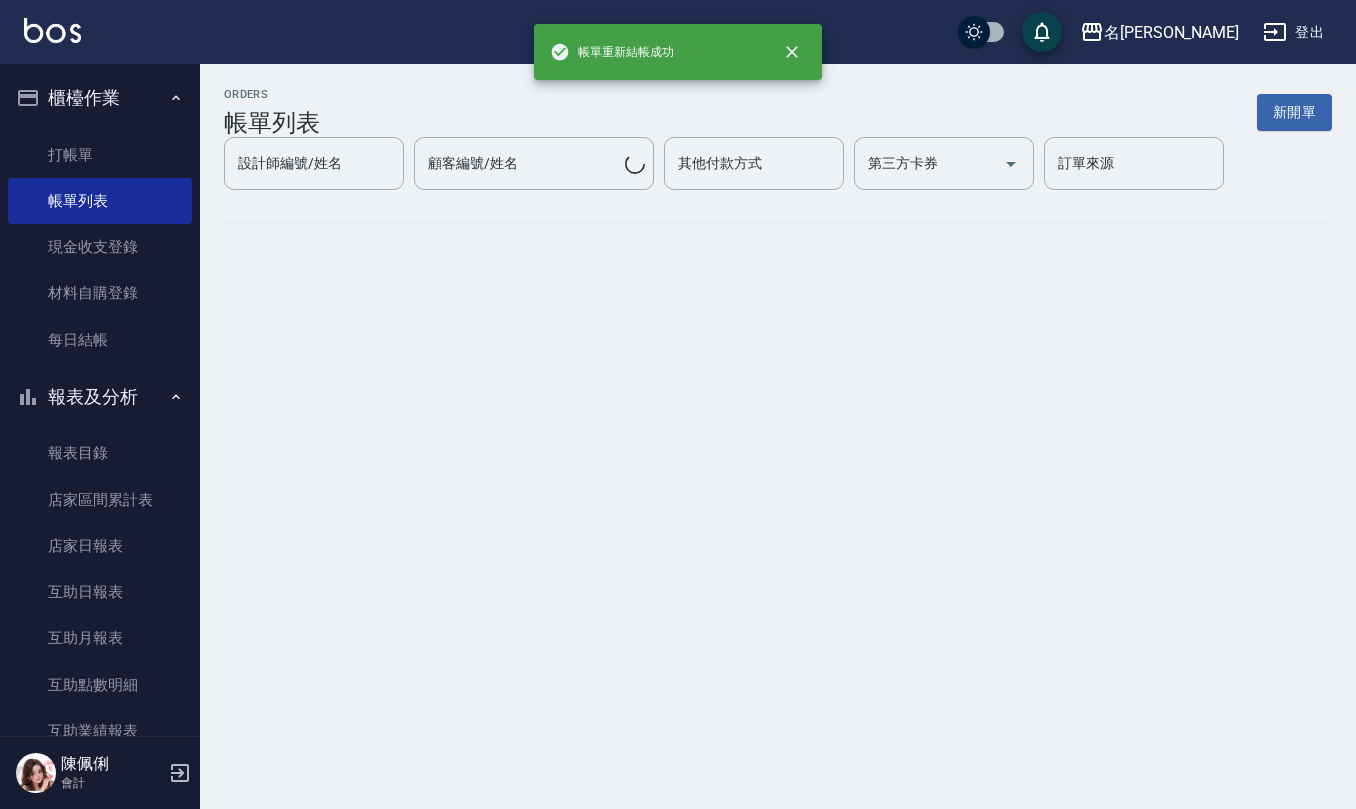 scroll, scrollTop: 0, scrollLeft: 0, axis: both 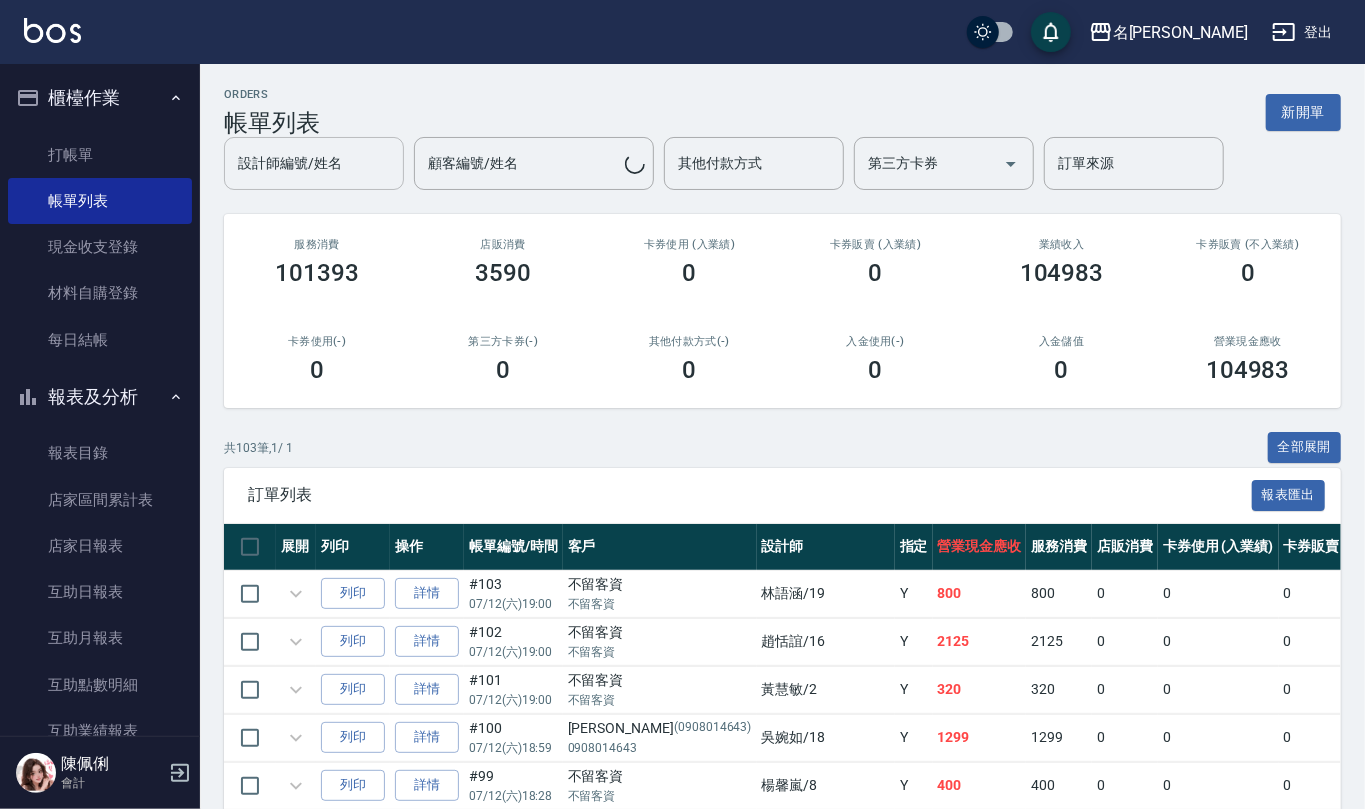 click on "設計師編號/姓名 設計師編號/姓名 顧客編號/姓名 顧客編號/姓名 其他付款方式 其他付款方式 第三方卡券 第三方卡券 訂單來源 訂單來源" at bounding box center [782, 163] 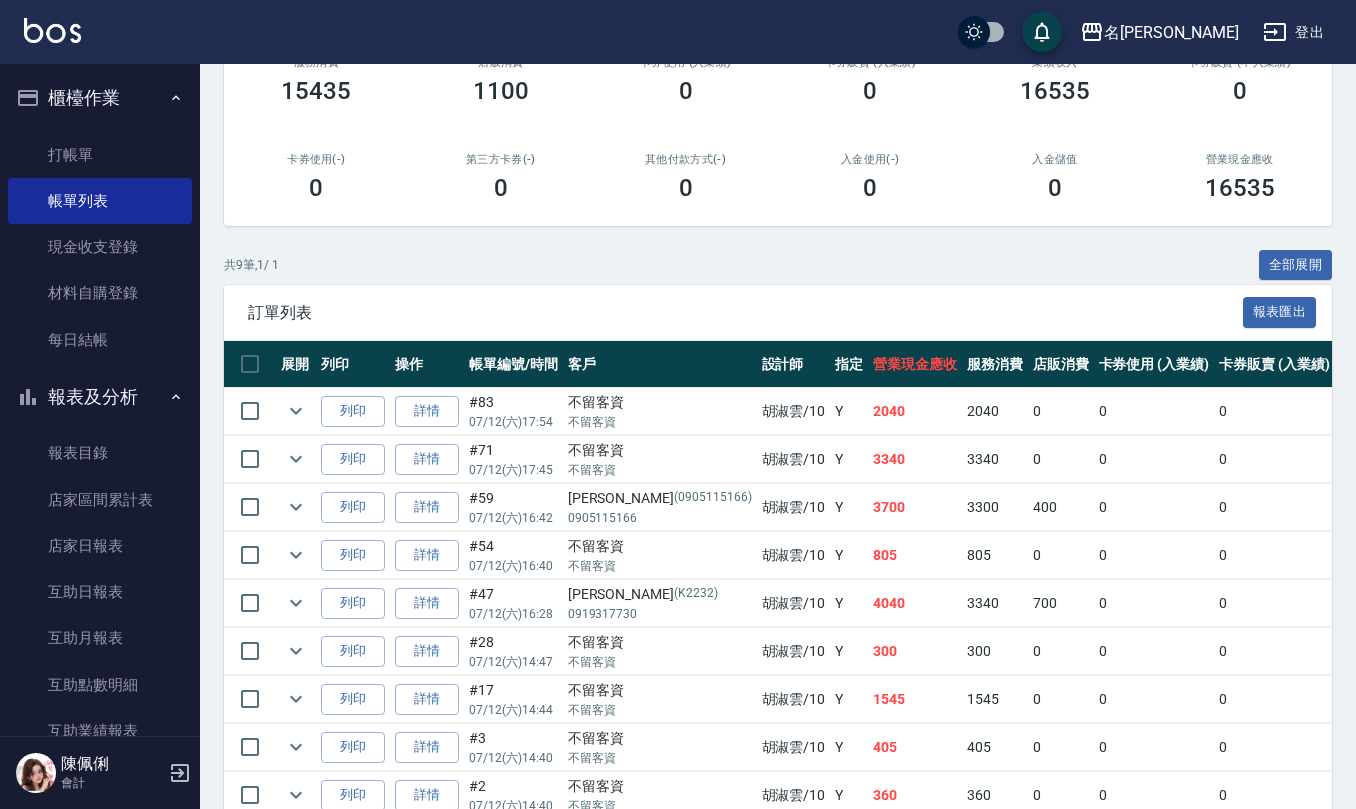 scroll, scrollTop: 392, scrollLeft: 0, axis: vertical 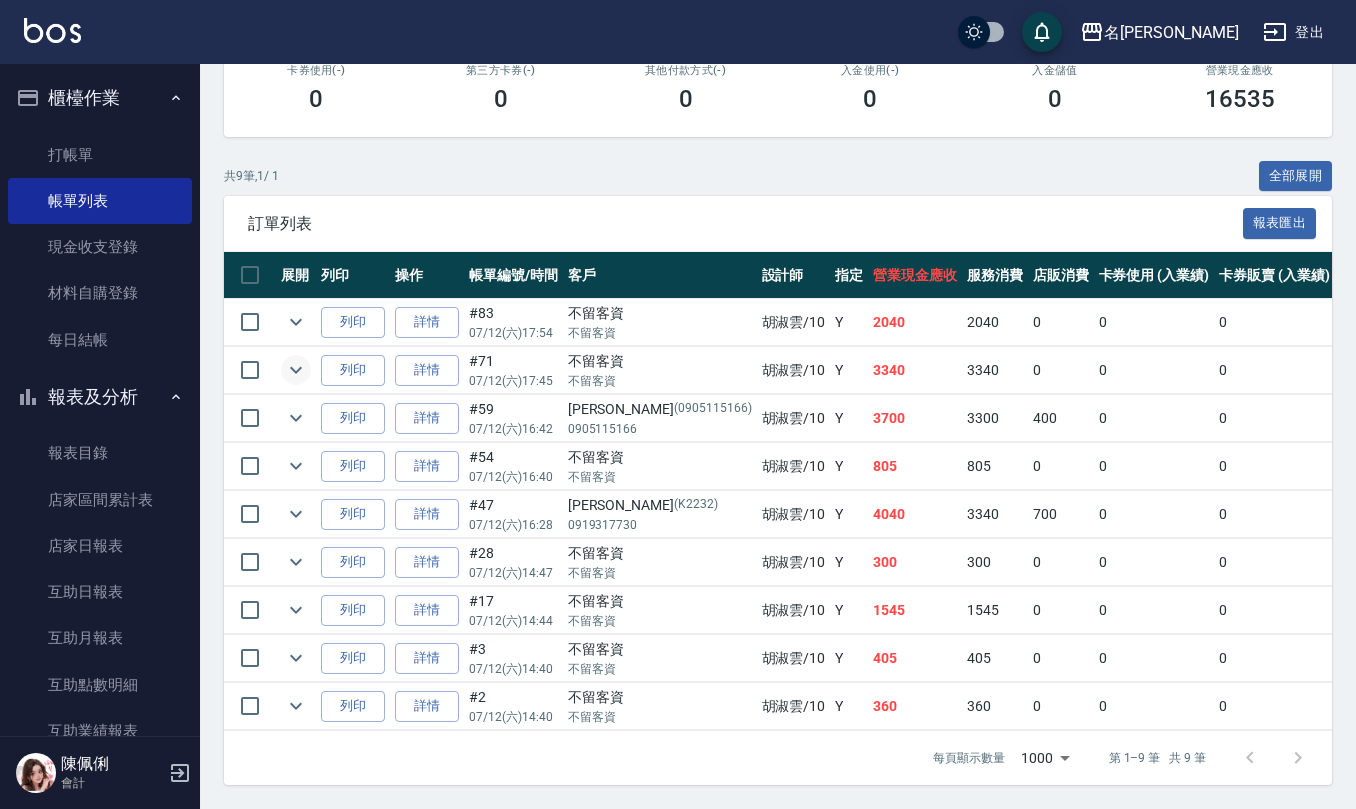 type on "胡淑雲-10" 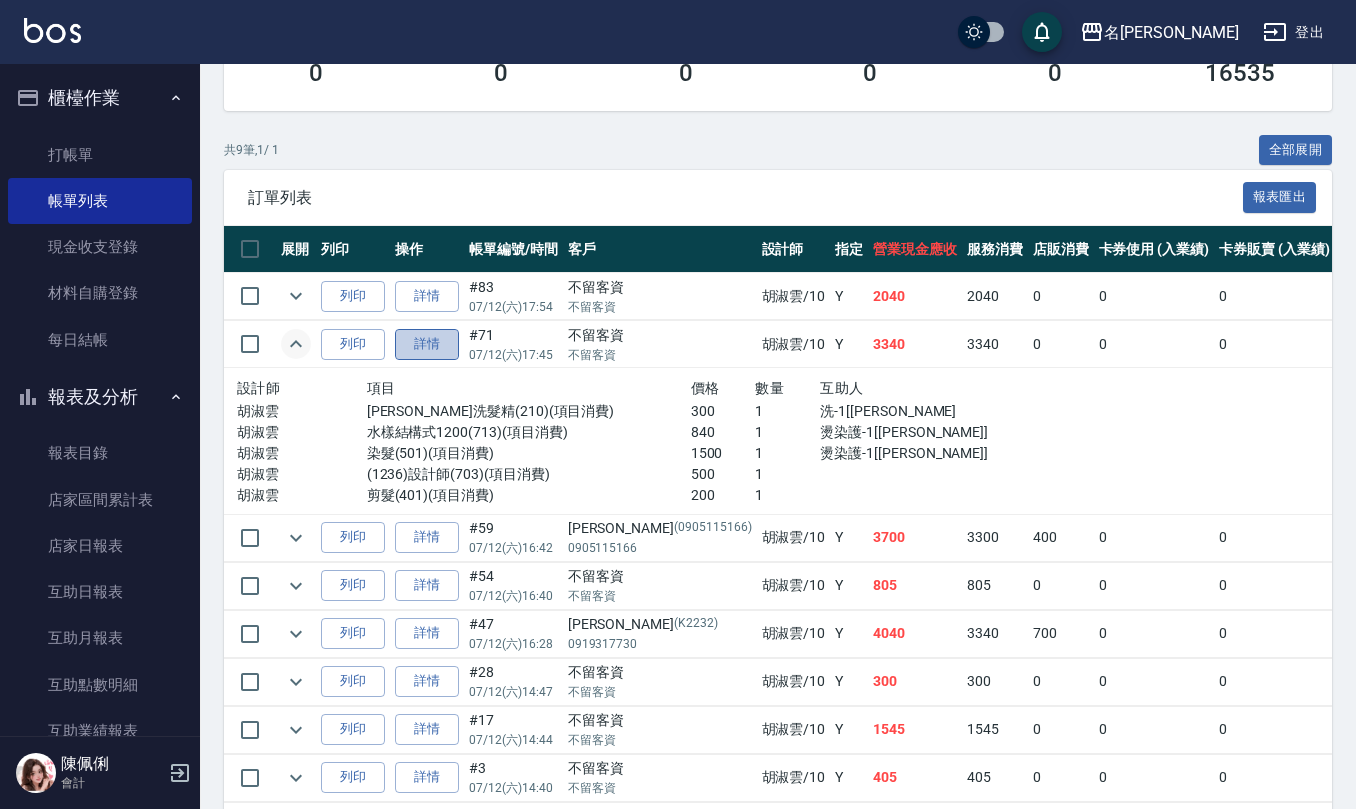 click on "詳情" at bounding box center [427, 344] 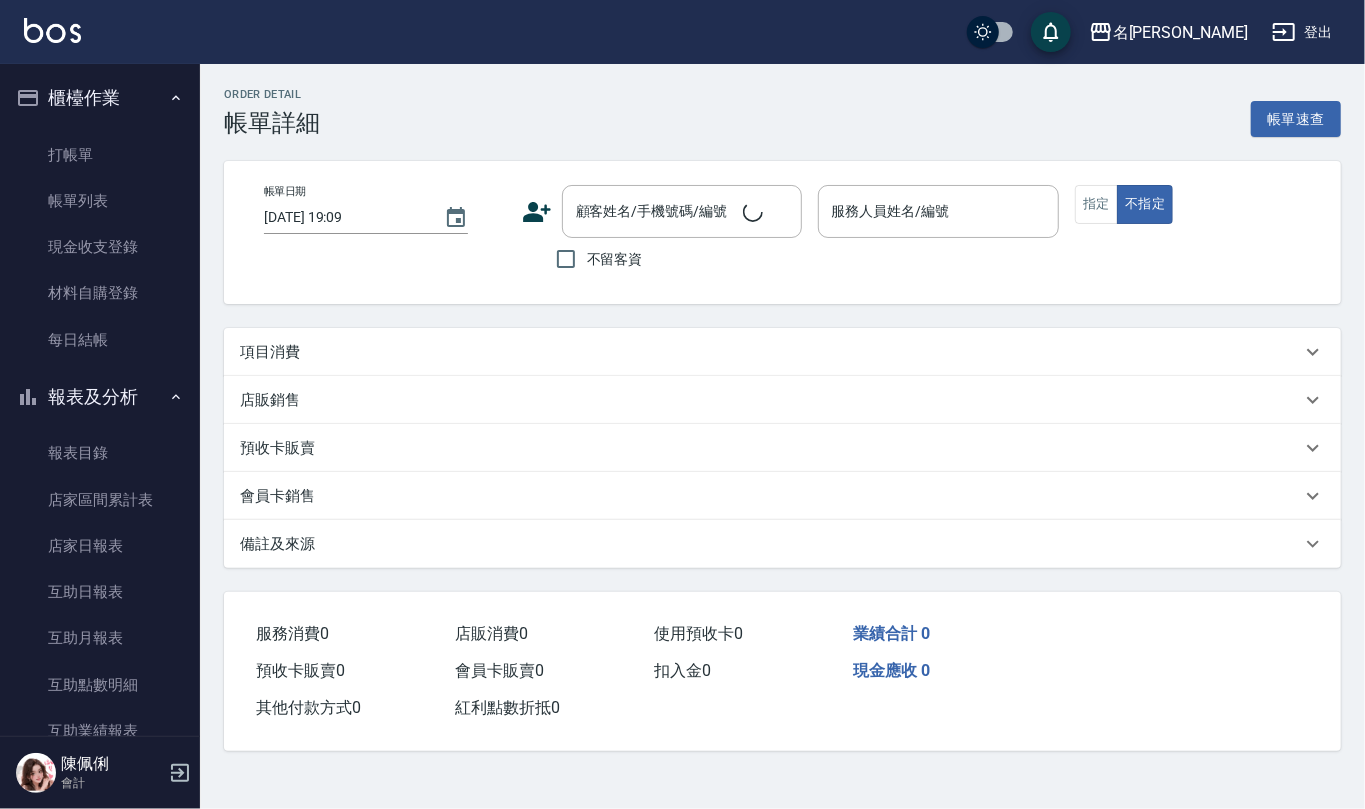 type on "2025/07/12 17:45" 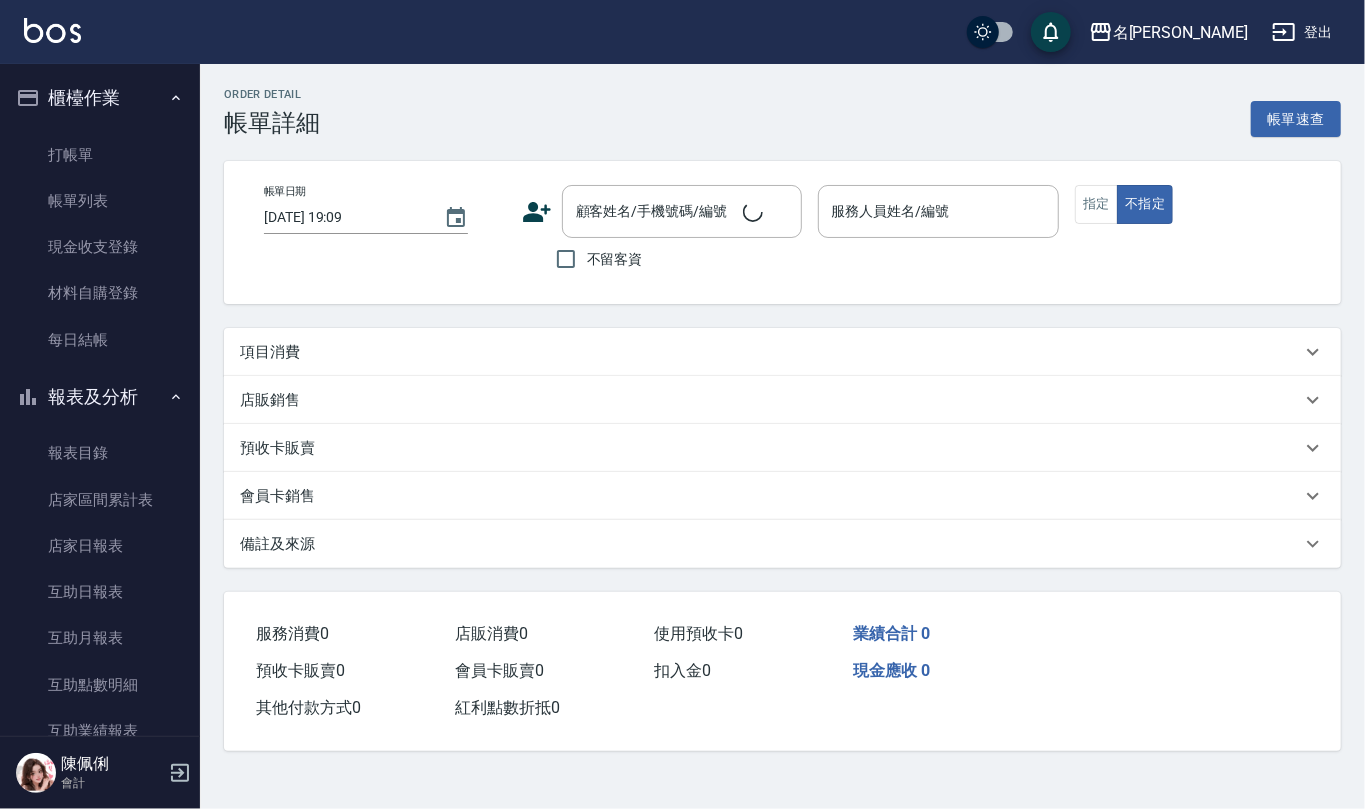 checkbox on "true" 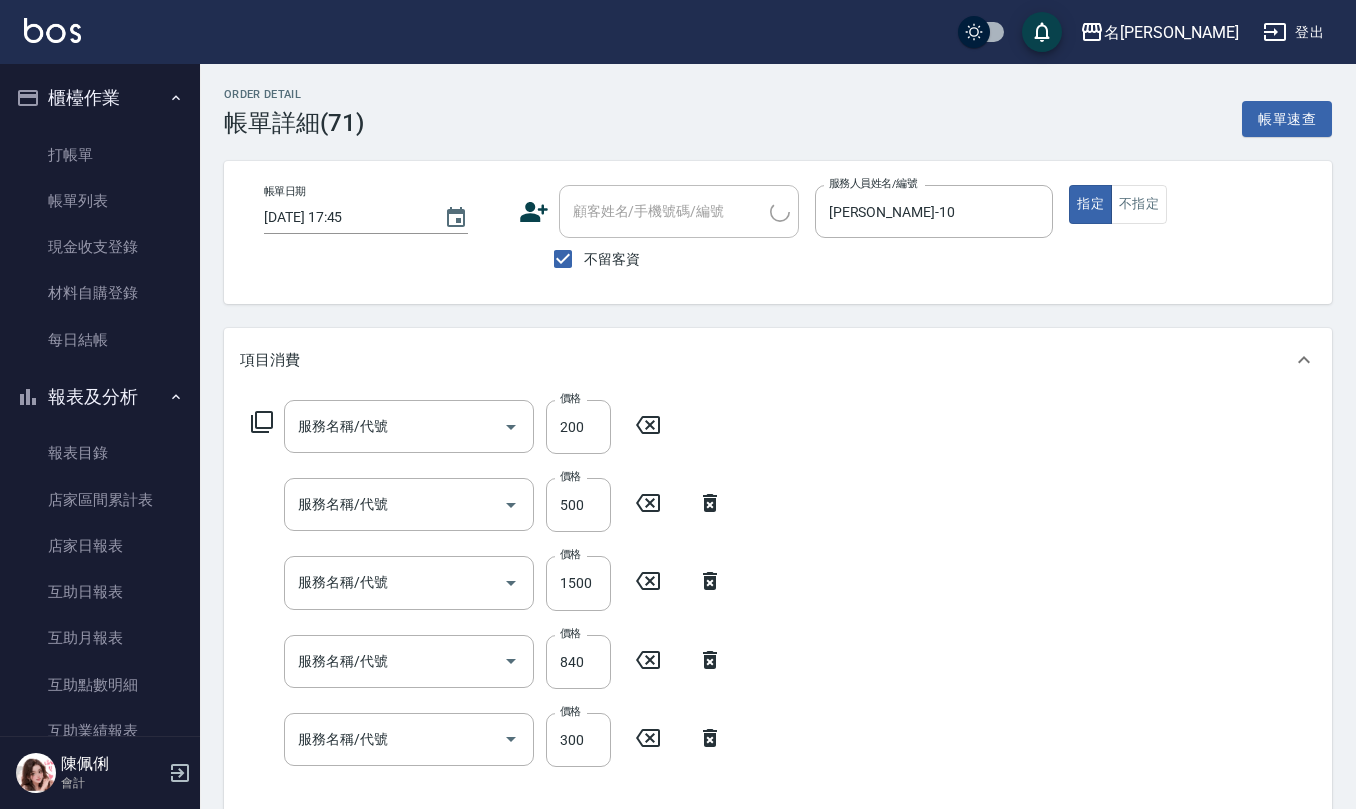 type on "剪髮(401)" 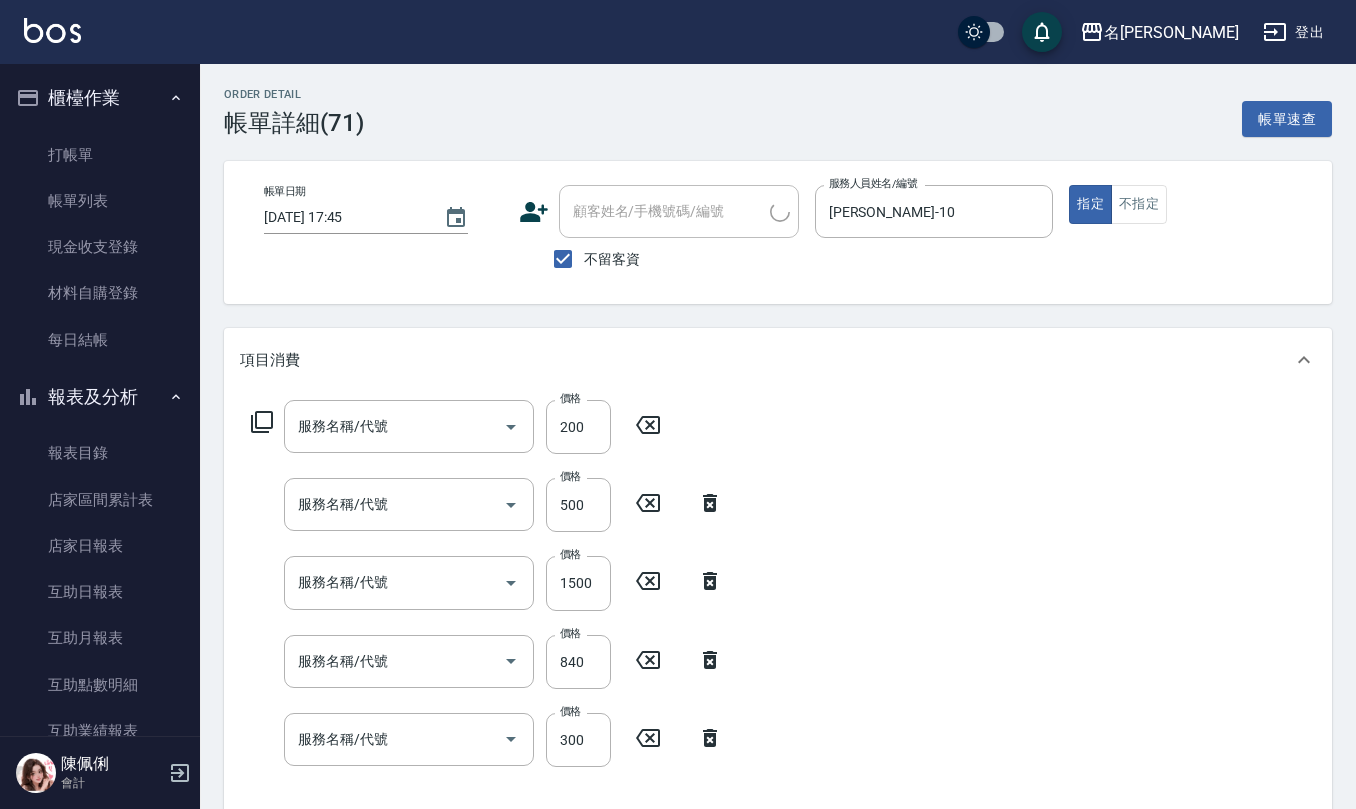 type on "(1236)設計師(703)" 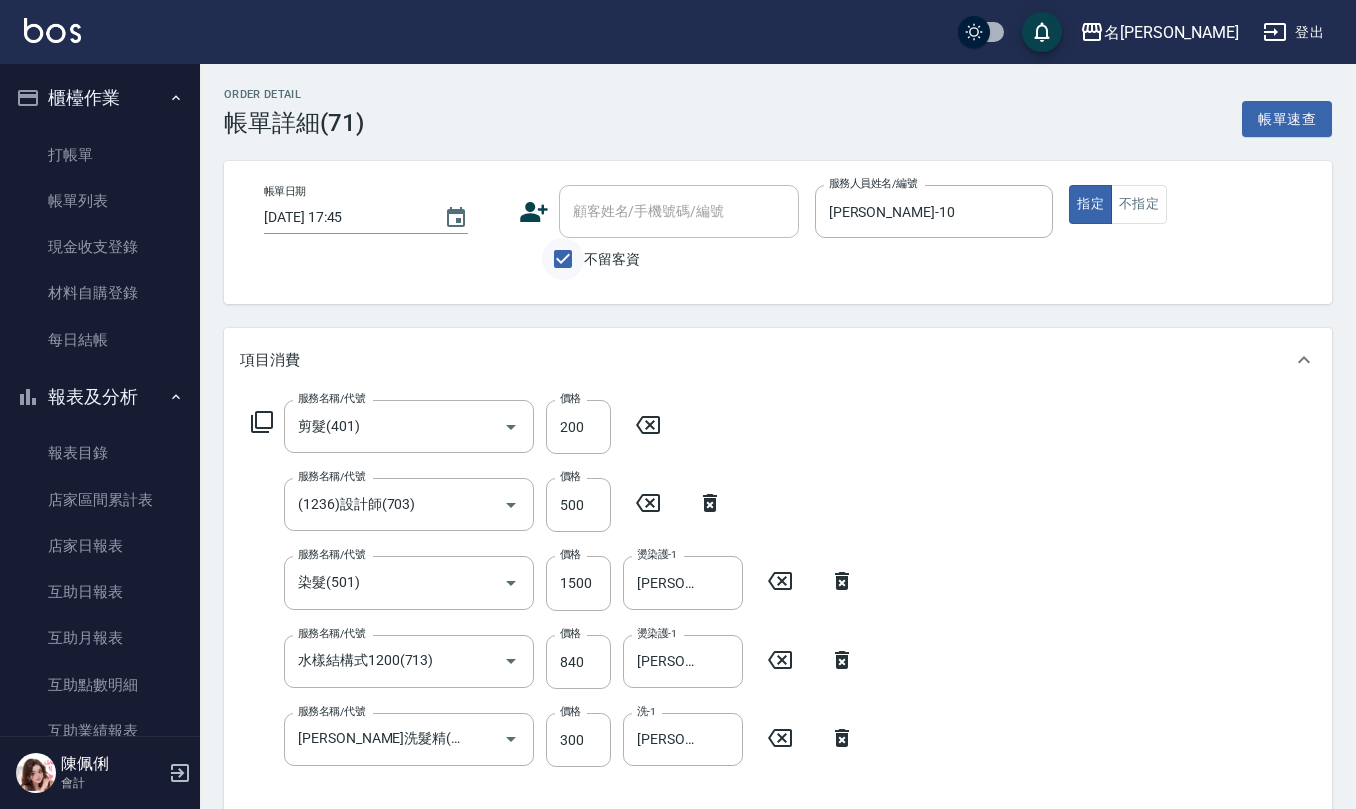 click on "不留客資" at bounding box center (563, 259) 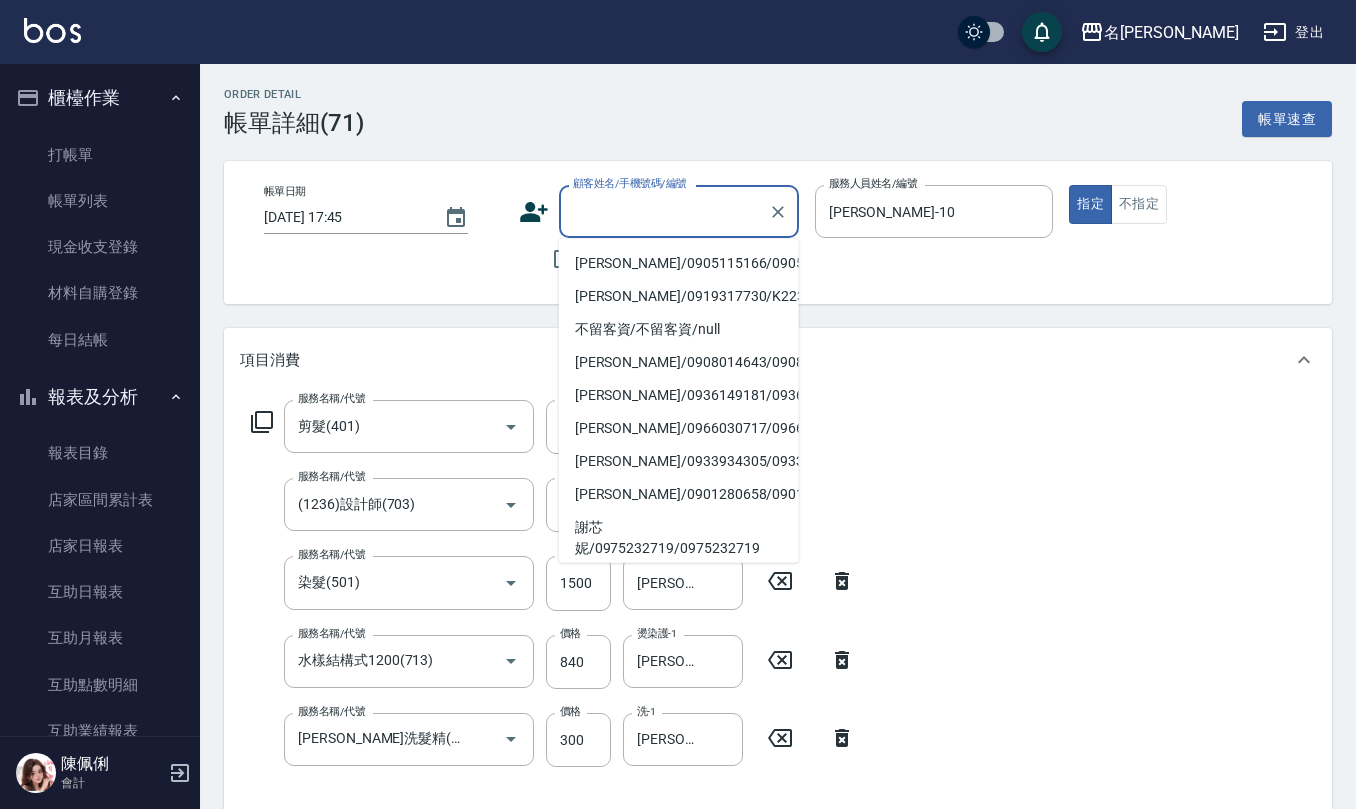 click on "顧客姓名/手機號碼/編號 顧客姓名/手機號碼/編號" at bounding box center (679, 211) 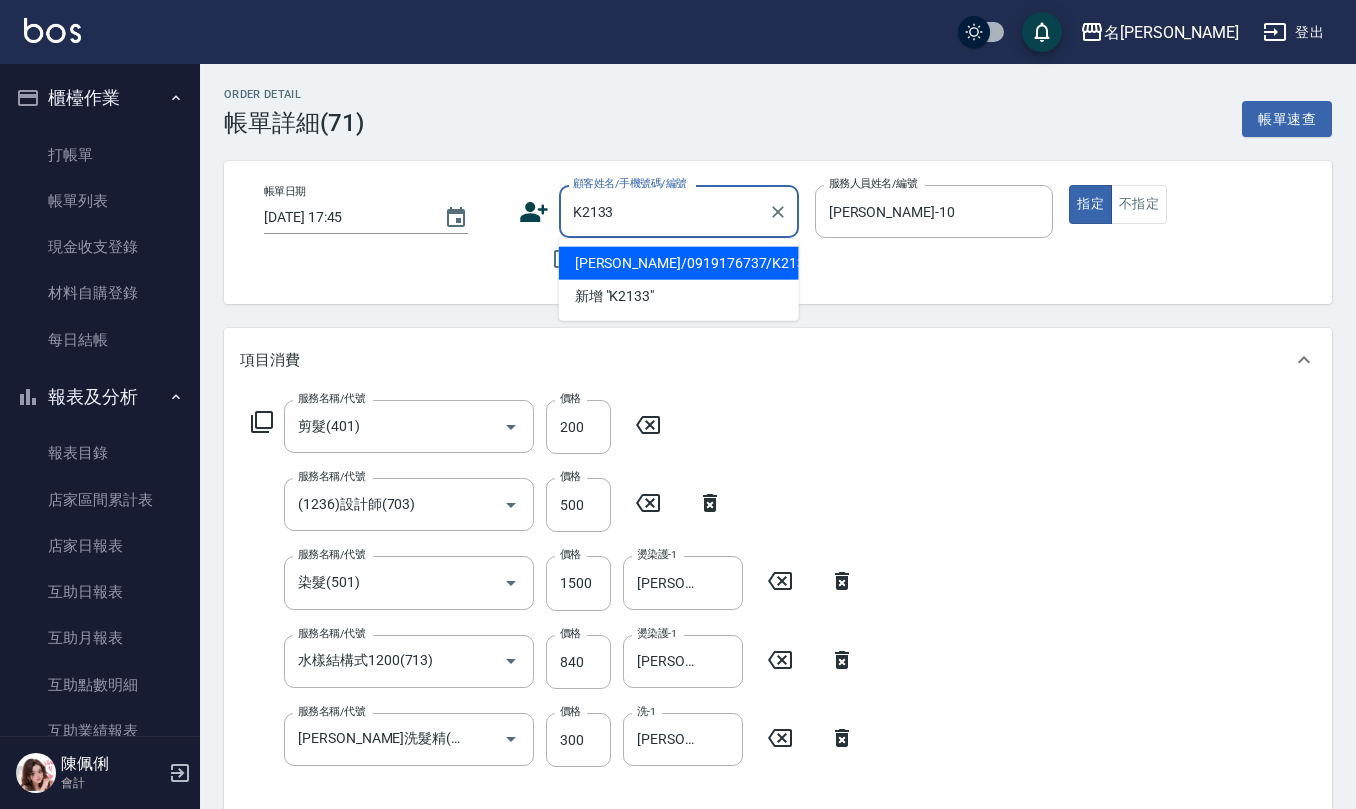 click on "張若文/0919176737/K2133" at bounding box center (679, 263) 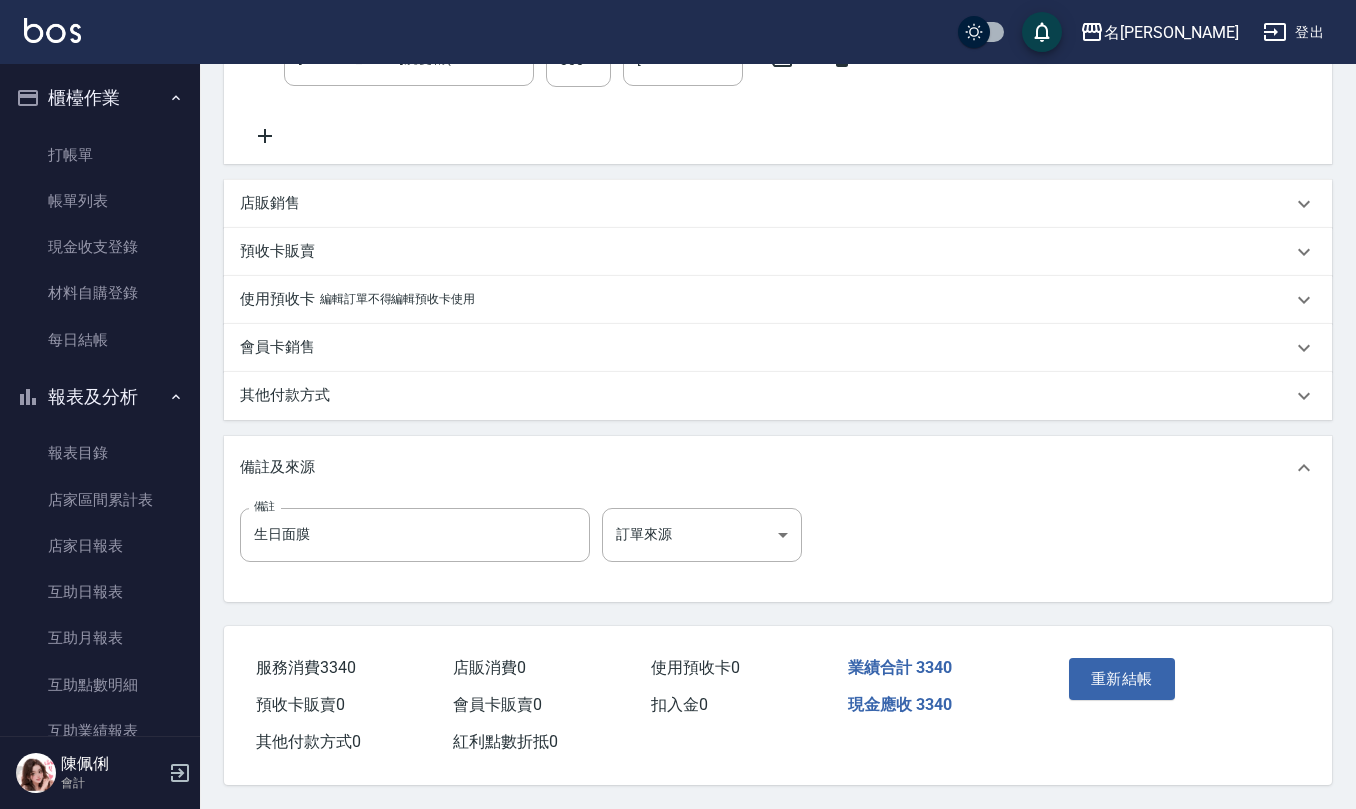 scroll, scrollTop: 684, scrollLeft: 0, axis: vertical 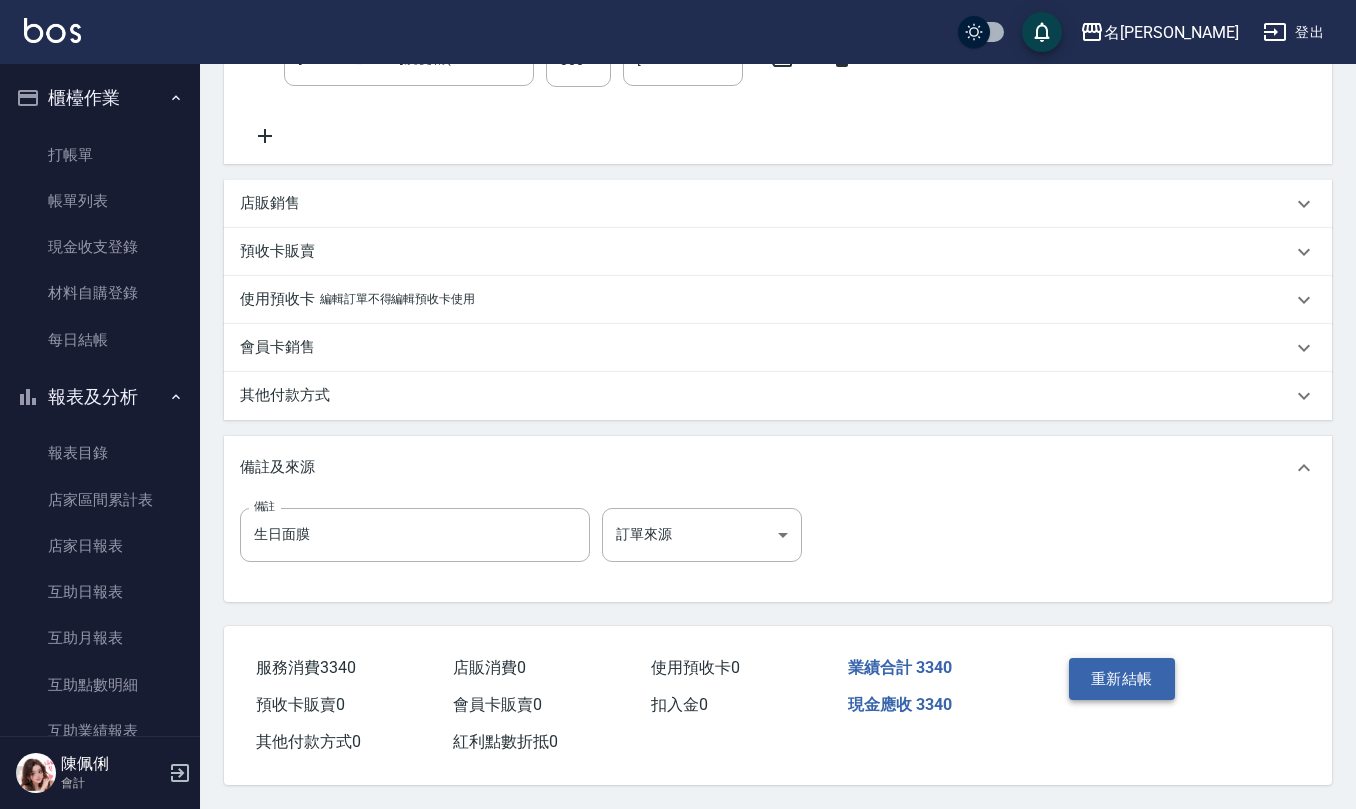 click on "重新結帳" at bounding box center [1122, 679] 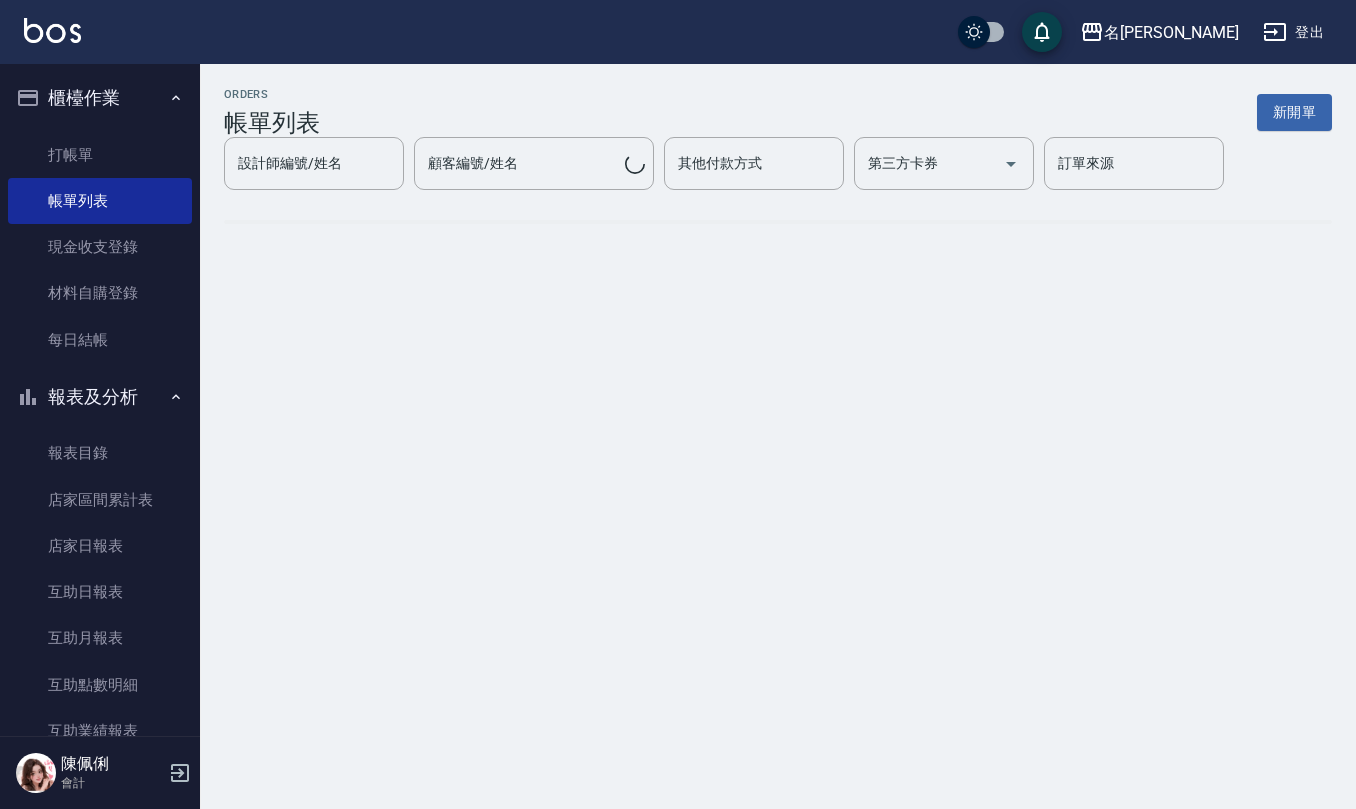 scroll, scrollTop: 0, scrollLeft: 0, axis: both 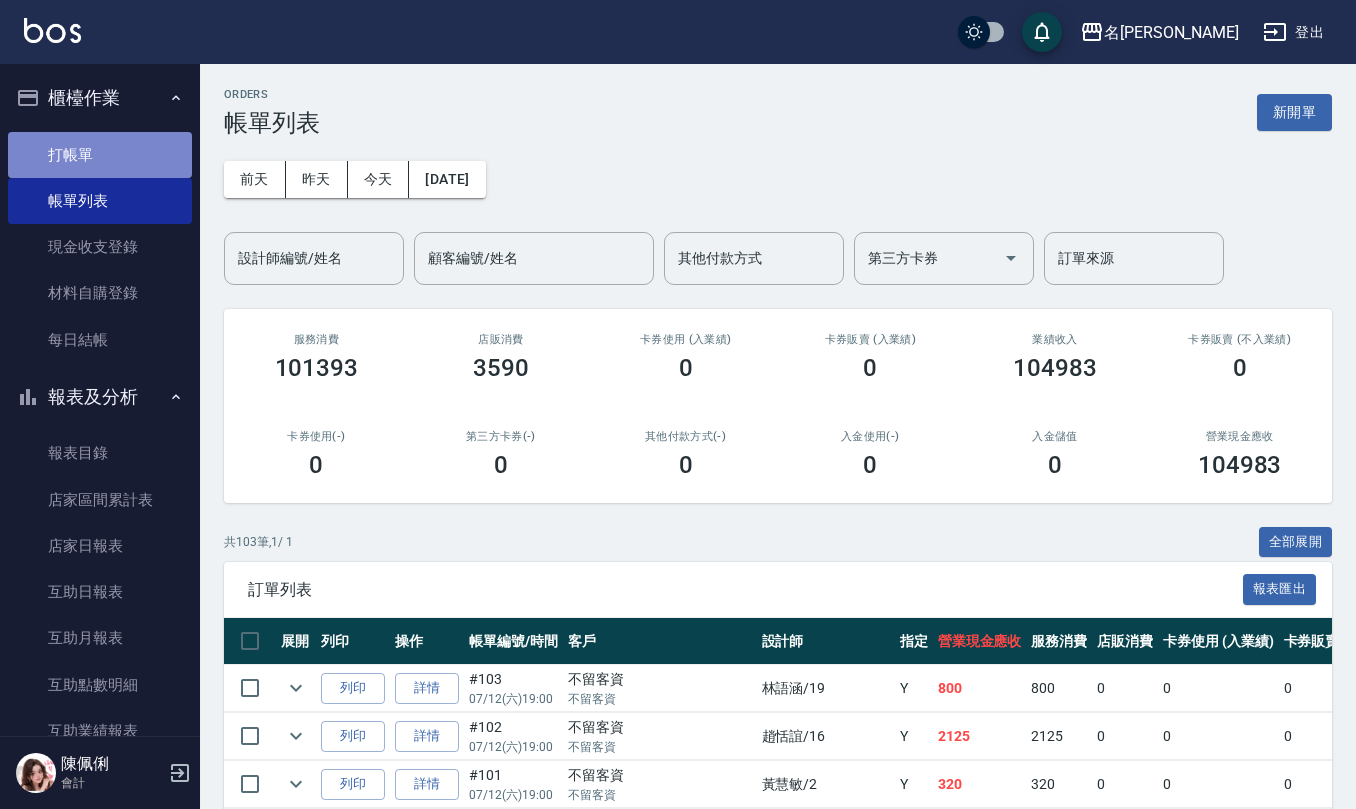 click on "打帳單" at bounding box center [100, 155] 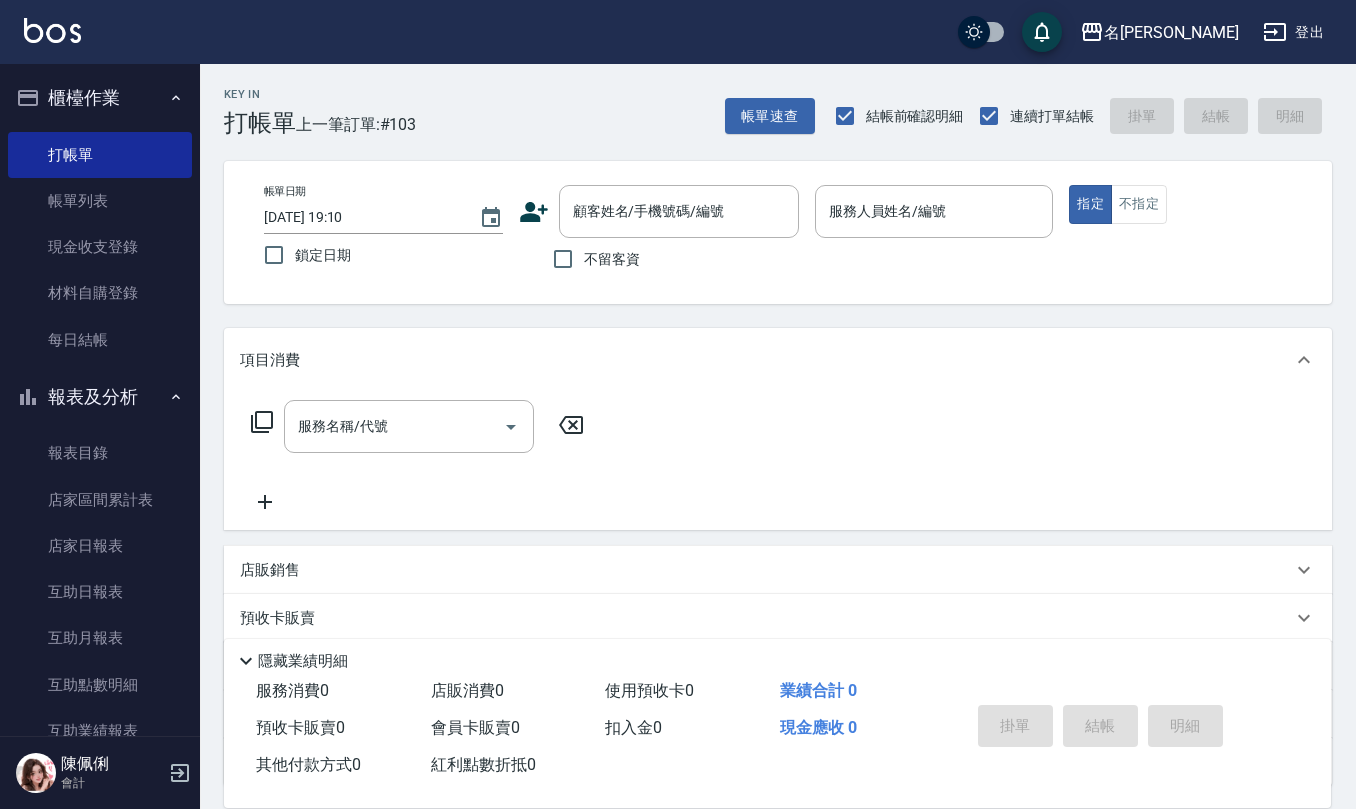 click on "不留客資" at bounding box center (612, 259) 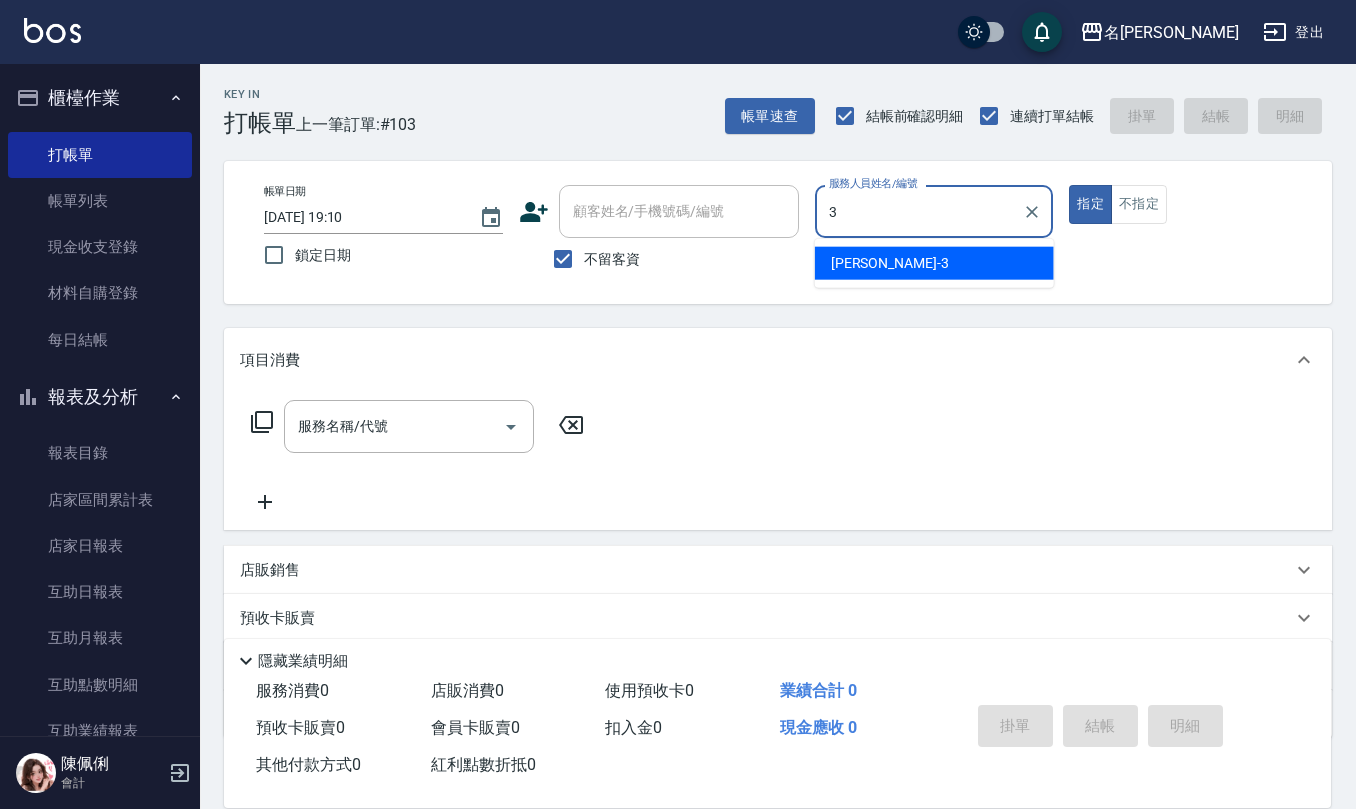 type on "陳旅玨-3" 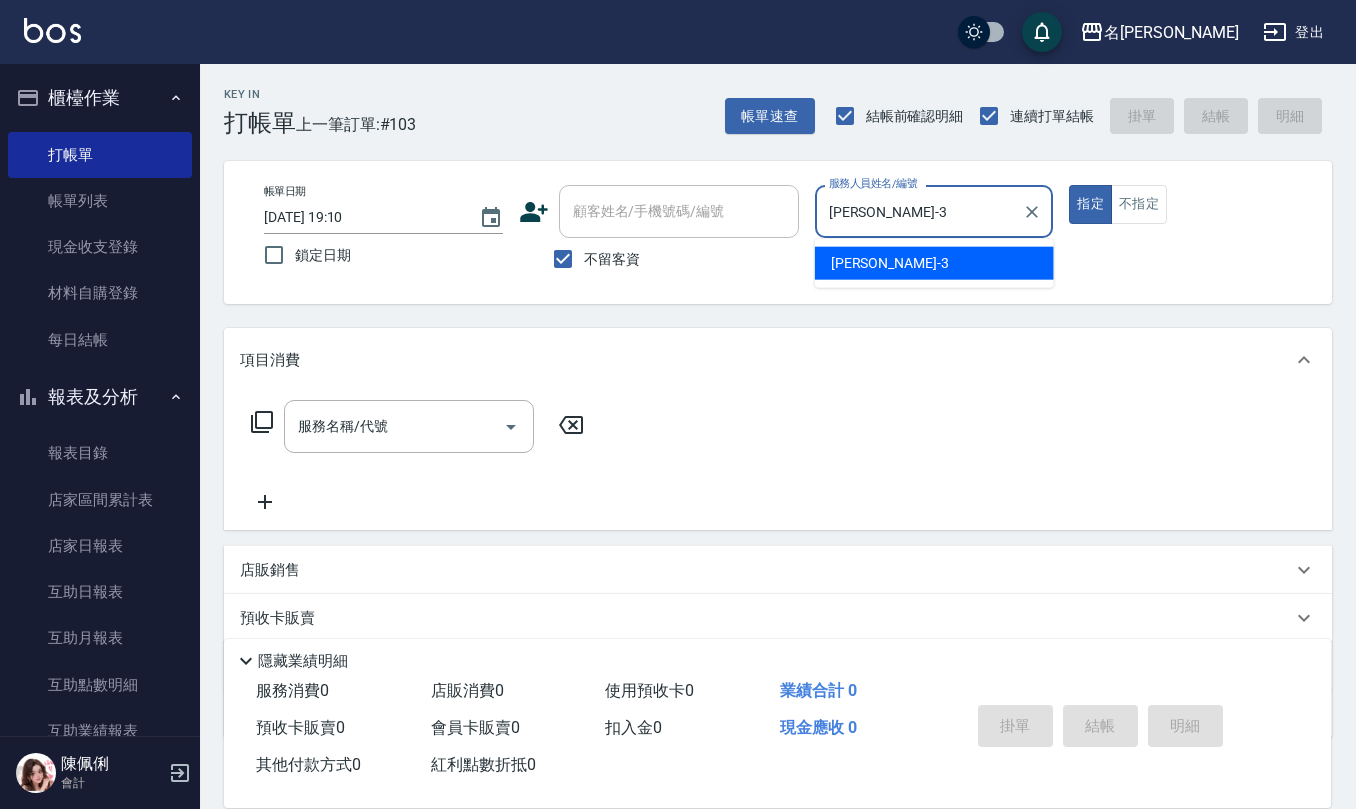 type on "true" 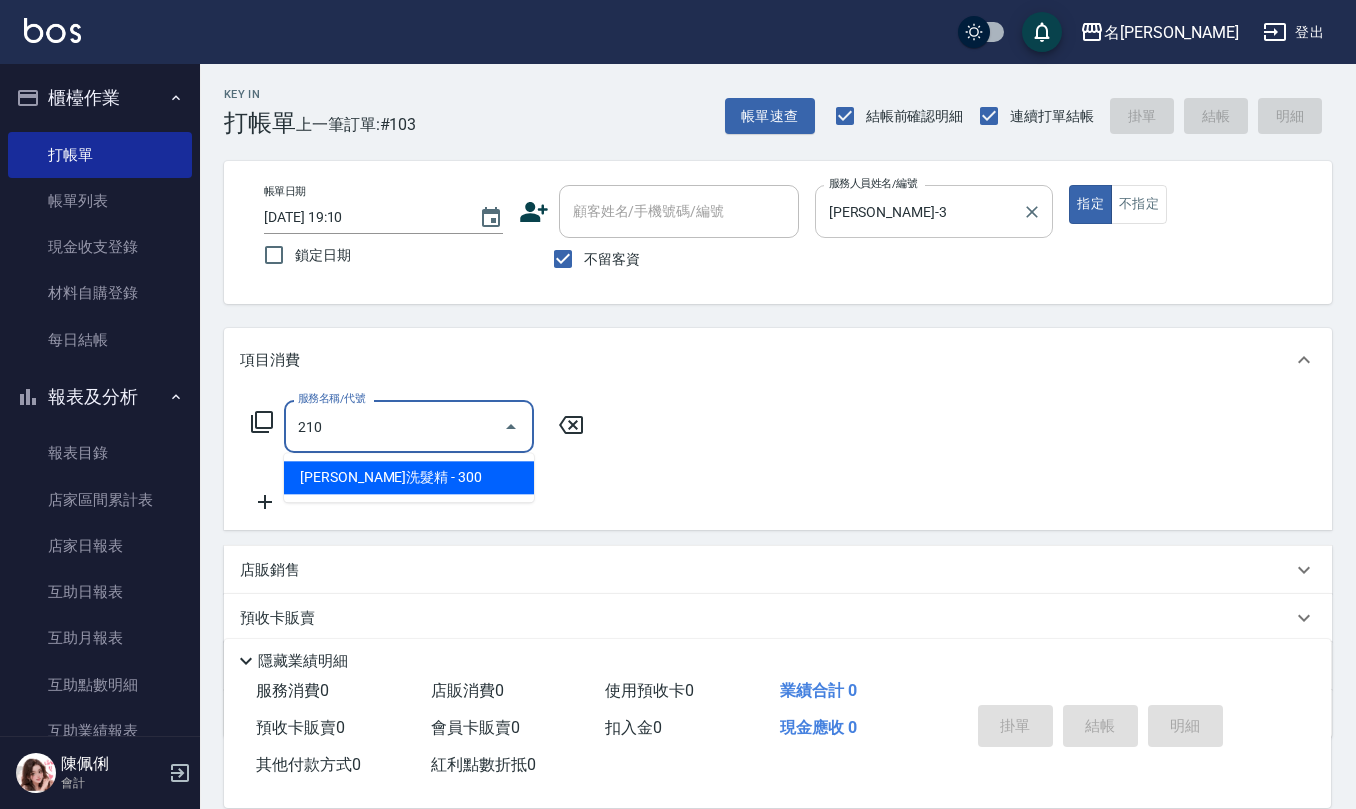 type on "歐娜洗髮精(210)" 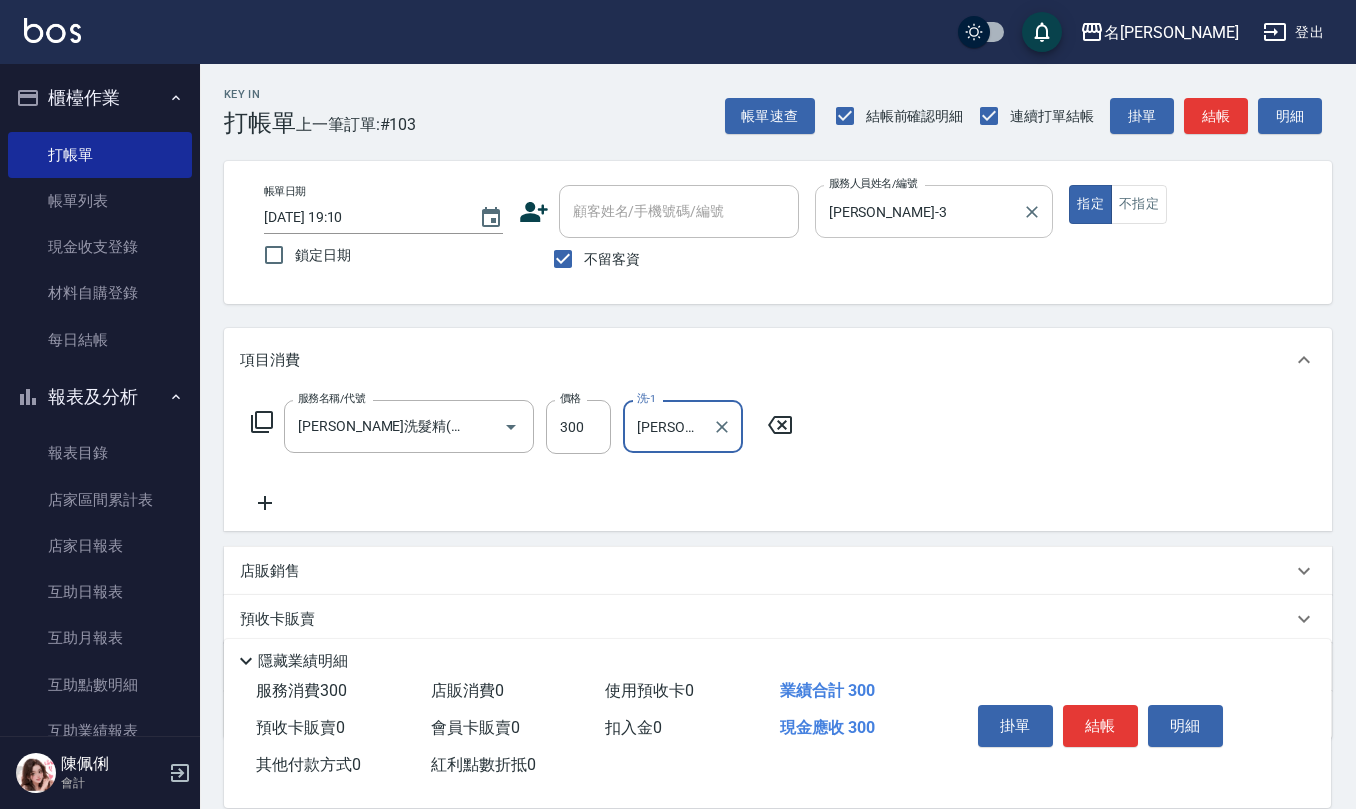 type on "陳柏暽-28" 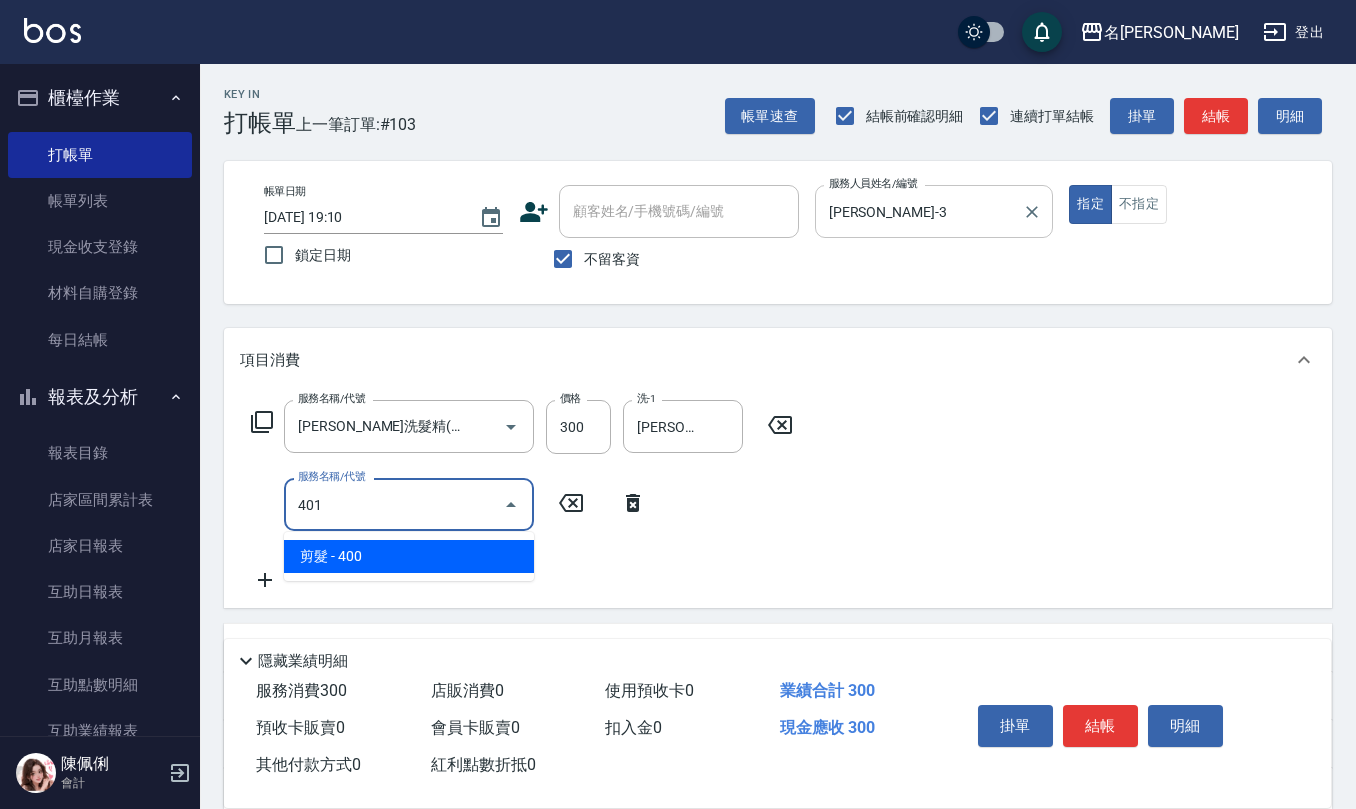 type on "剪髮(401)" 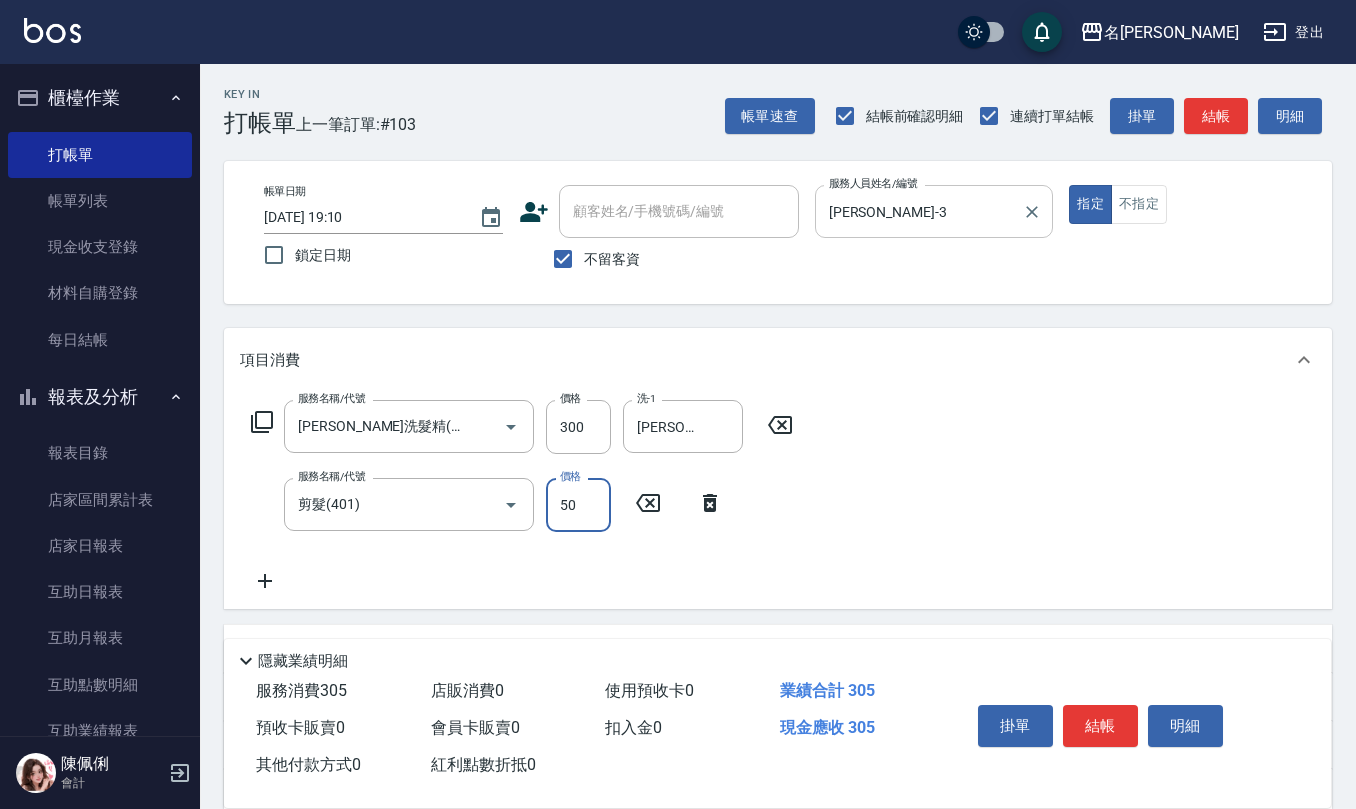 type on "50" 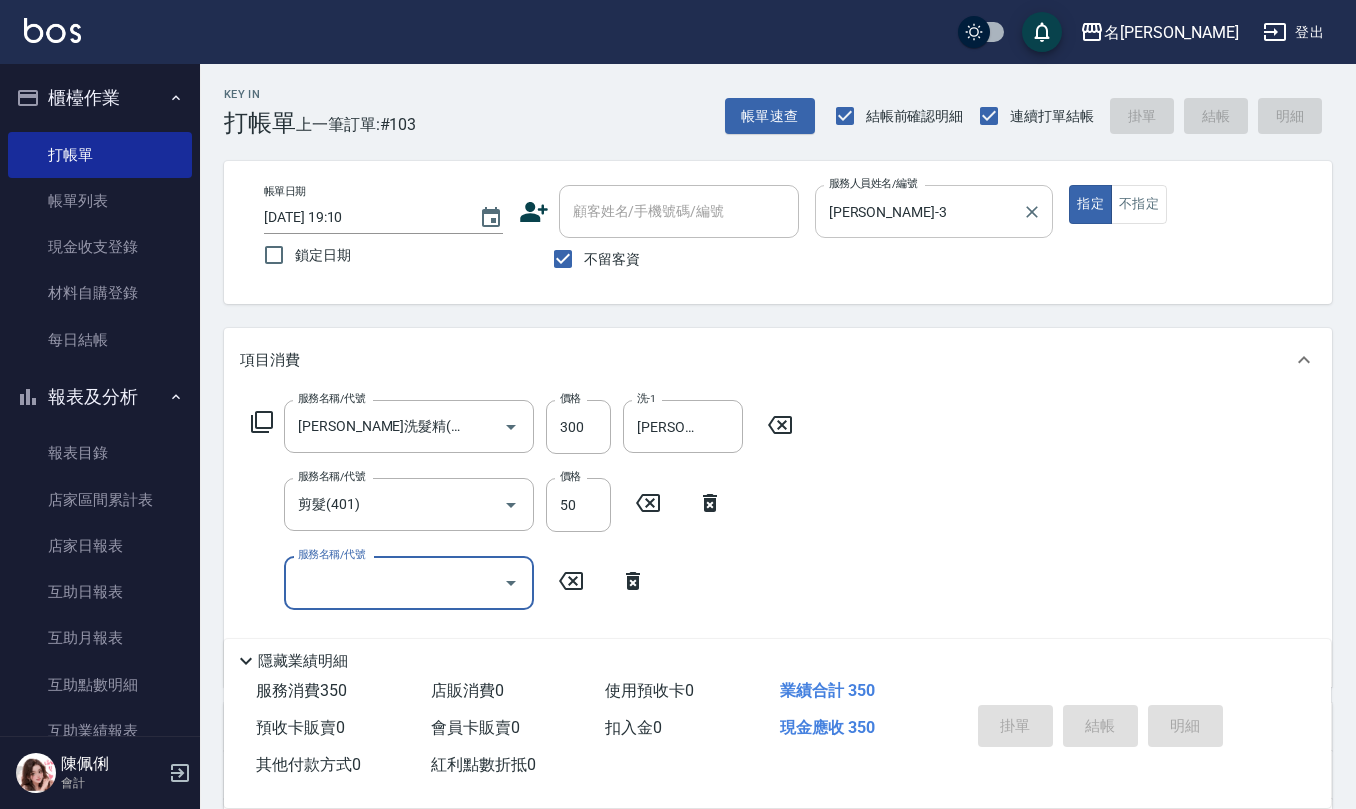 type on "2025/07/12 19:24" 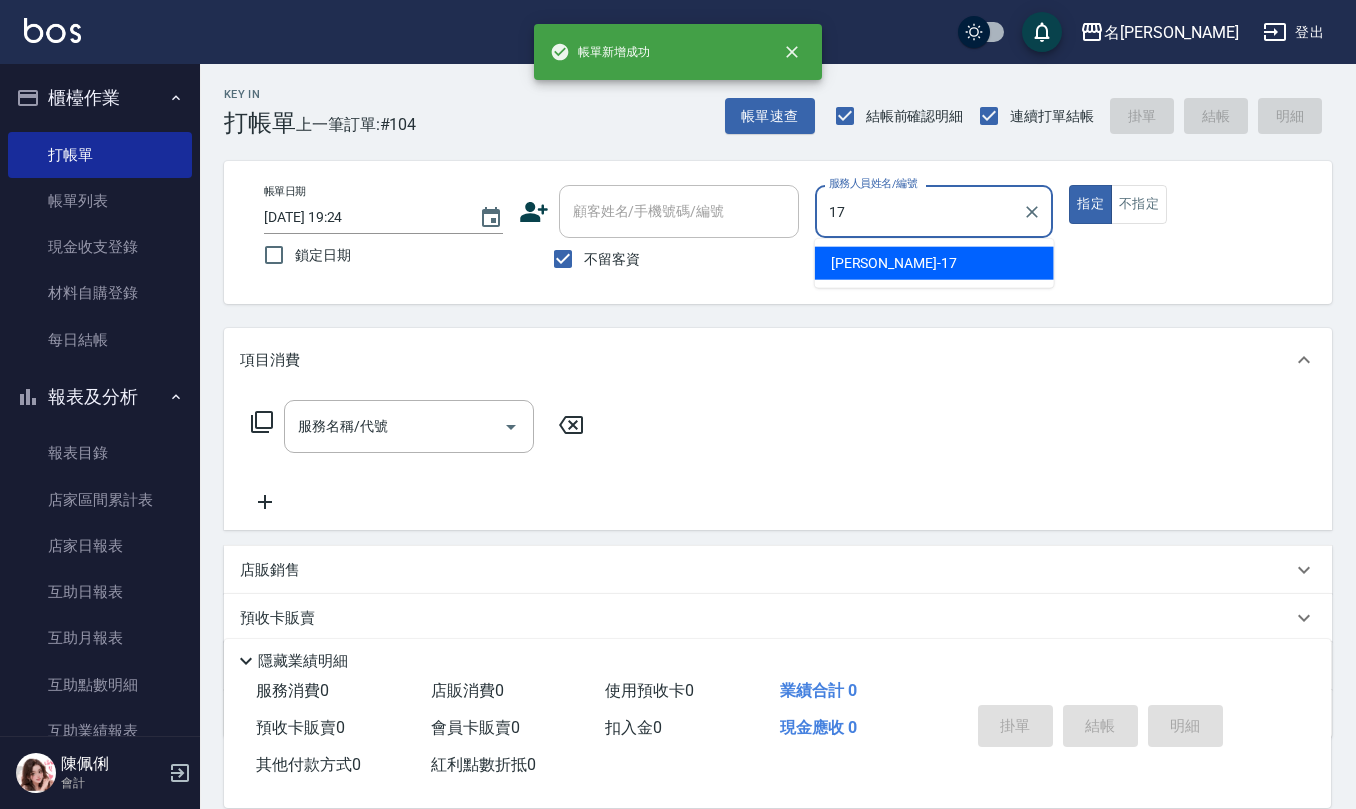 type on "李俞玫-17" 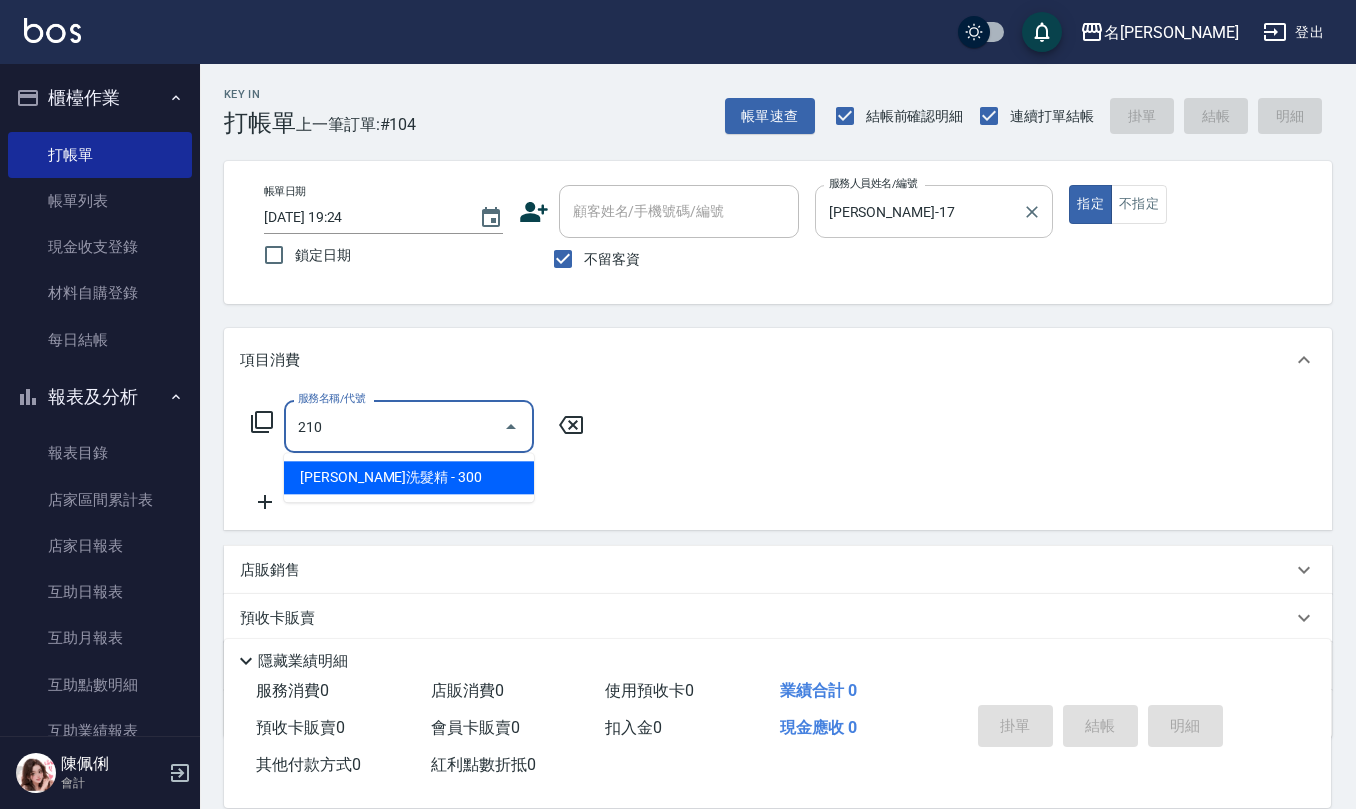 type on "歐娜洗髮精(210)" 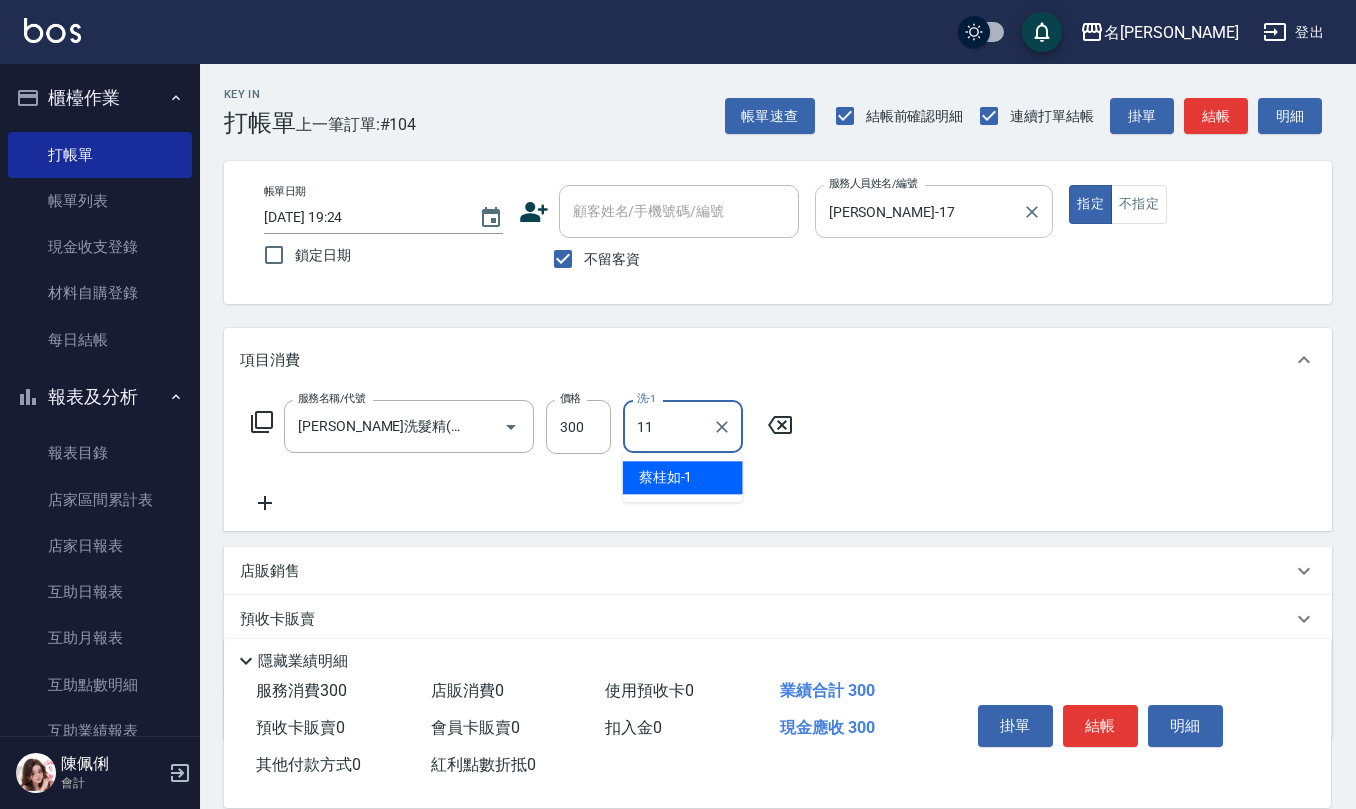 type on "詹沛橙-11" 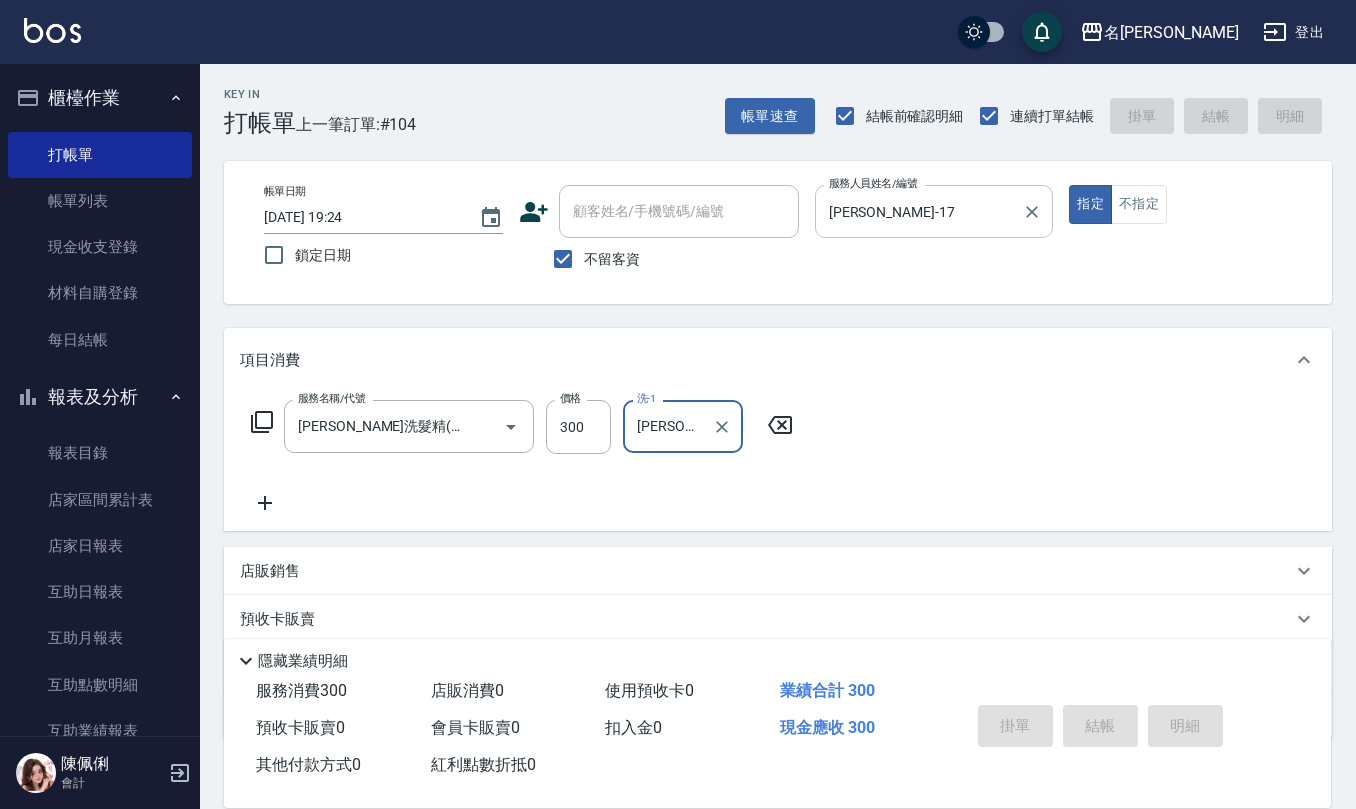 type 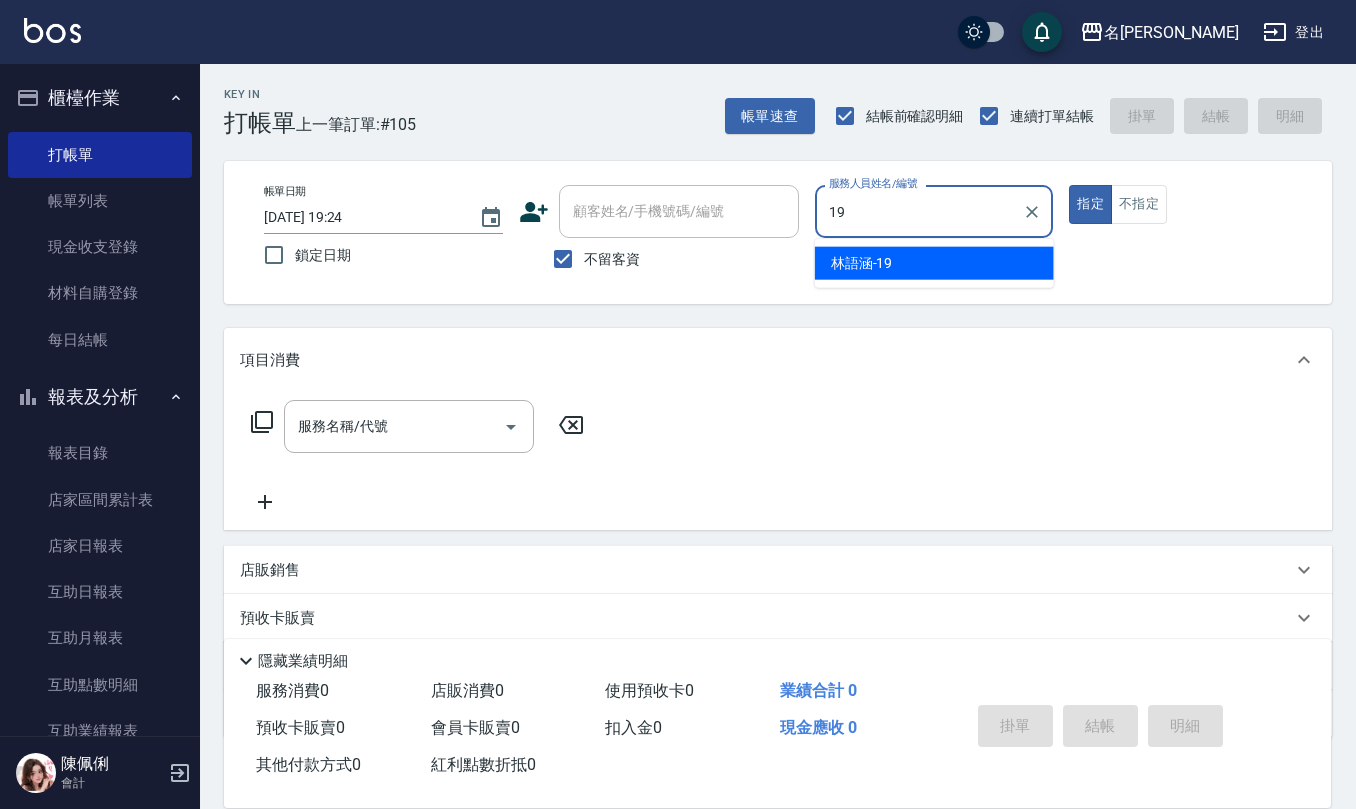 type on "林語涵-19" 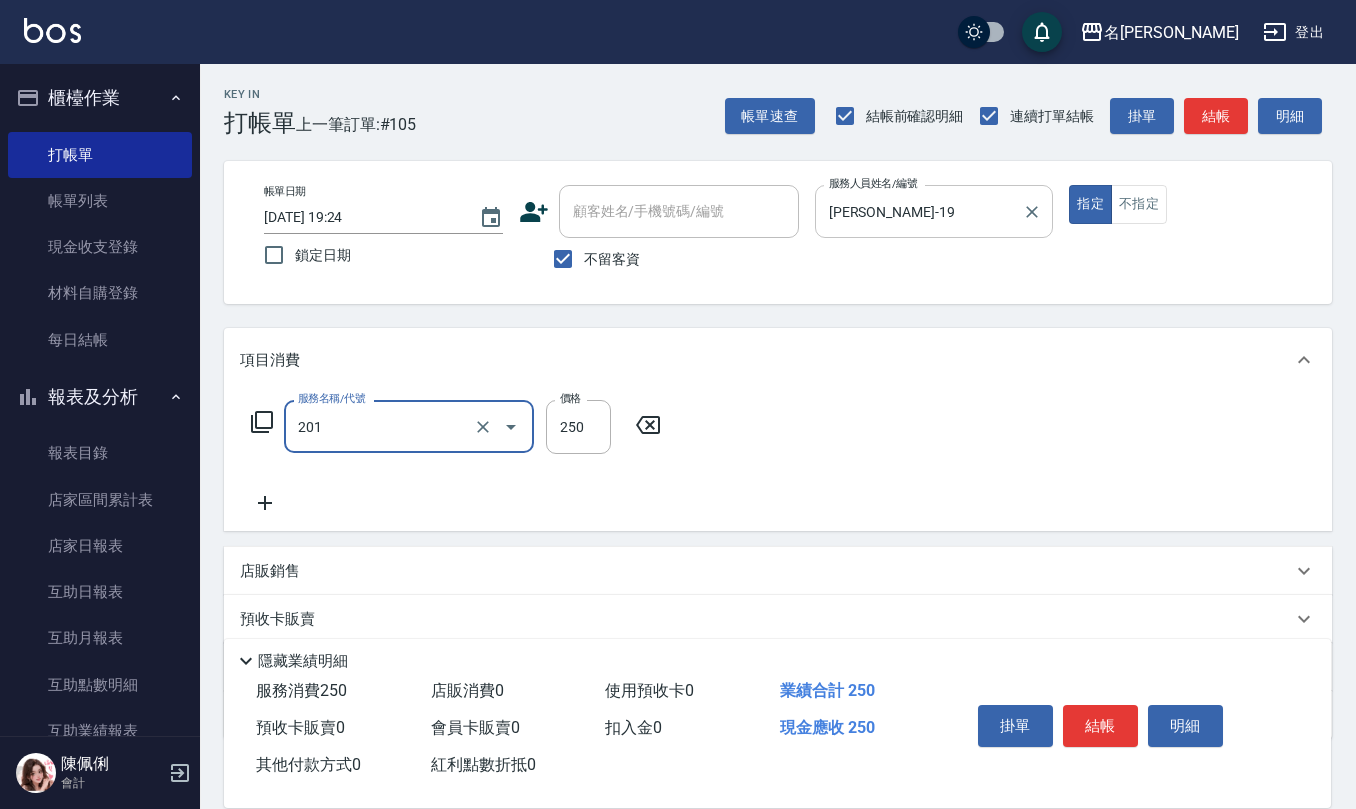 type on "洗髮(201)" 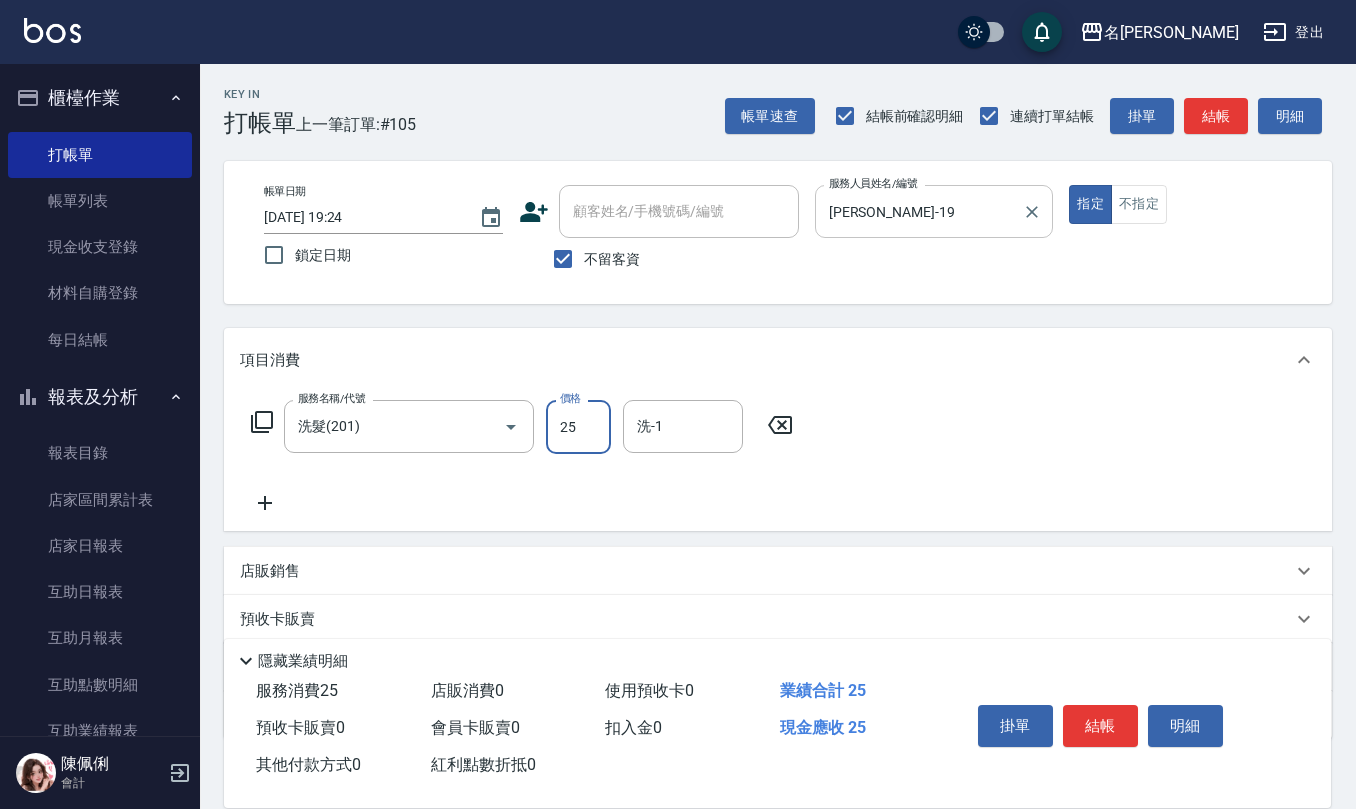 type on "250" 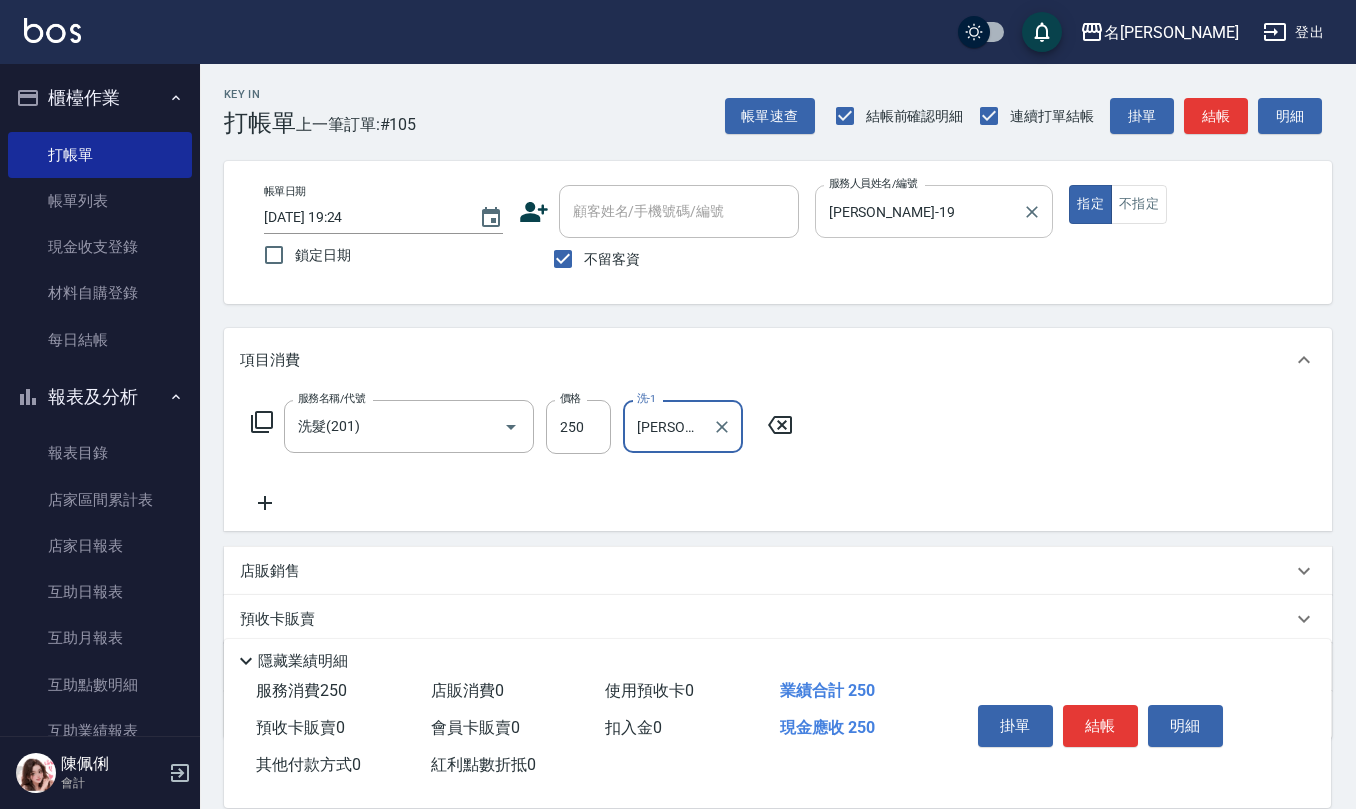 type on "陳珮君-21" 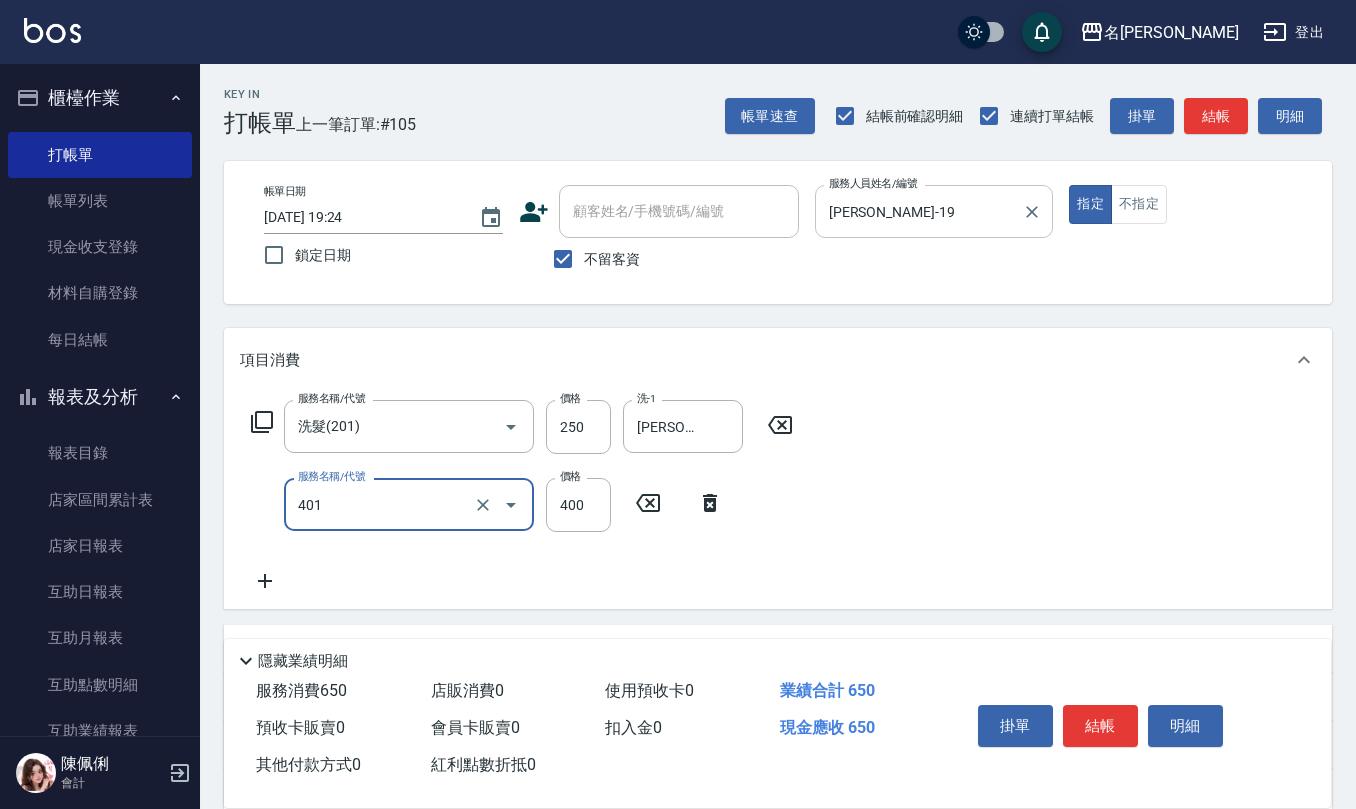 type on "剪髮(401)" 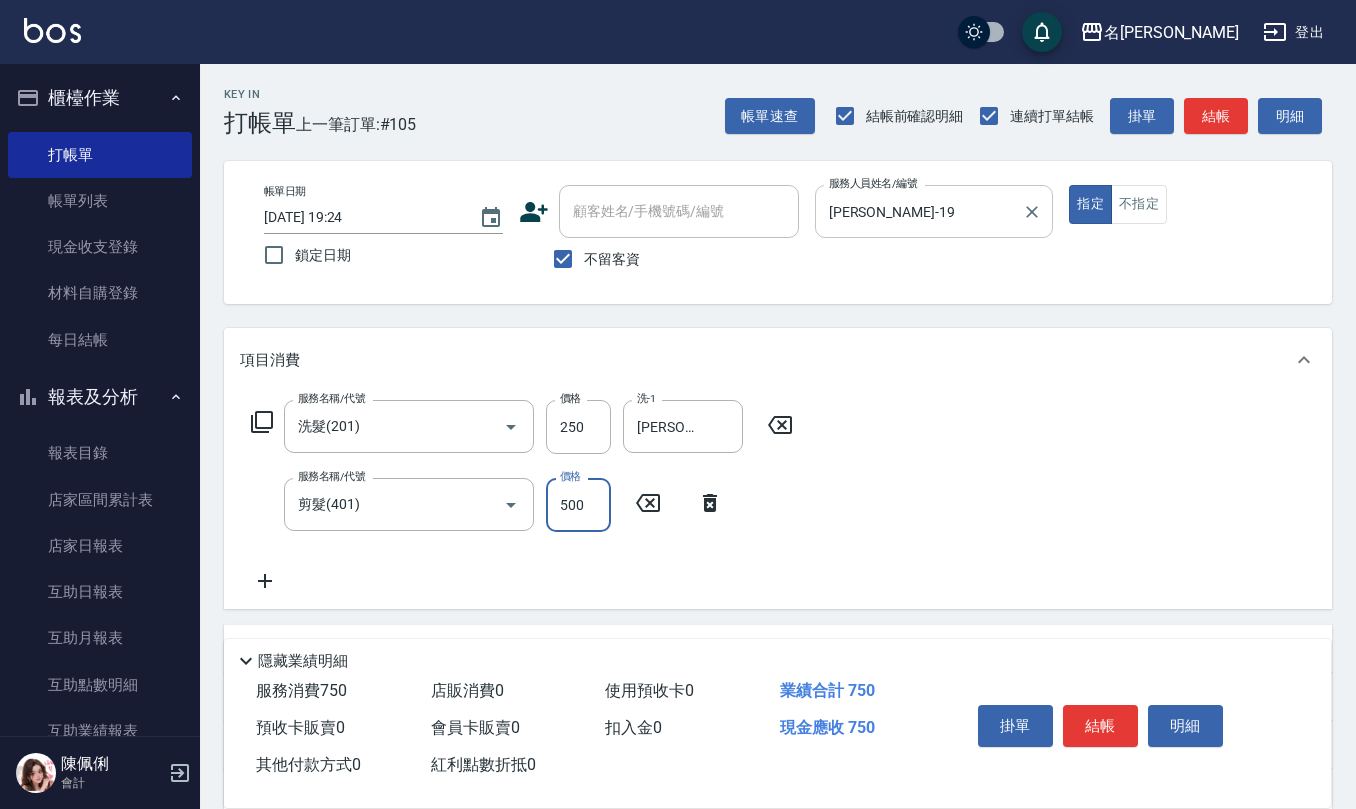 type on "500" 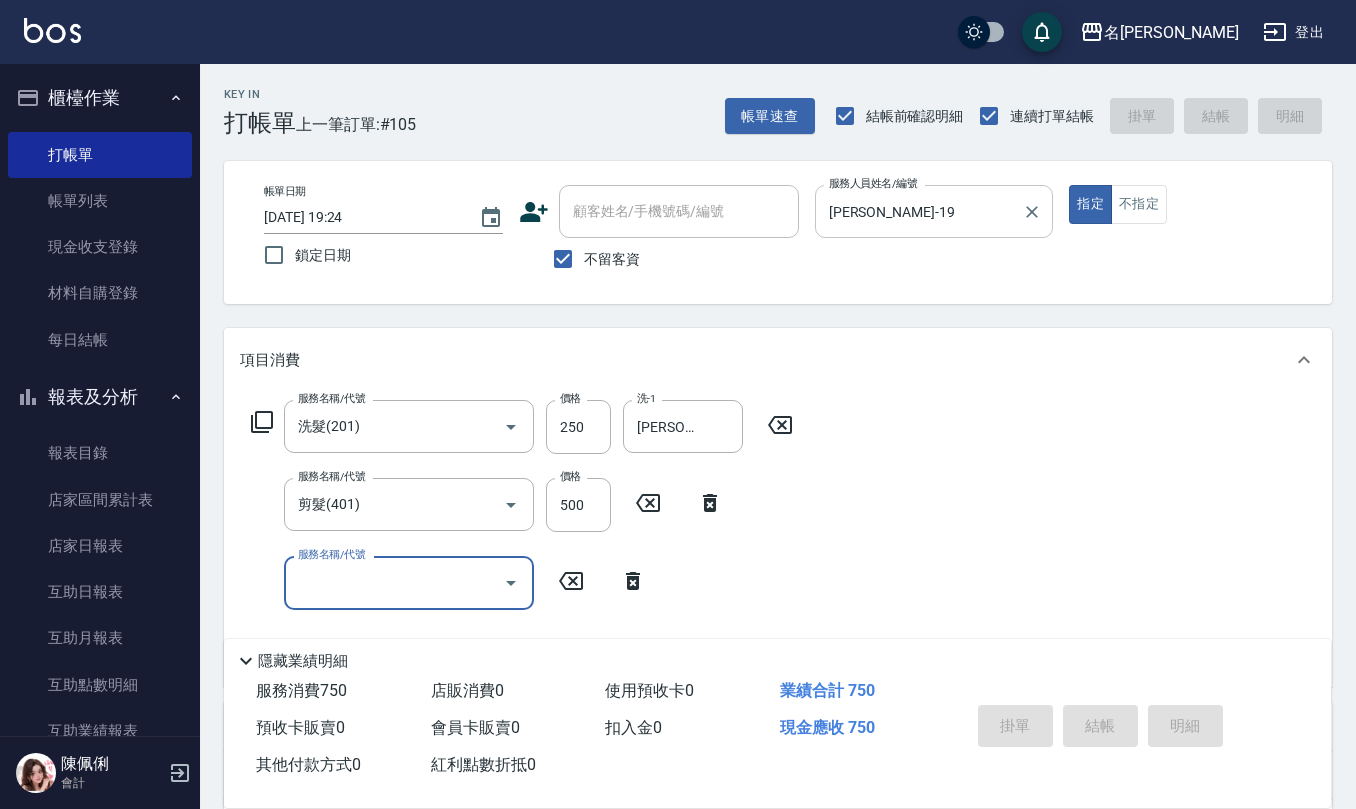 type 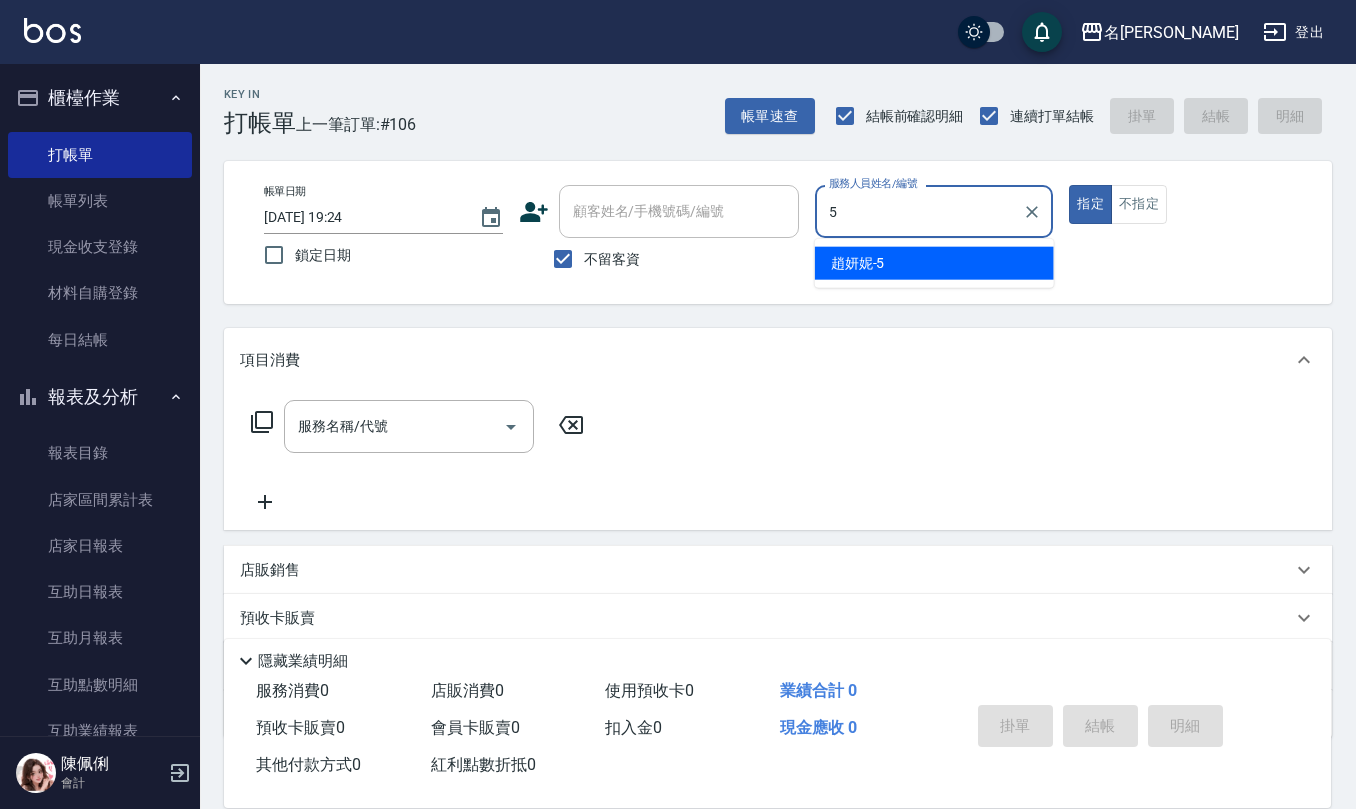 type on "趙妍妮-5" 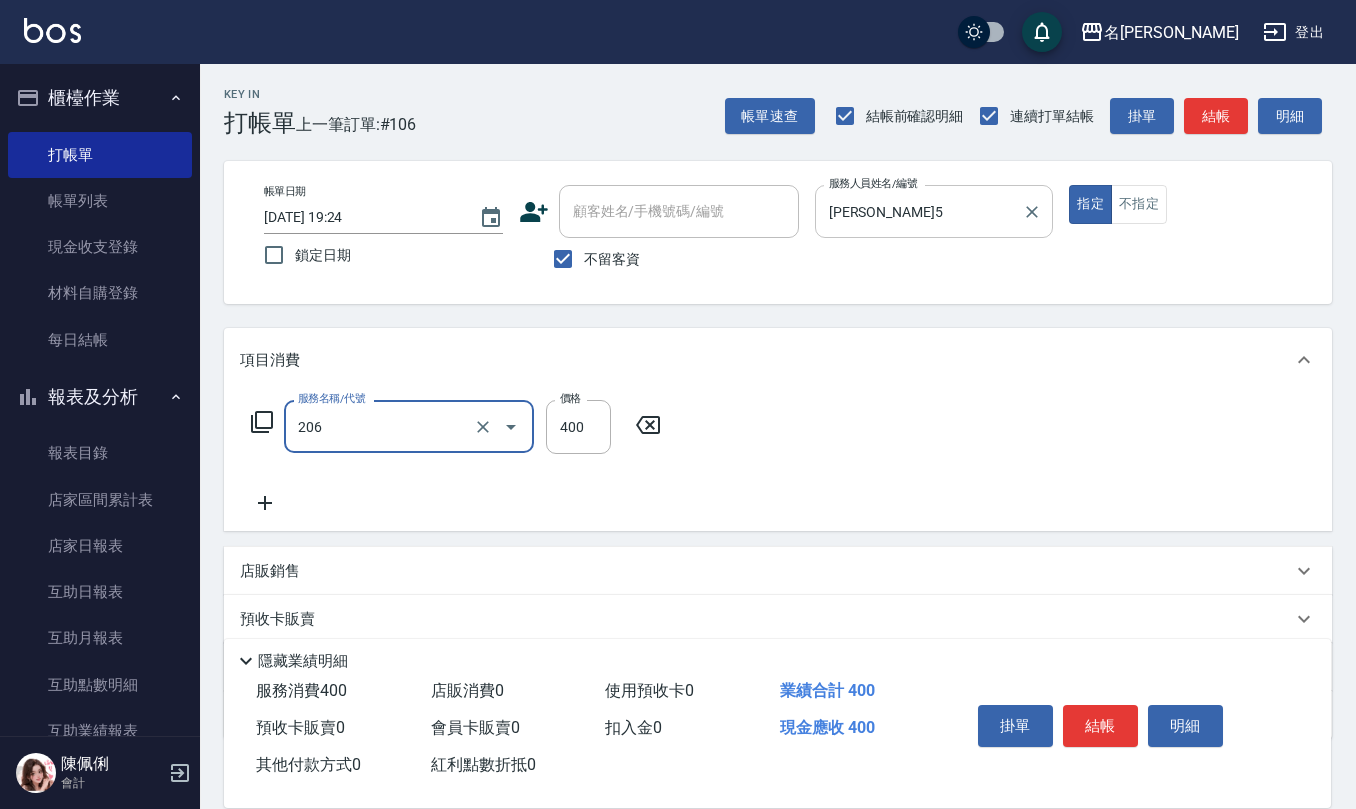 type on "健康洗(206)" 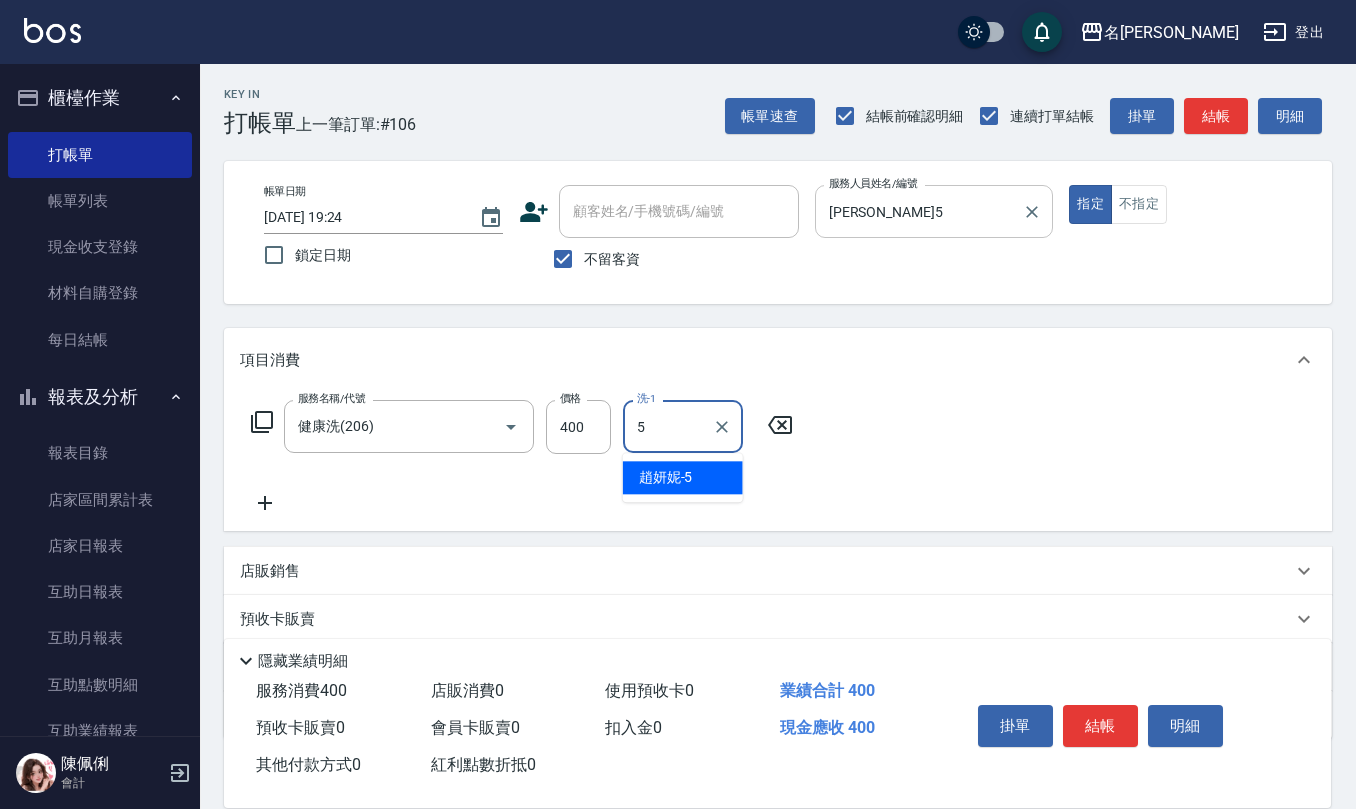 type on "趙妍妮-5" 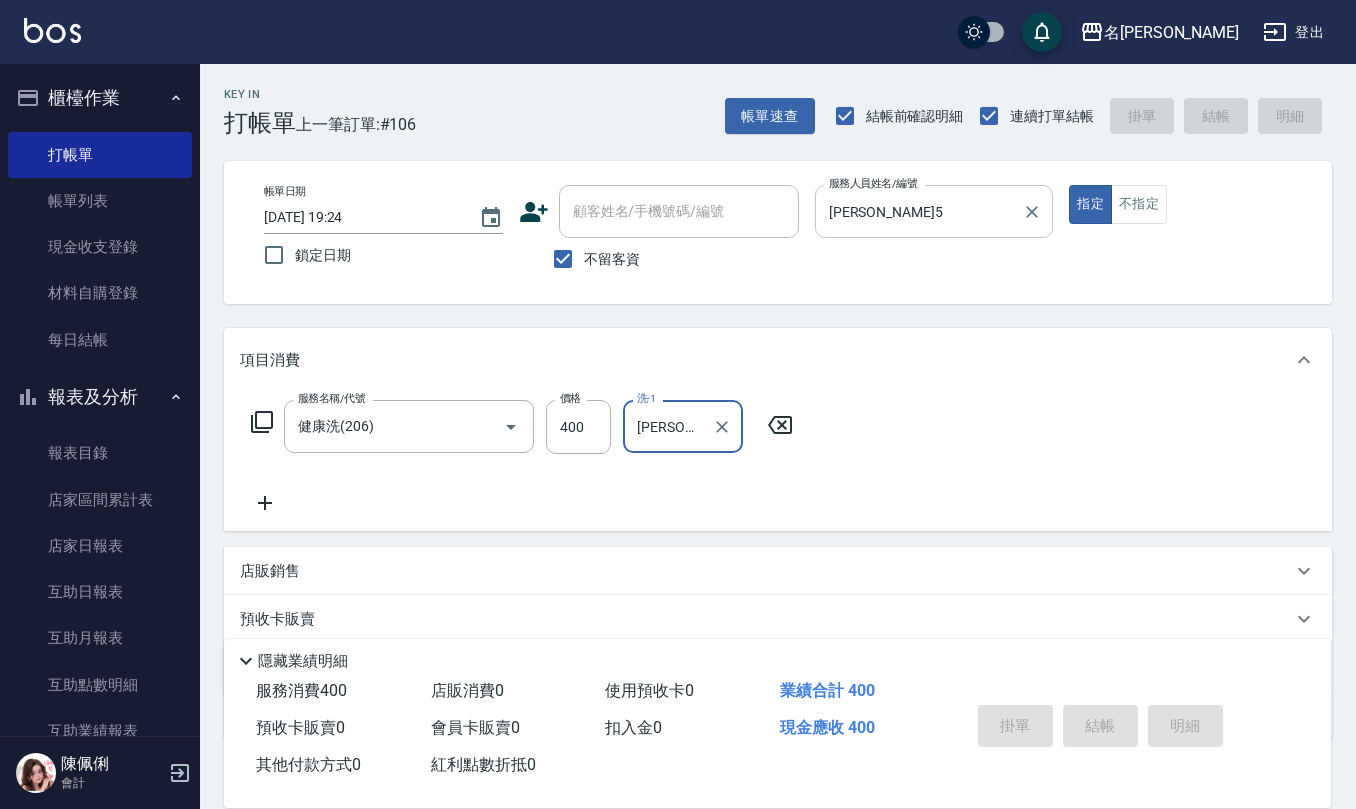 type 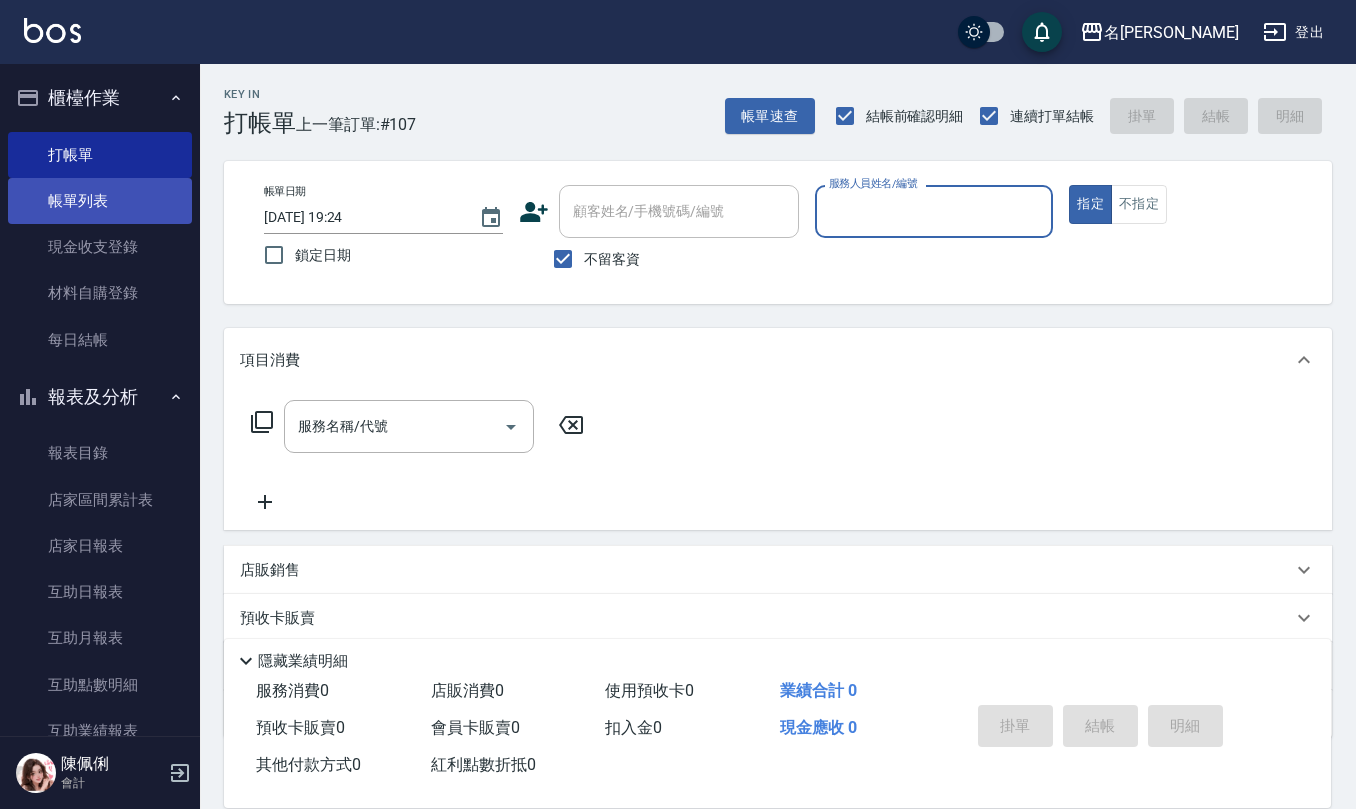 click on "帳單列表" at bounding box center [100, 201] 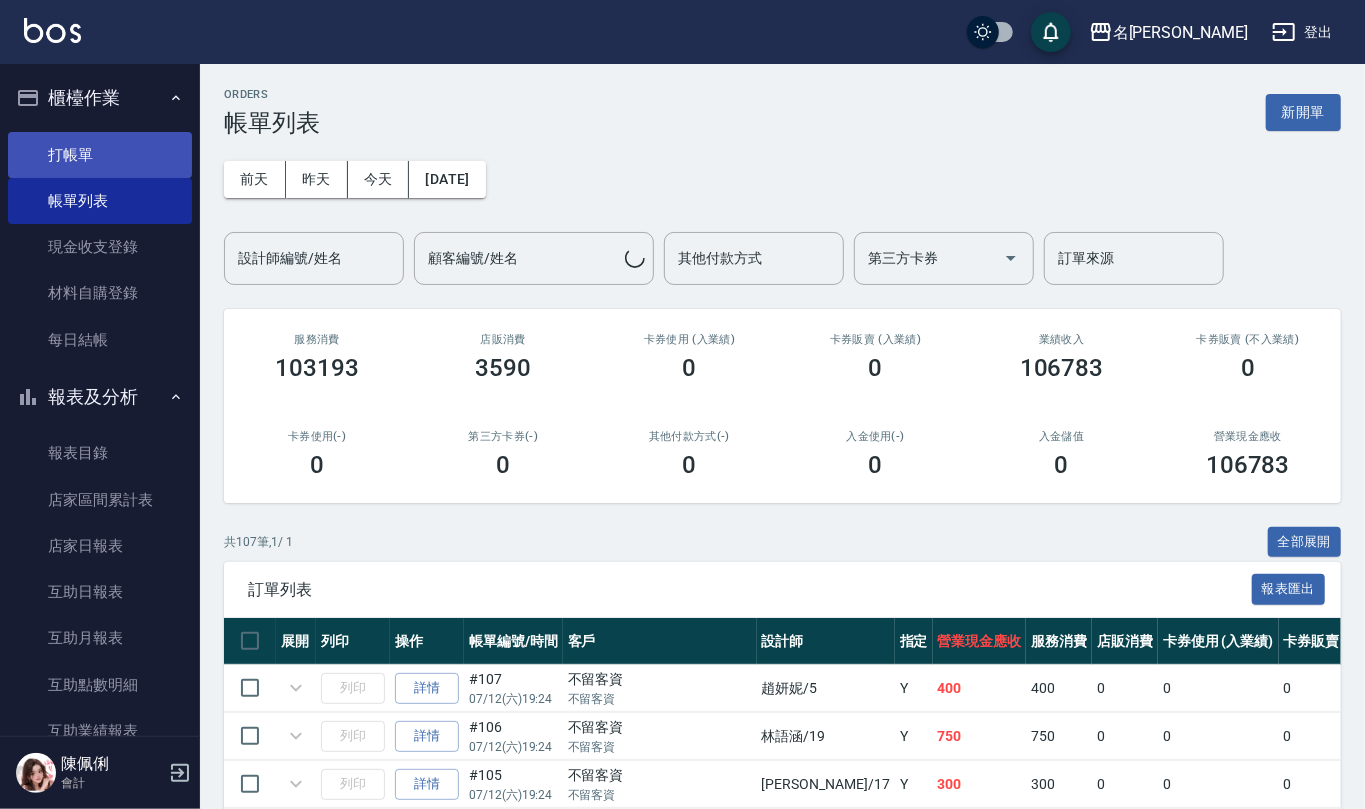 click on "打帳單" at bounding box center [100, 155] 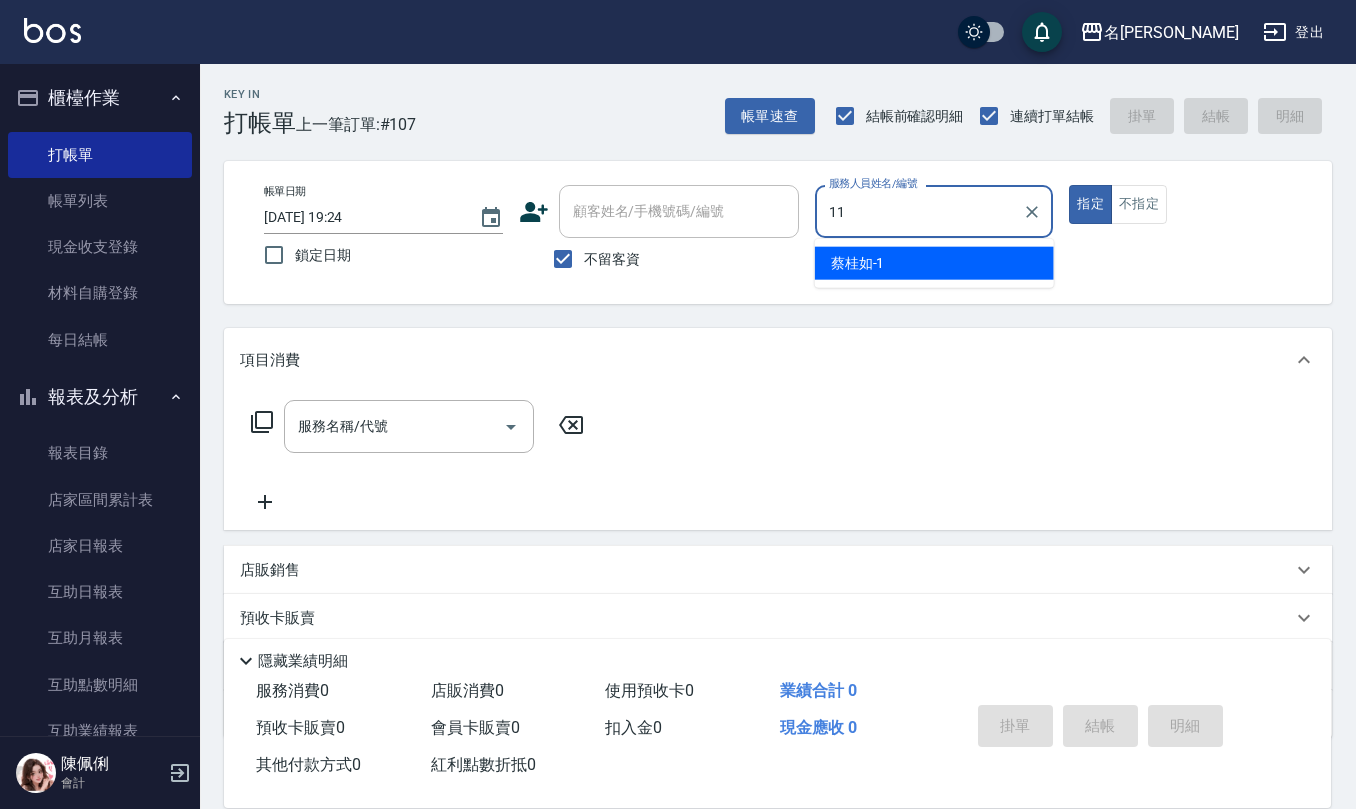 type on "詹沛橙-11" 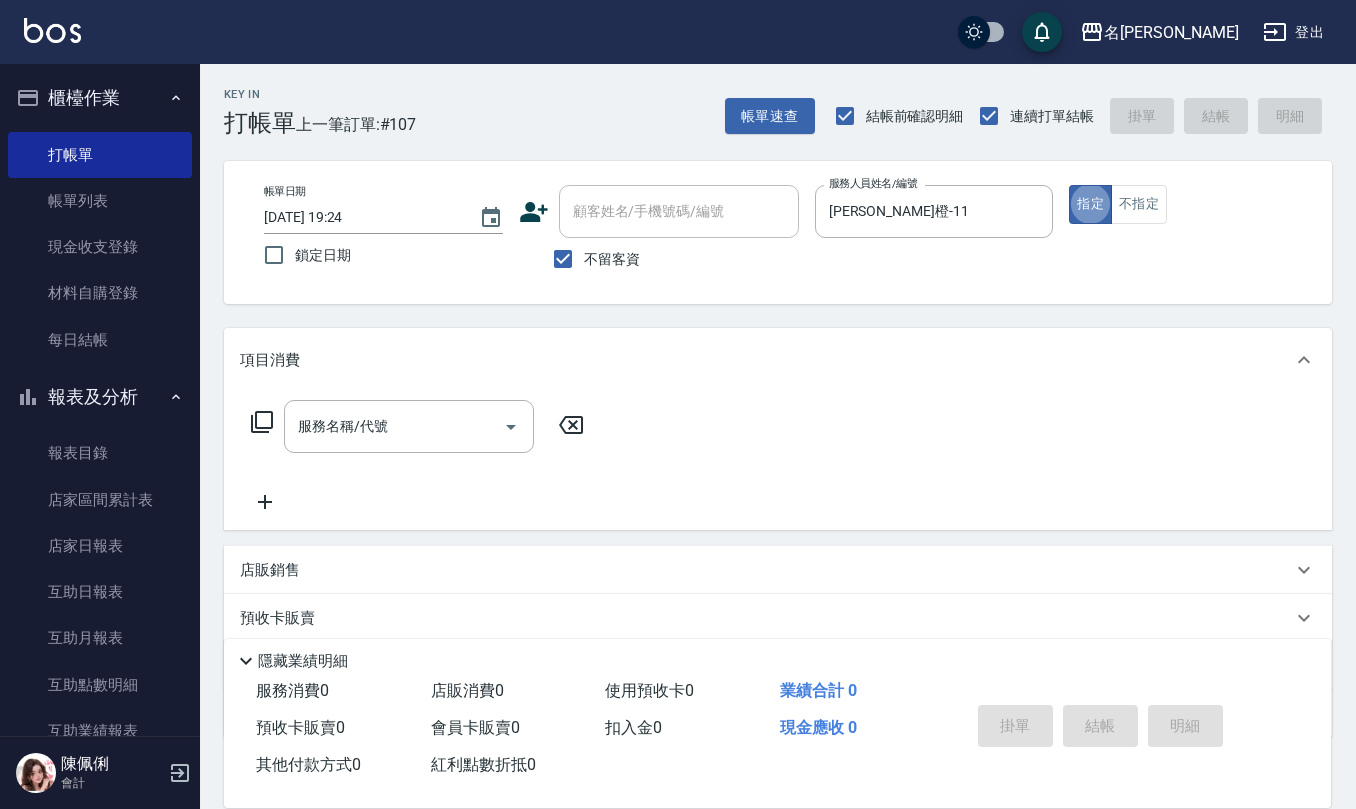 type on "true" 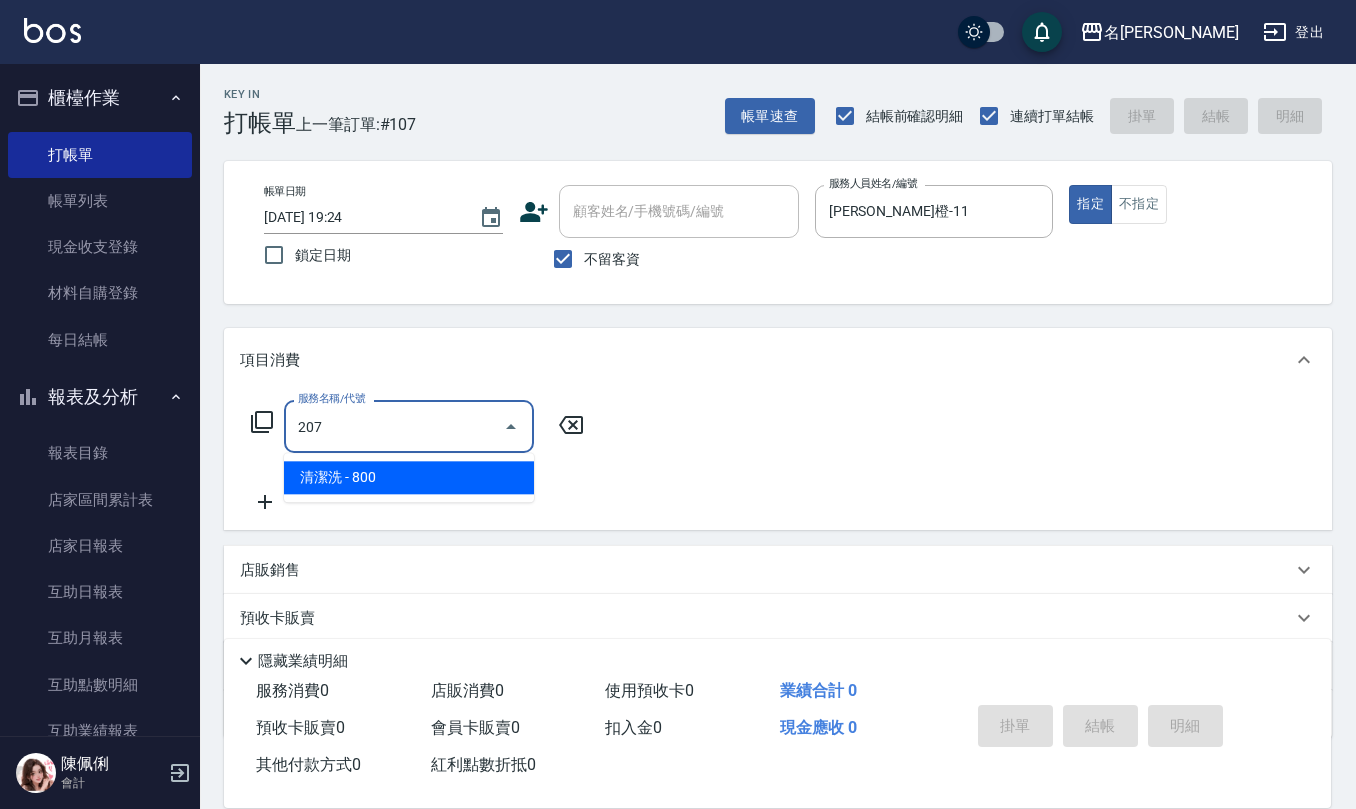 type on "清潔洗(207)" 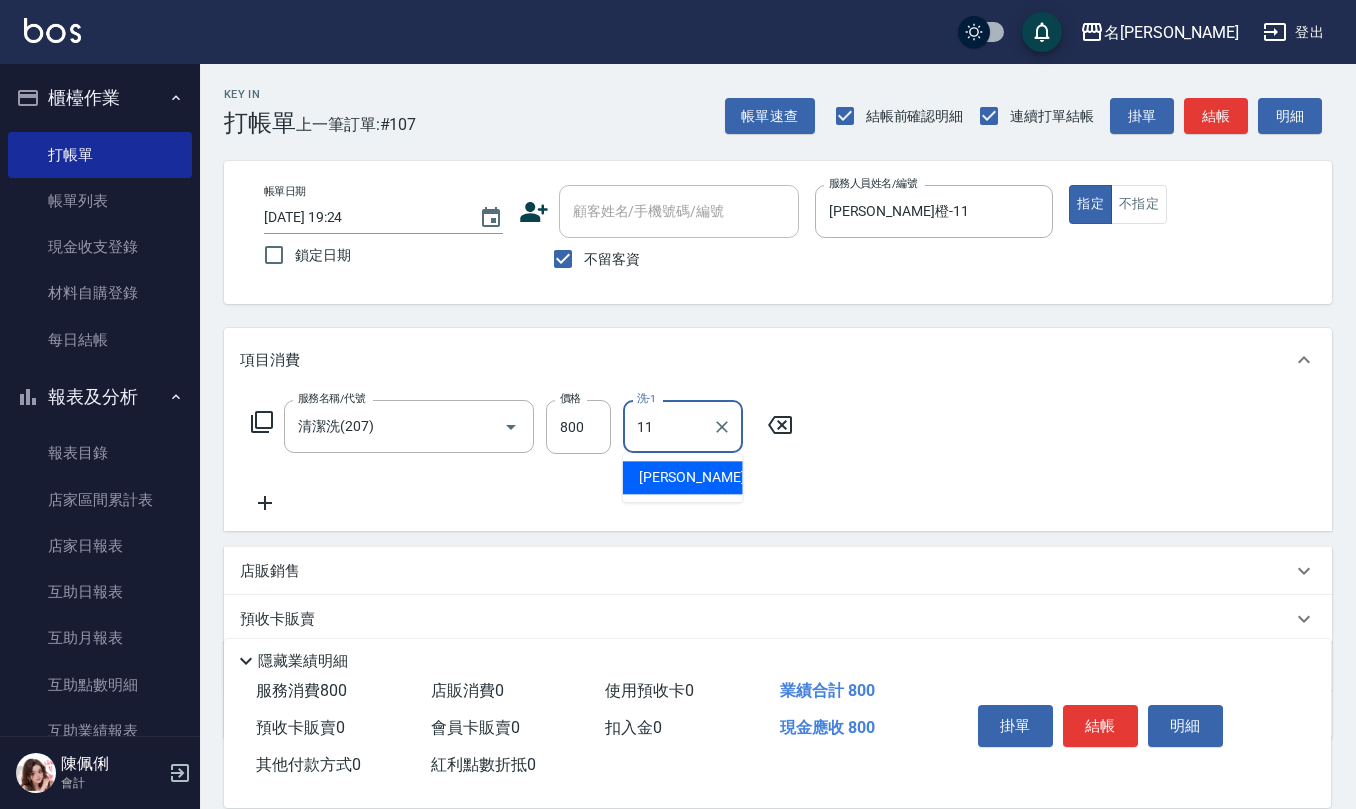 type on "詹沛橙-11" 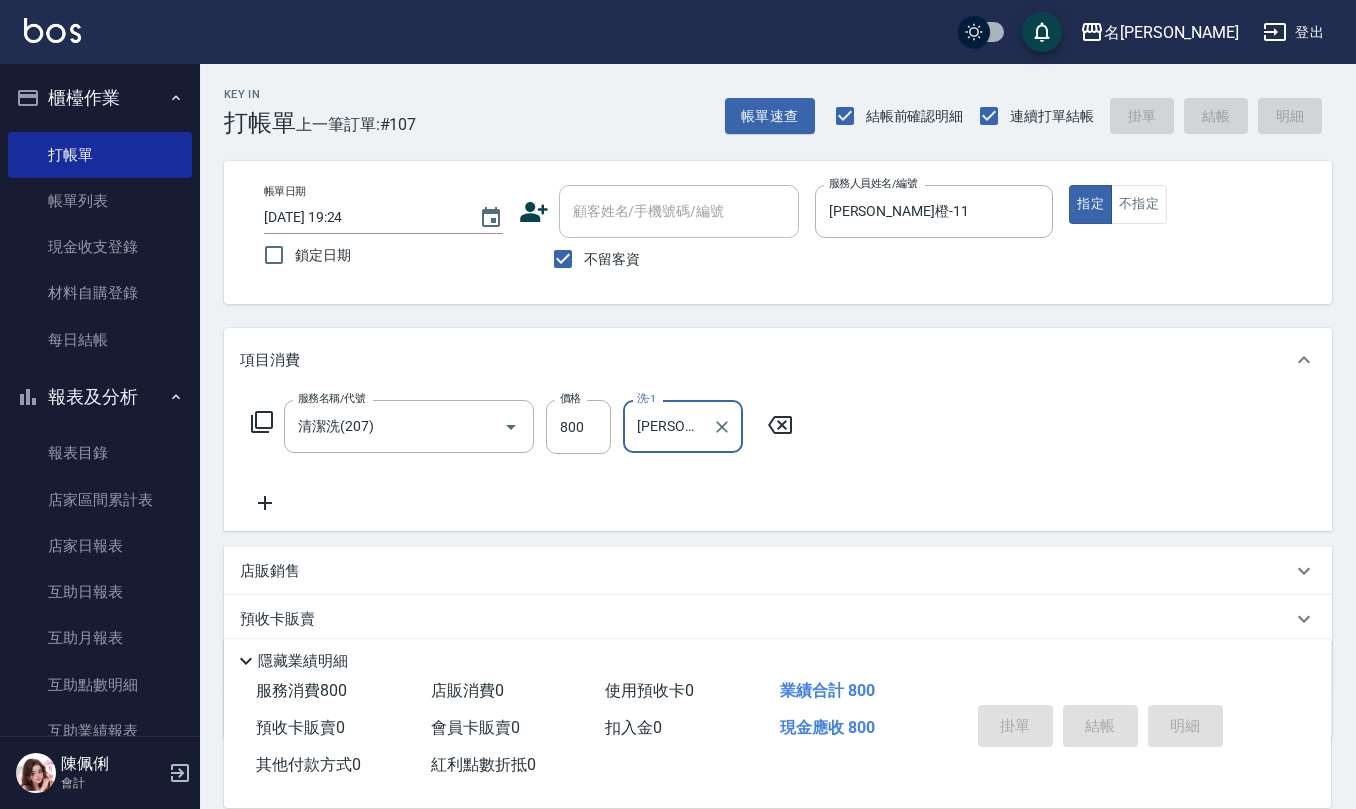 type on "2025/07/12 19:25" 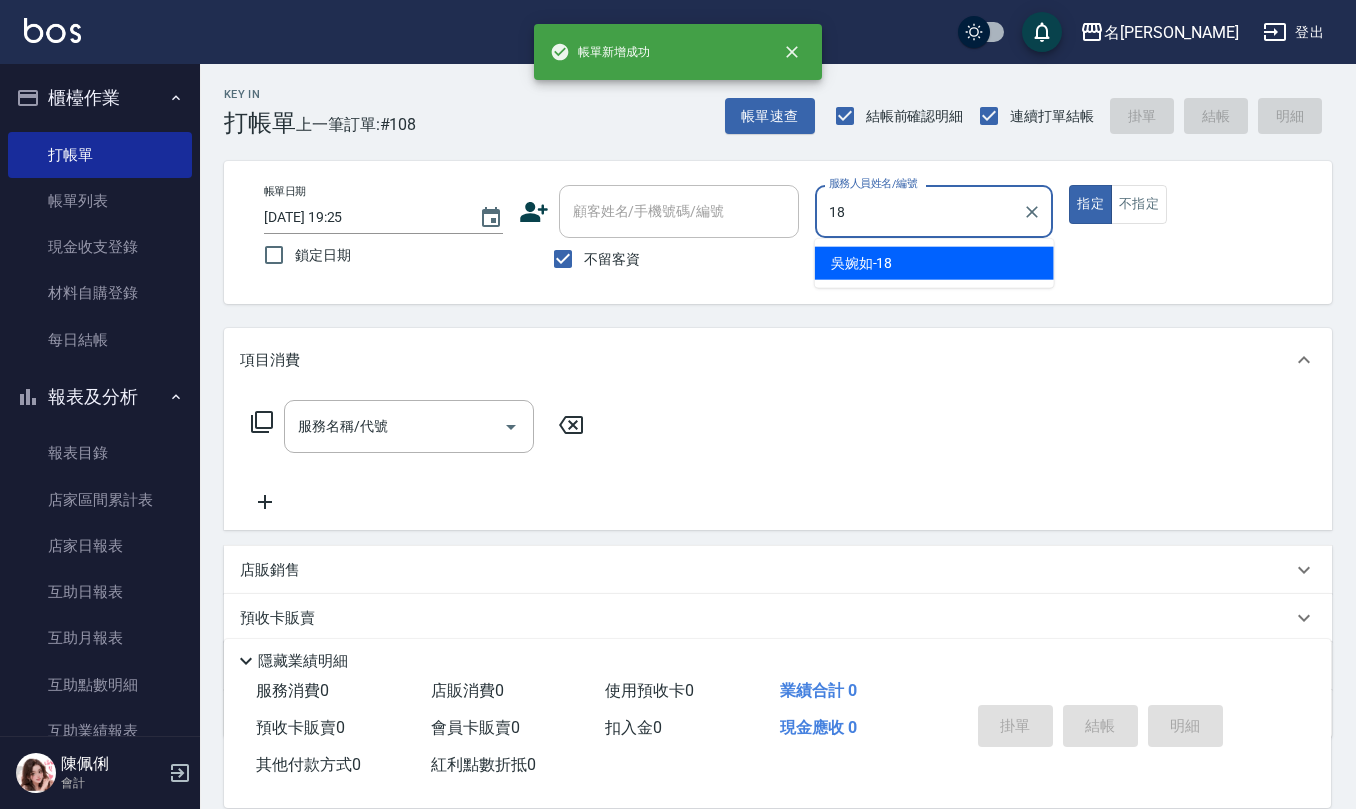 type on "吳婉如-18" 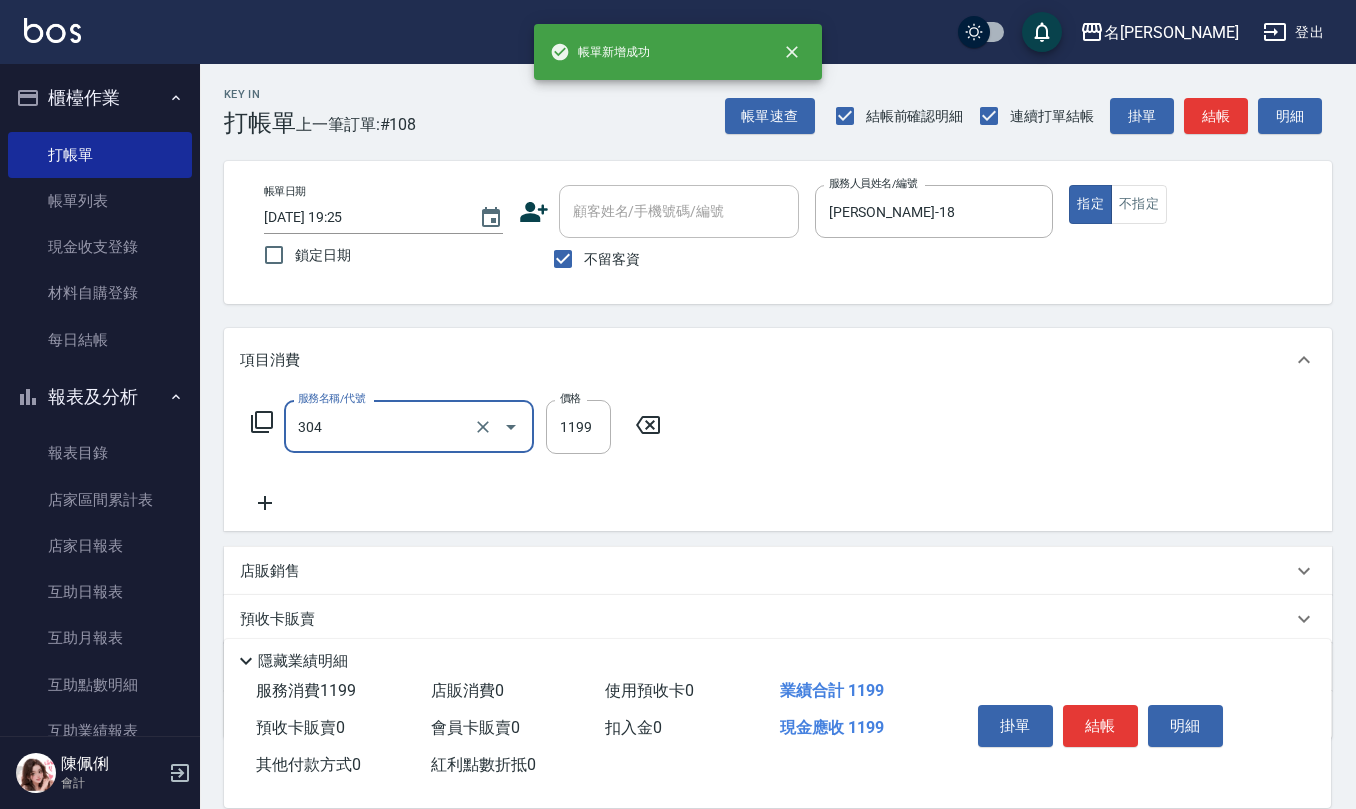 type on "離子燙(特價)(304)" 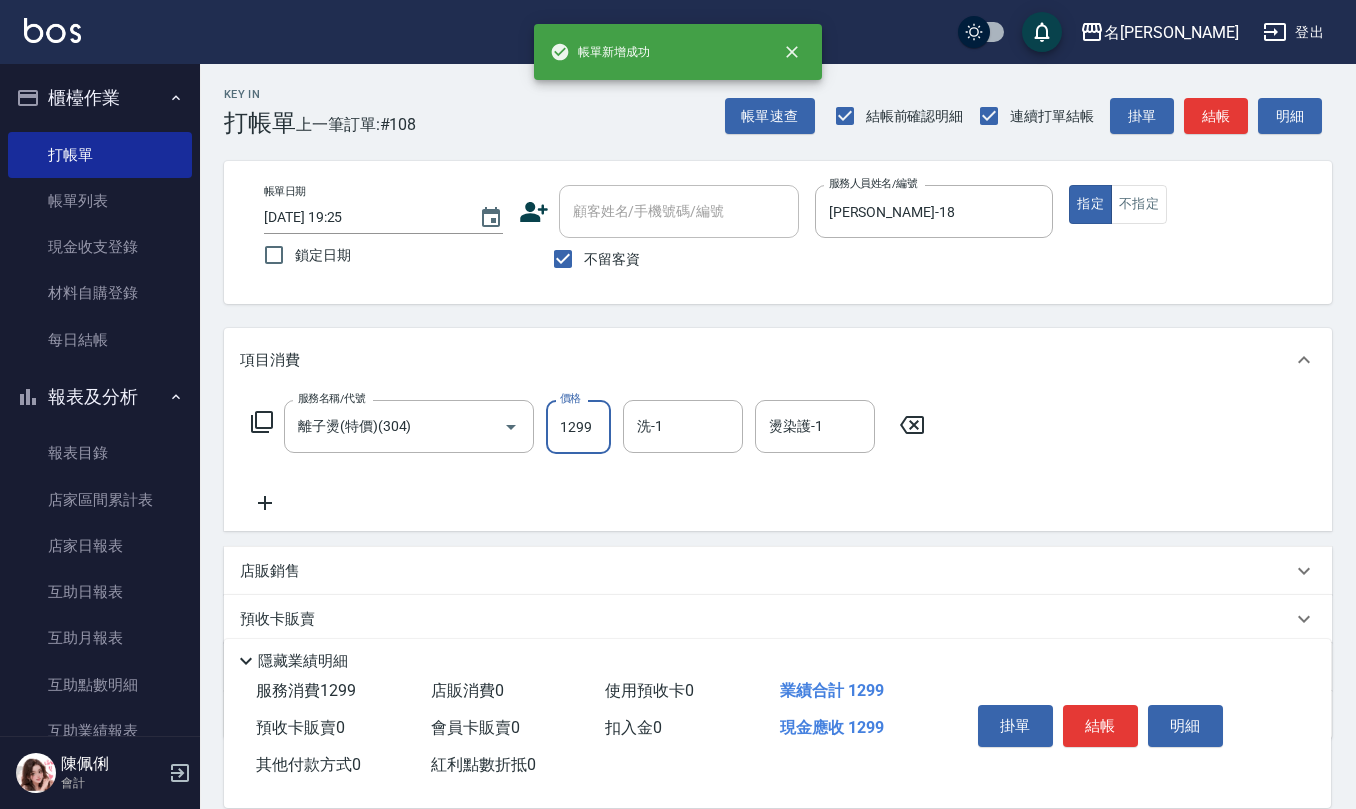 type on "1299" 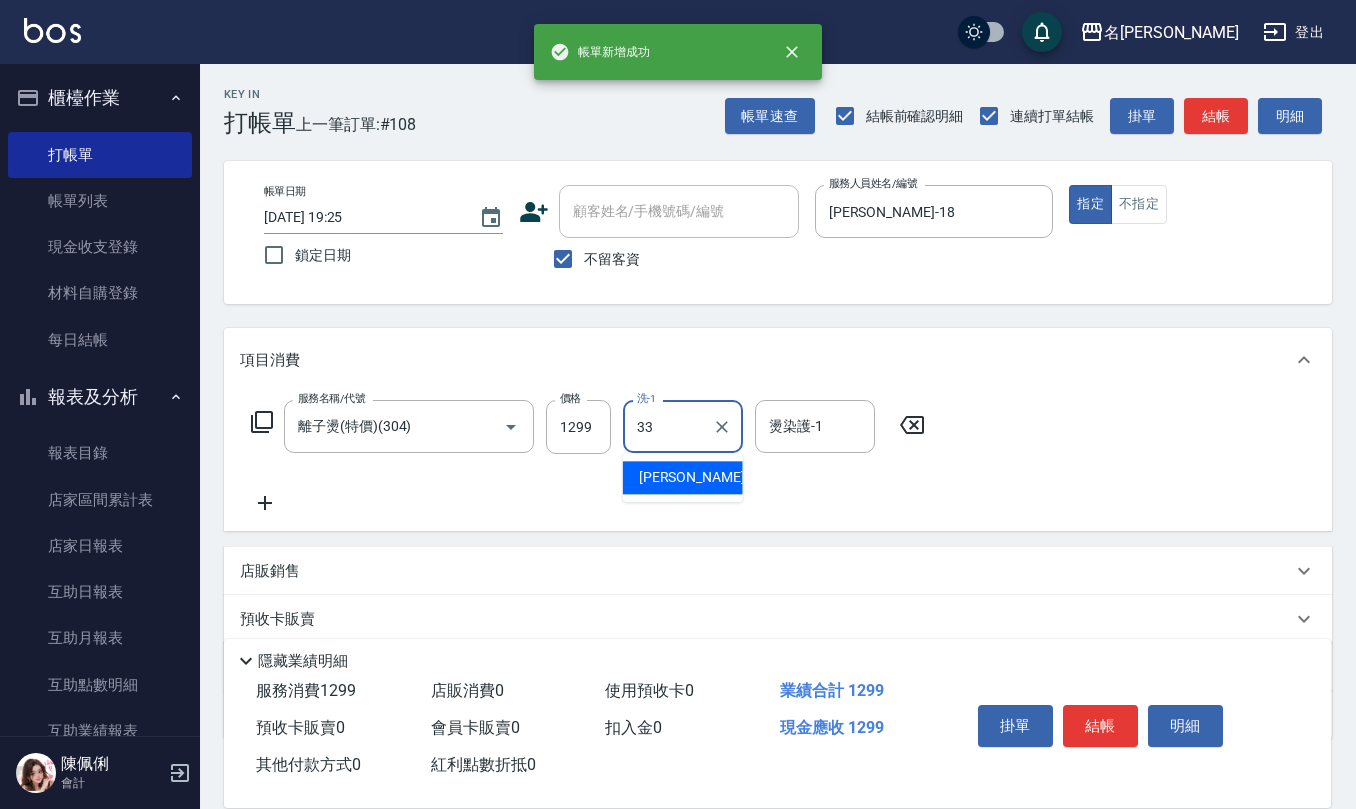 type on "竹儀-33" 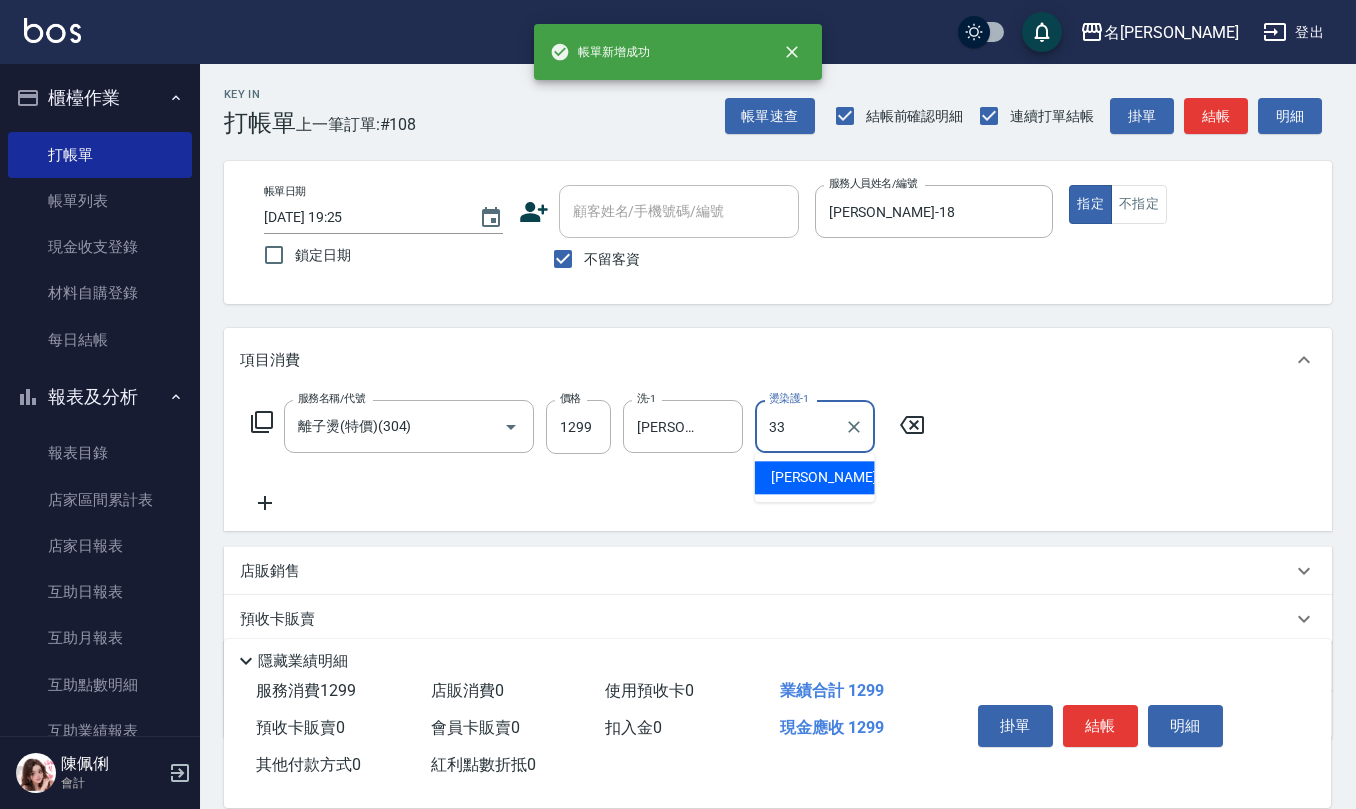 type on "竹儀-33" 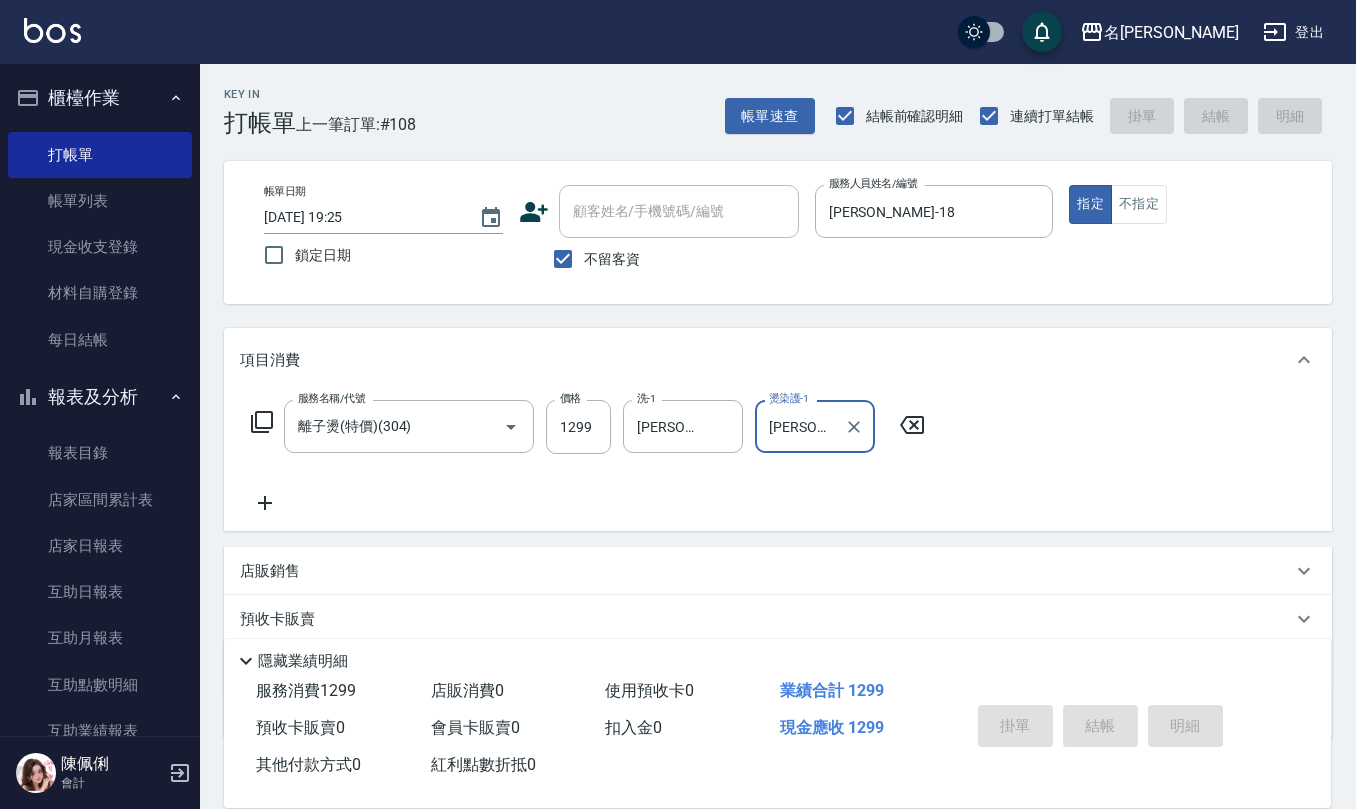 type on "2025/07/12 19:26" 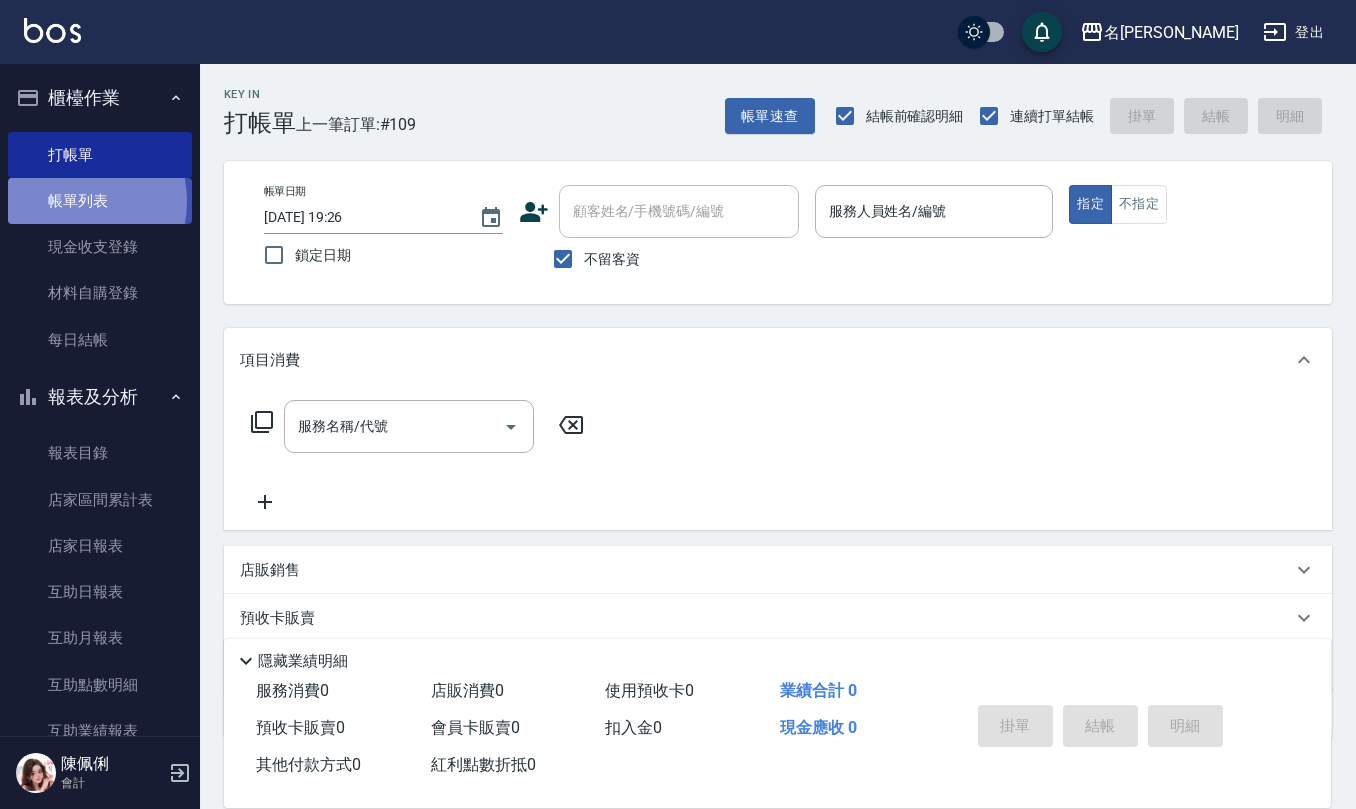 click on "帳單列表" at bounding box center [100, 201] 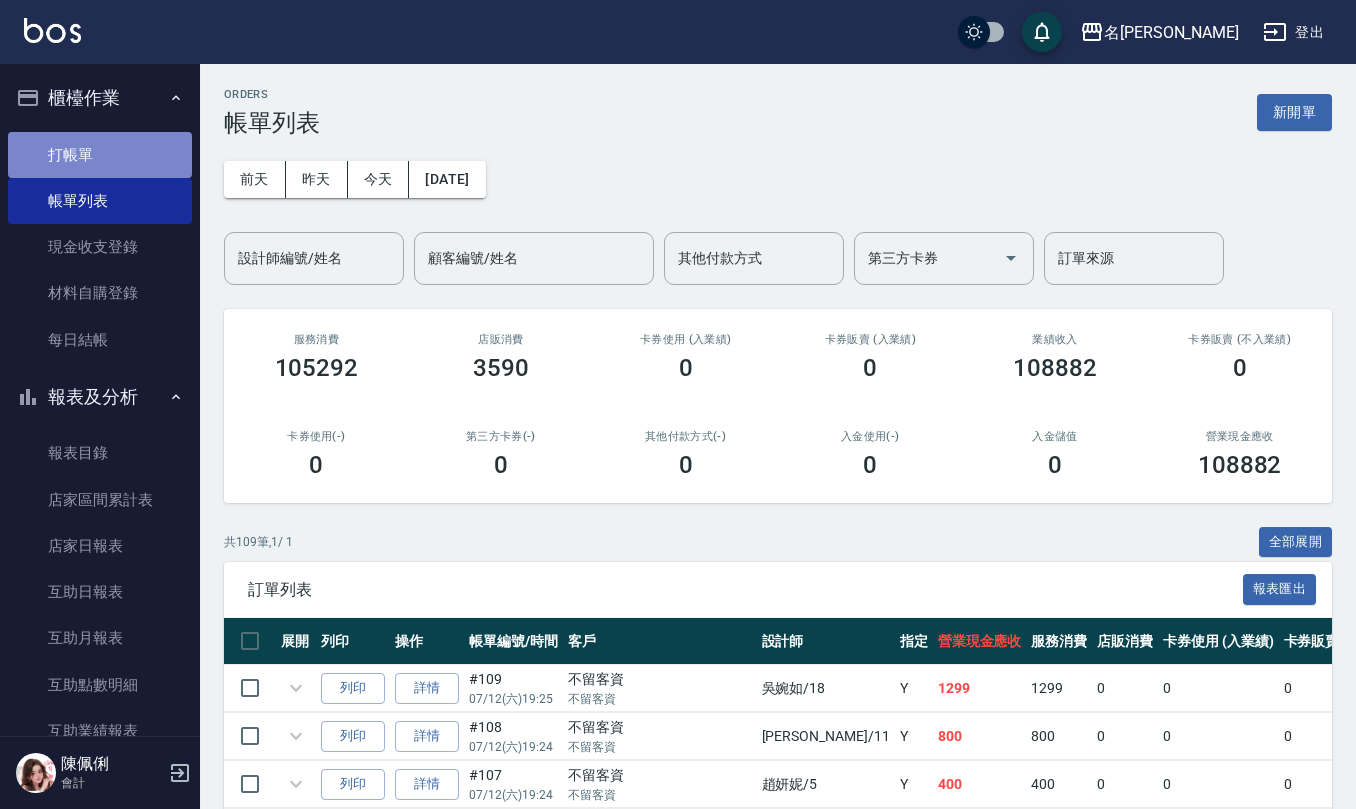 click on "打帳單" at bounding box center (100, 155) 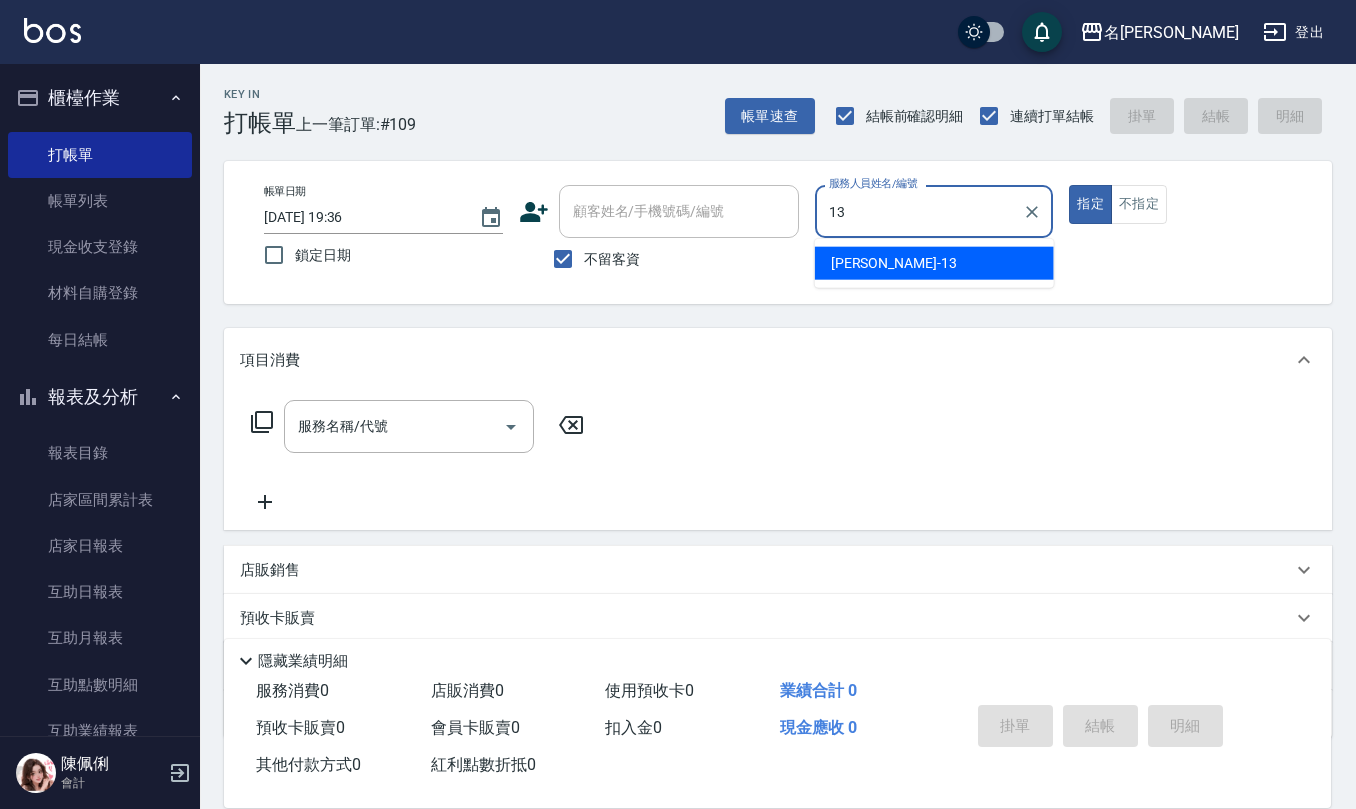 type on "蘇亭云-13" 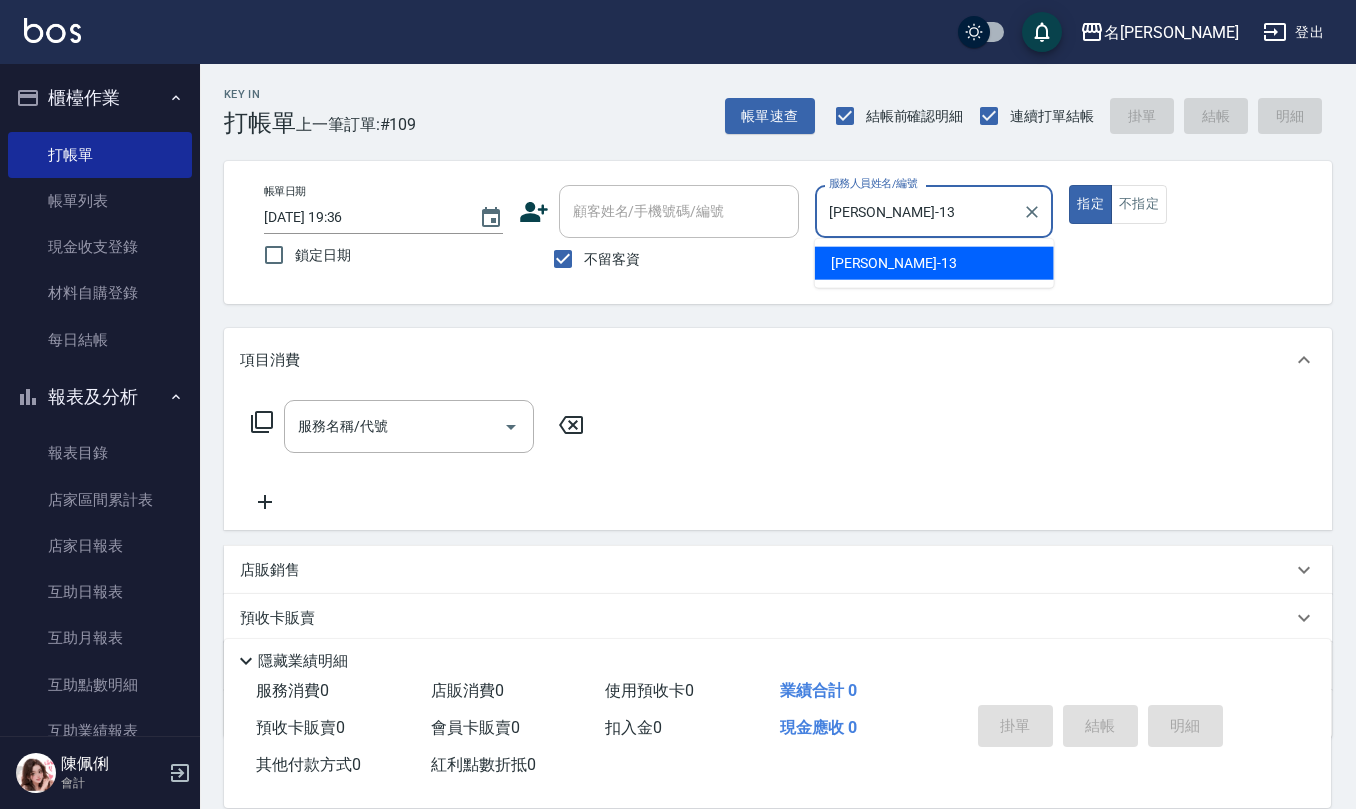 type on "true" 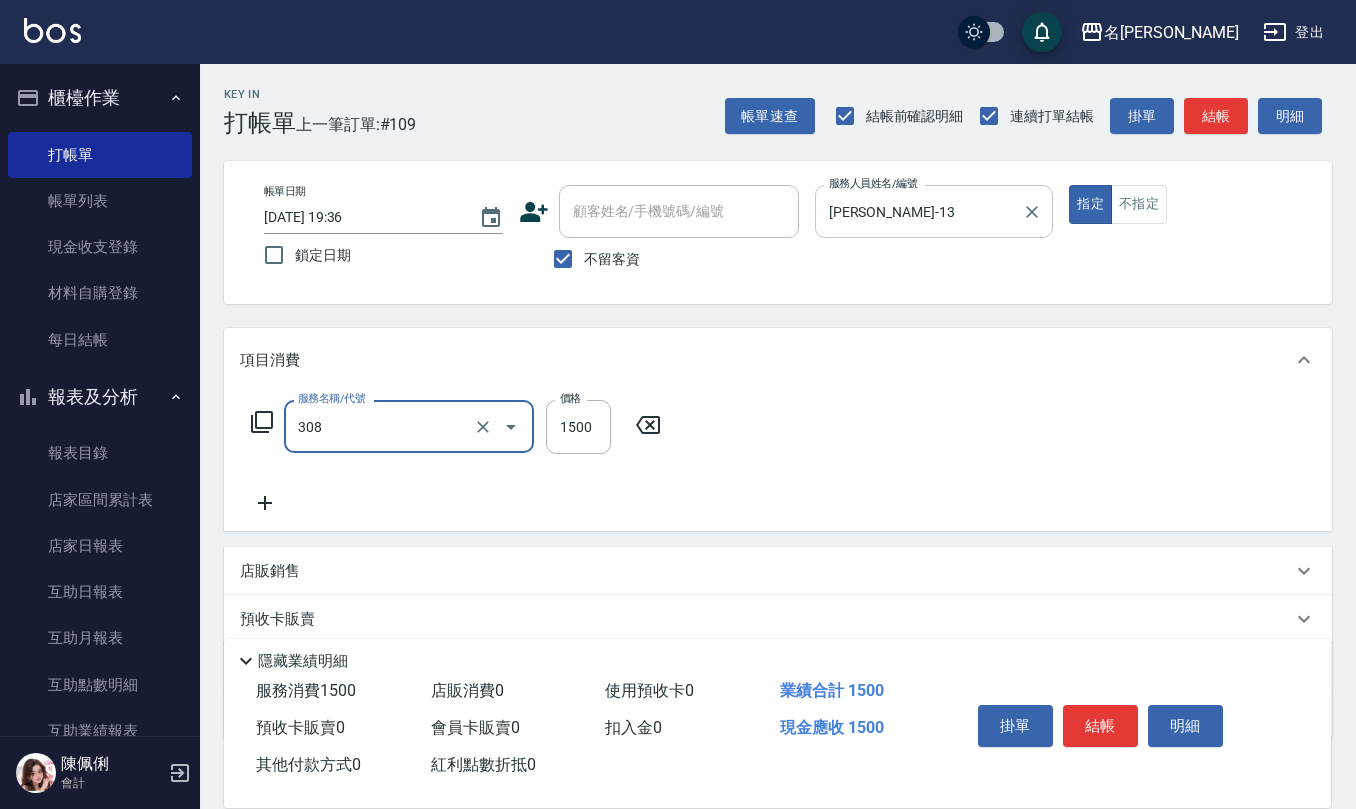 type on "效能離子燙1500(308)" 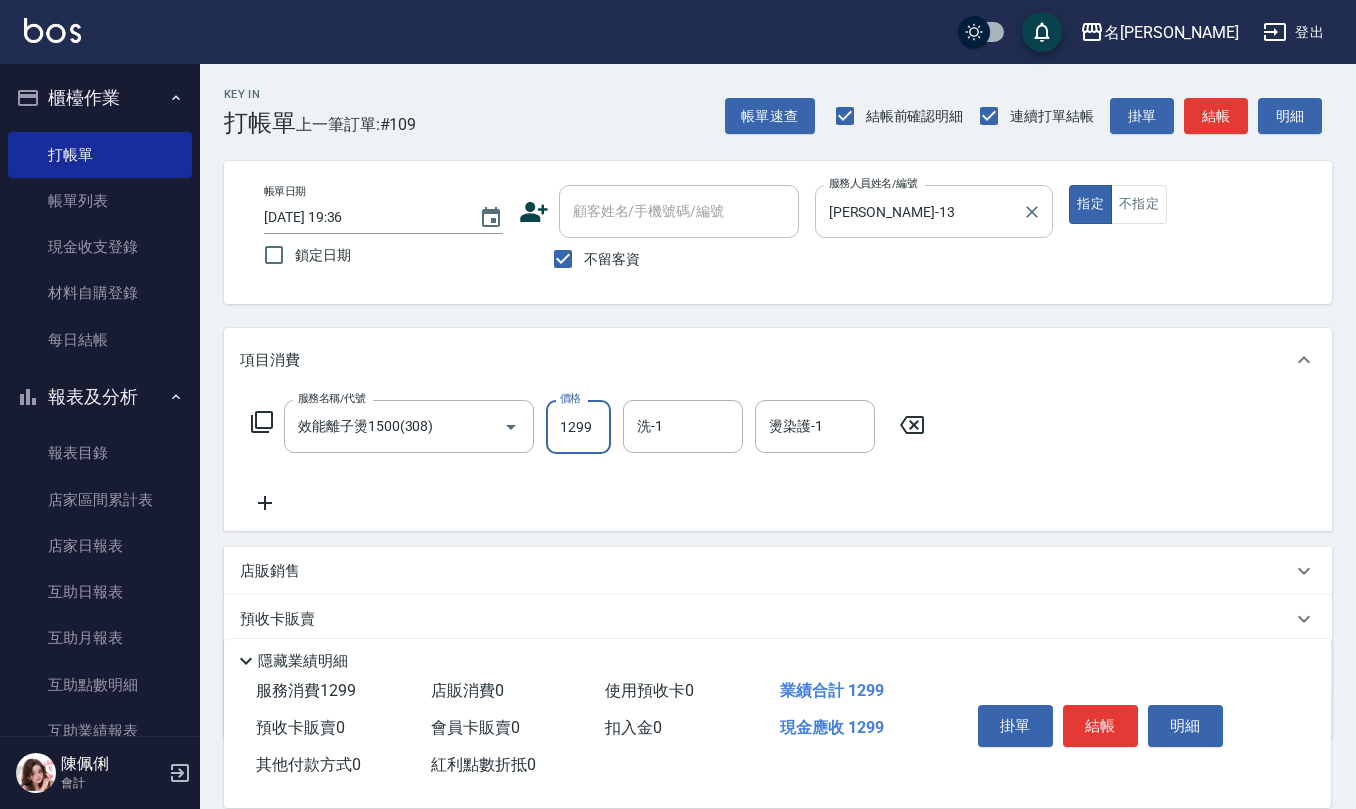 type on "1299" 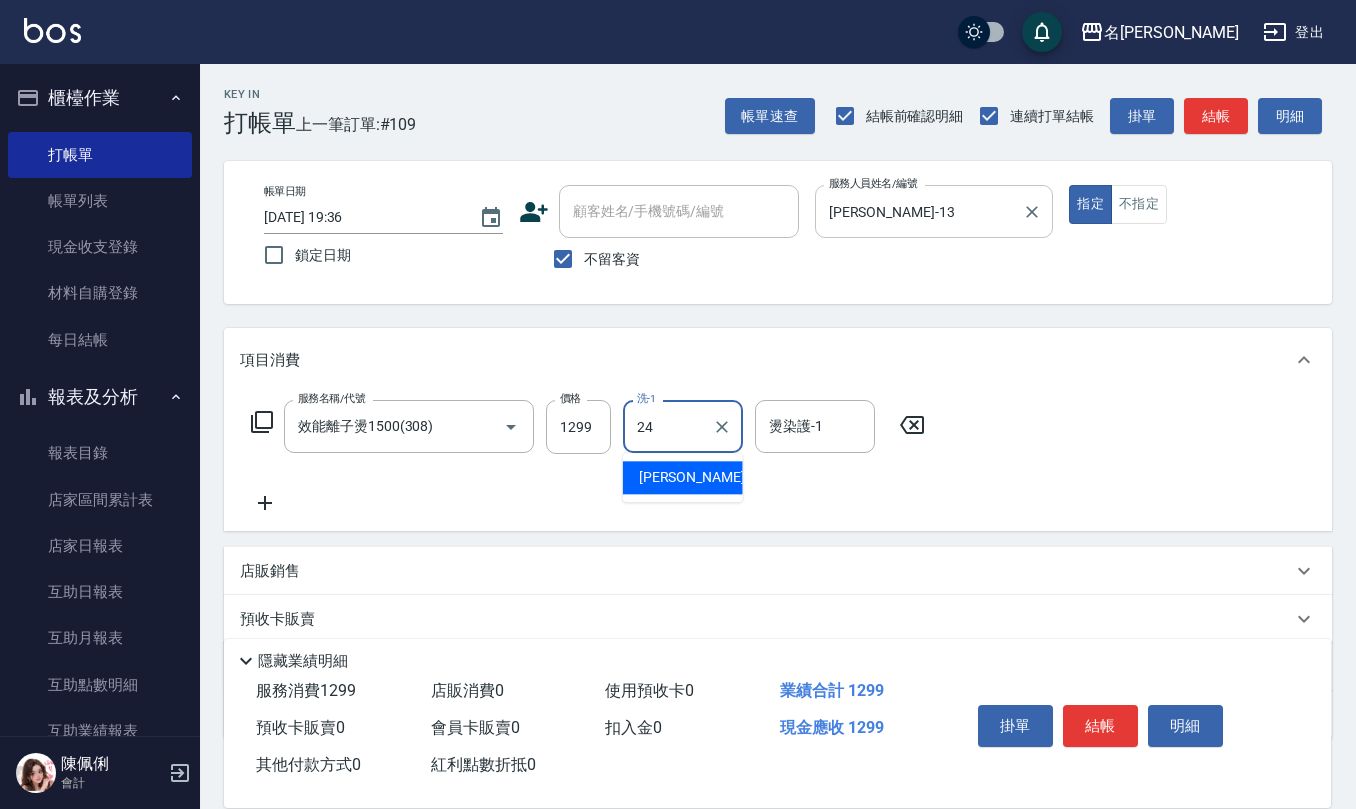 type on "蘇亭云-24" 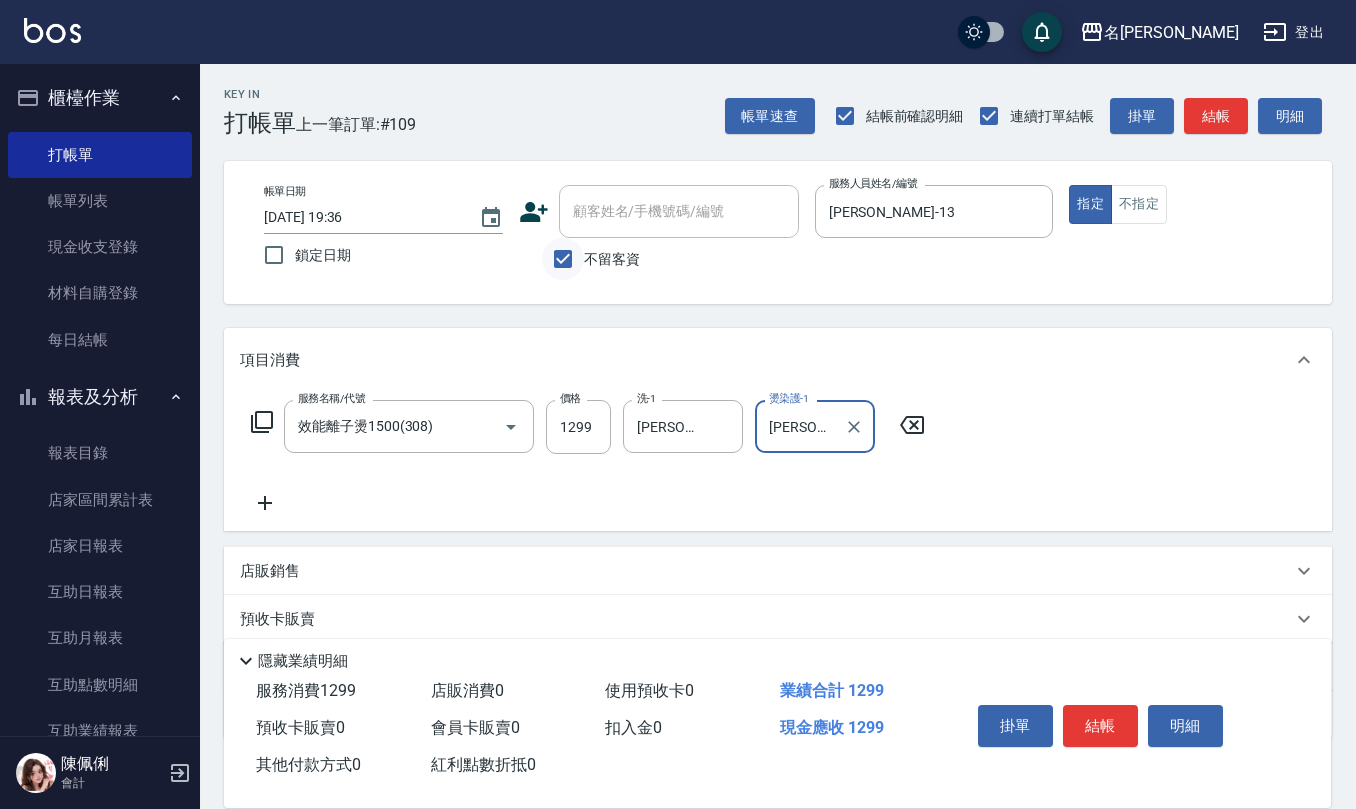 type on "蘇亭云-24" 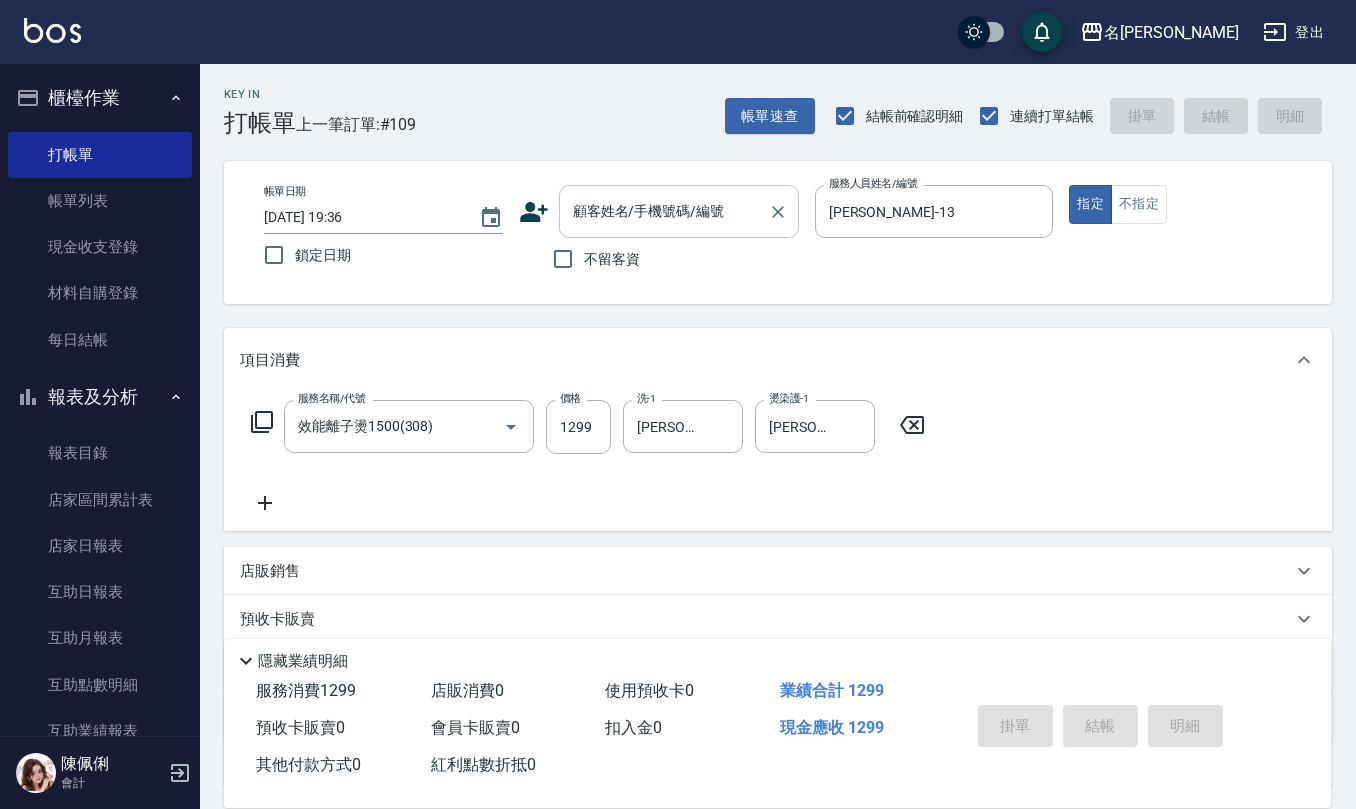 click on "顧客姓名/手機號碼/編號 顧客姓名/手機號碼/編號" at bounding box center (679, 211) 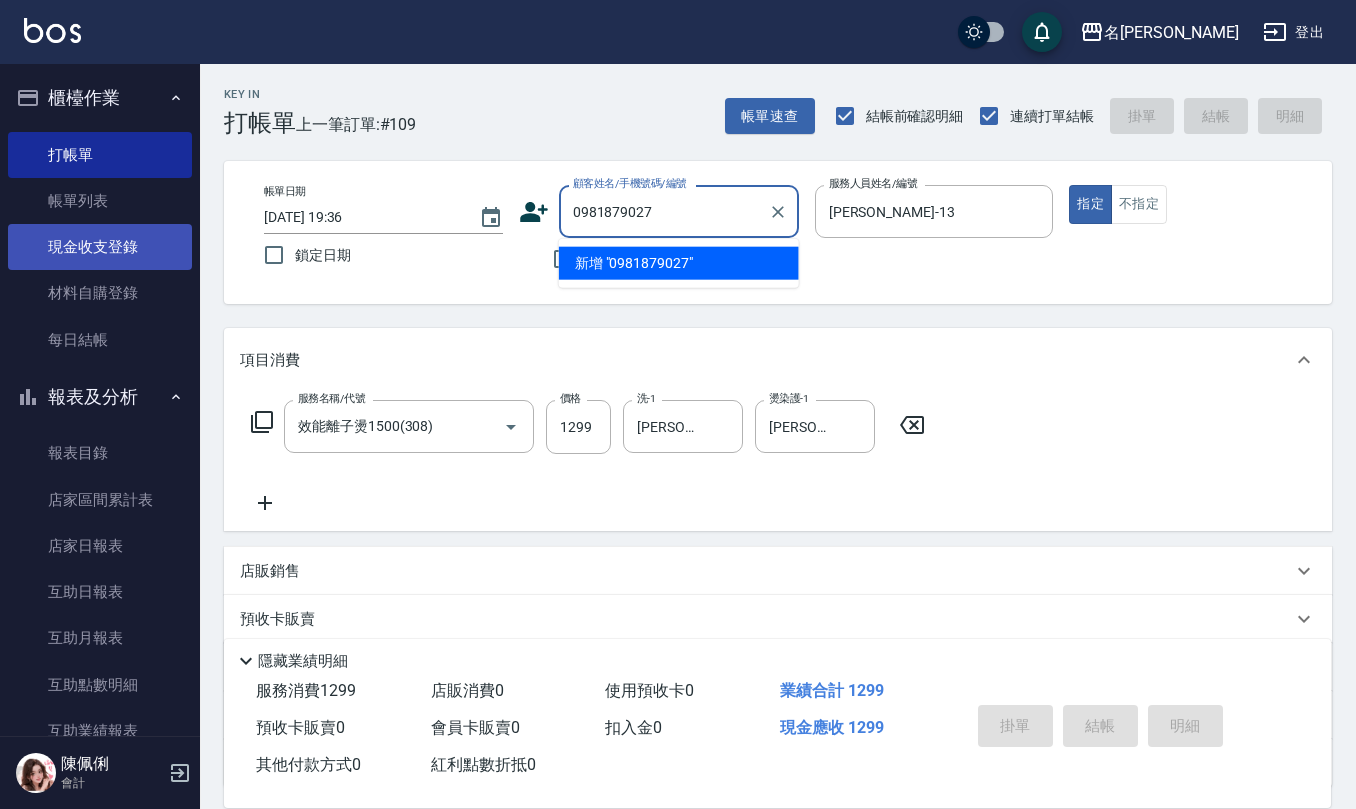 drag, startPoint x: 705, startPoint y: 217, endPoint x: 41, endPoint y: 266, distance: 665.80554 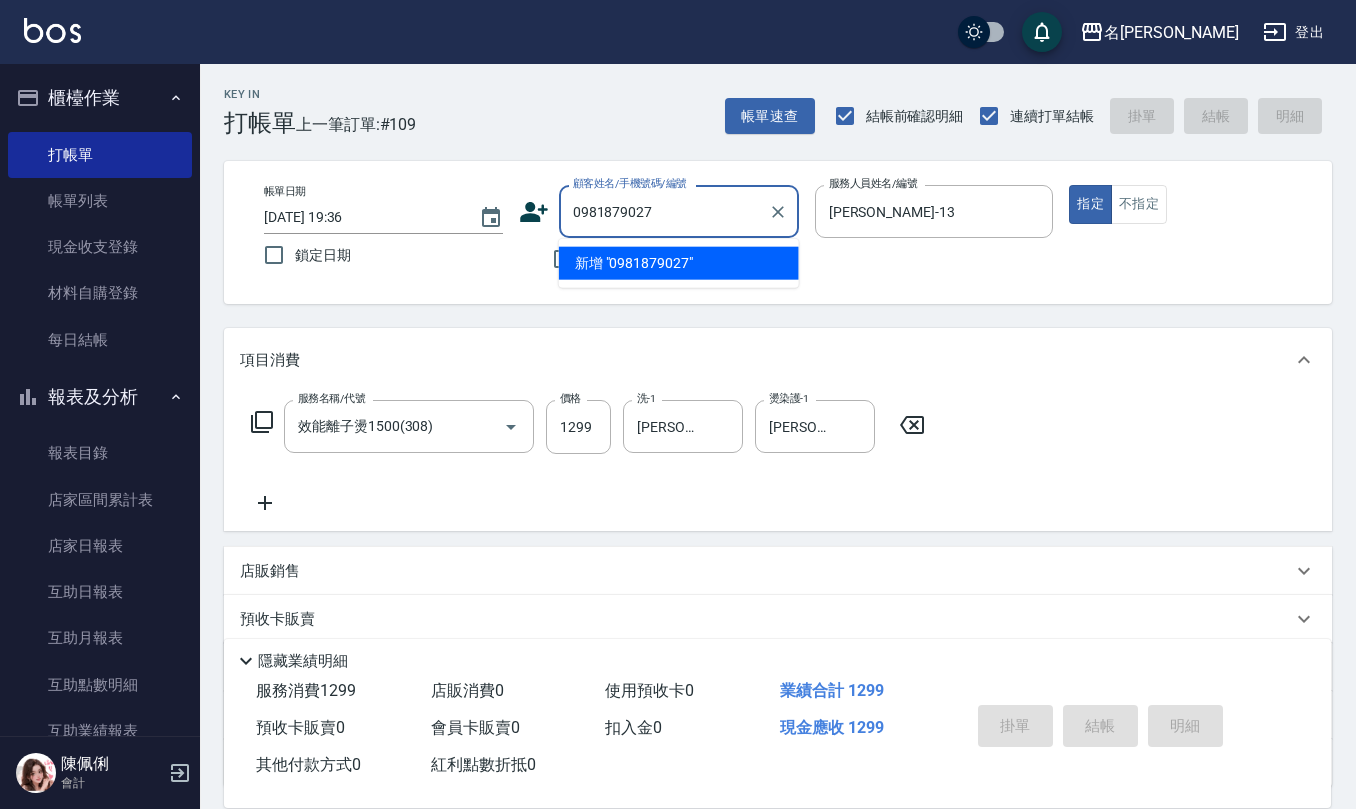 type on "0981879027" 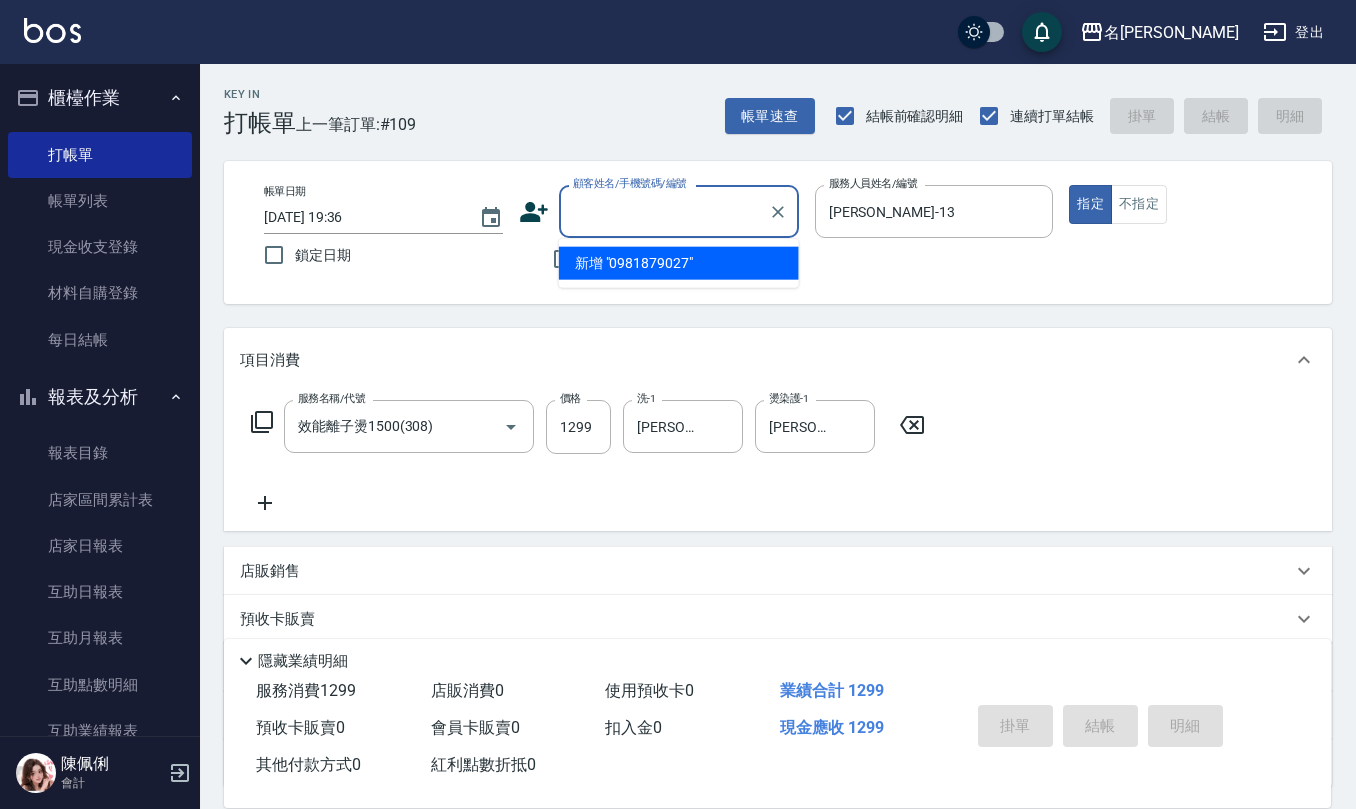 click 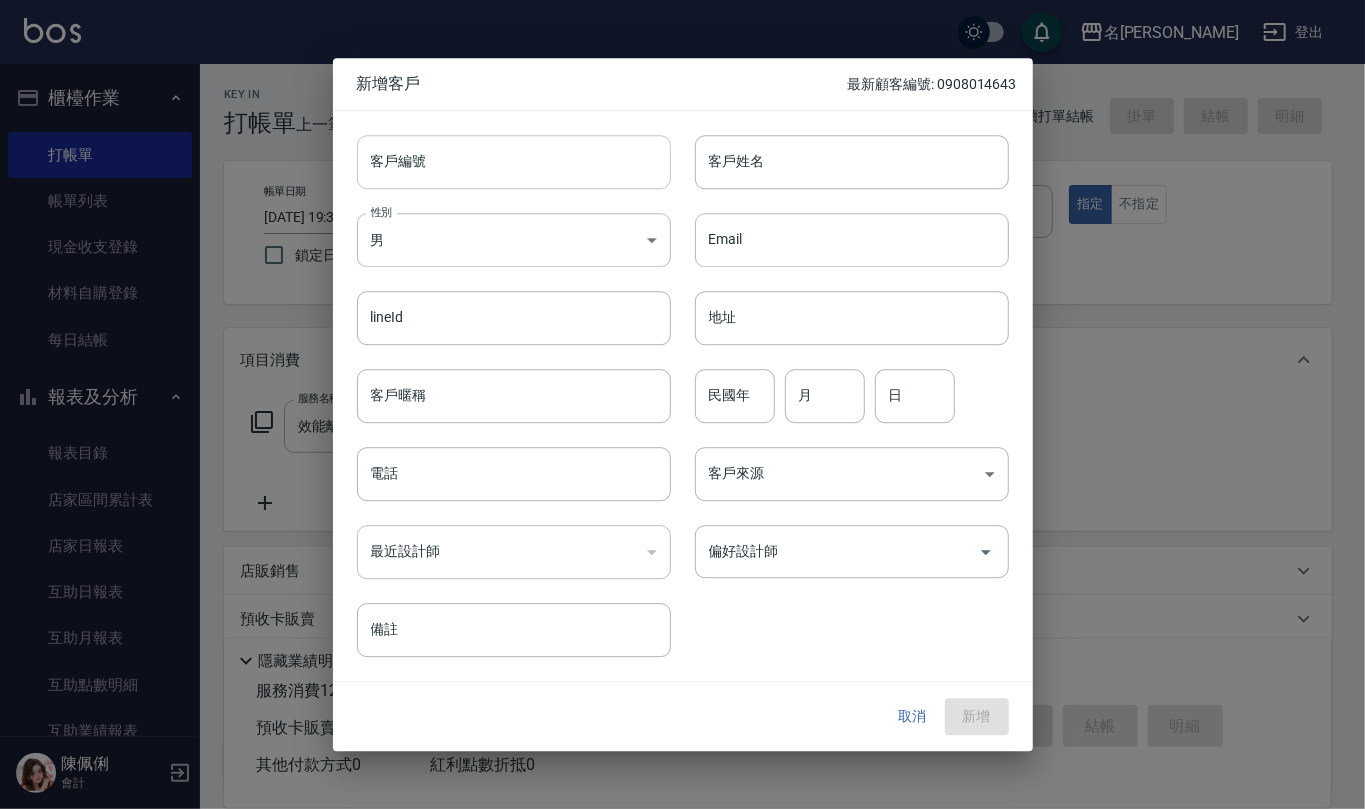 click on "客戶編號" at bounding box center [514, 162] 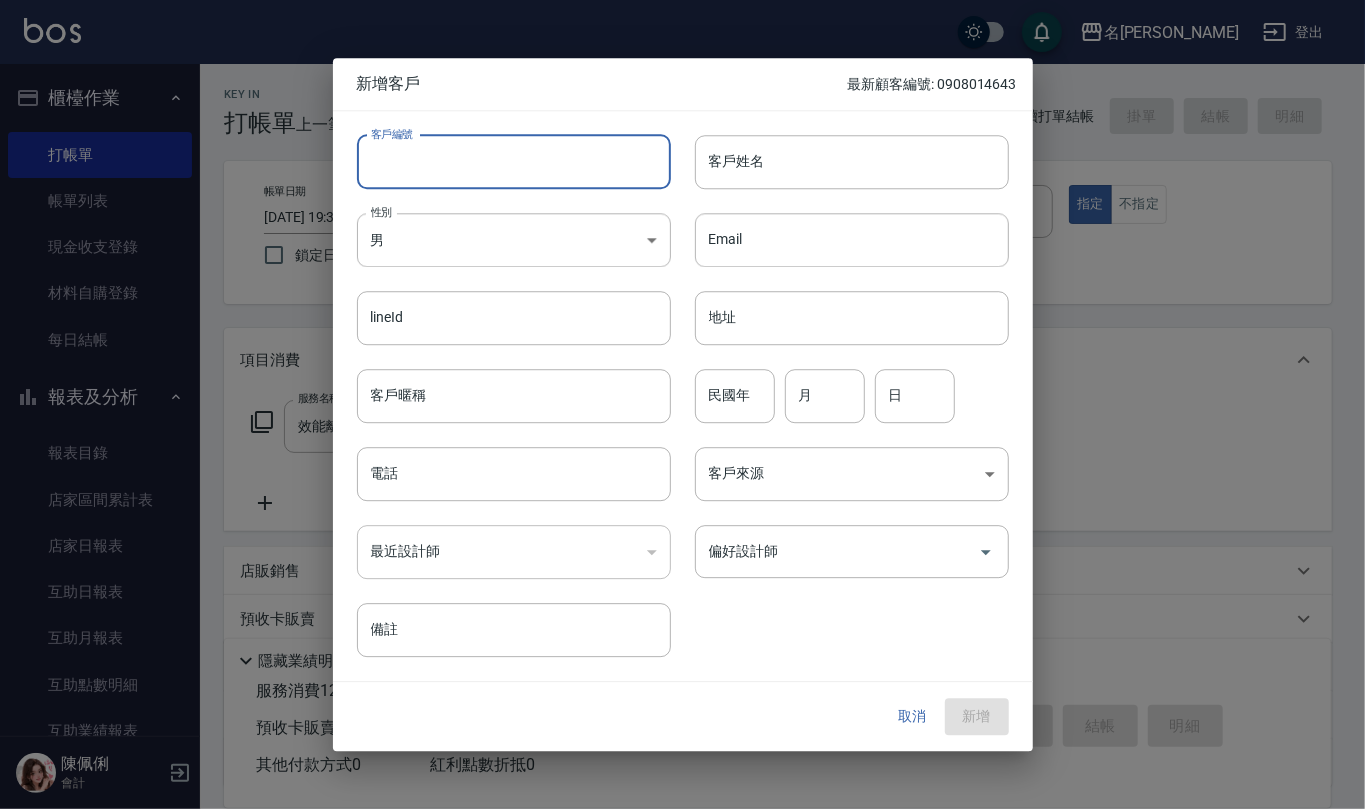 paste on "0981879027" 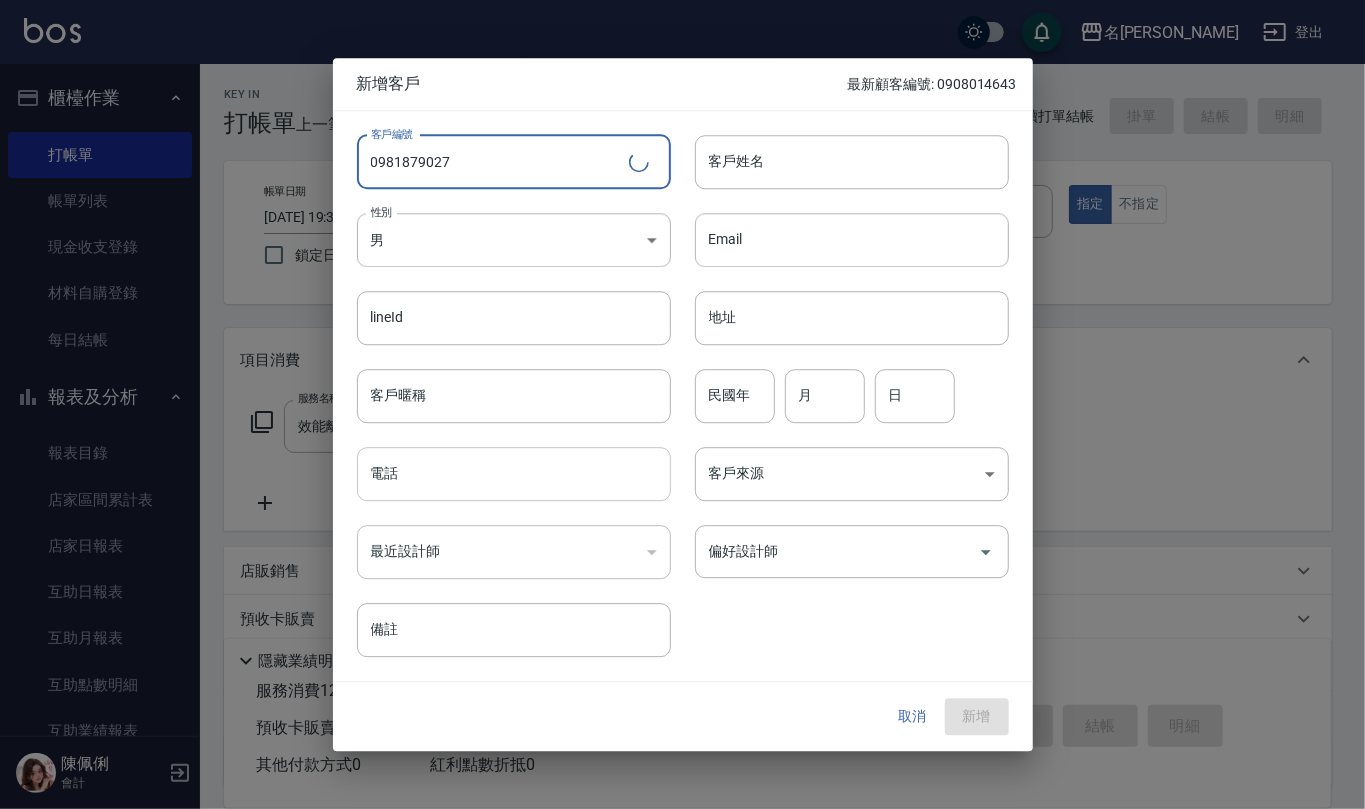 type on "0981879027" 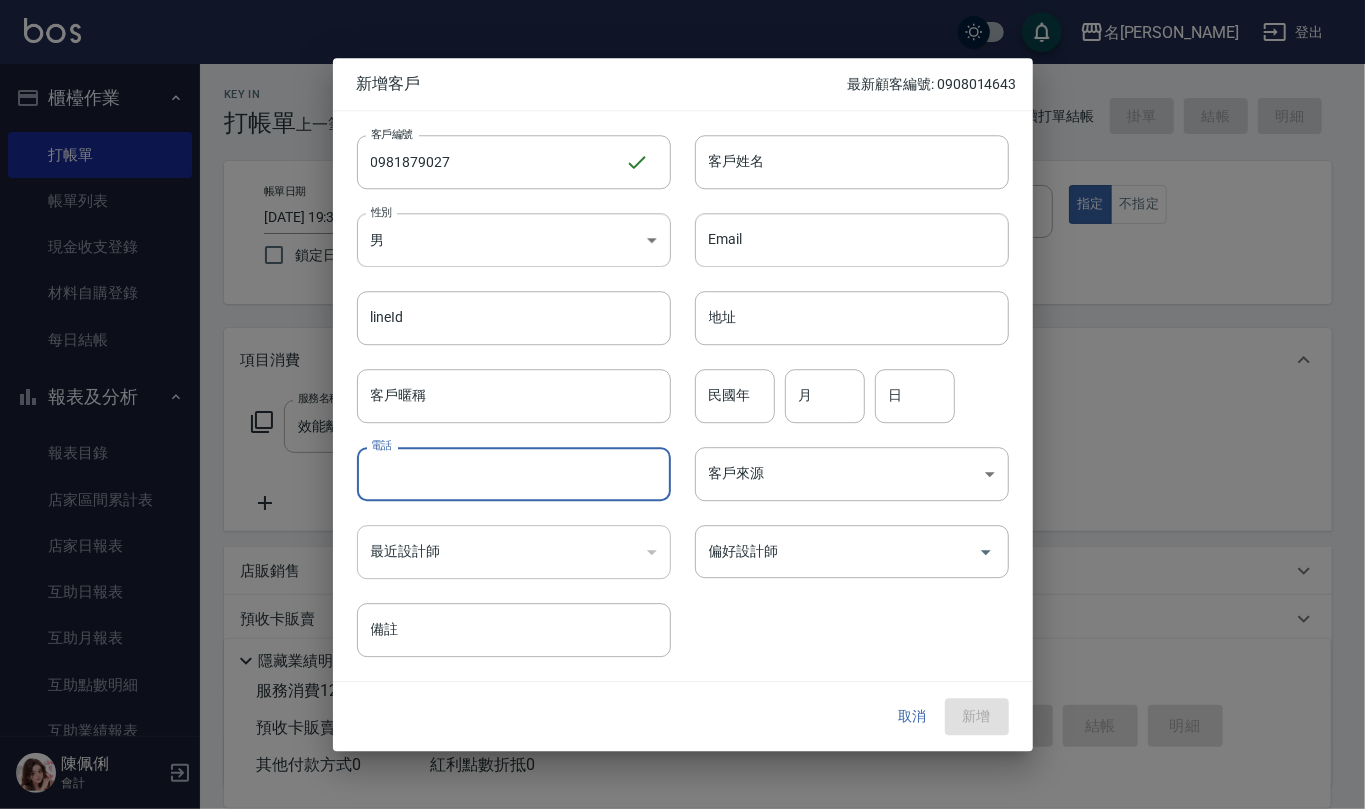 drag, startPoint x: 520, startPoint y: 477, endPoint x: 512, endPoint y: 429, distance: 48.6621 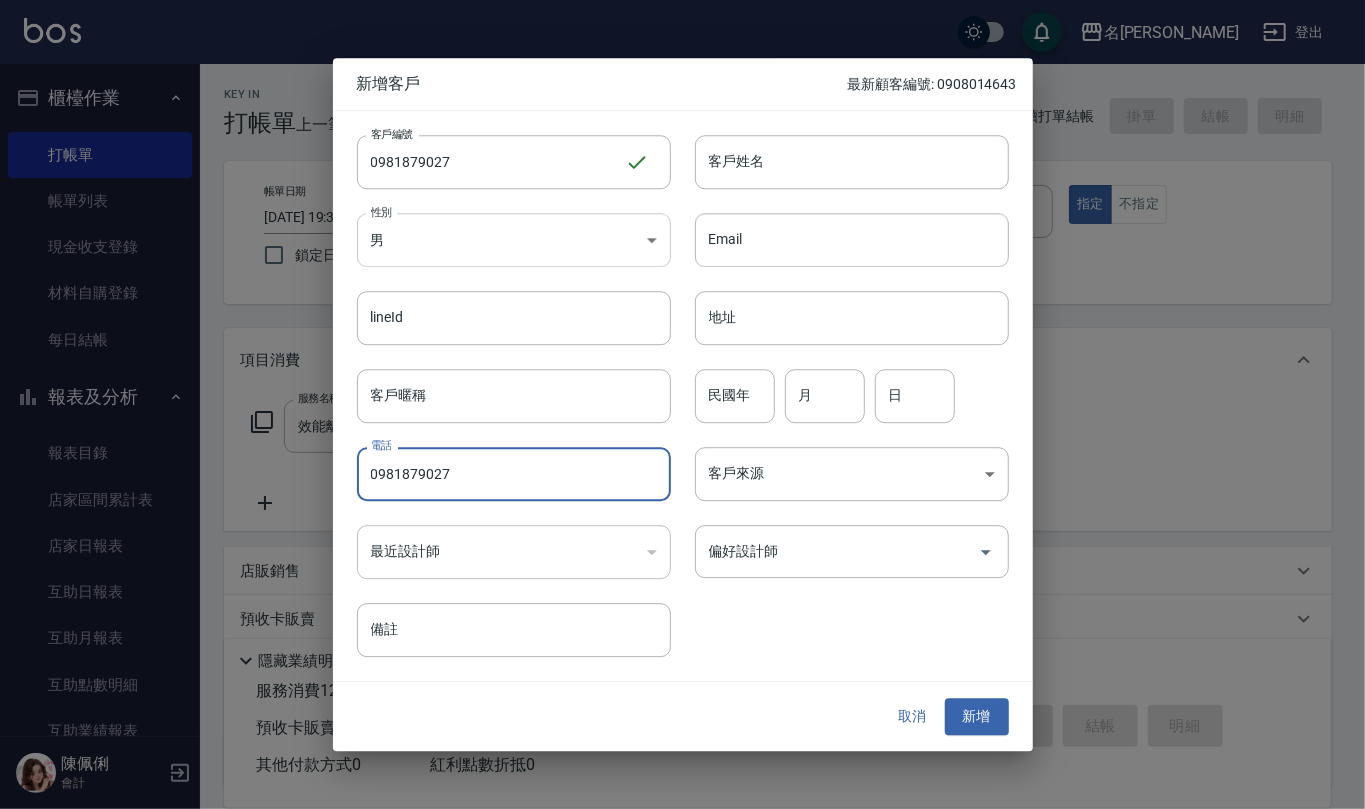 type on "0981879027" 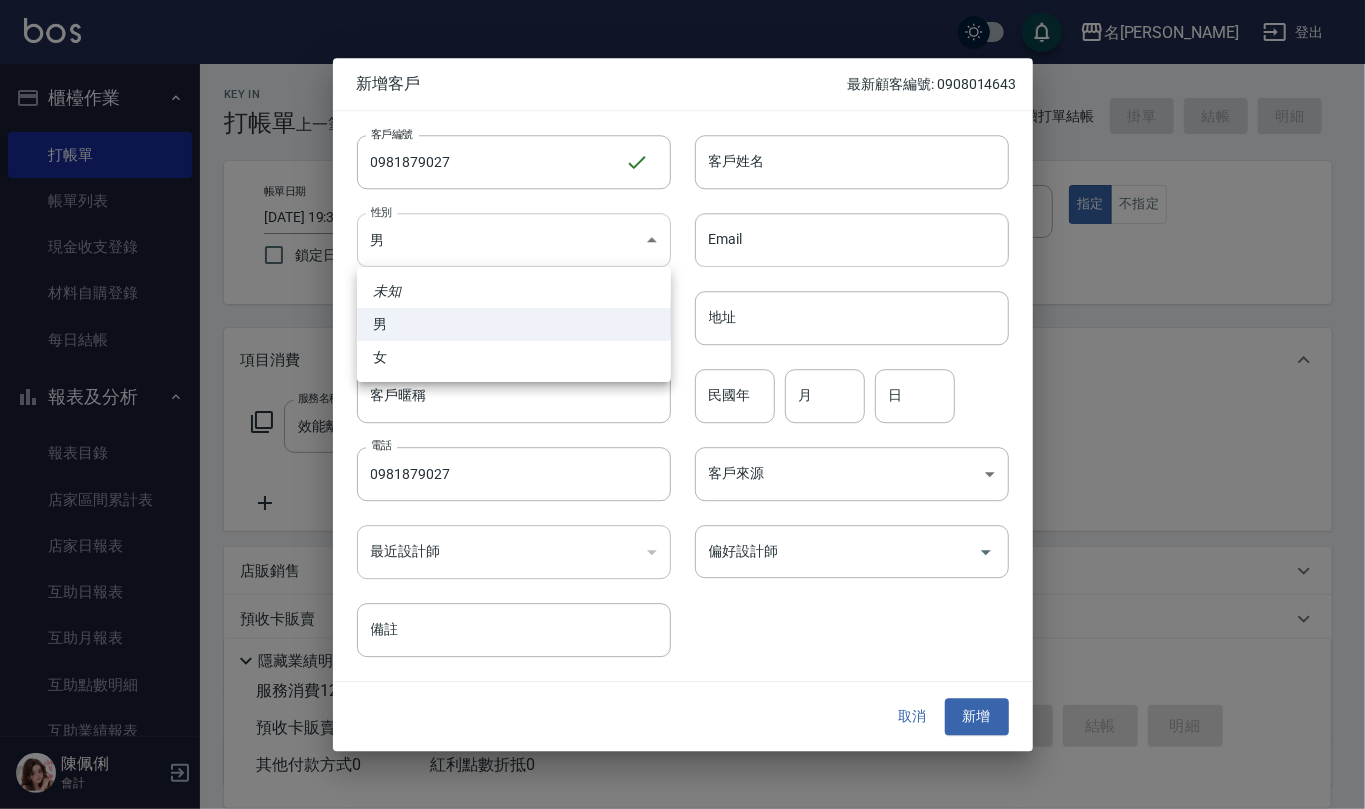 click on "名留仁二 登出 櫃檯作業 打帳單 帳單列表 現金收支登錄 材料自購登錄 每日結帳 報表及分析 報表目錄 店家區間累計表 店家日報表 互助日報表 互助月報表 互助點數明細 互助業績報表 設計師業績表 設計師日報表 設計師業績月報表 設計師排行榜 商品消耗明細 商品進銷貨報表 商品庫存表 商品庫存盤點表 單一服務項目查詢 收支分類明細表 費用分析表 客戶管理 客戶列表 員工及薪資 員工列表 員工離職列表 全店打卡記錄 考勤排班總表 每月薪資維護 薪資條 薪資明細表 薪資轉帳明細 商品管理 商品分類設定 商品列表 商品進貨作業 廠商列表 盤點作業 行銷工具 活動發券明細 陳佩俐 會計 Key In 打帳單 上一筆訂單:#109 帳單速查 結帳前確認明細 連續打單結帳 掛單 結帳 明細 帳單日期 2025/07/12 19:36 鎖定日期 顧客姓名/手機號碼/編號 顧客姓名/手機號碼/編號 不留客資 指定" at bounding box center (682, 487) 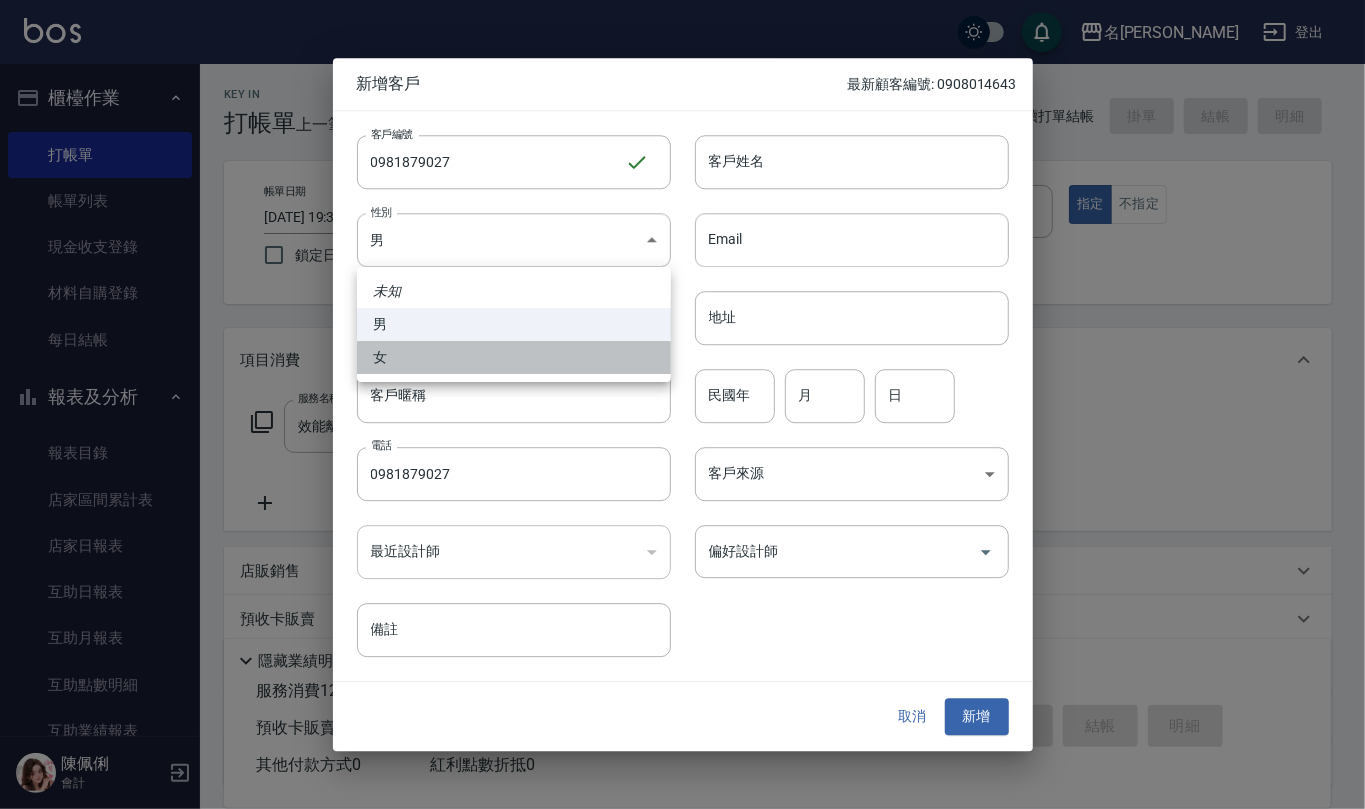 click on "女" at bounding box center [514, 357] 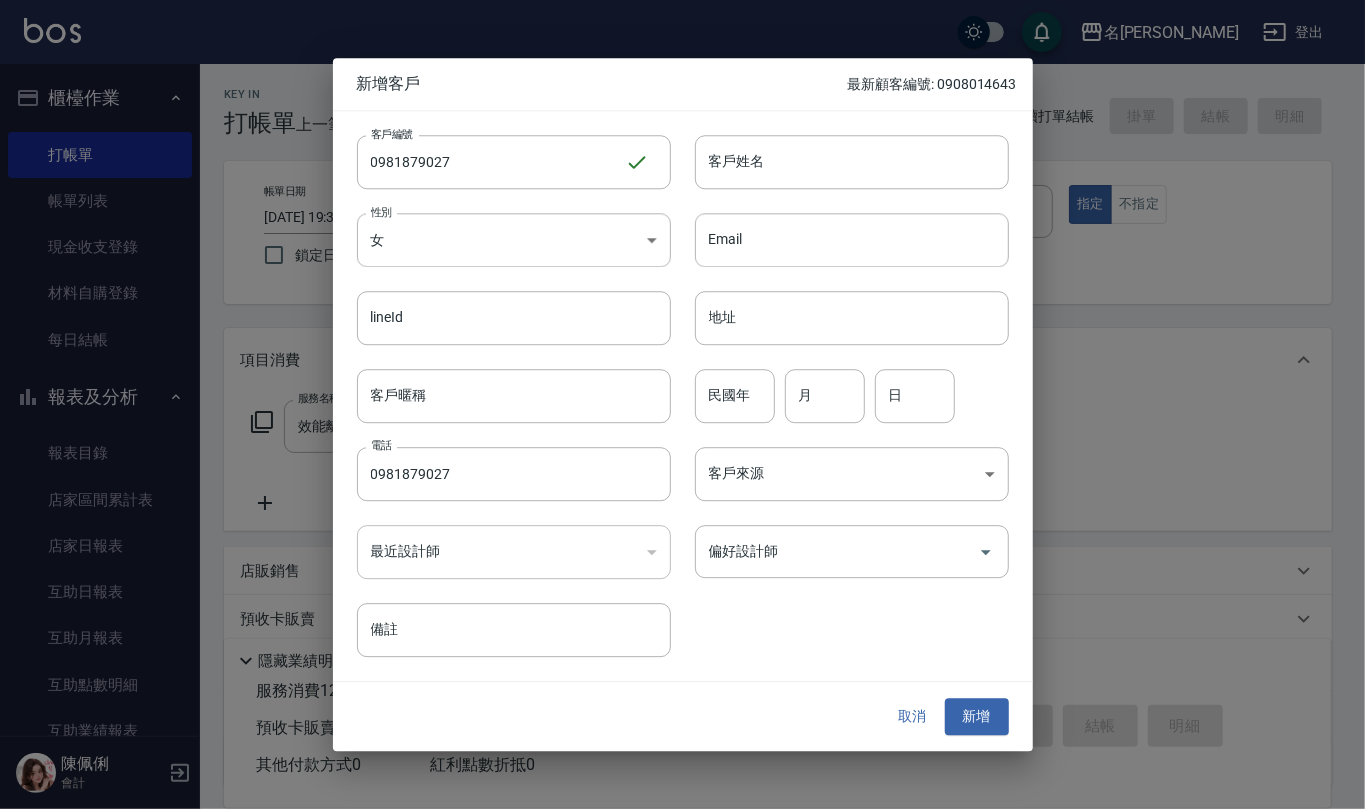 click on "客戶姓名 客戶姓名" at bounding box center (840, 150) 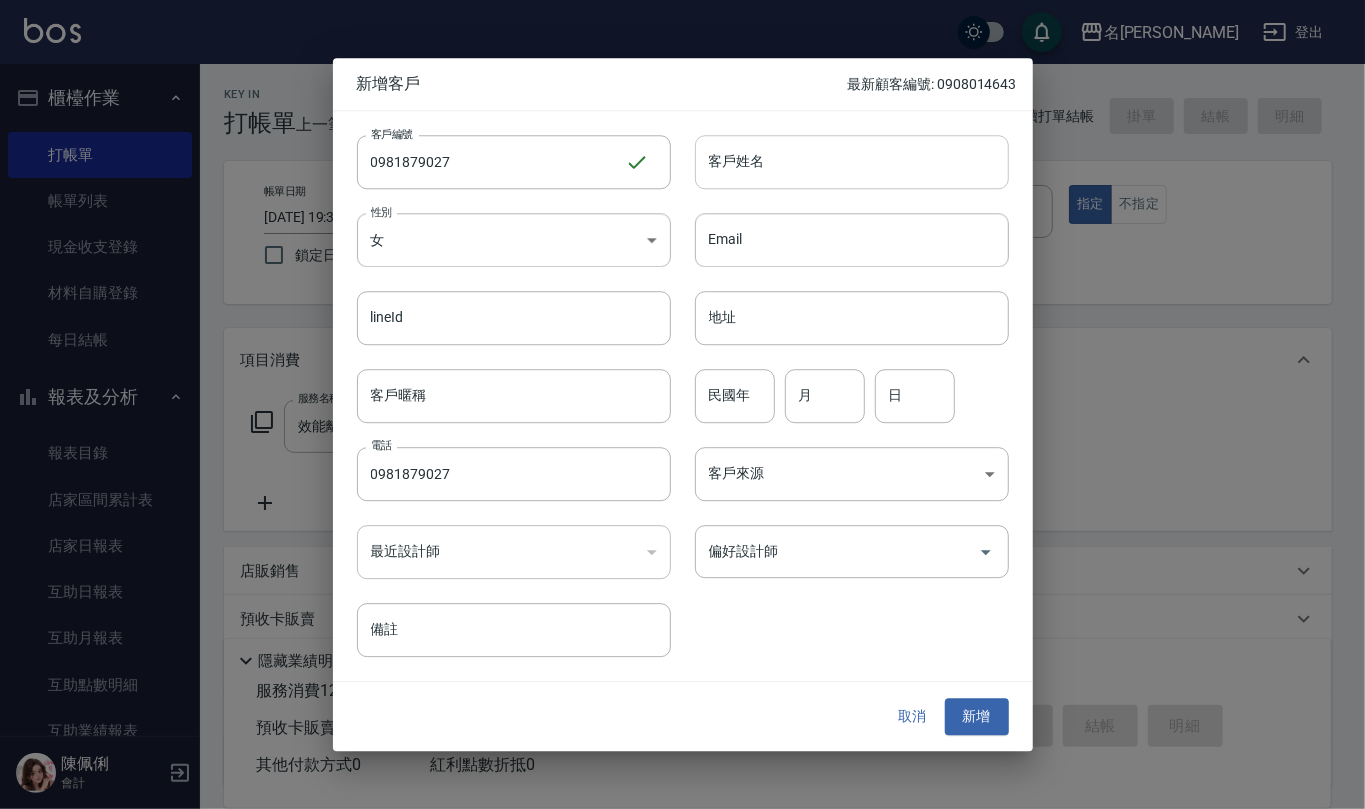 click on "客戶姓名" at bounding box center (852, 162) 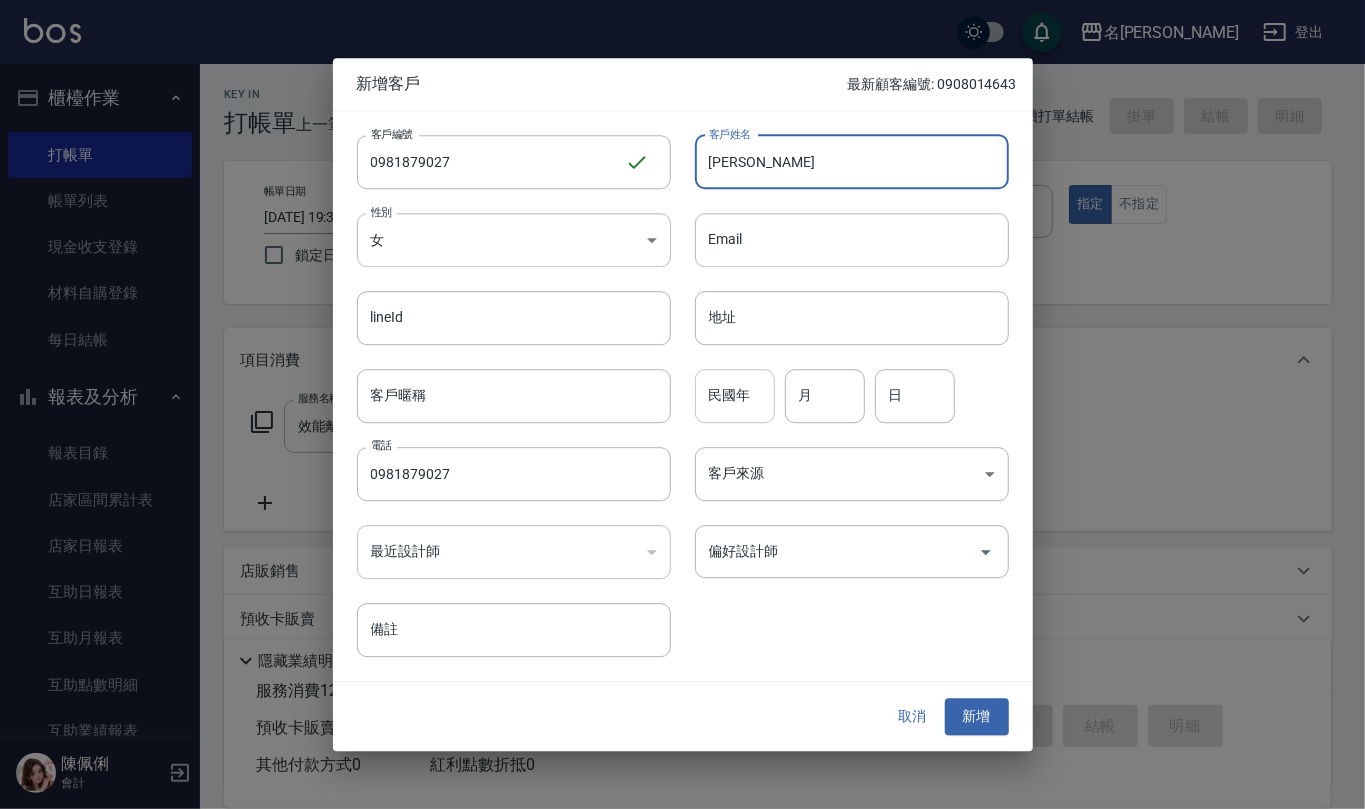 type on "林麗" 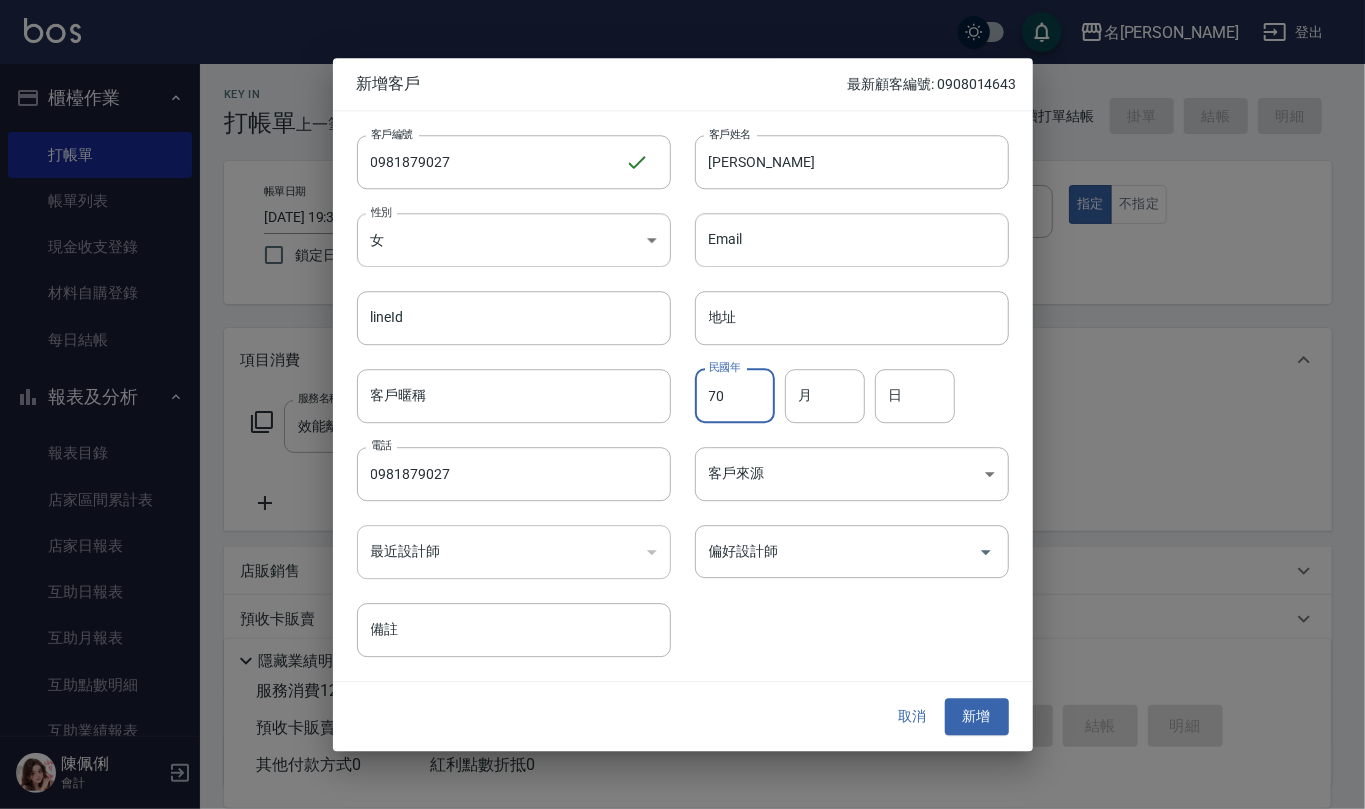 type on "70" 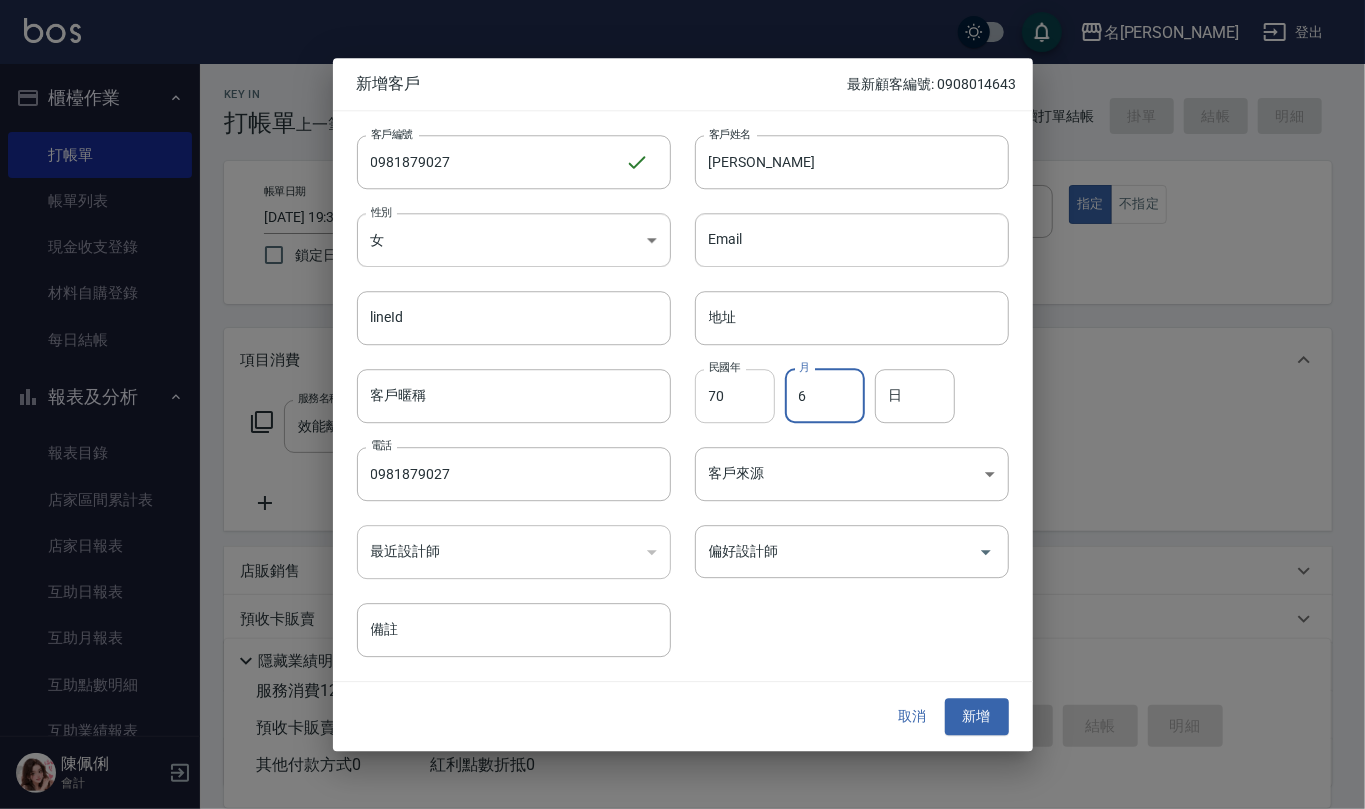 type on "6" 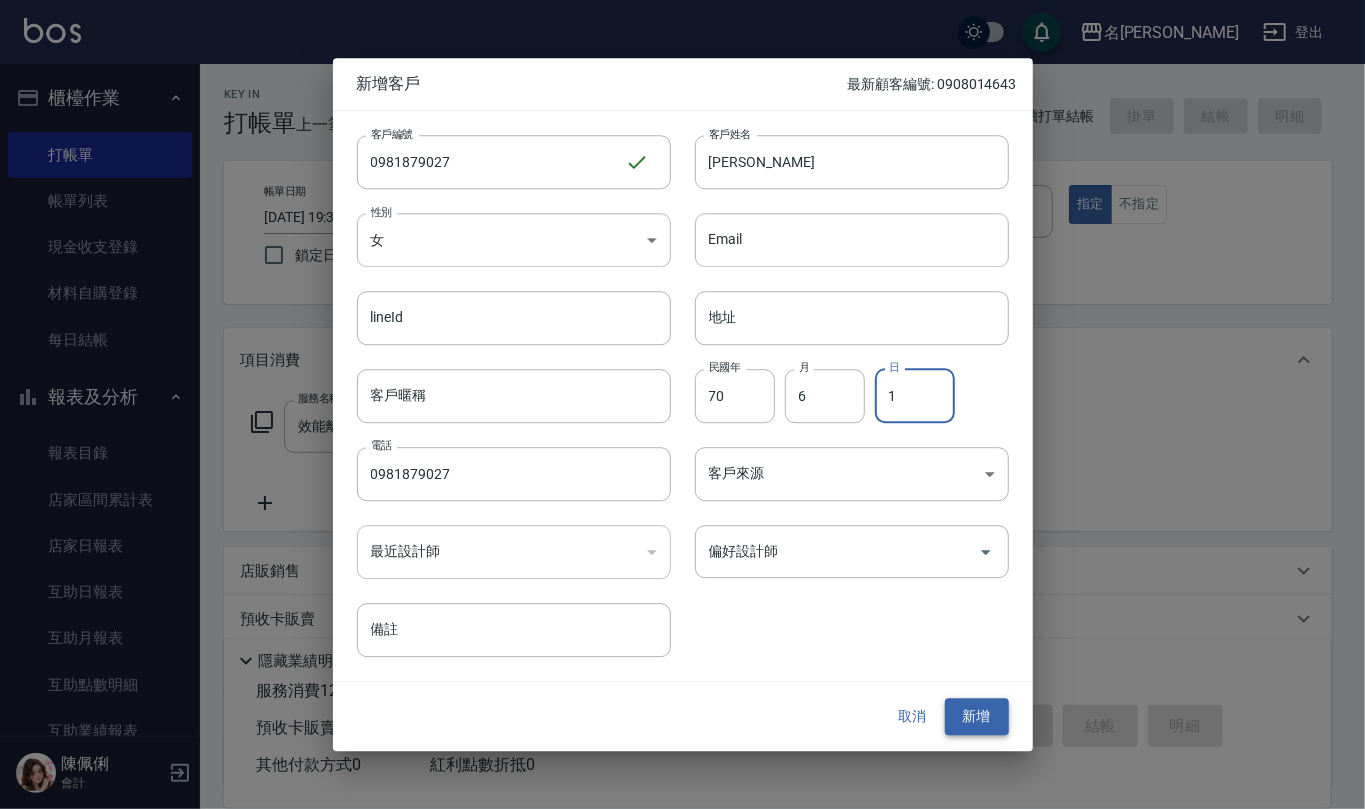 type on "1" 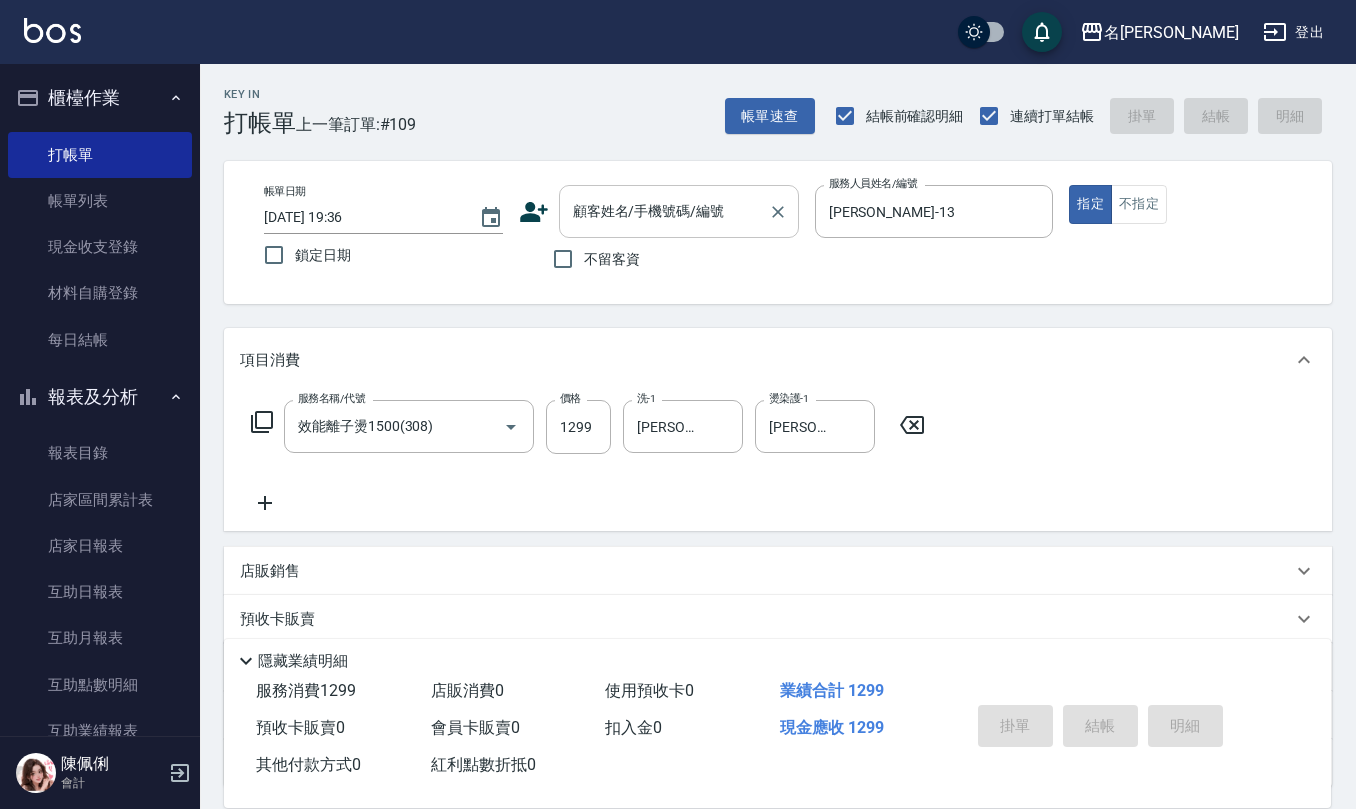 click on "顧客姓名/手機號碼/編號" at bounding box center [664, 211] 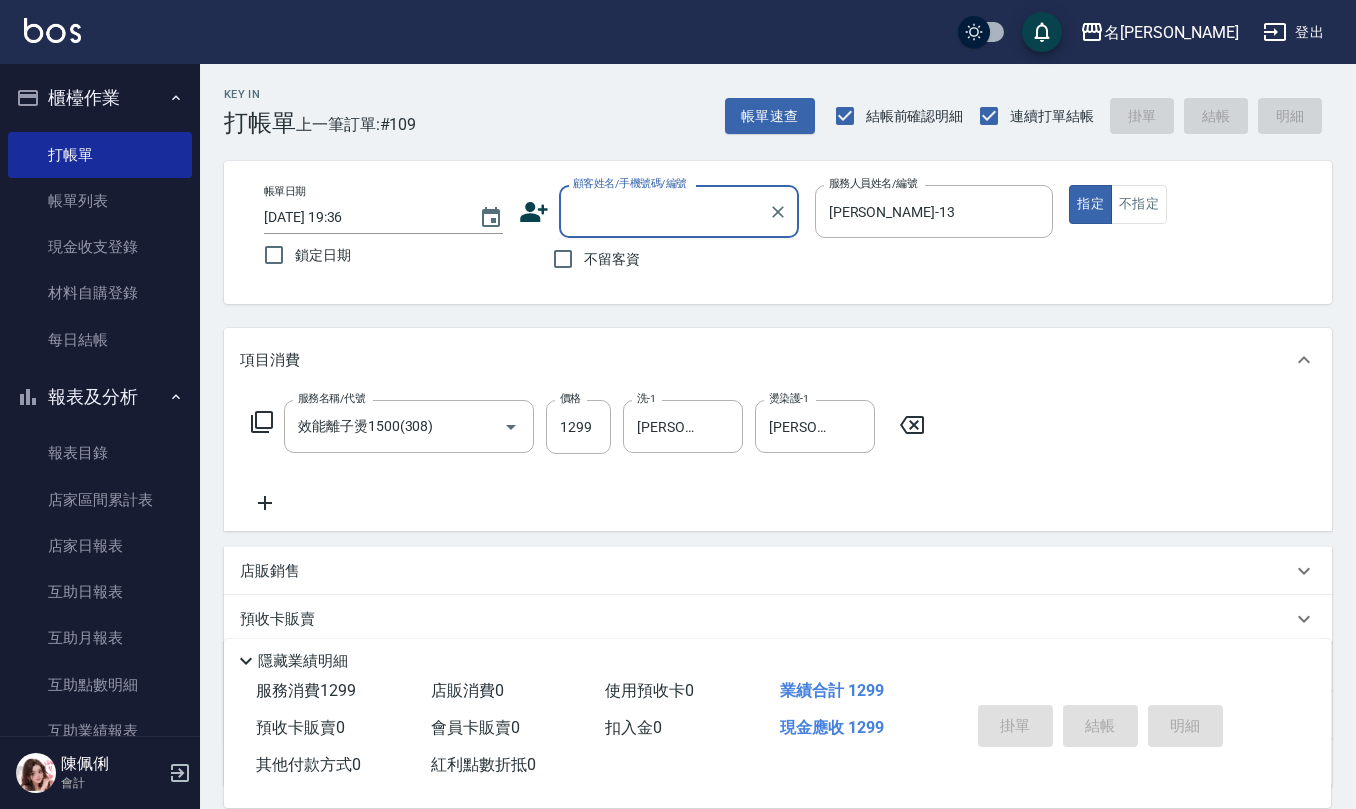 paste on "0981879027" 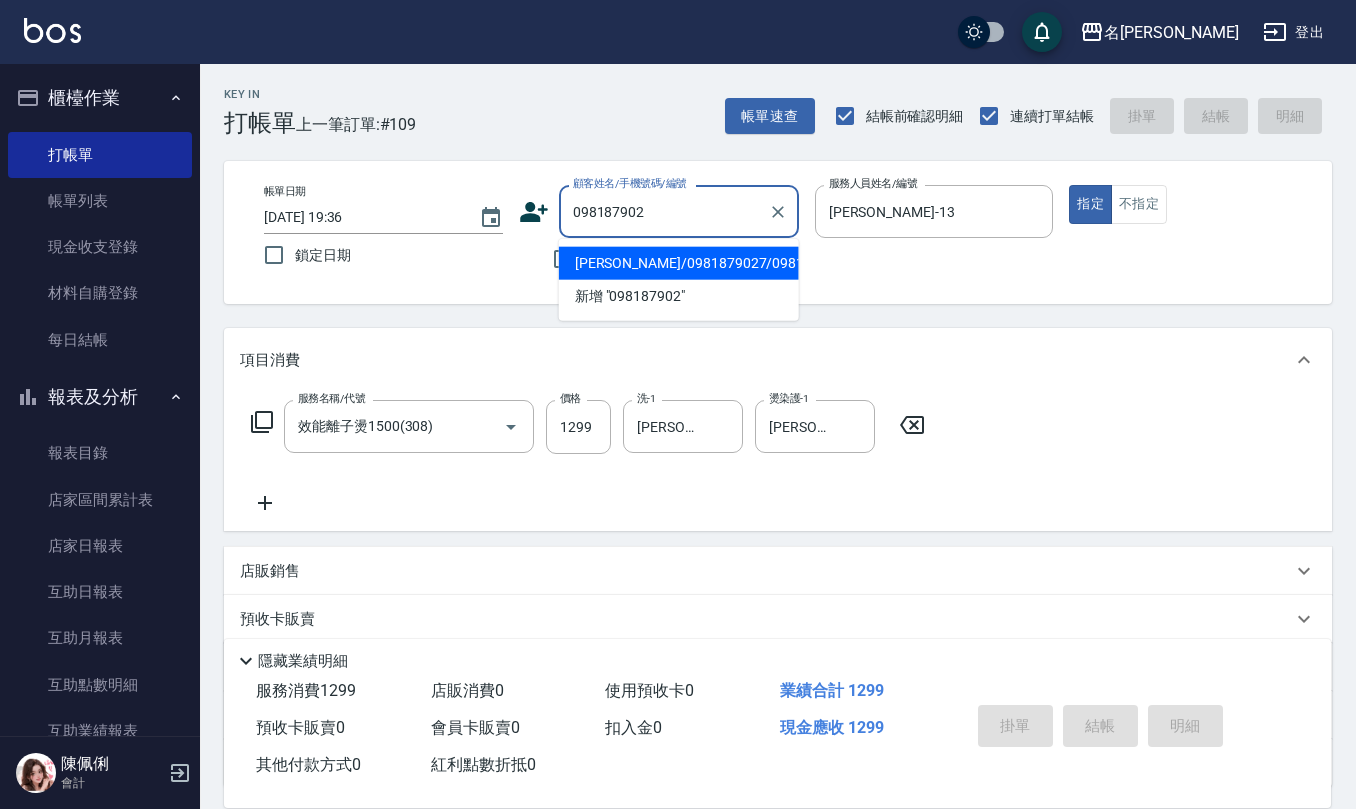 type on "林麗/0981879027/0981879027" 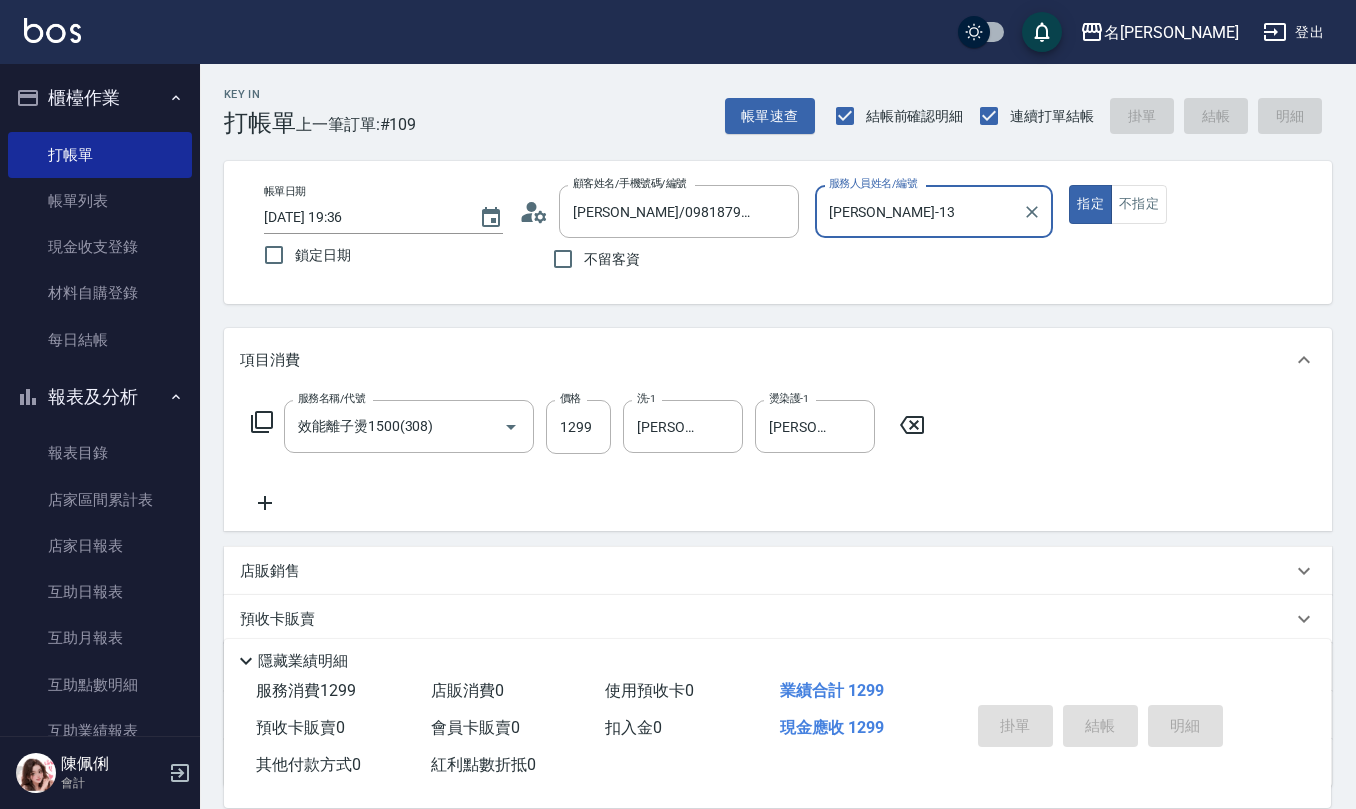 type on "2025/07/12 19:55" 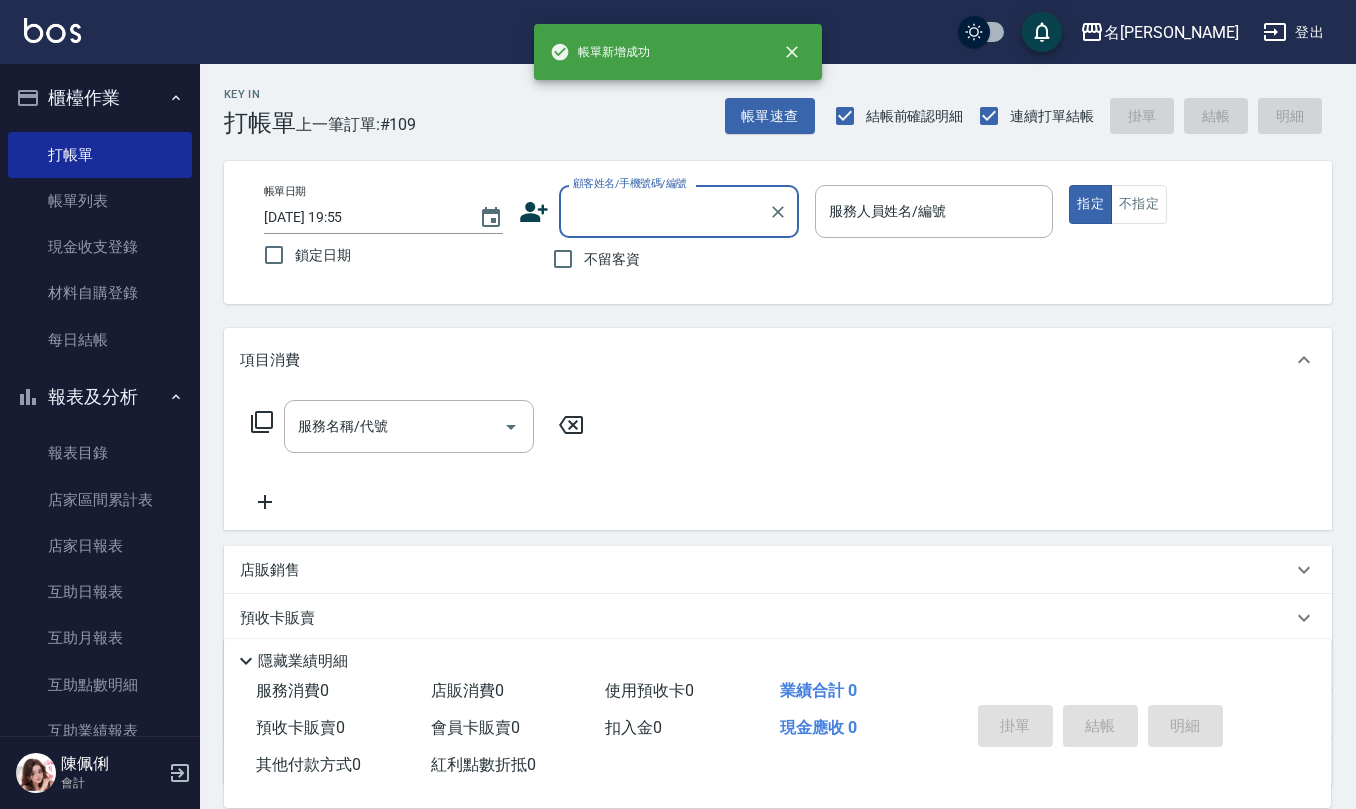 scroll, scrollTop: 0, scrollLeft: 0, axis: both 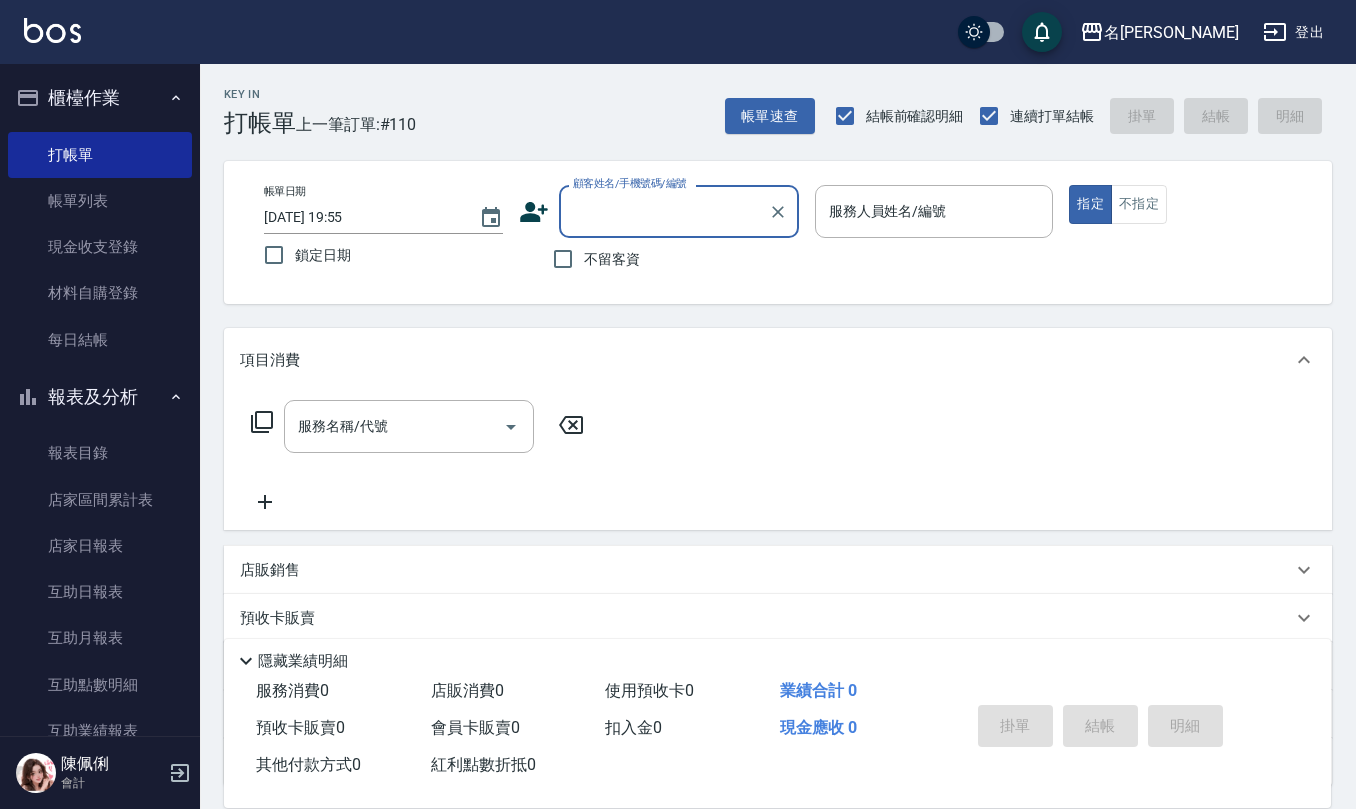 click on "不留客資" at bounding box center (612, 259) 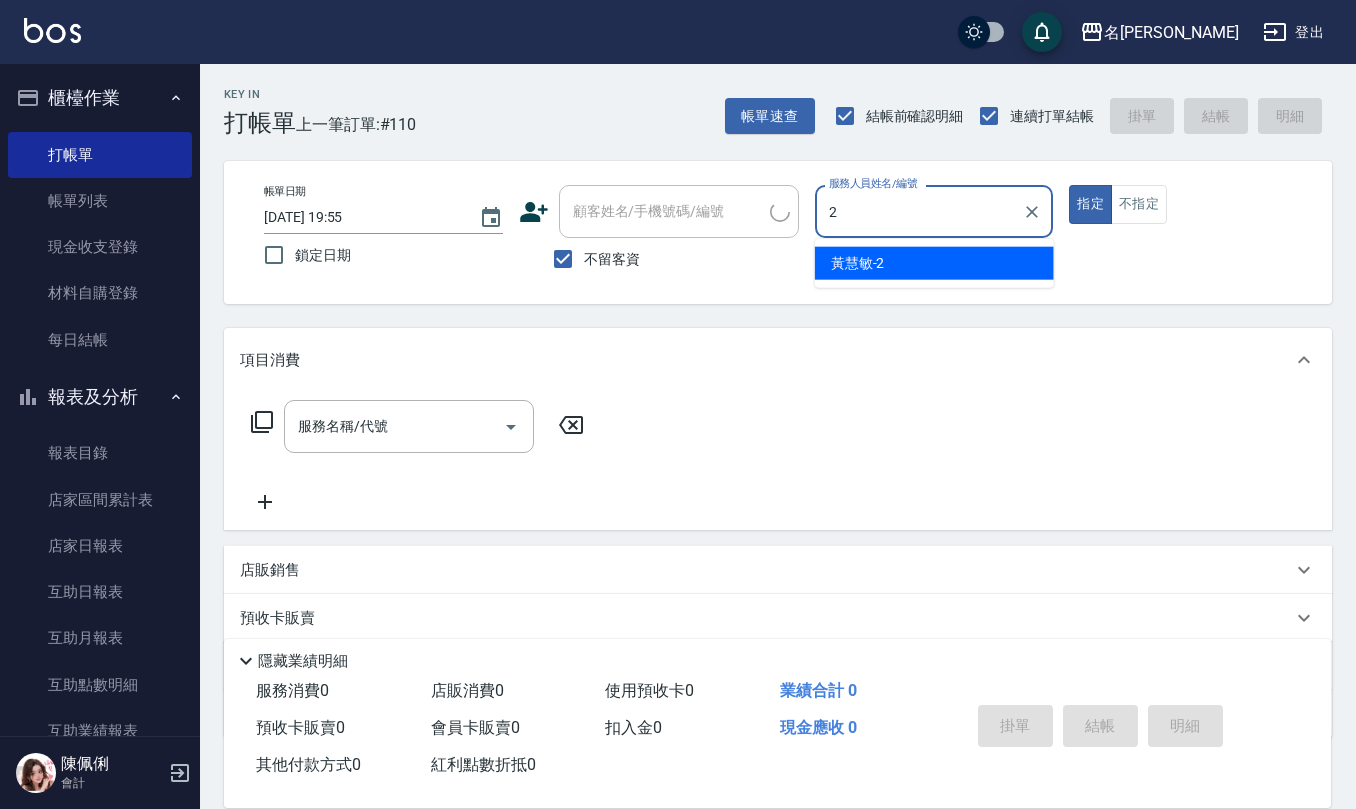 type on "黃慧敏-2" 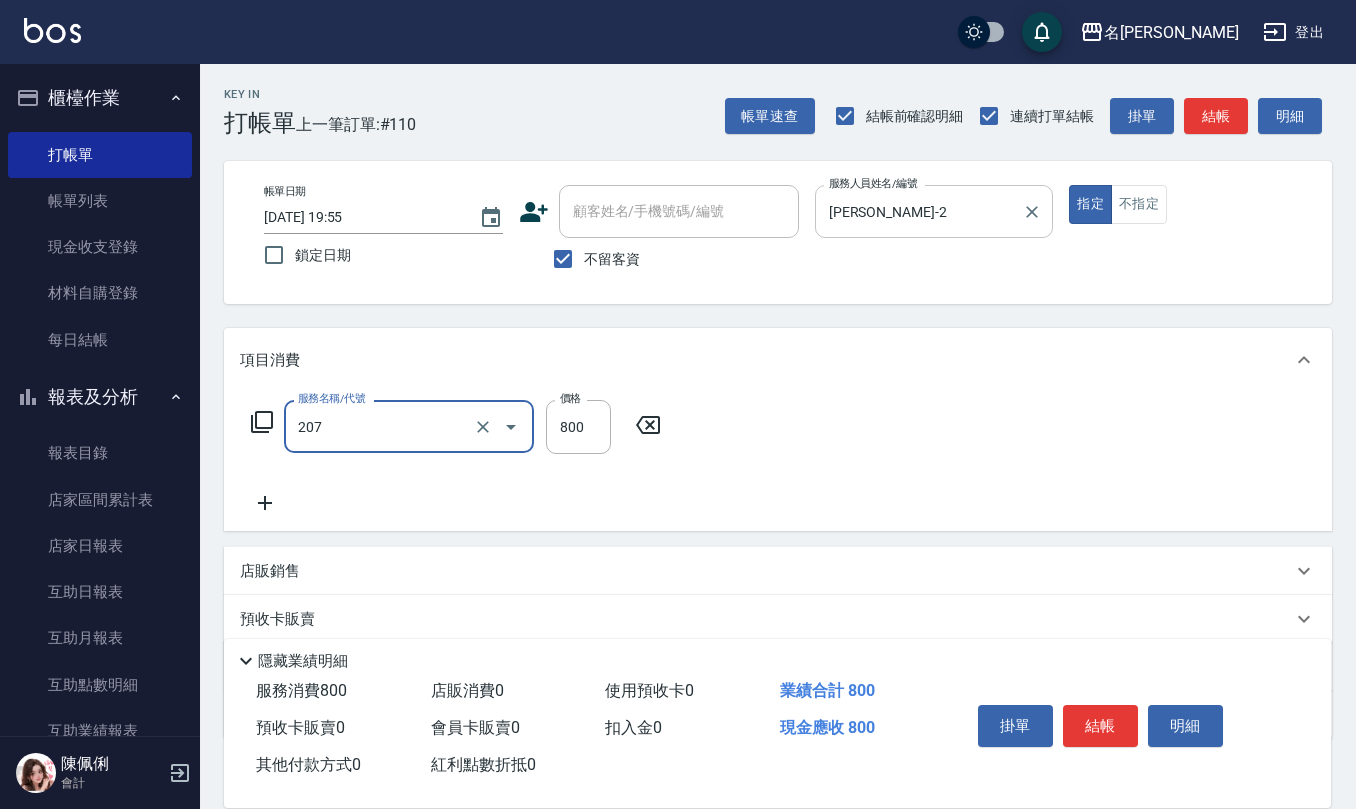 type on "清潔洗(207)" 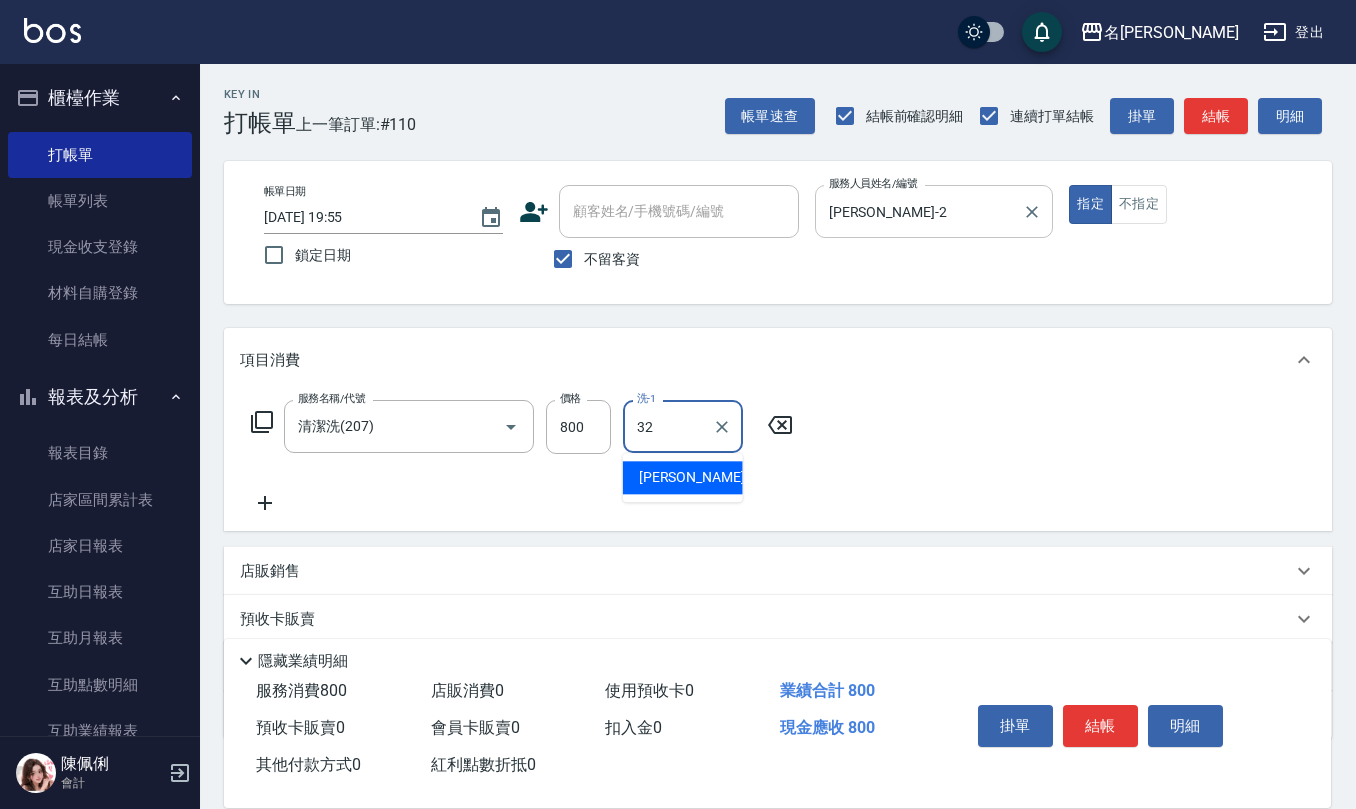 type on "葉冠佑-32" 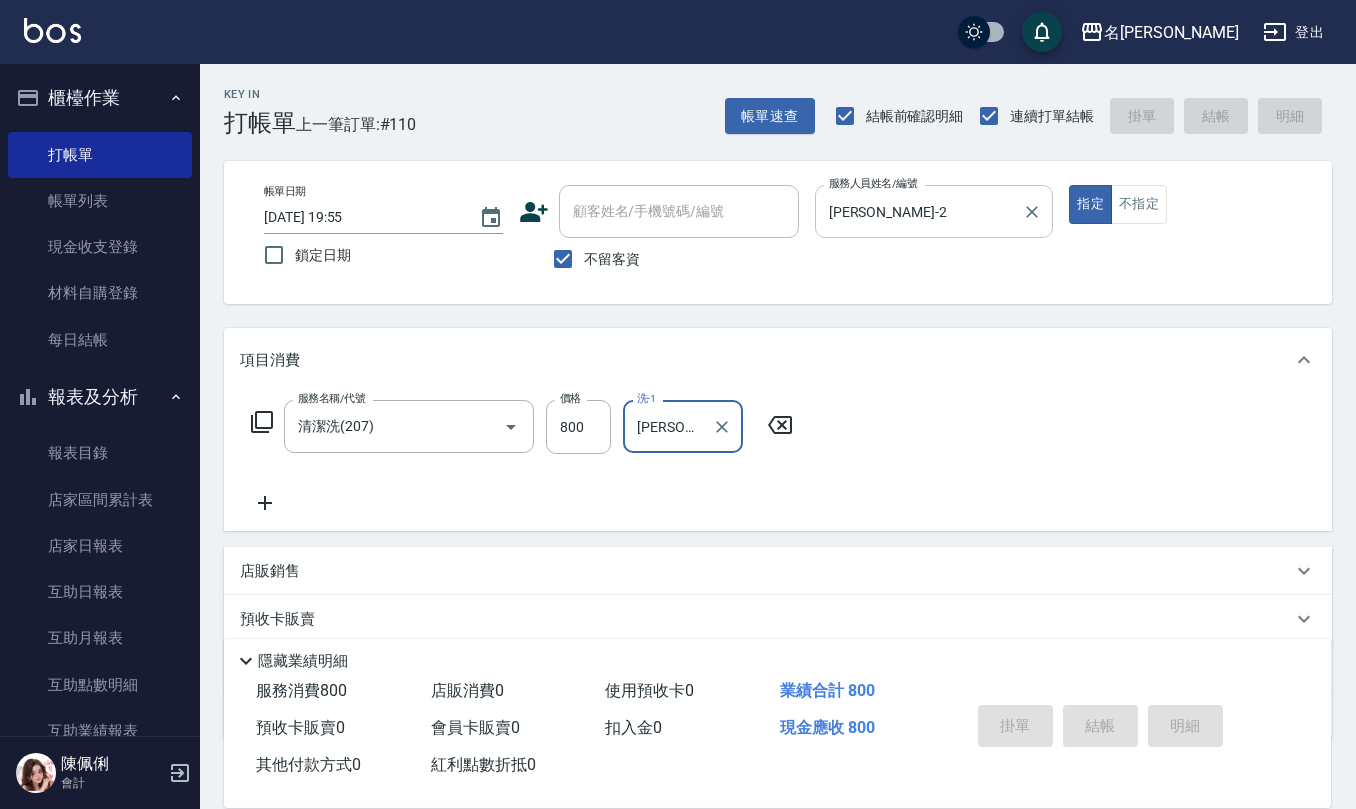 type 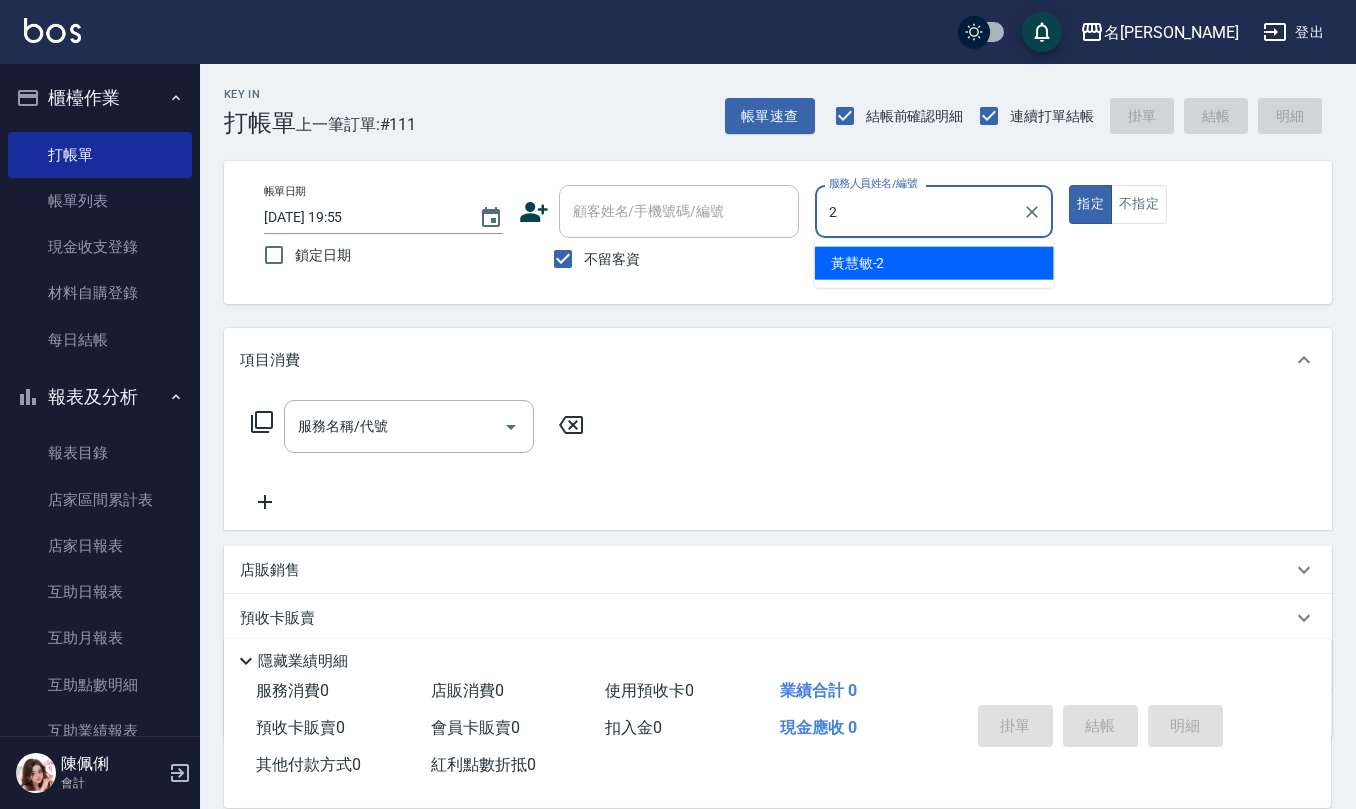 type on "黃慧敏-2" 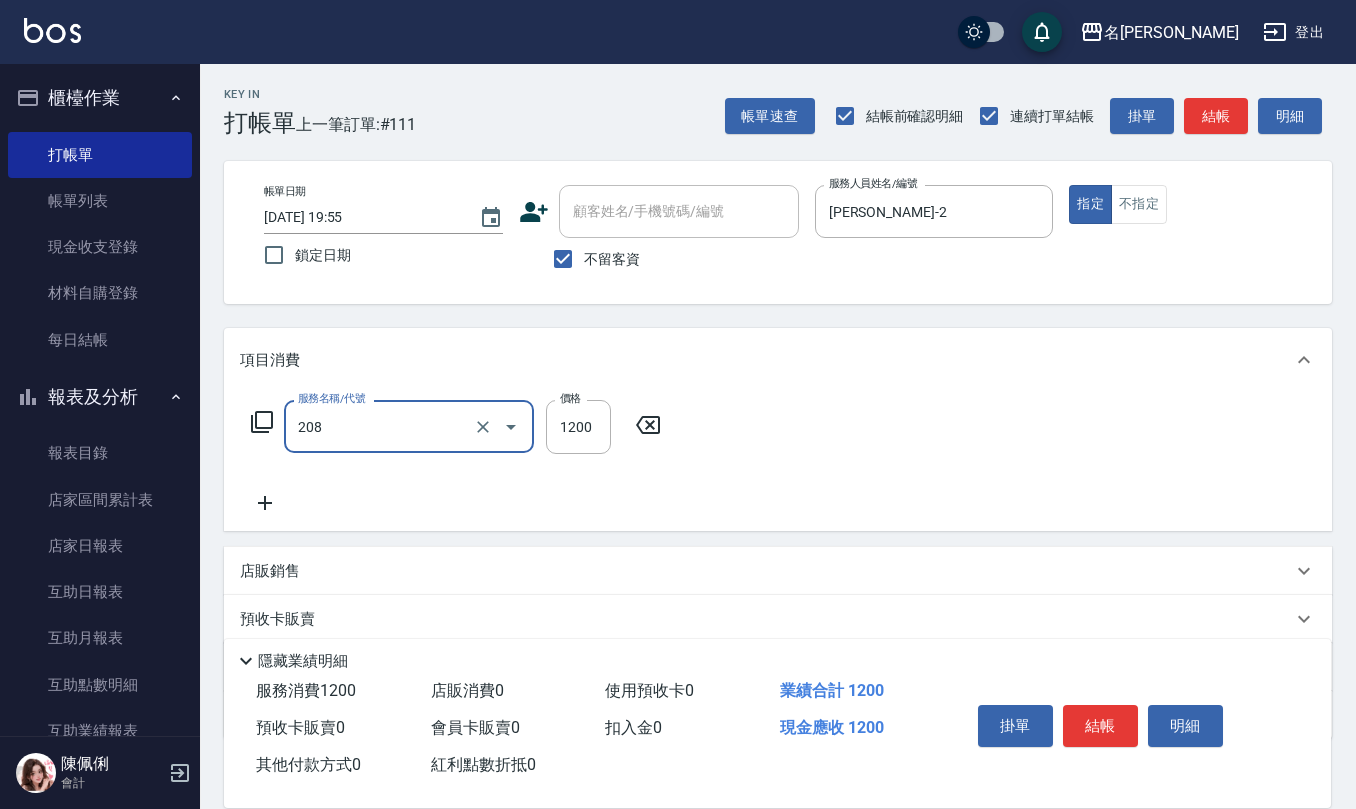 type on "深層洗(208)" 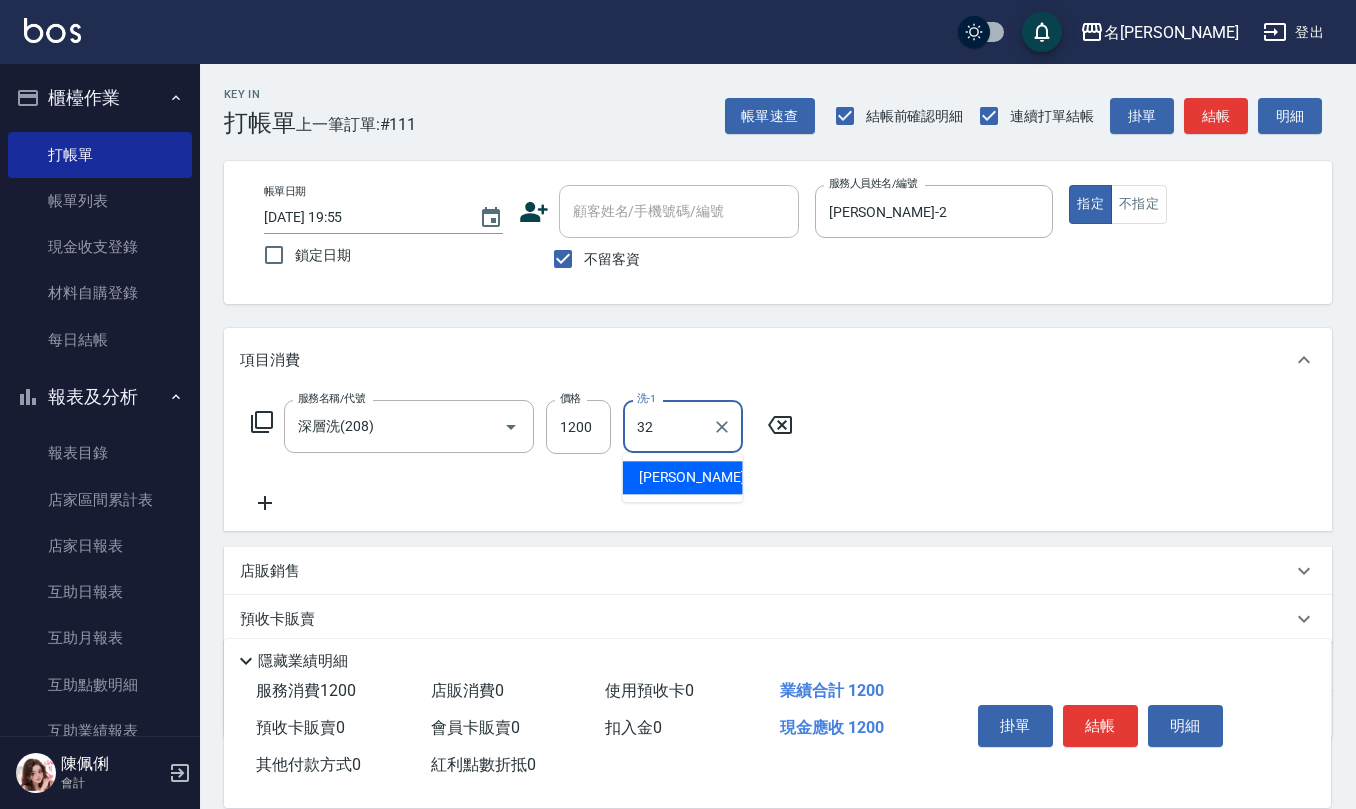 type on "葉冠佑-32" 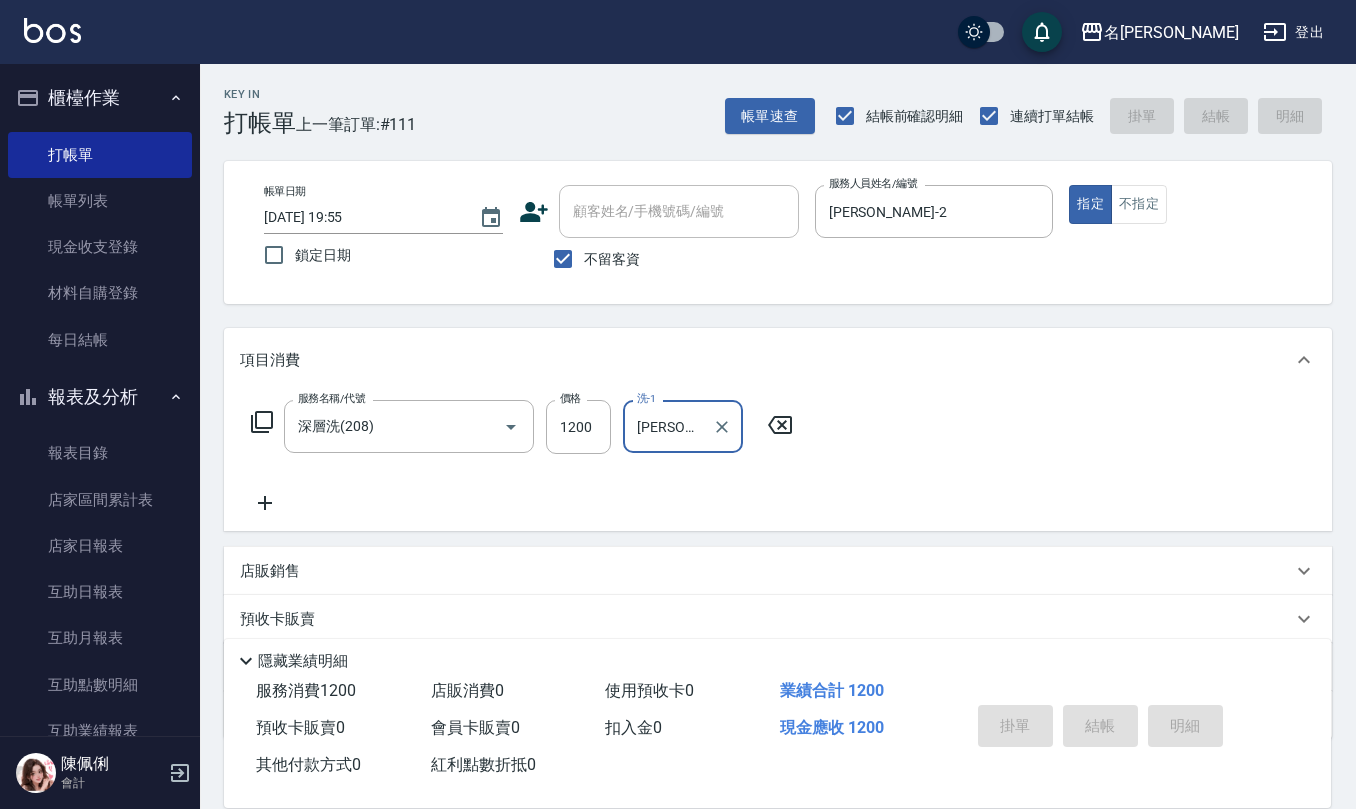 type 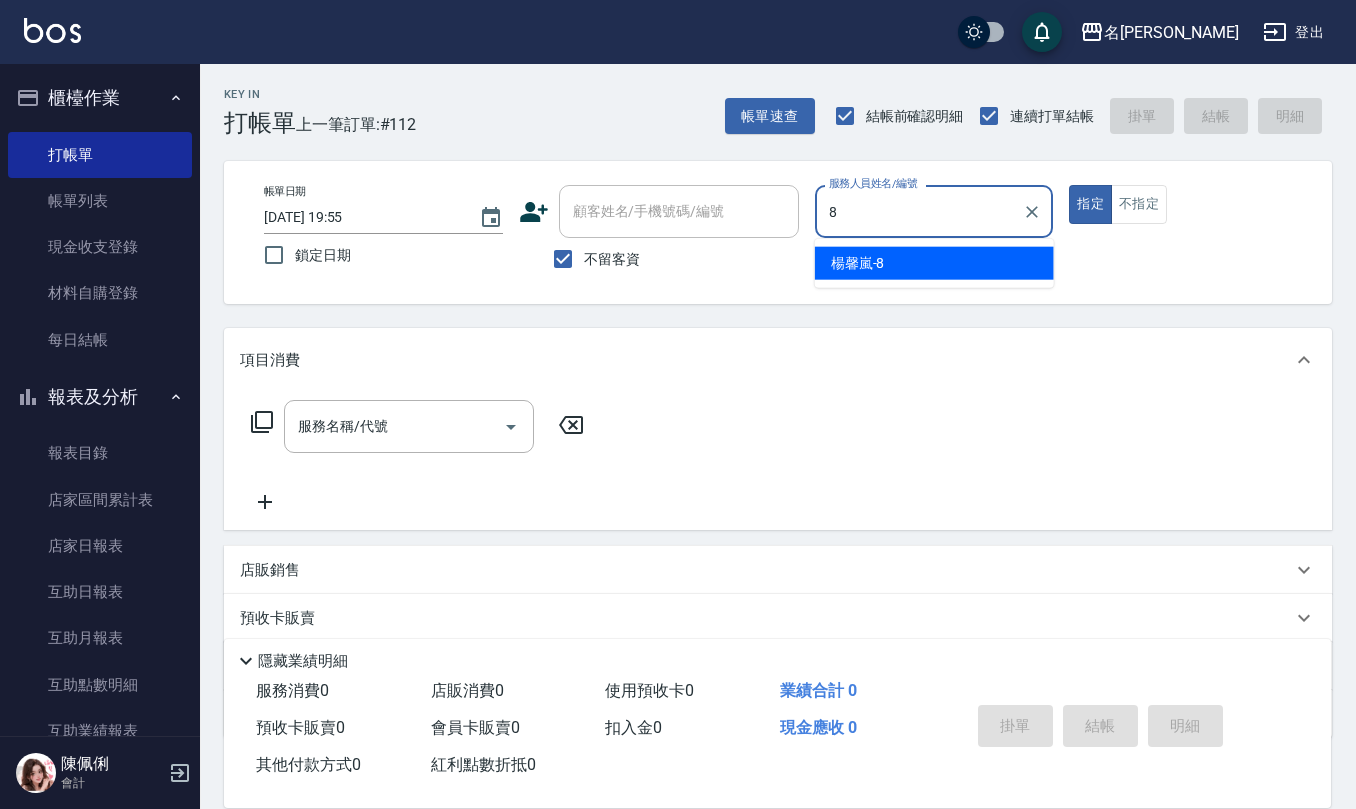 type on "楊馨嵐-8" 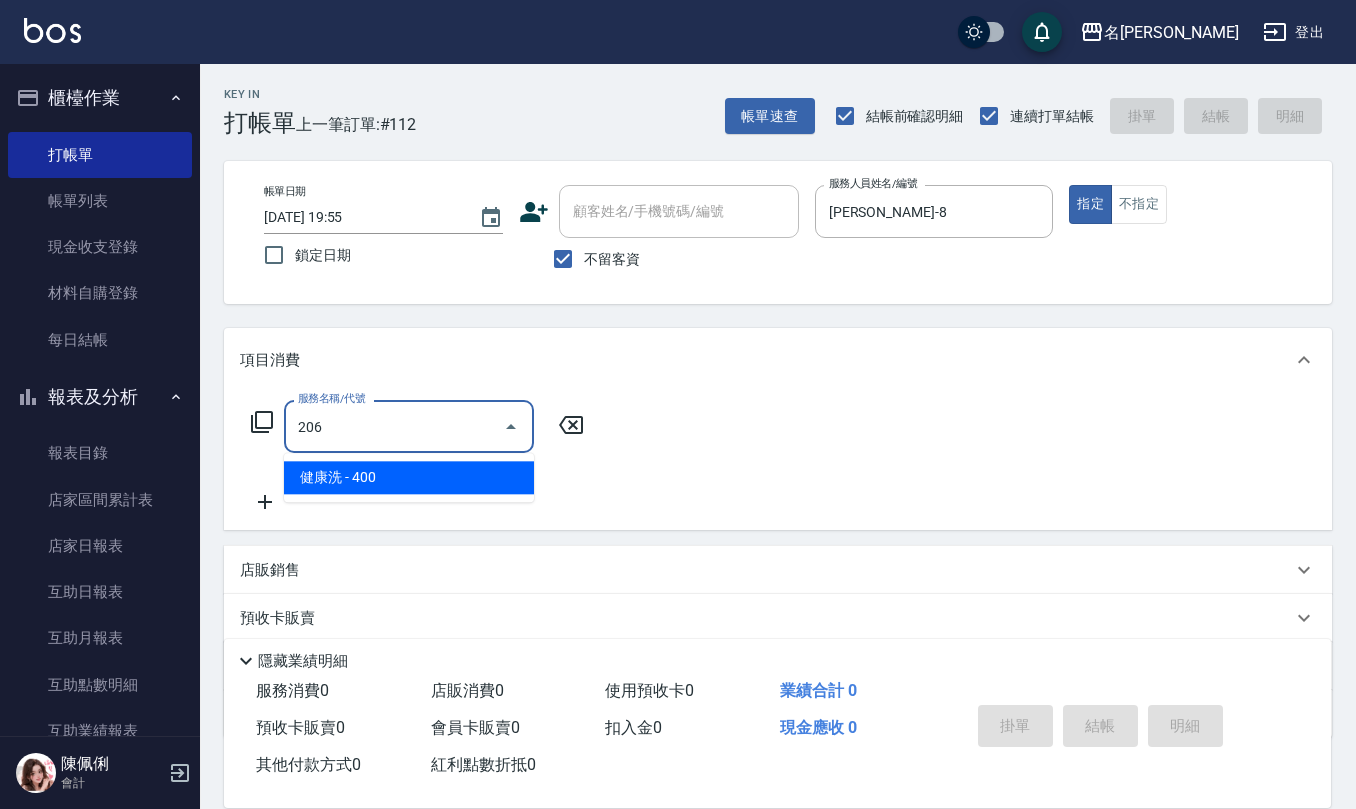 type on "健康洗(206)" 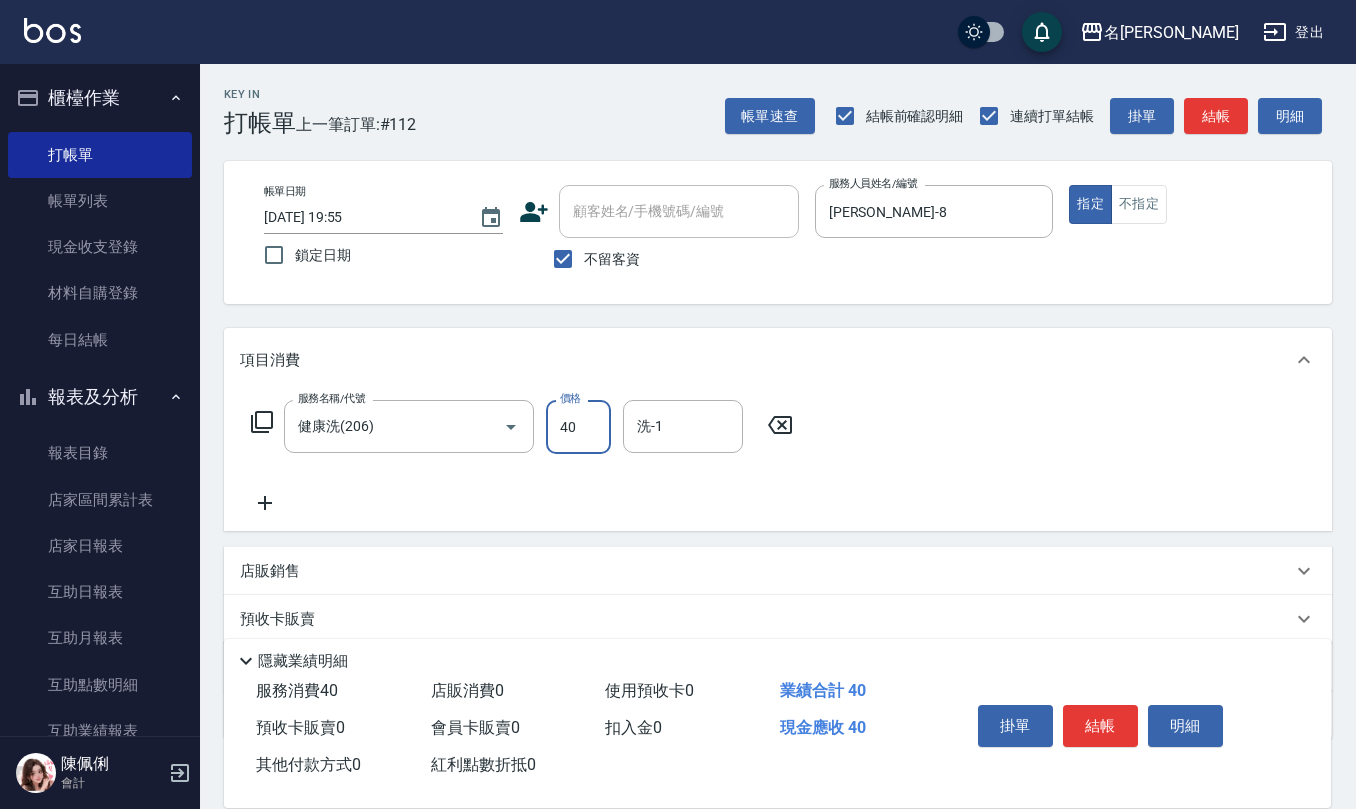 type on "400" 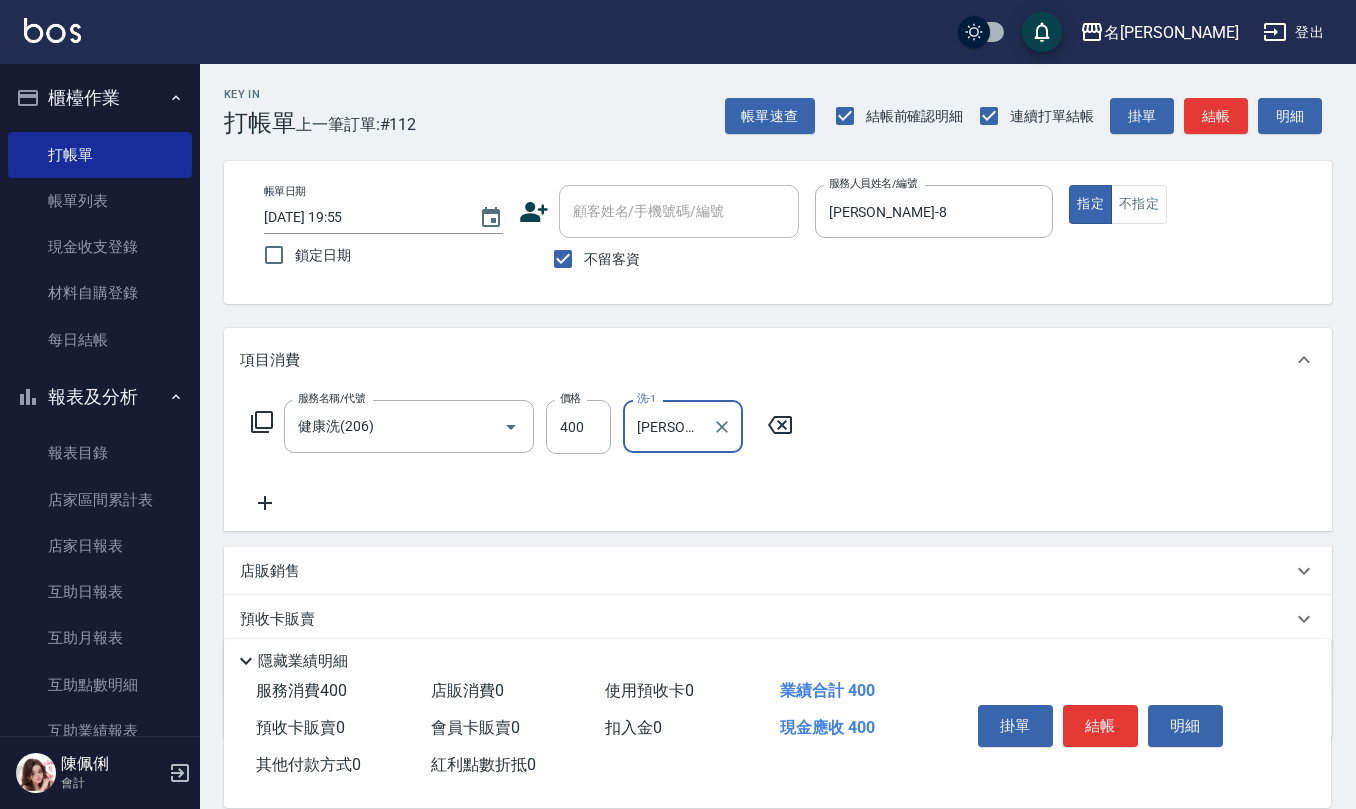 type on "葉冠佑-32" 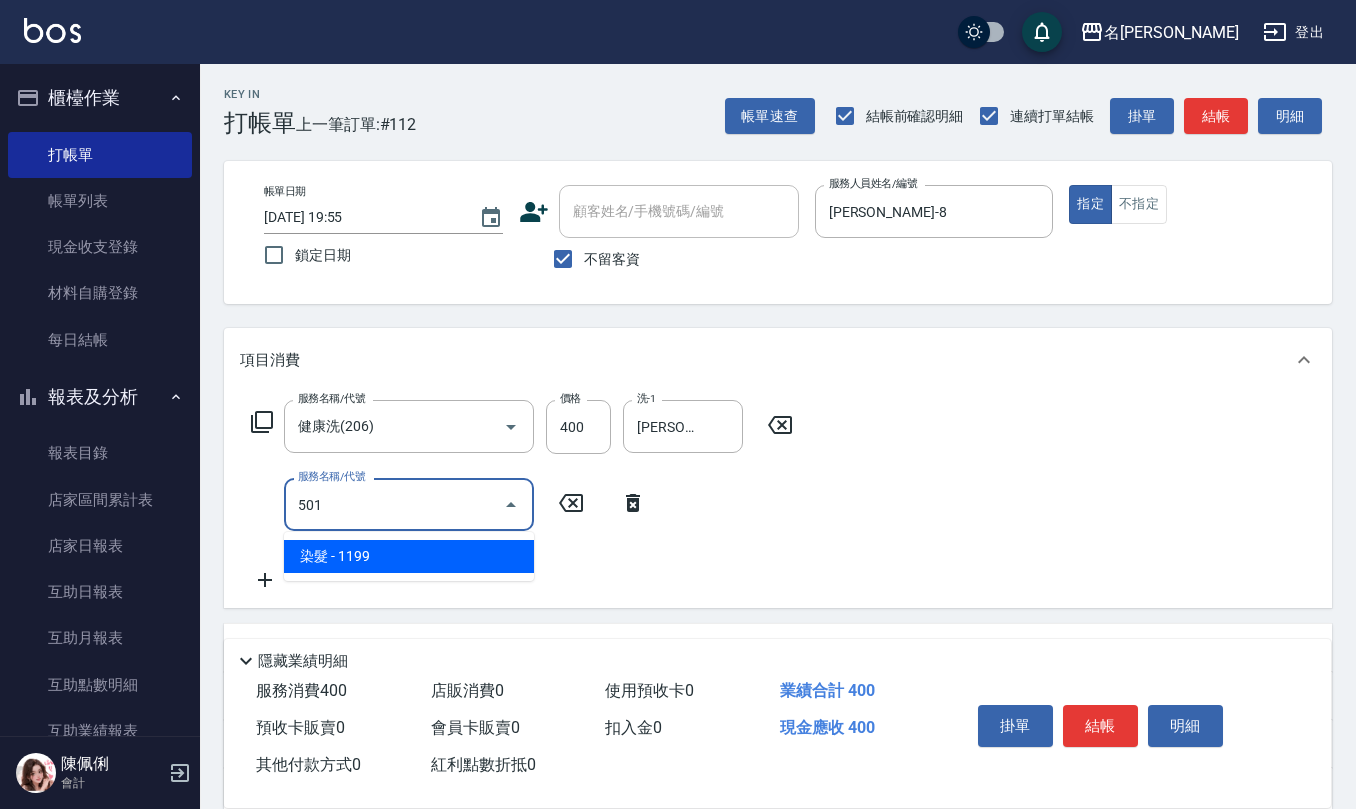 type on "染髮(501)" 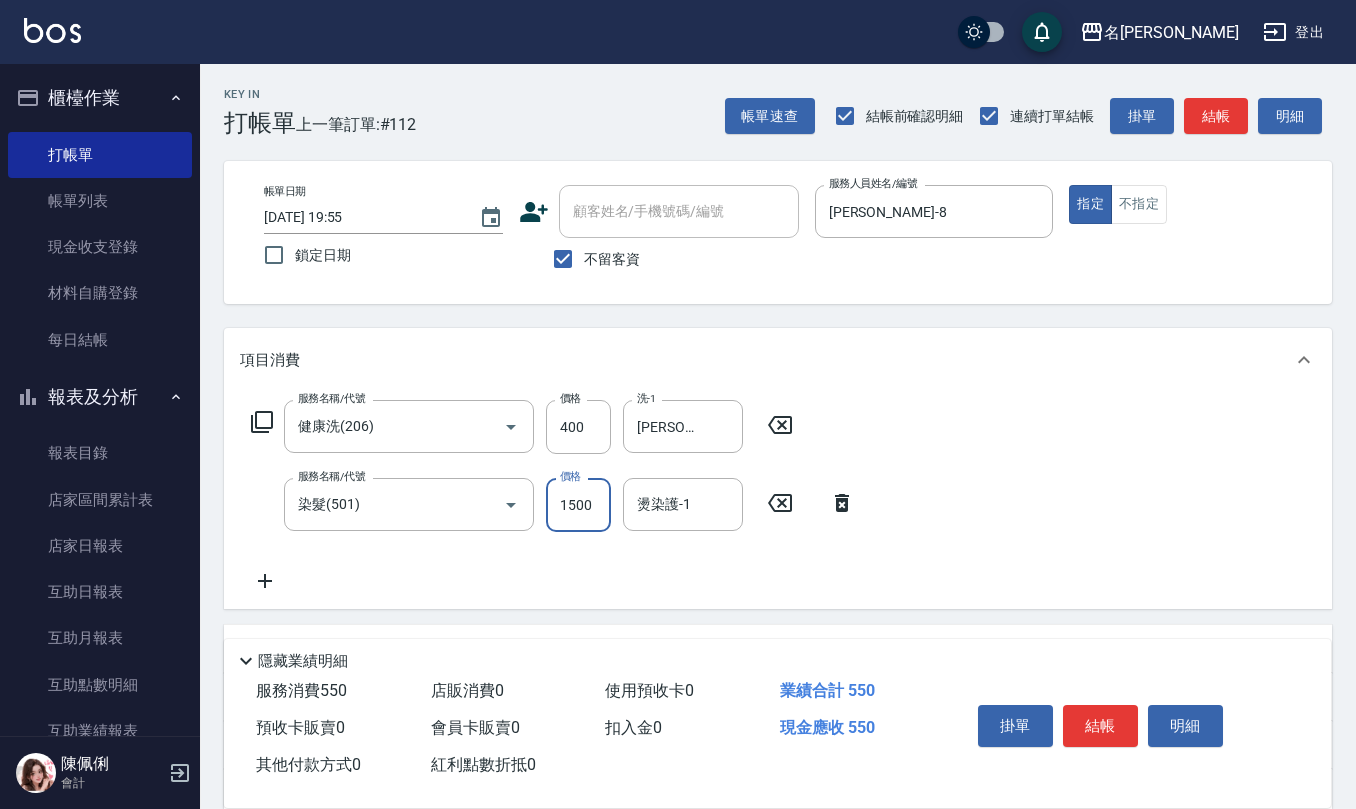 type on "1500" 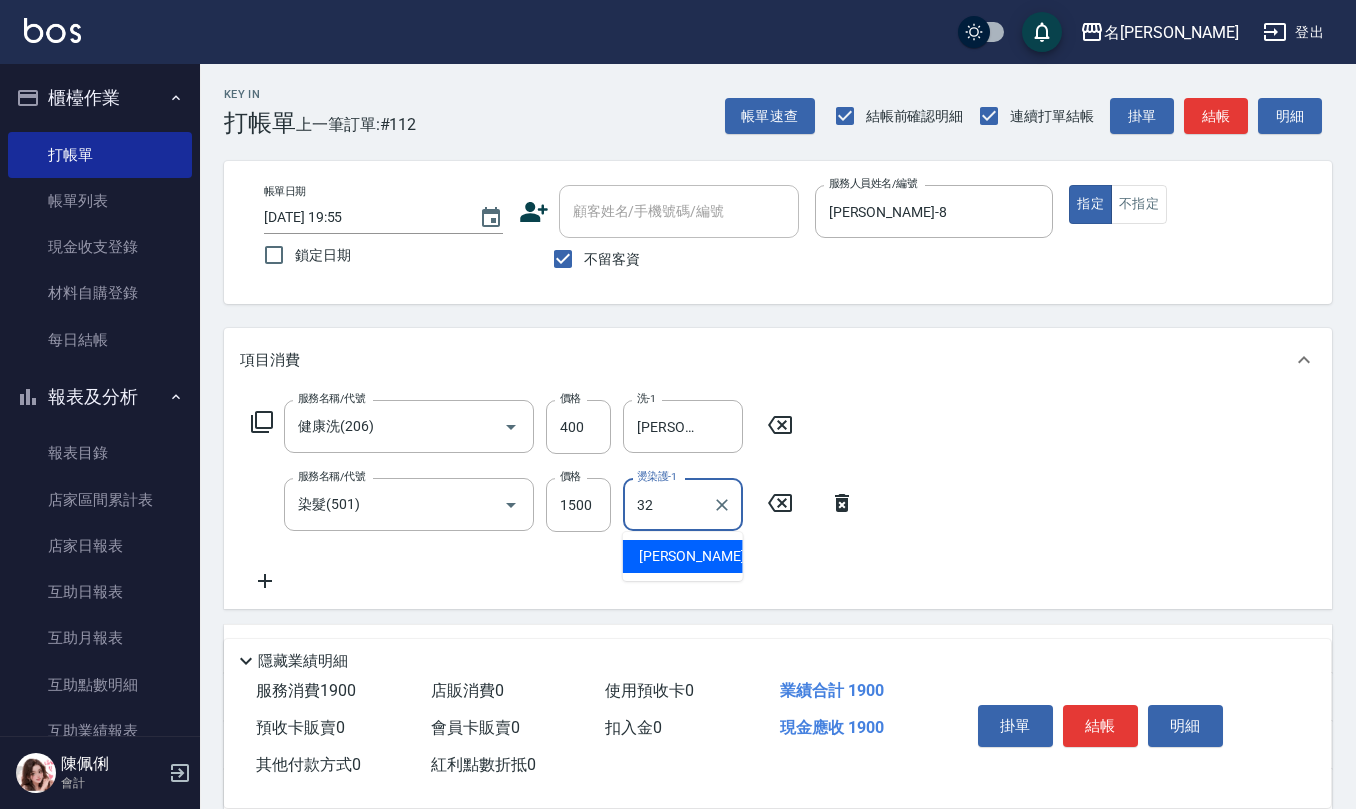 type on "葉冠佑-32" 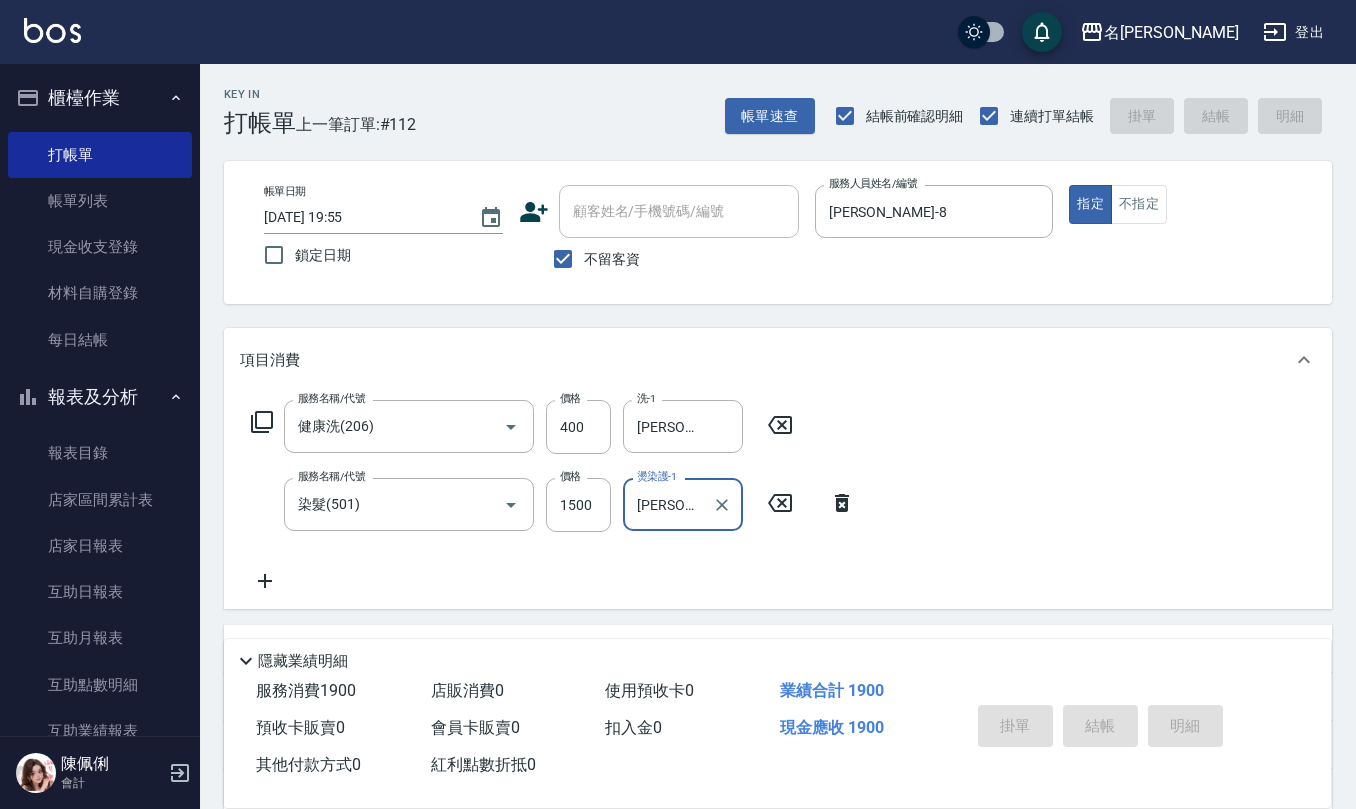 type on "2025/07/12 19:56" 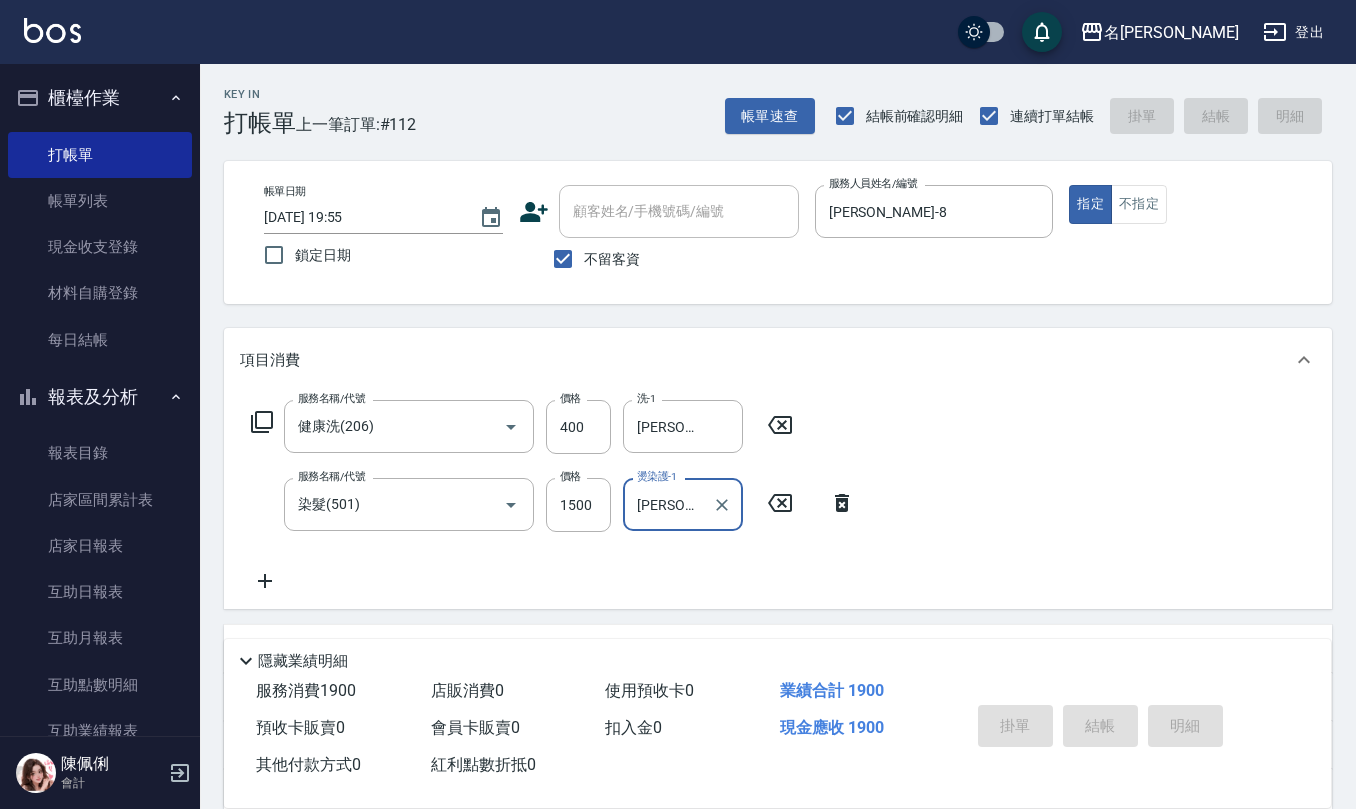 type 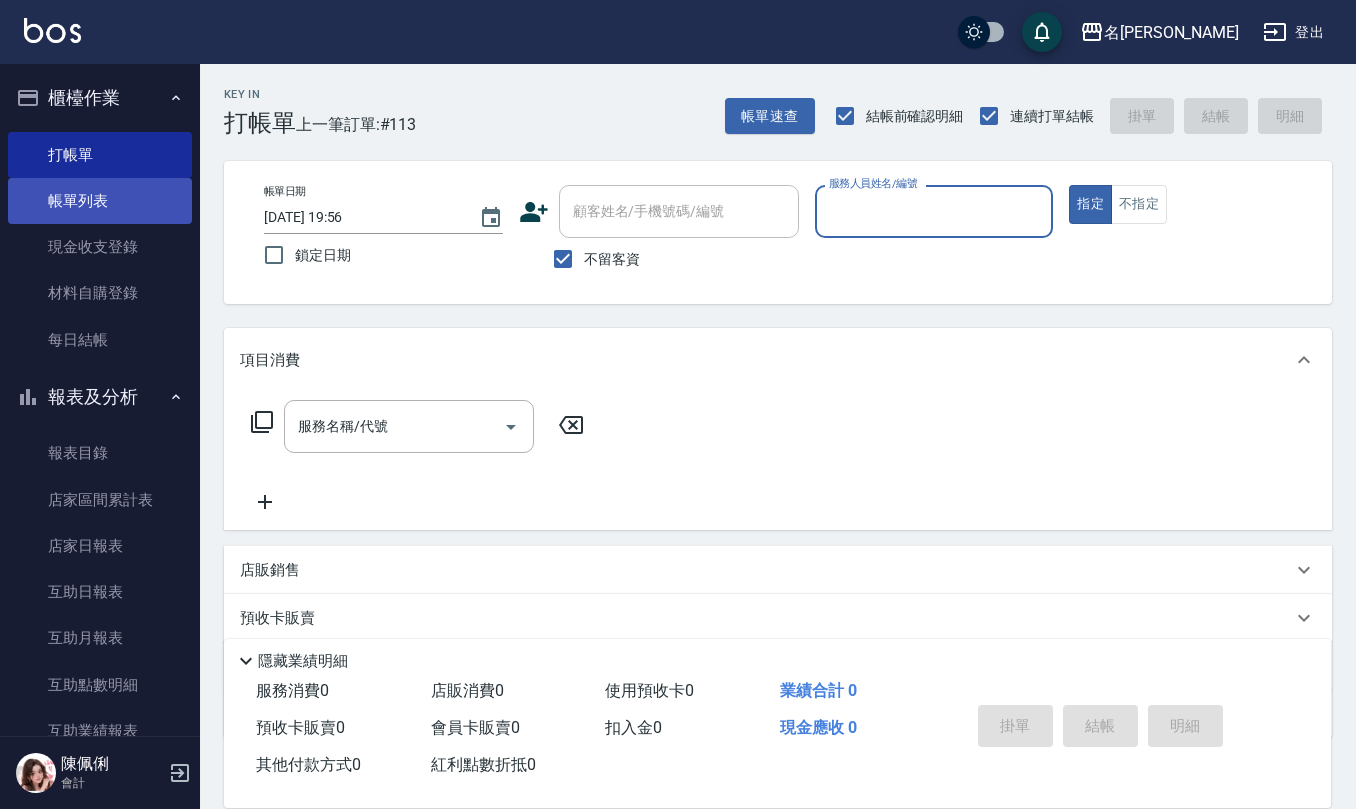 click on "帳單列表" at bounding box center [100, 201] 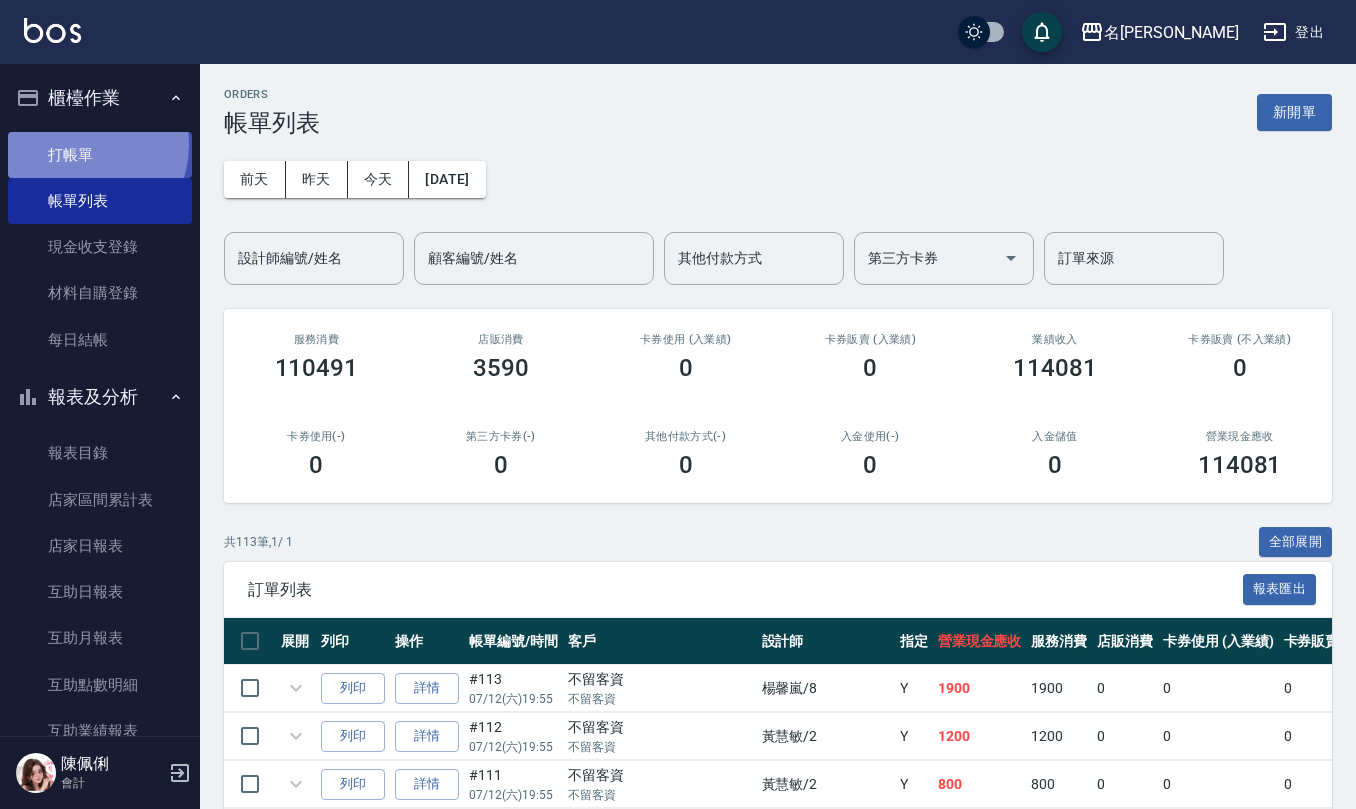 click on "打帳單" at bounding box center [100, 155] 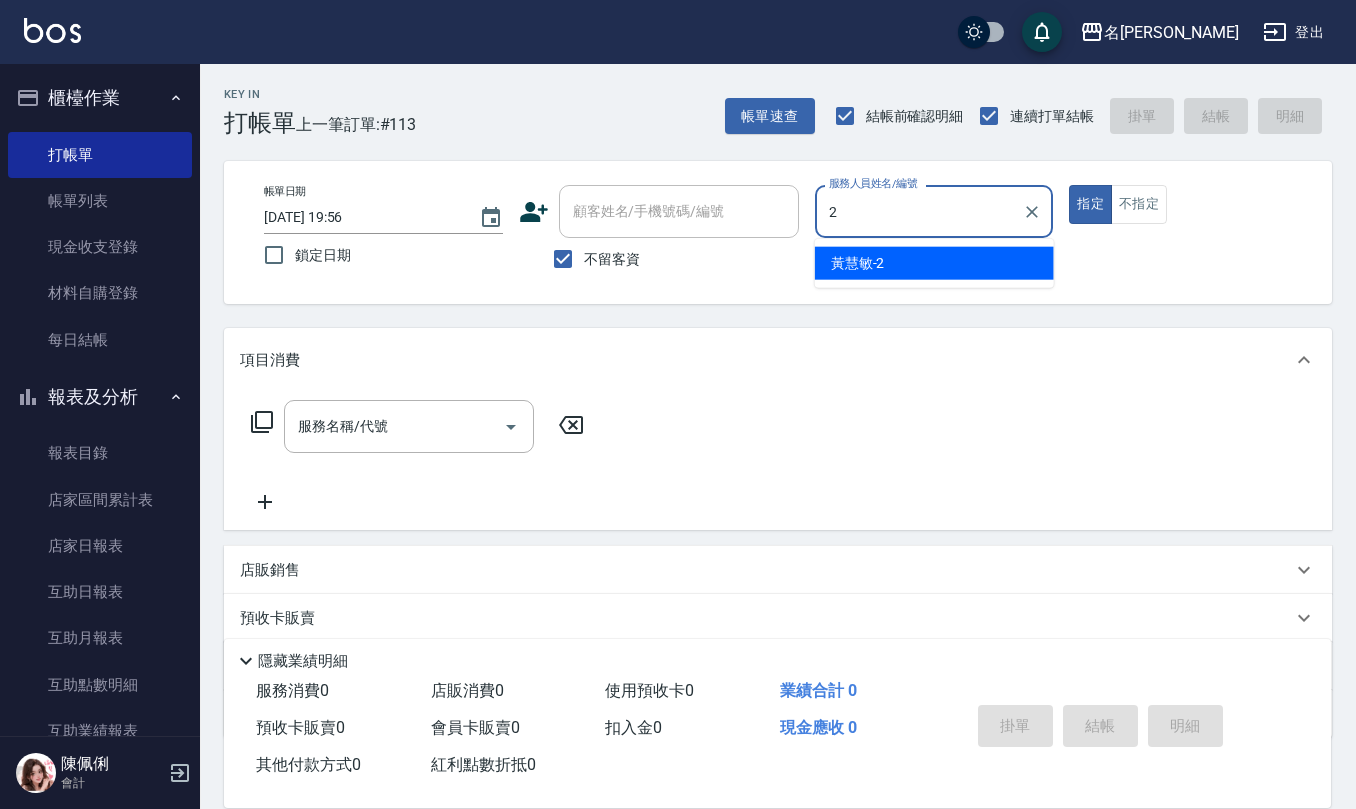 type on "黃慧敏-2" 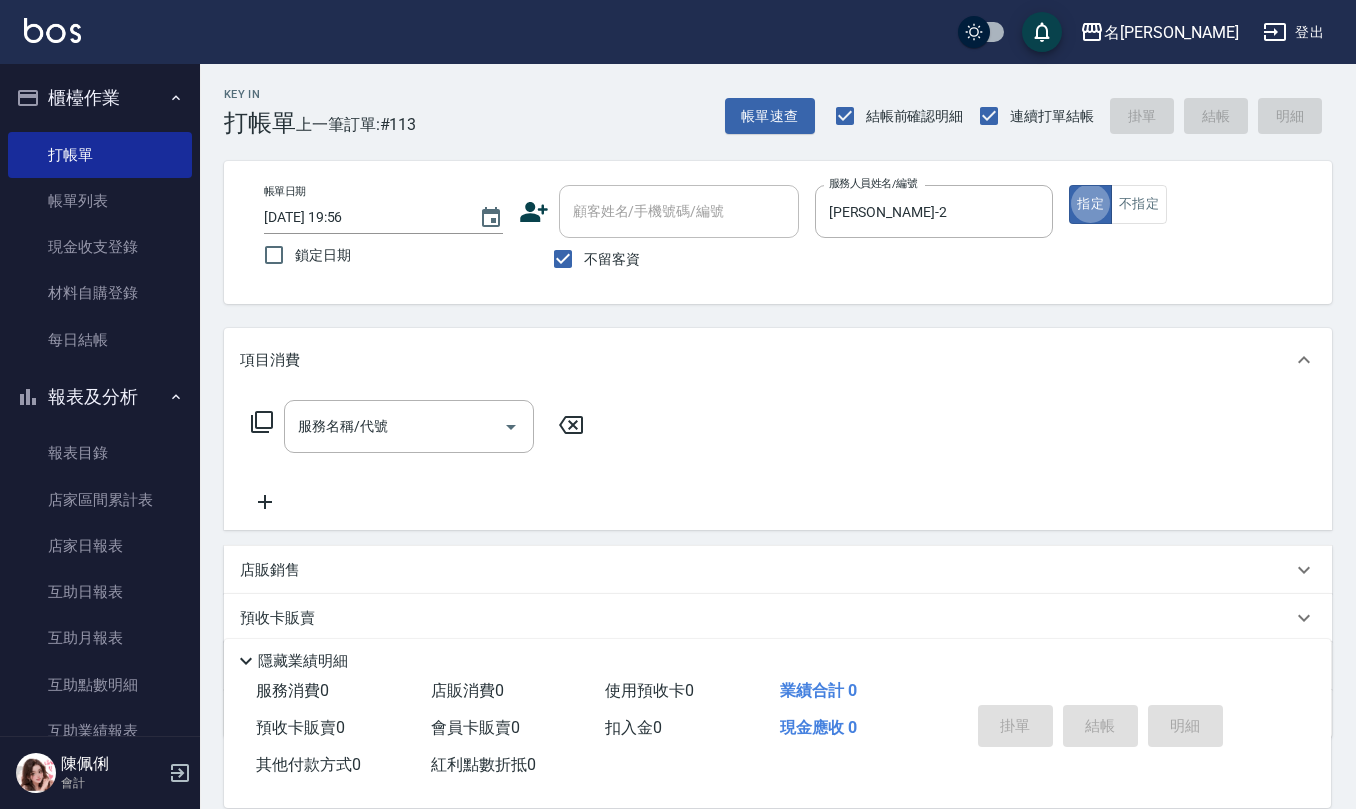 type on "true" 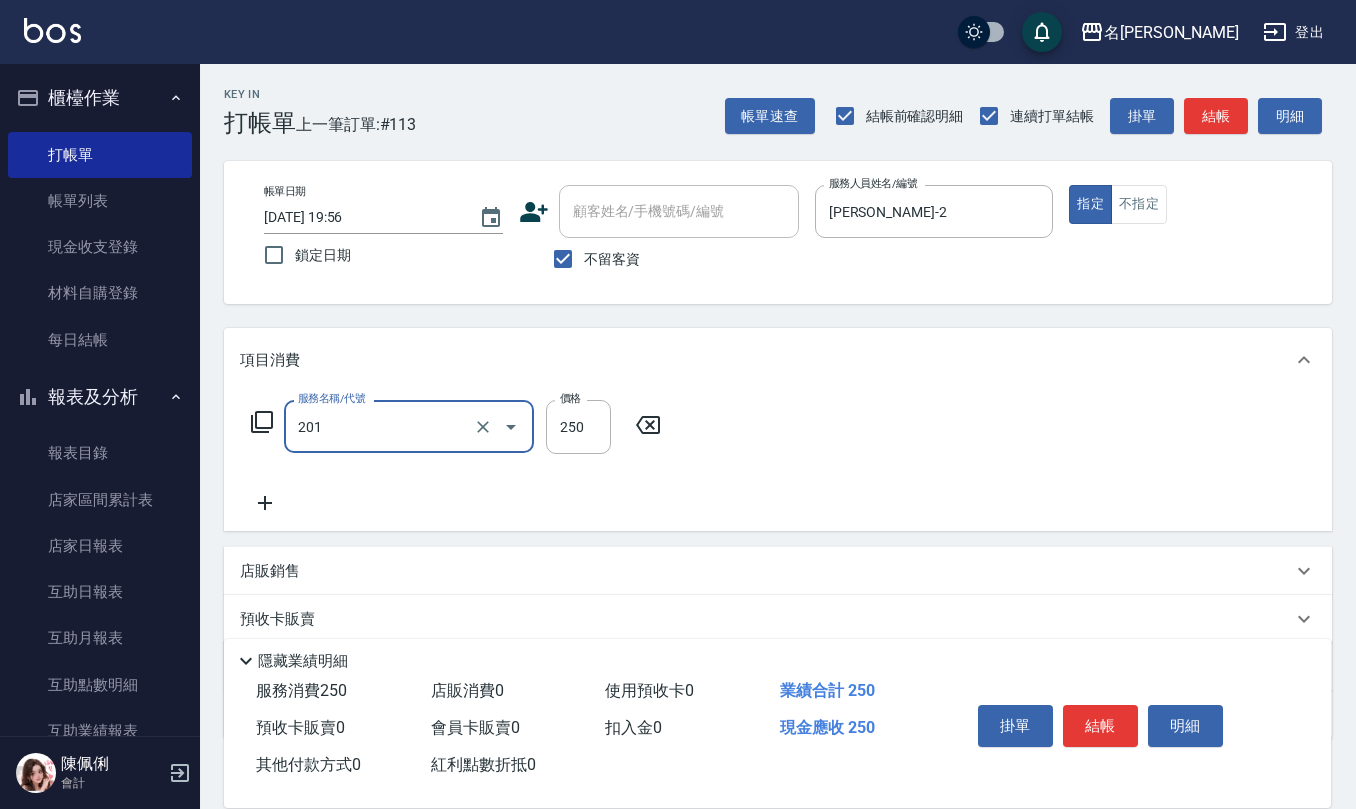 type on "洗髮(201)" 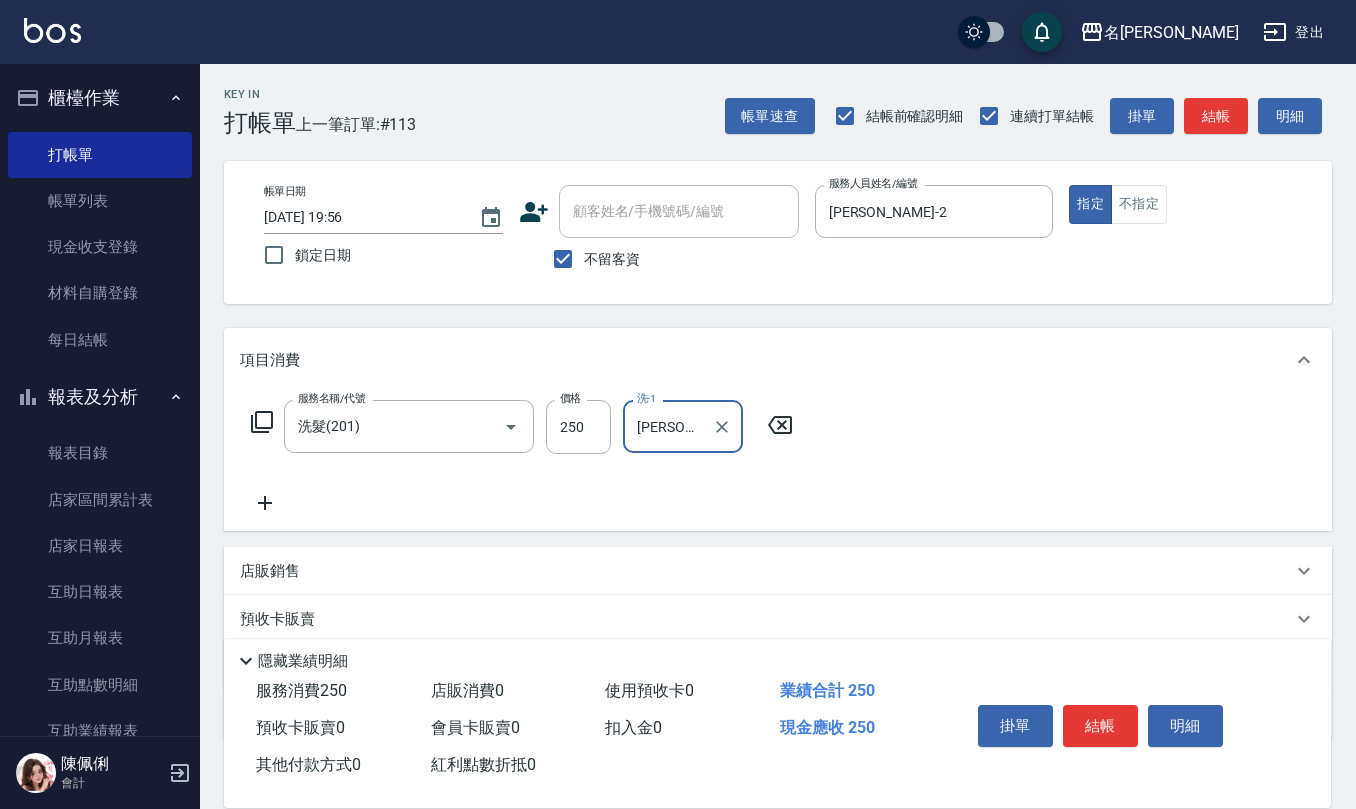 type on "徐志騰-30" 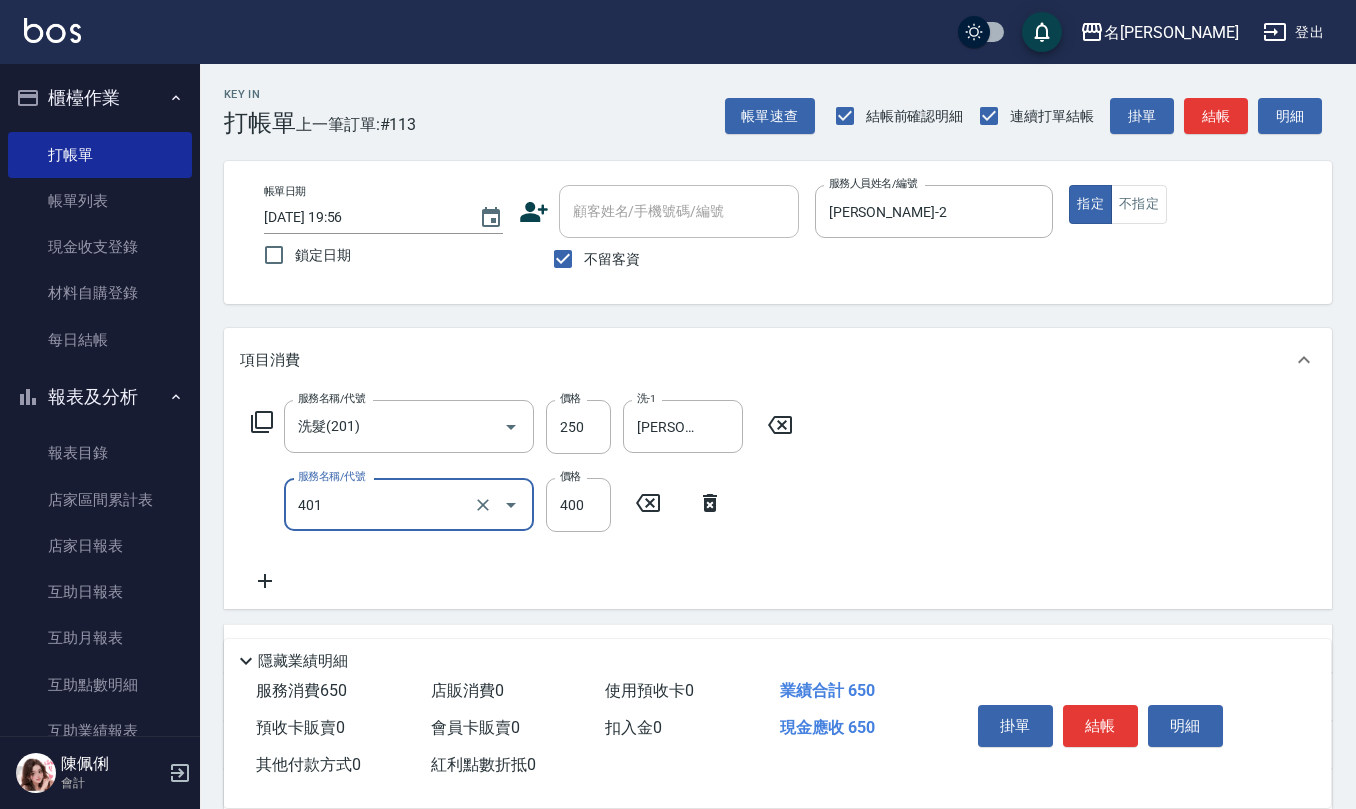 type on "剪髮(401)" 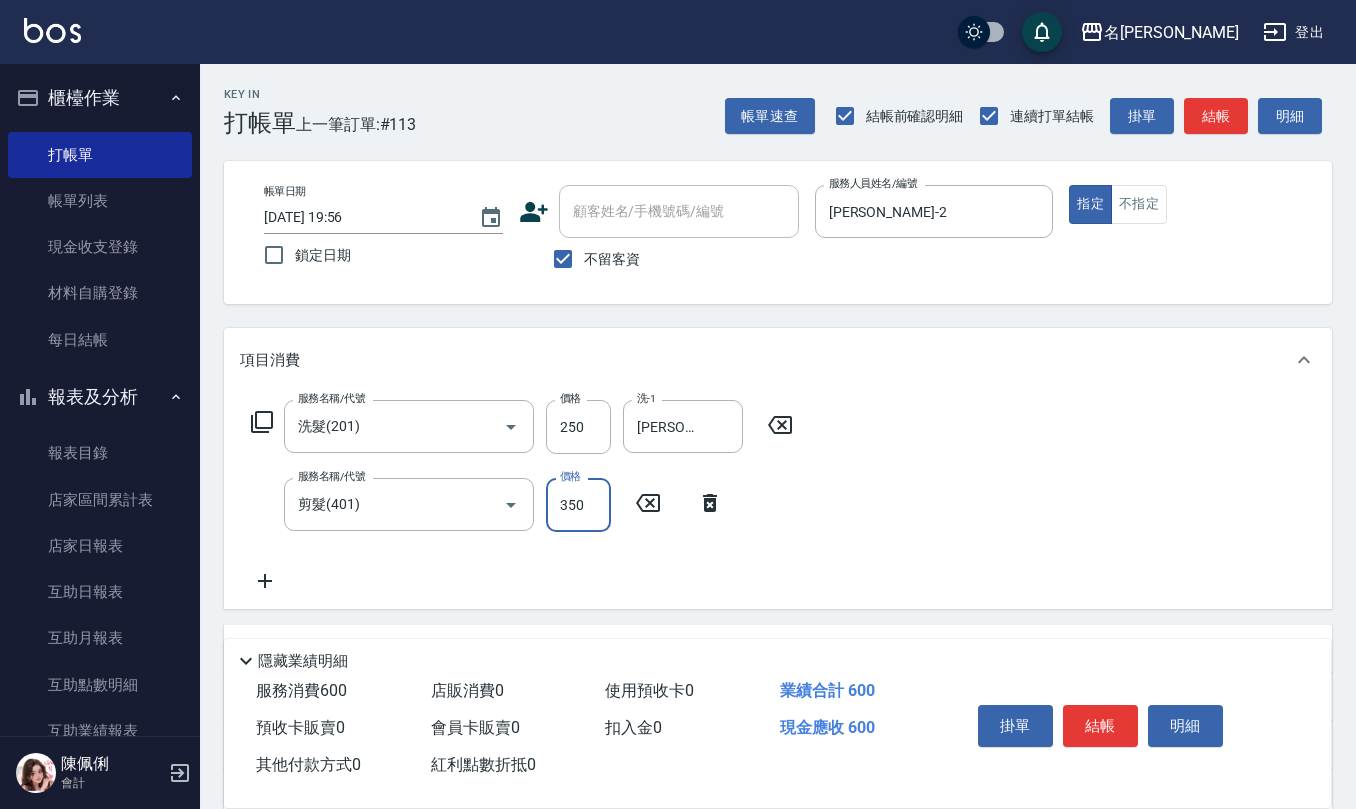 type on "350" 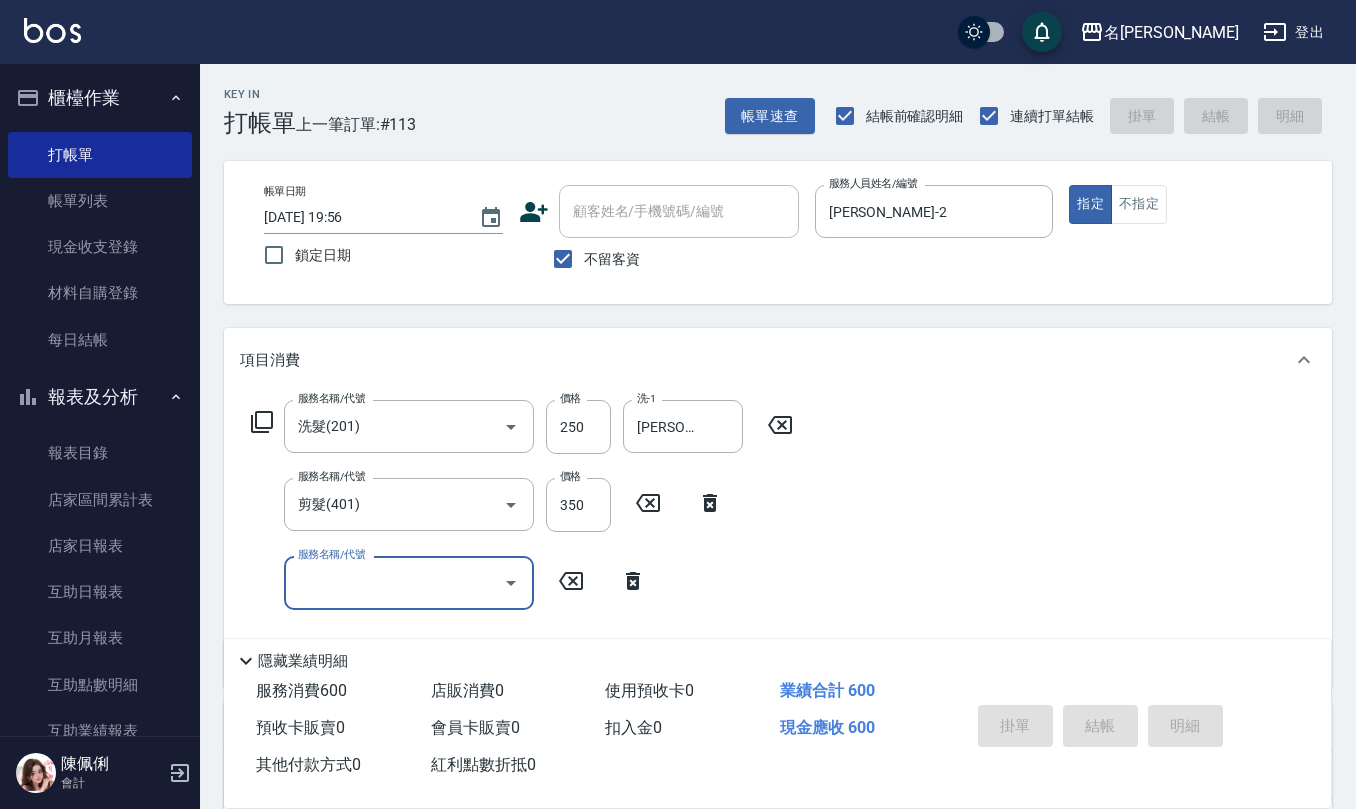 type on "2025/07/12 20:00" 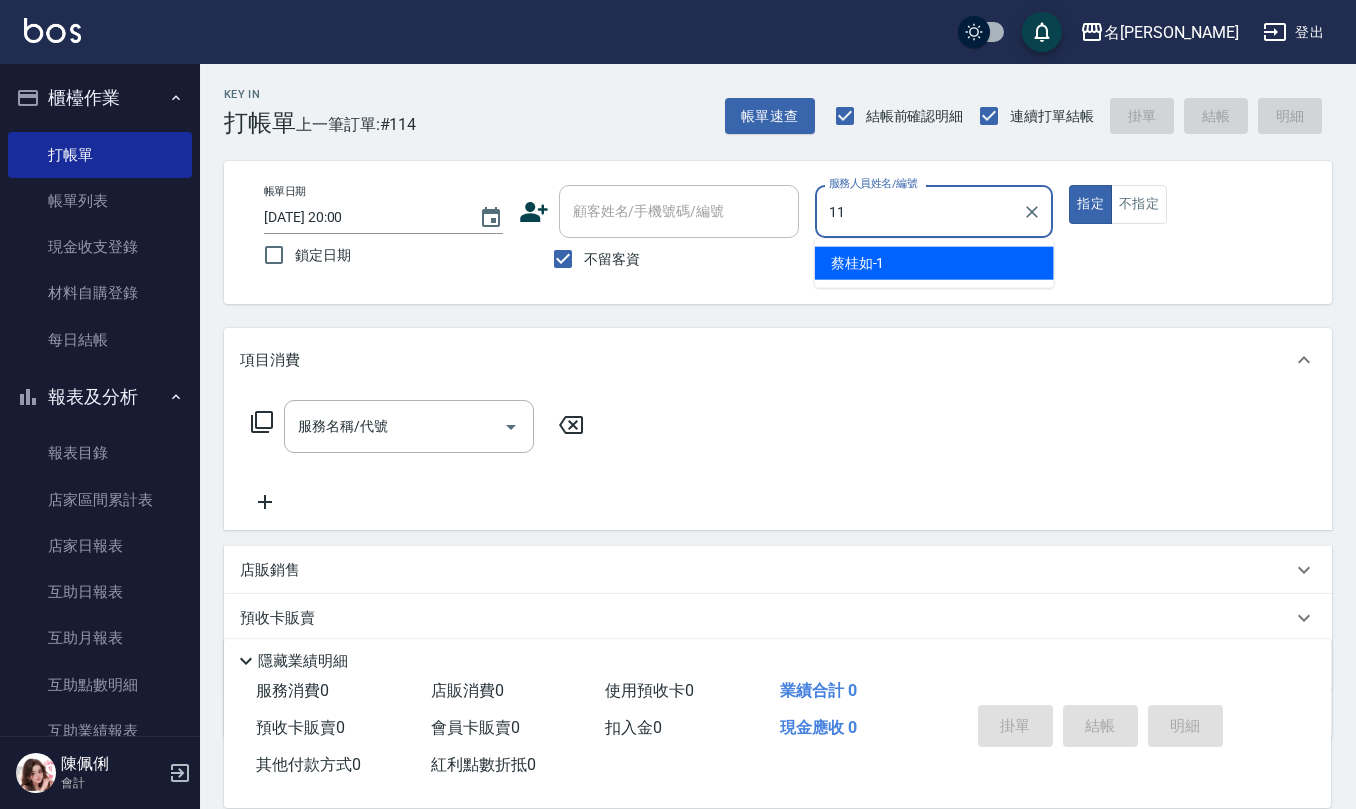 type on "詹沛橙-11" 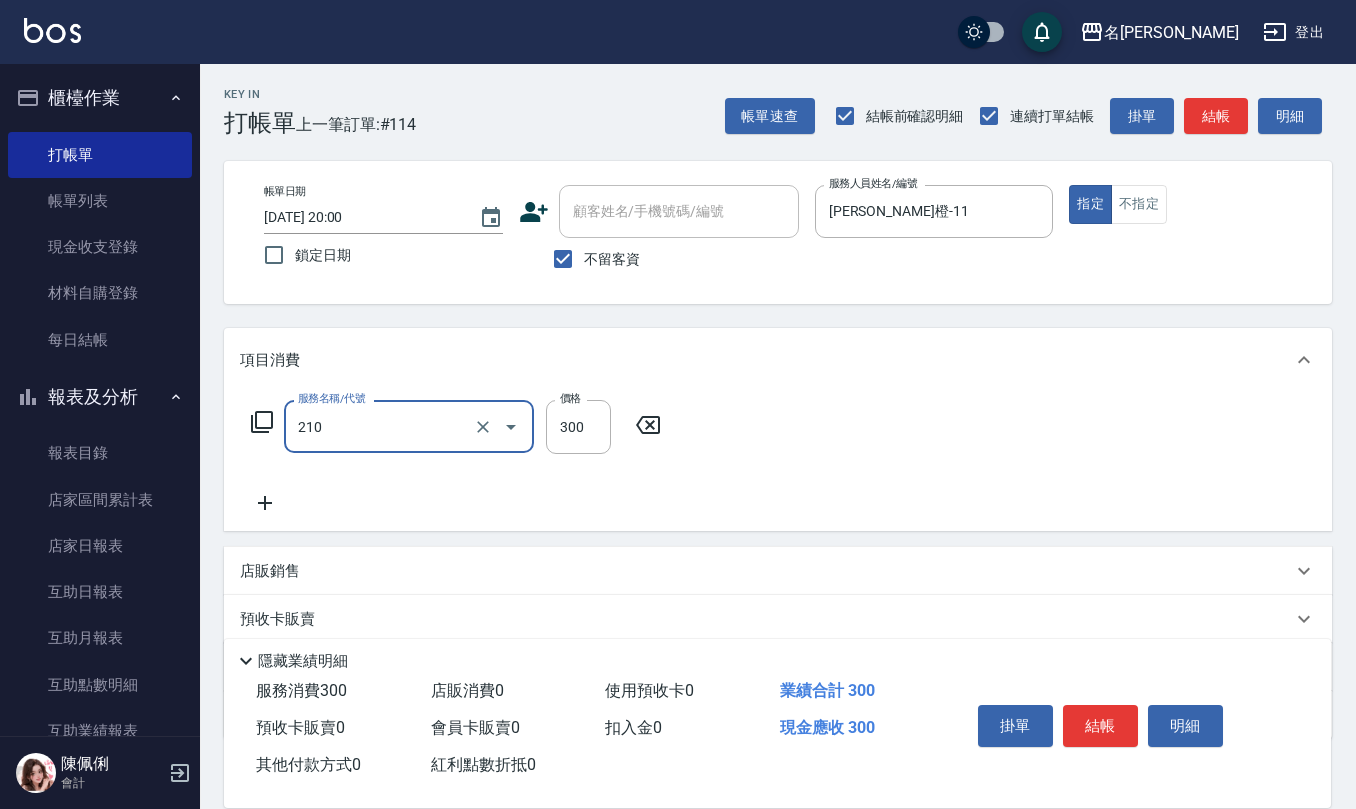 type on "歐娜洗髮精(210)" 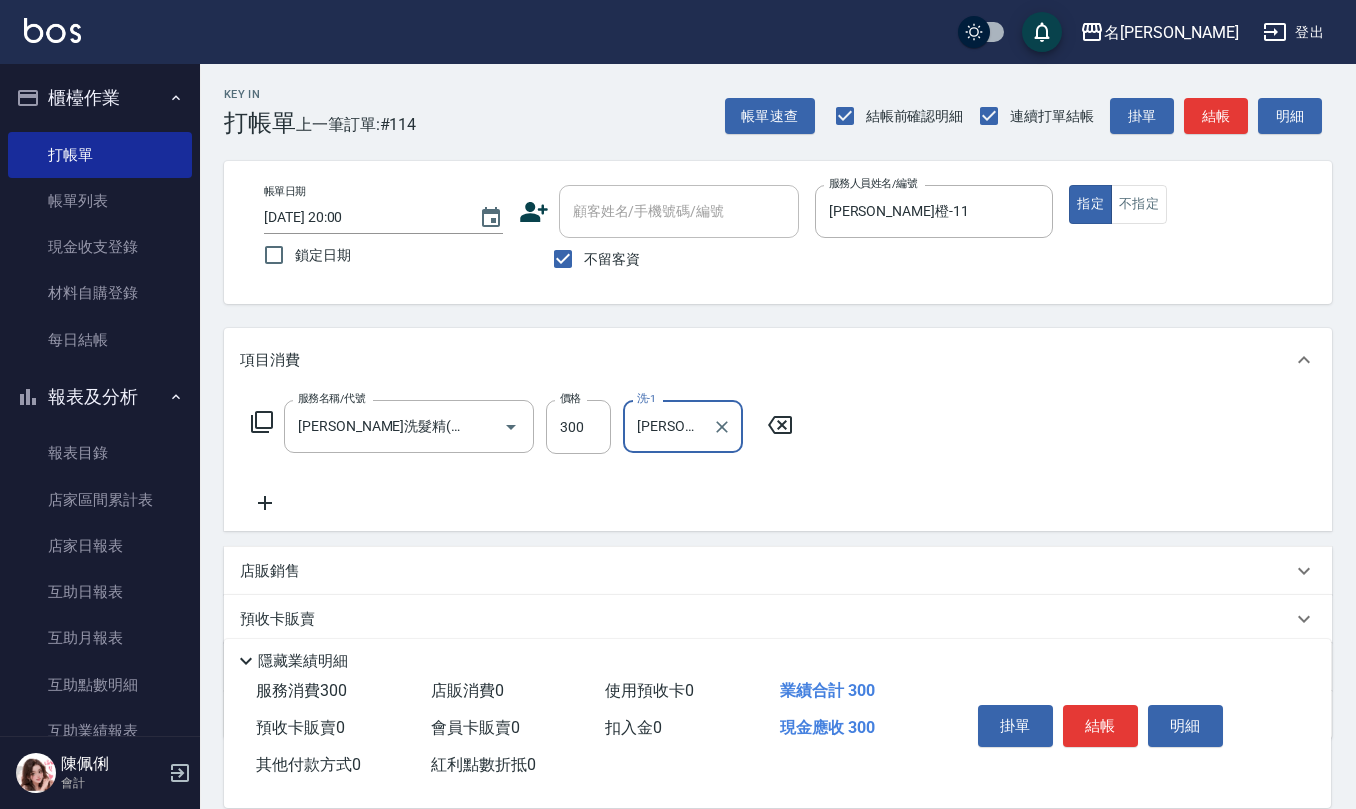 type on "詹沛橙-11" 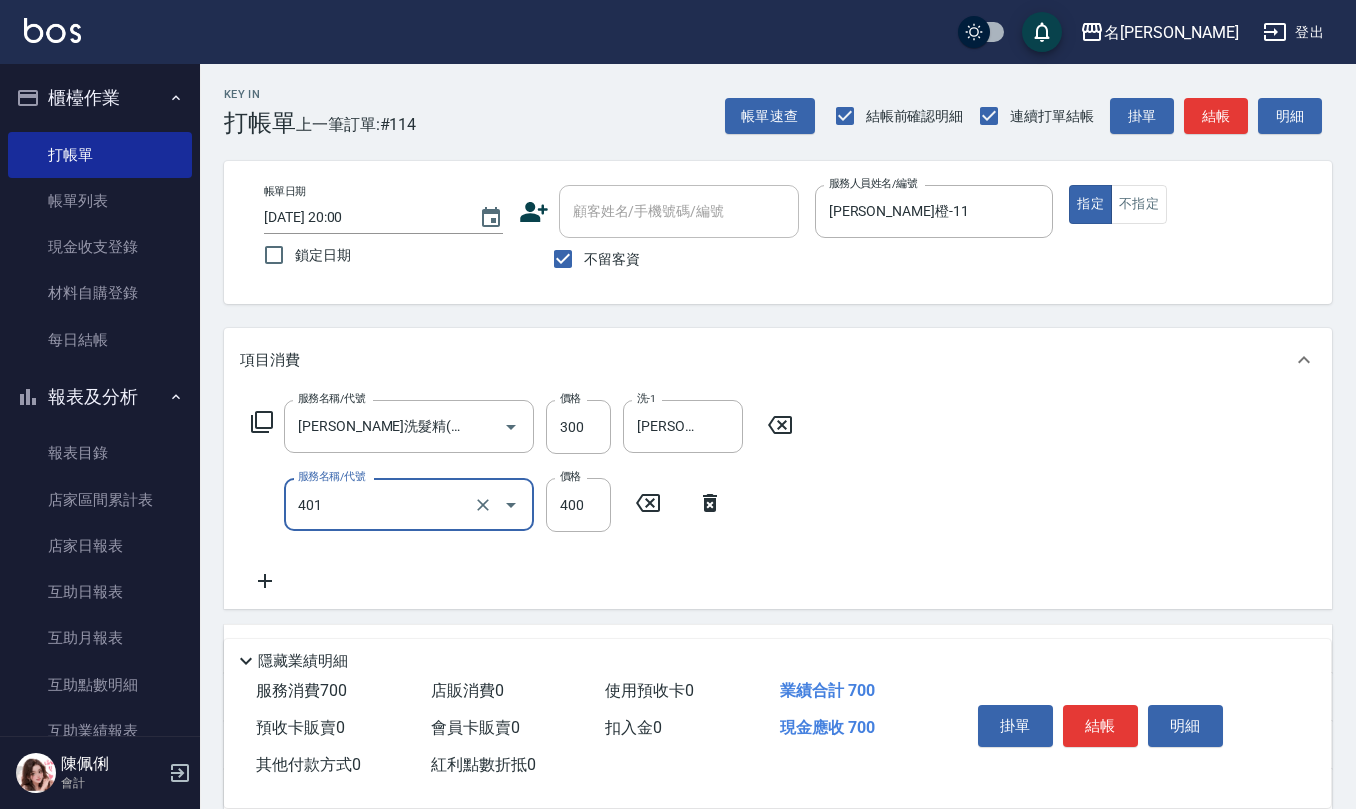 type on "剪髮(401)" 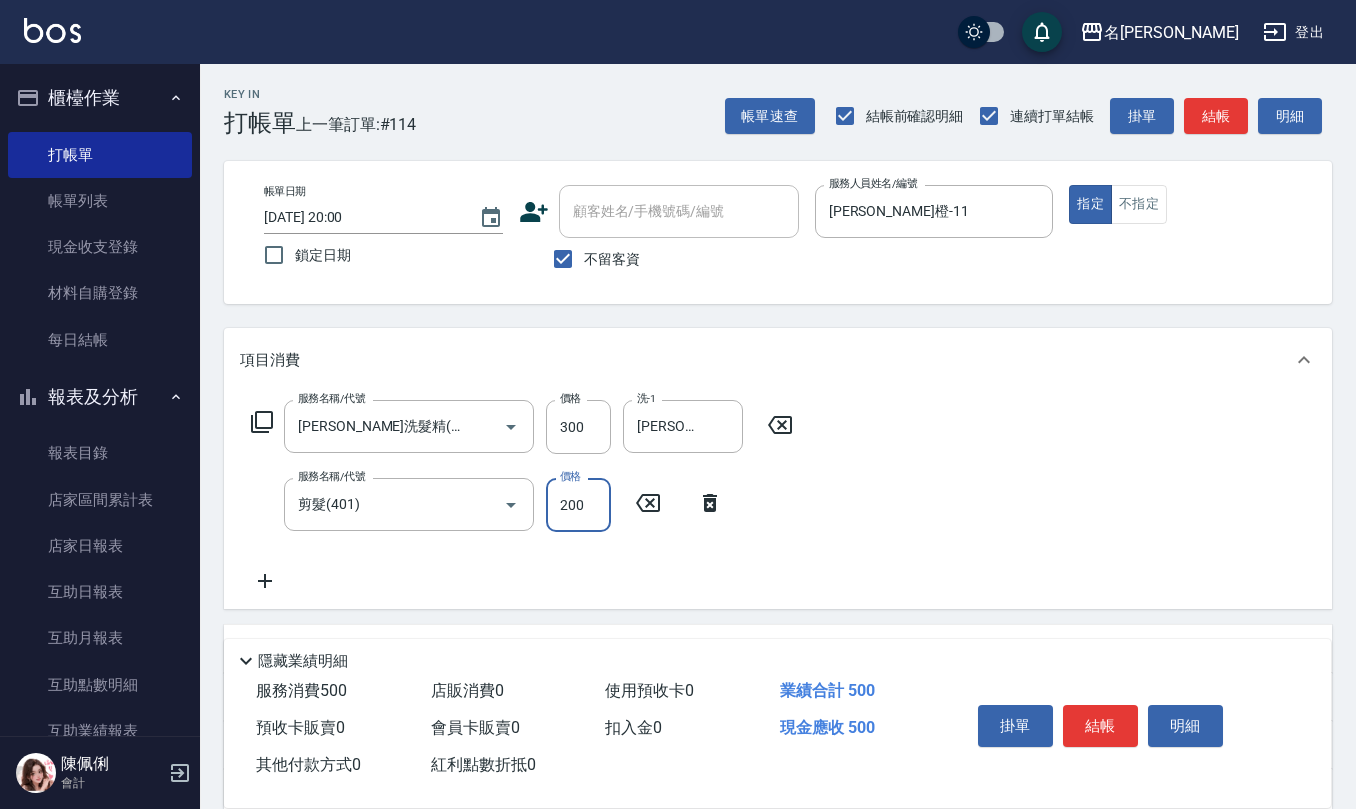type on "200" 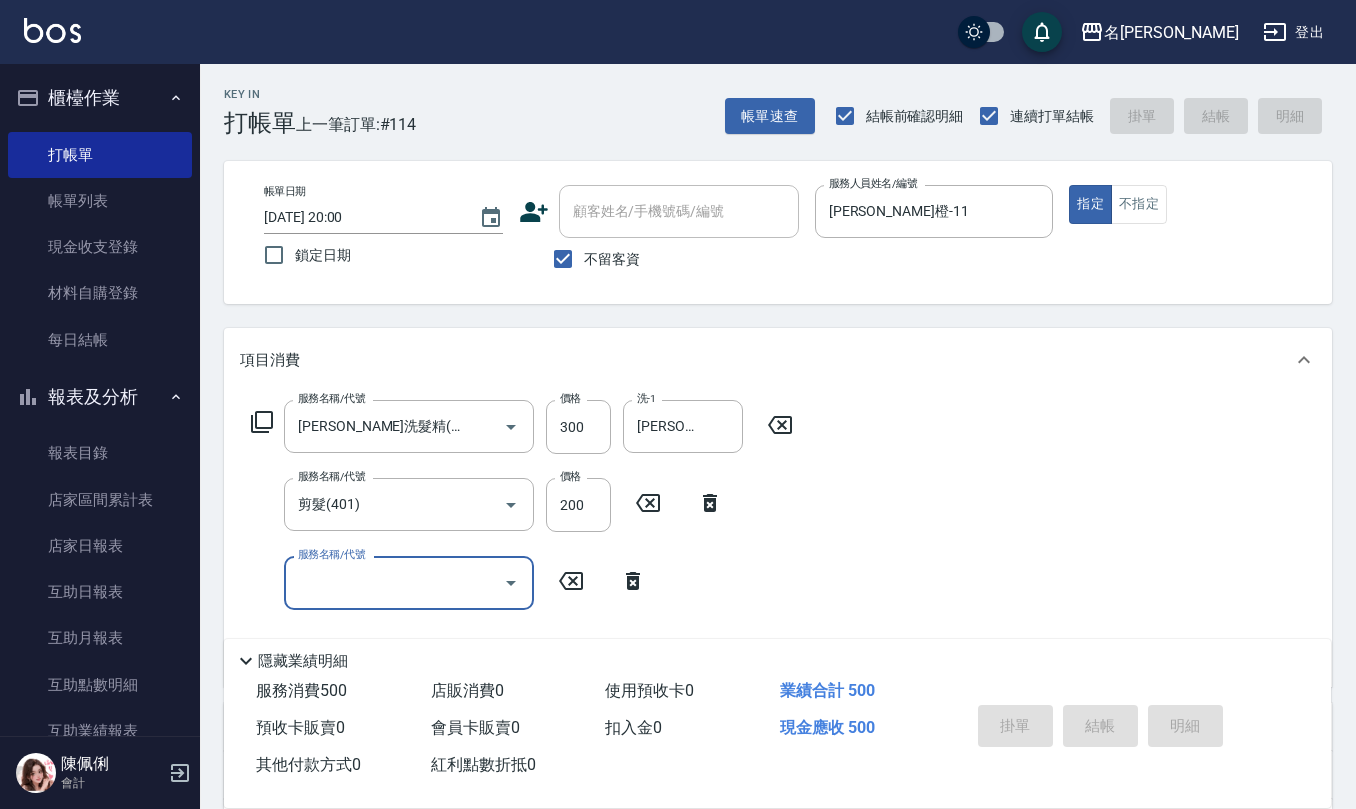 type on "2025/07/12 20:09" 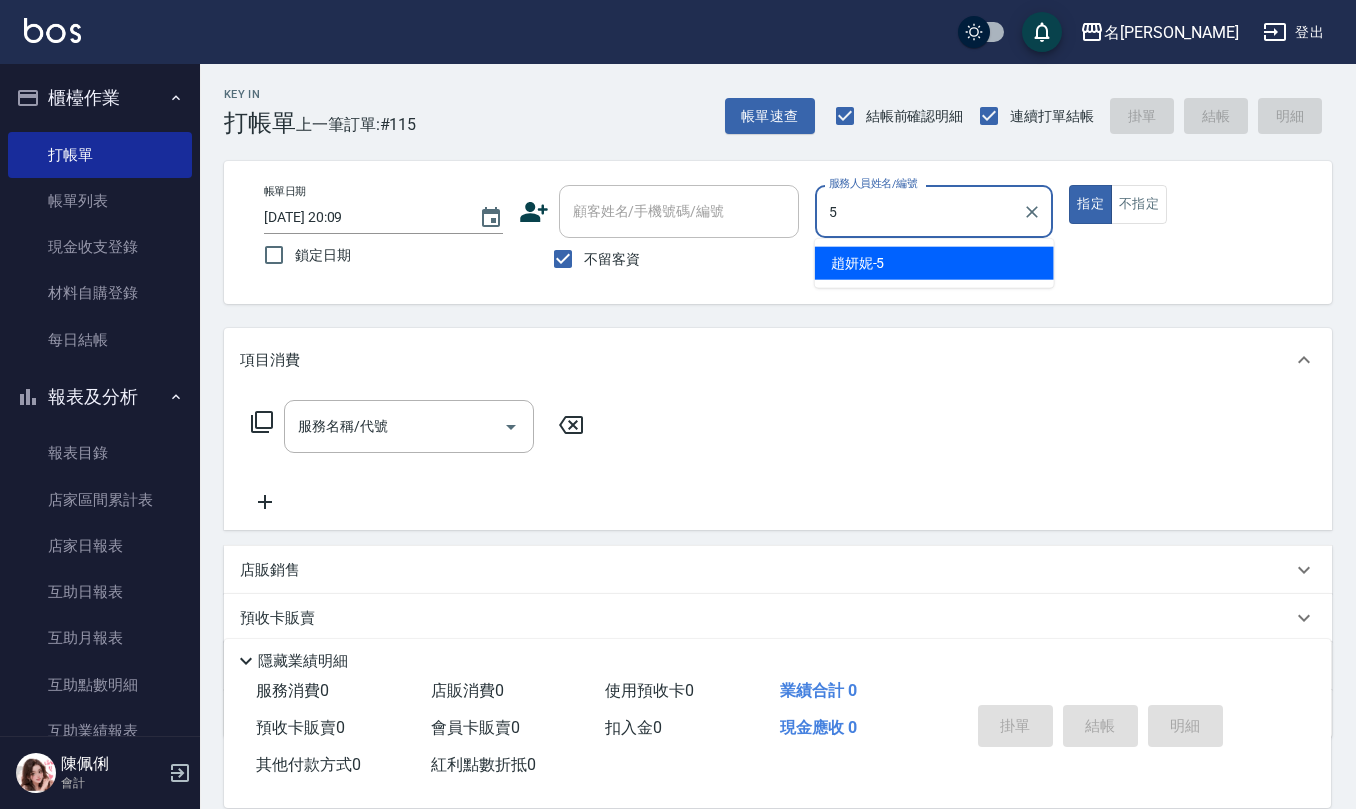 type on "趙妍妮-5" 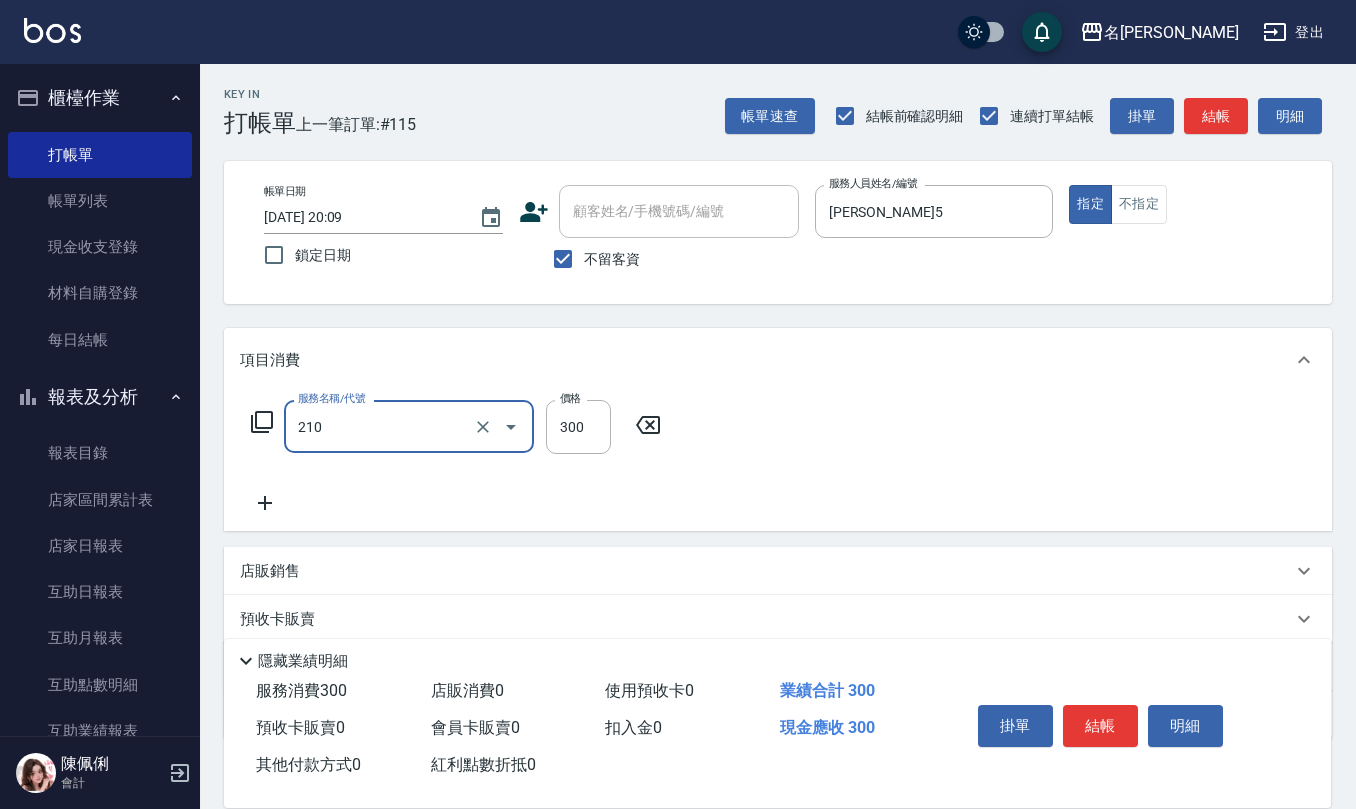 type on "歐娜洗髮精(210)" 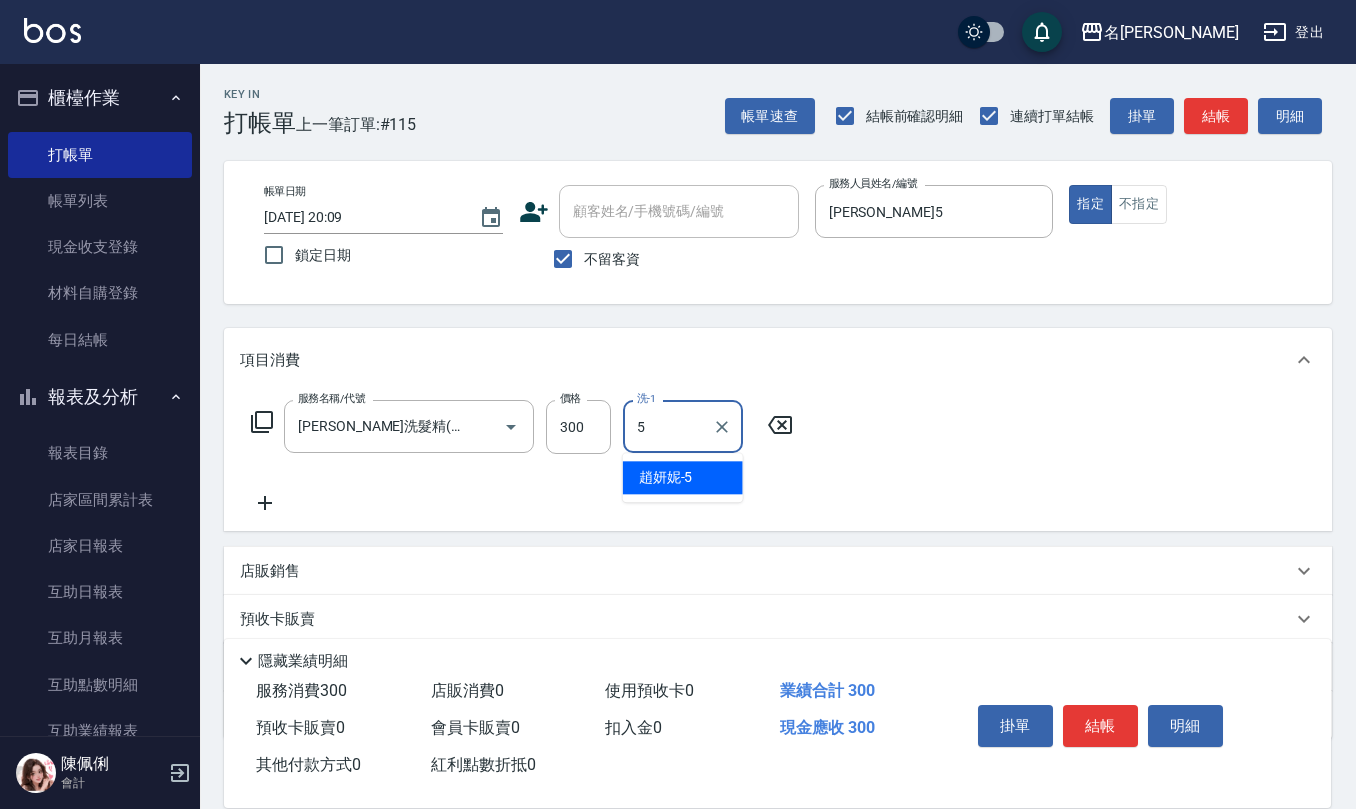 type on "趙妍妮-5" 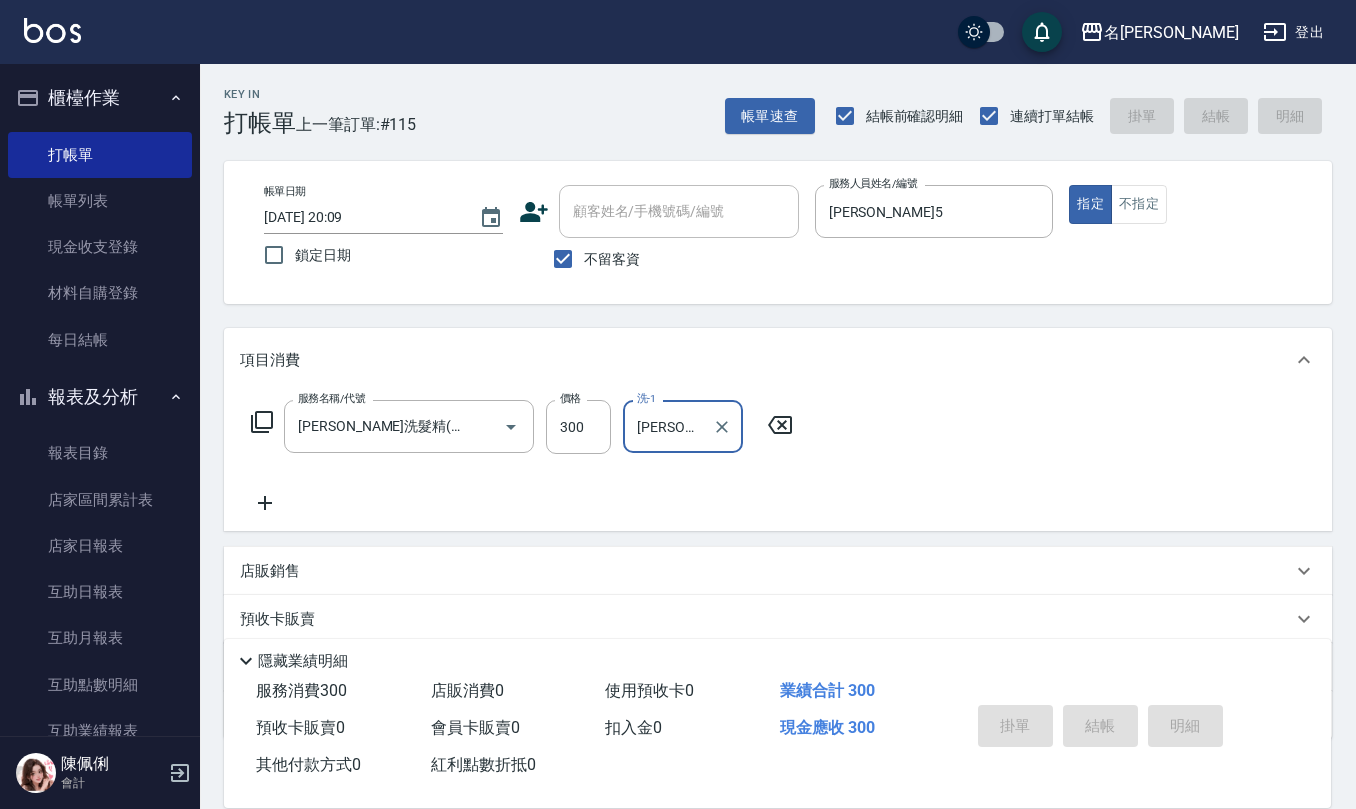 type on "2025/07/12 20:11" 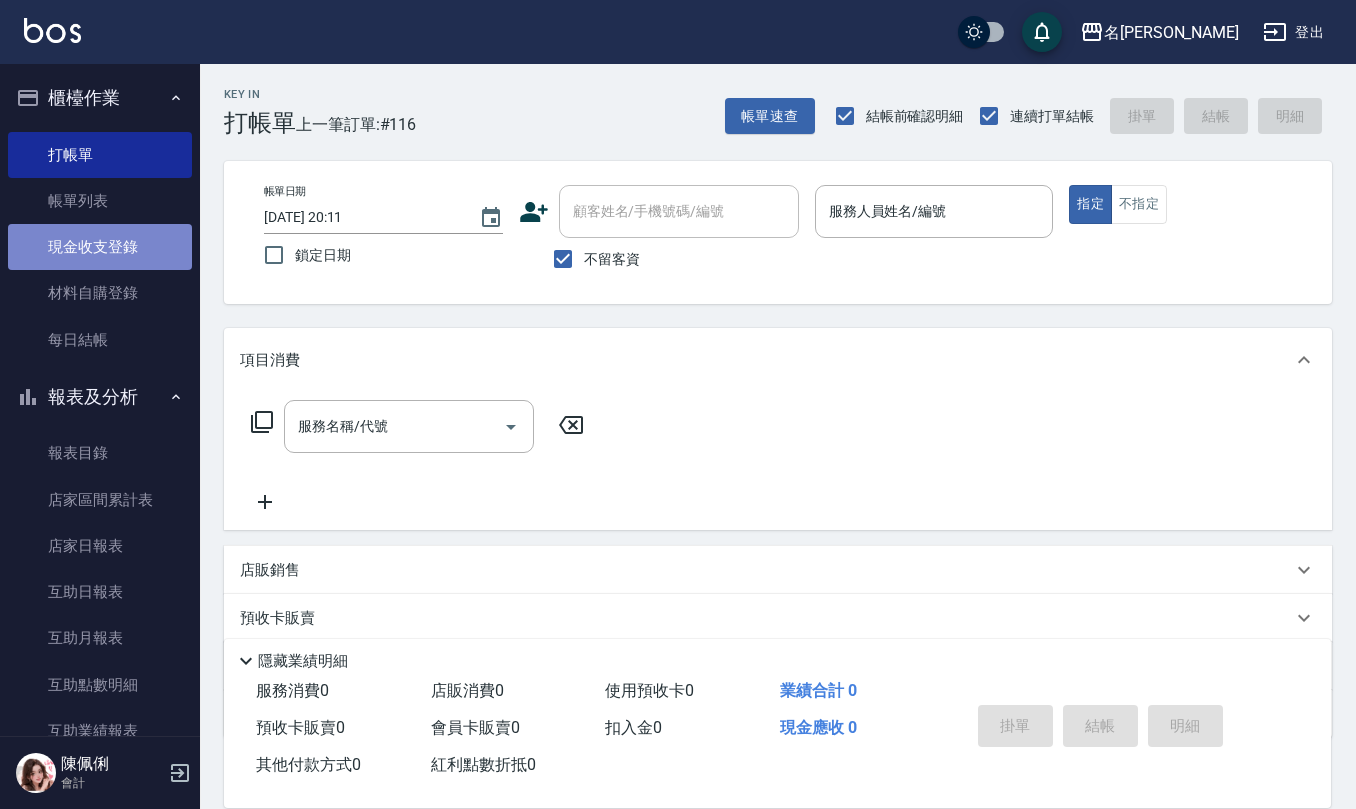 click on "現金收支登錄" at bounding box center (100, 247) 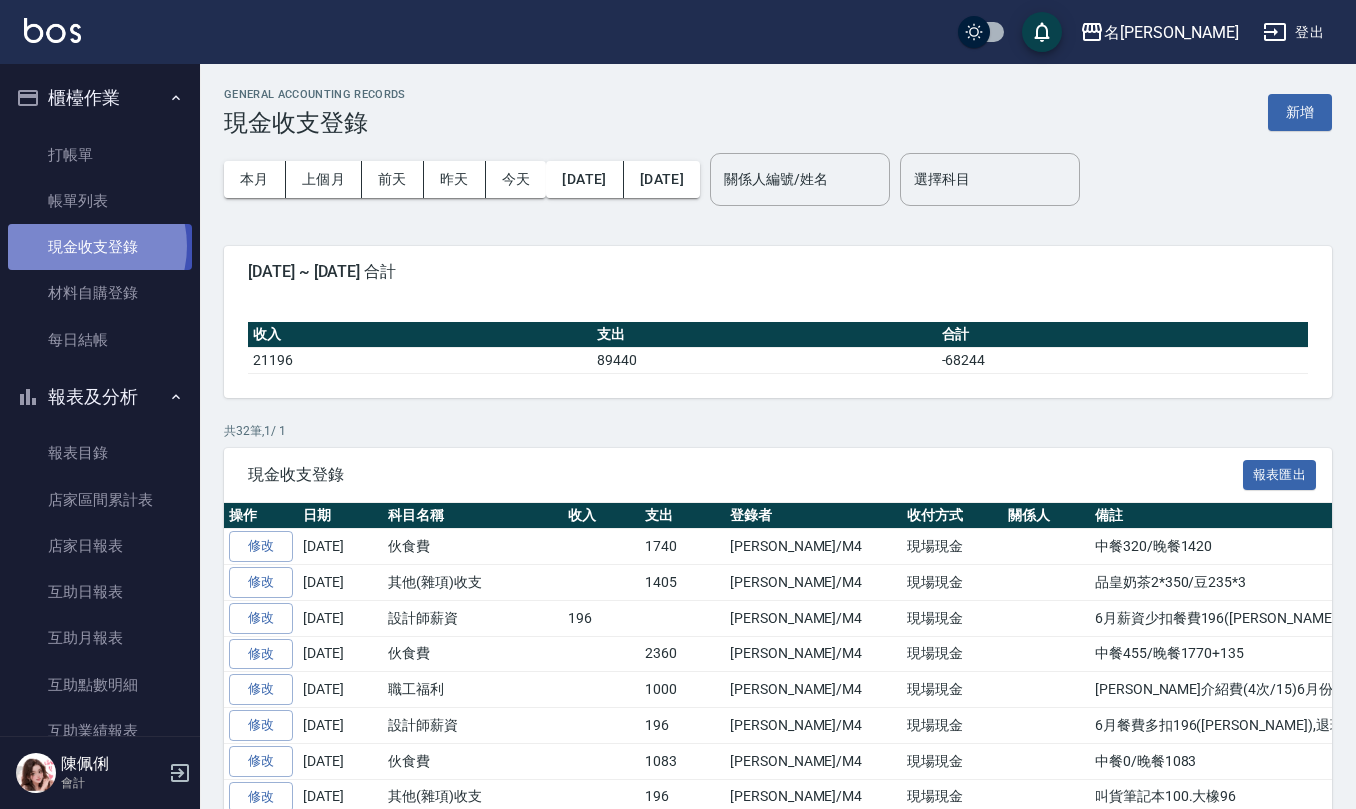 click on "現金收支登錄" at bounding box center (100, 247) 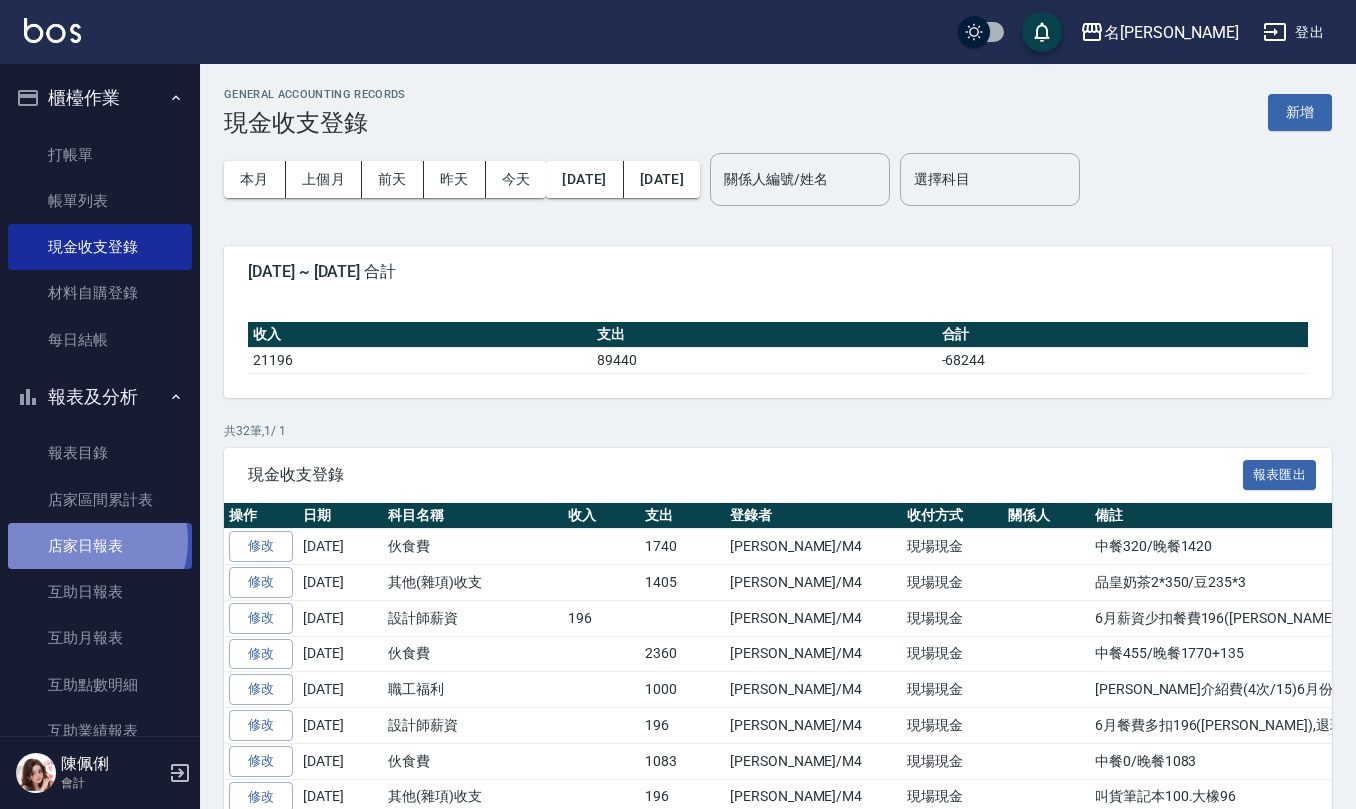 click on "店家日報表" at bounding box center [100, 546] 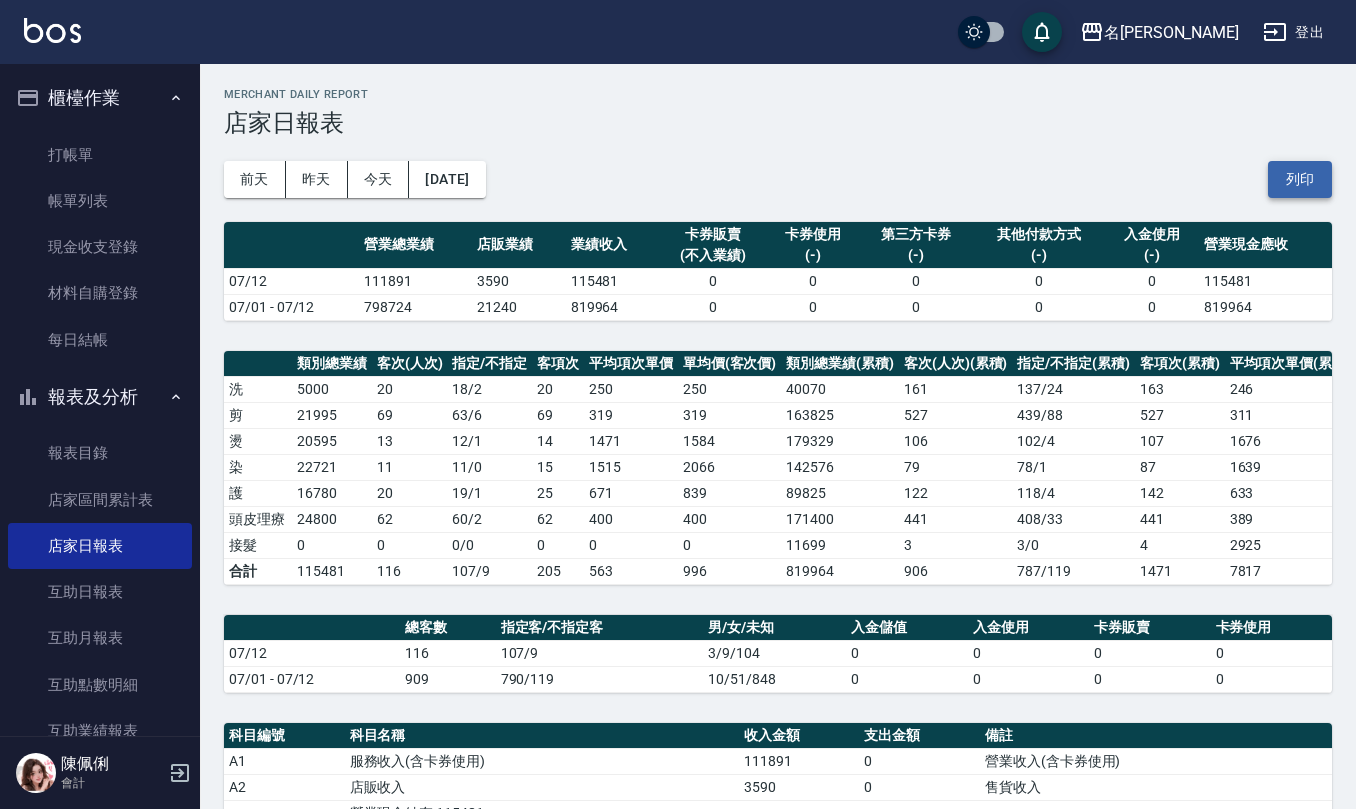 click on "列印" at bounding box center [1300, 179] 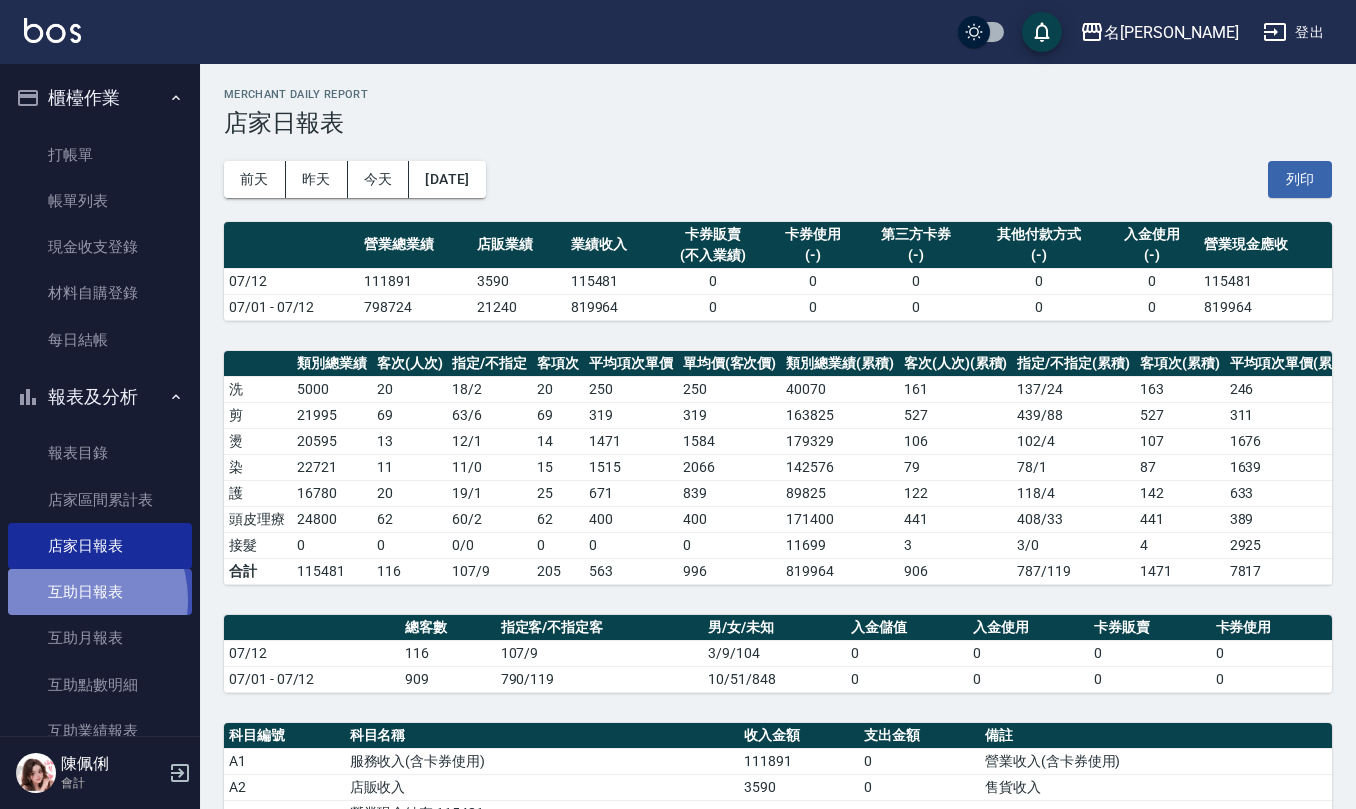 click on "互助日報表" at bounding box center [100, 592] 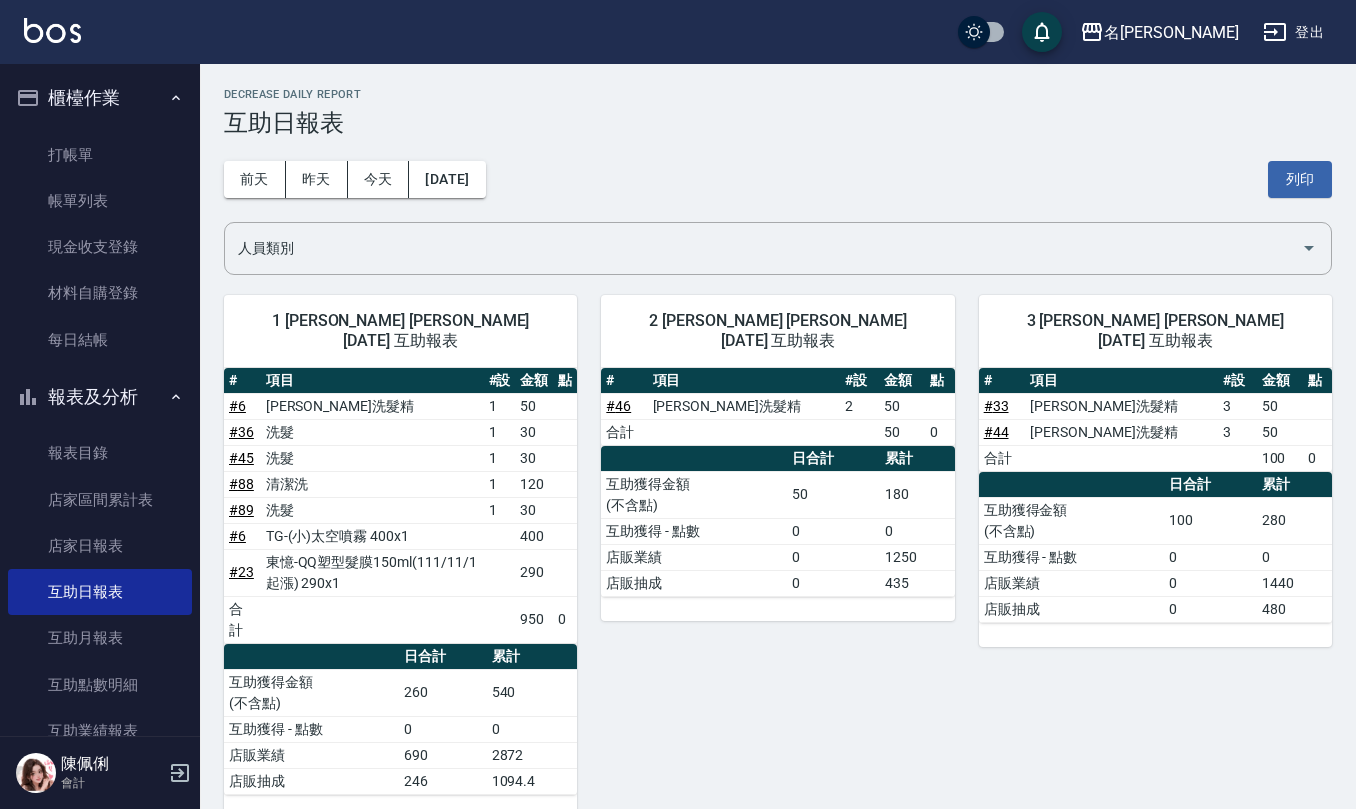 click on "1 蔡桂如 蔡桂如 07/12/2025 互助報表 # 項目 #設 金額 點 # 6 歐娜洗髮精 1 50 # 36 洗髮 1 30 # 45 洗髮 1 30 # 88 清潔洗 1 120 # 89 洗髮 1 30 # 6 TG-(小)太空噴霧 400x1 400 # 23 東憶-QQ塑型髮膜150ml(111/11/1起漲) 290x1 290 合計 950 0 日合計 累計 互助獲得金額 (不含點) 260 540 互助獲得 - 點數 0 0 店販業績 690 2872 店販抽成 246 1094.4" at bounding box center (388, 545) 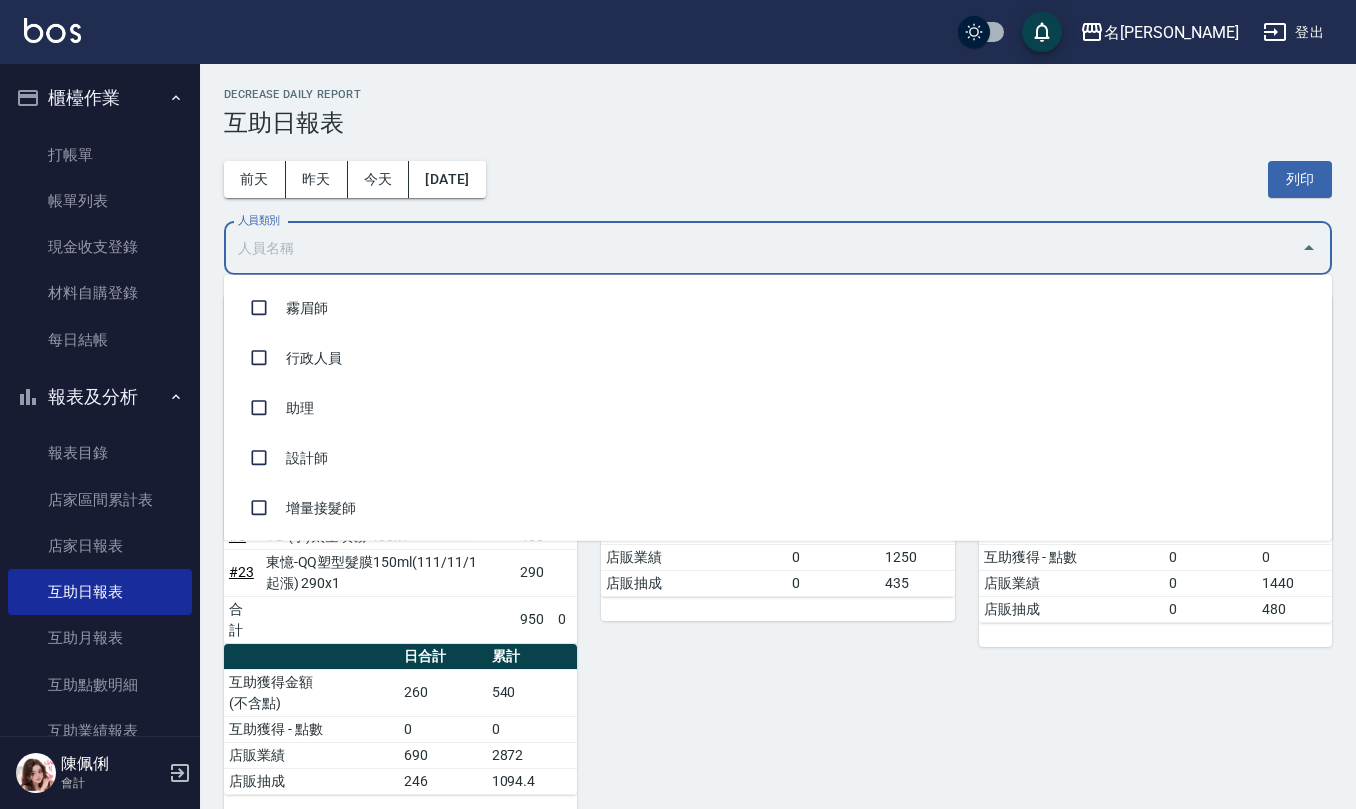 drag, startPoint x: 404, startPoint y: 253, endPoint x: 404, endPoint y: 304, distance: 51 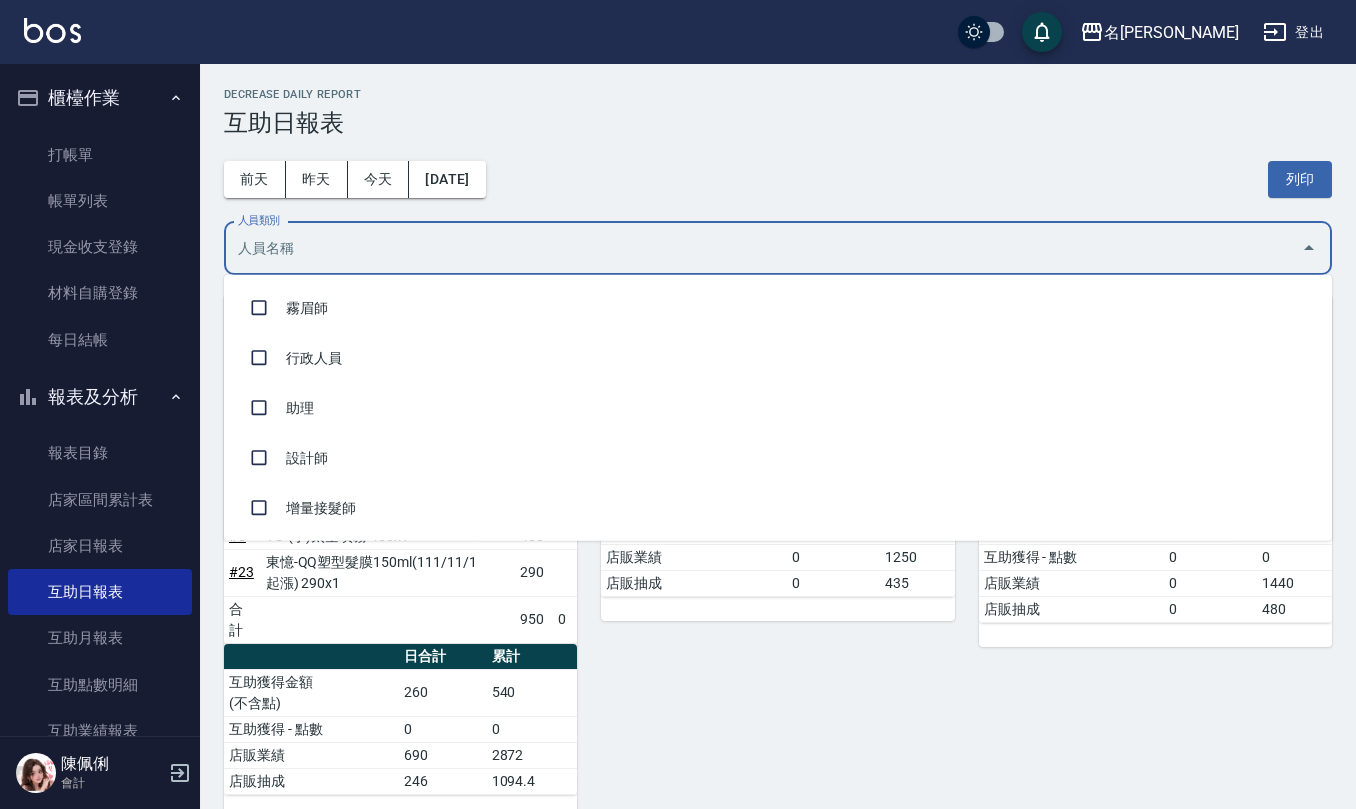 click on "人員類別" at bounding box center [763, 248] 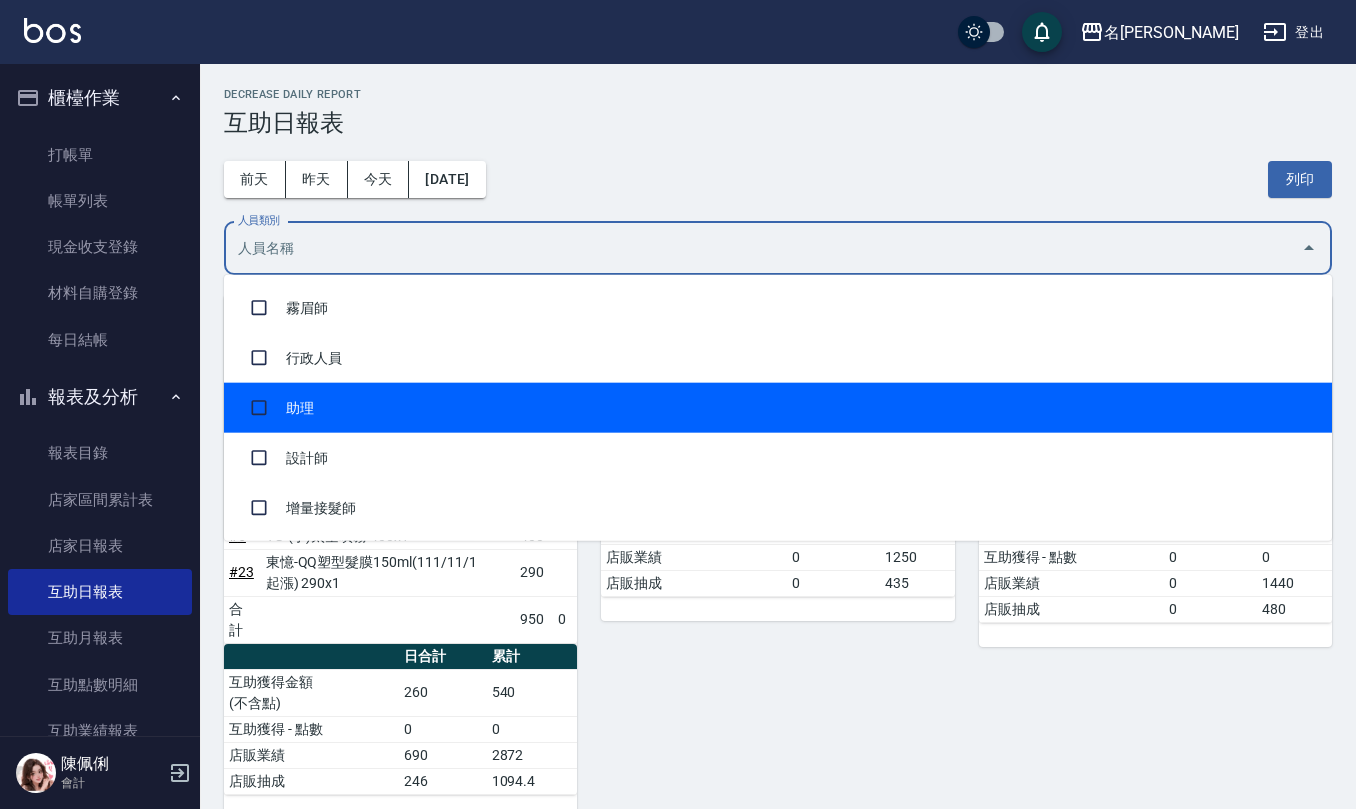 click on "助理" at bounding box center (778, 408) 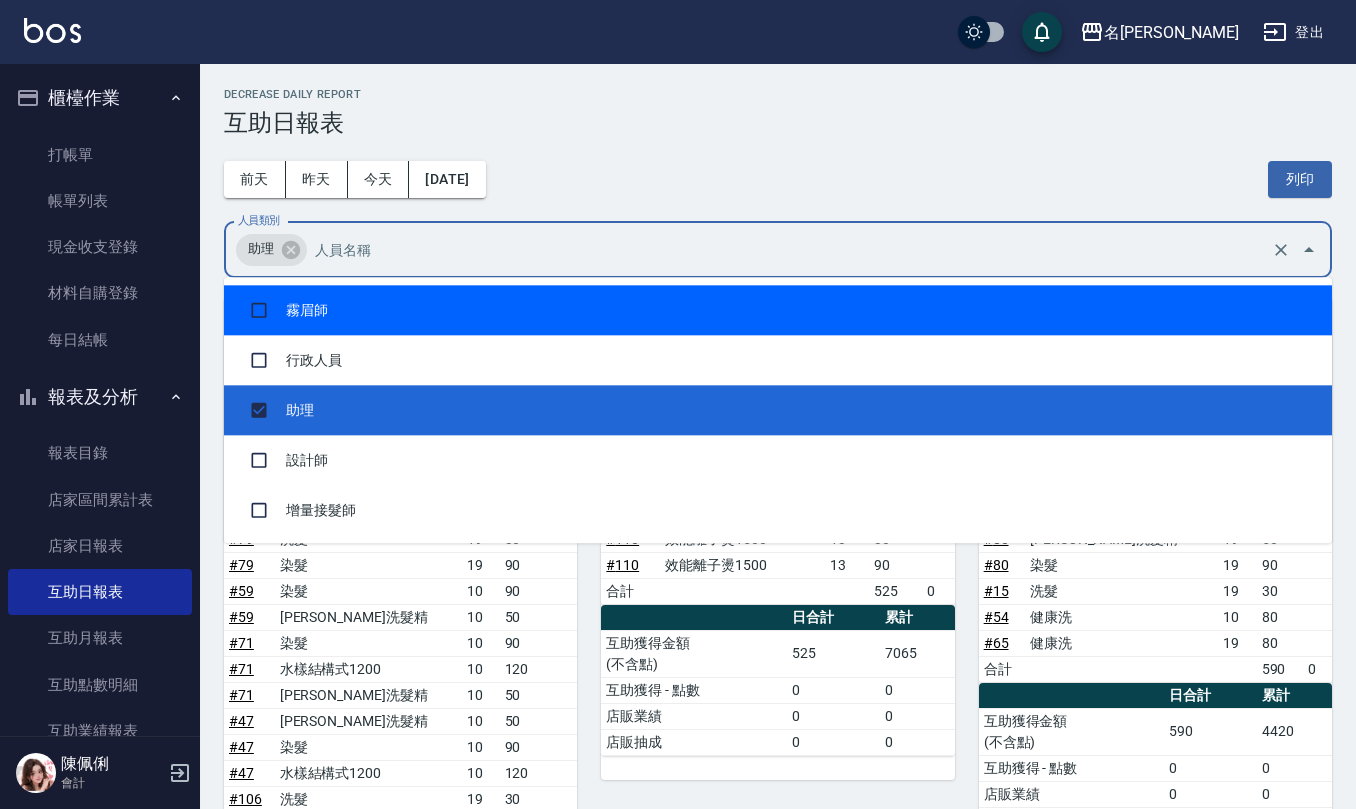 click on "互助日報表" at bounding box center [778, 123] 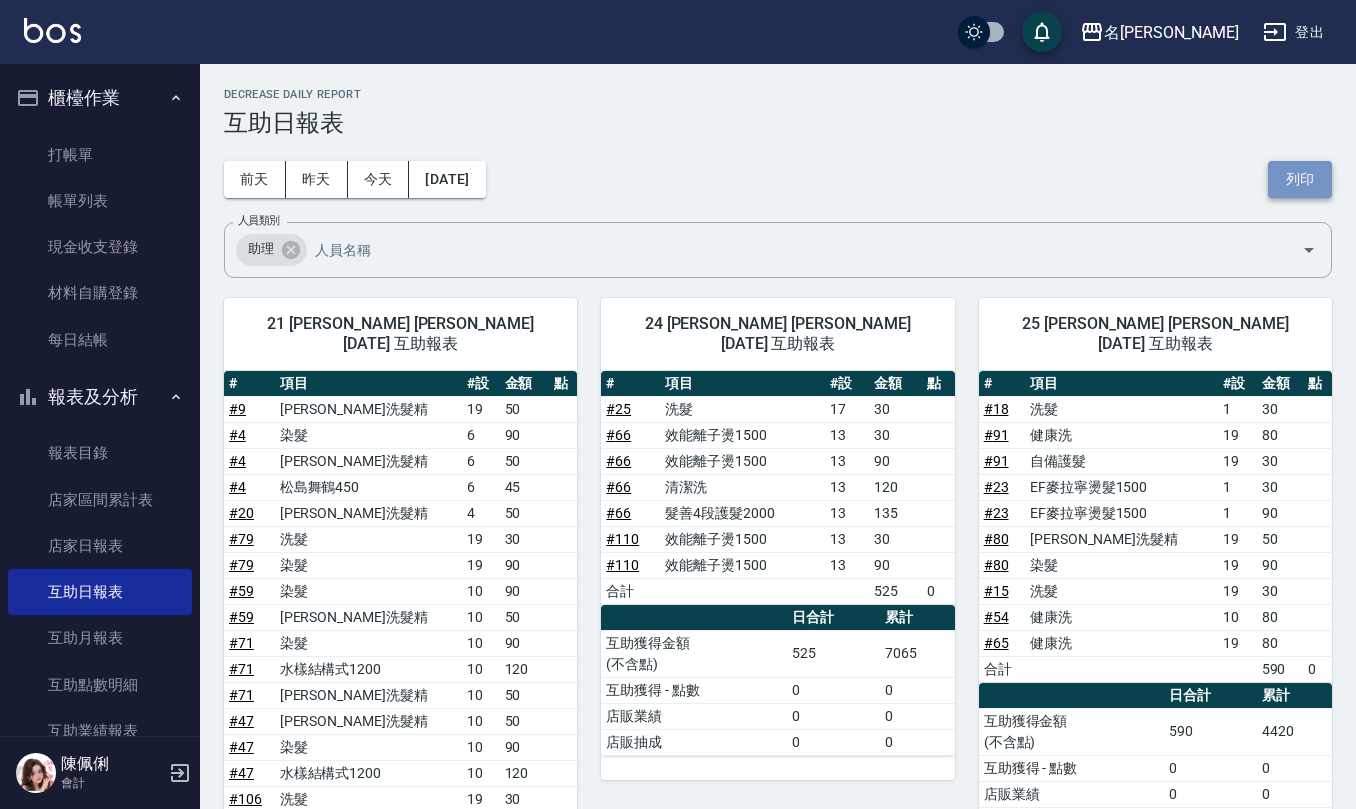 click on "列印" at bounding box center [1300, 179] 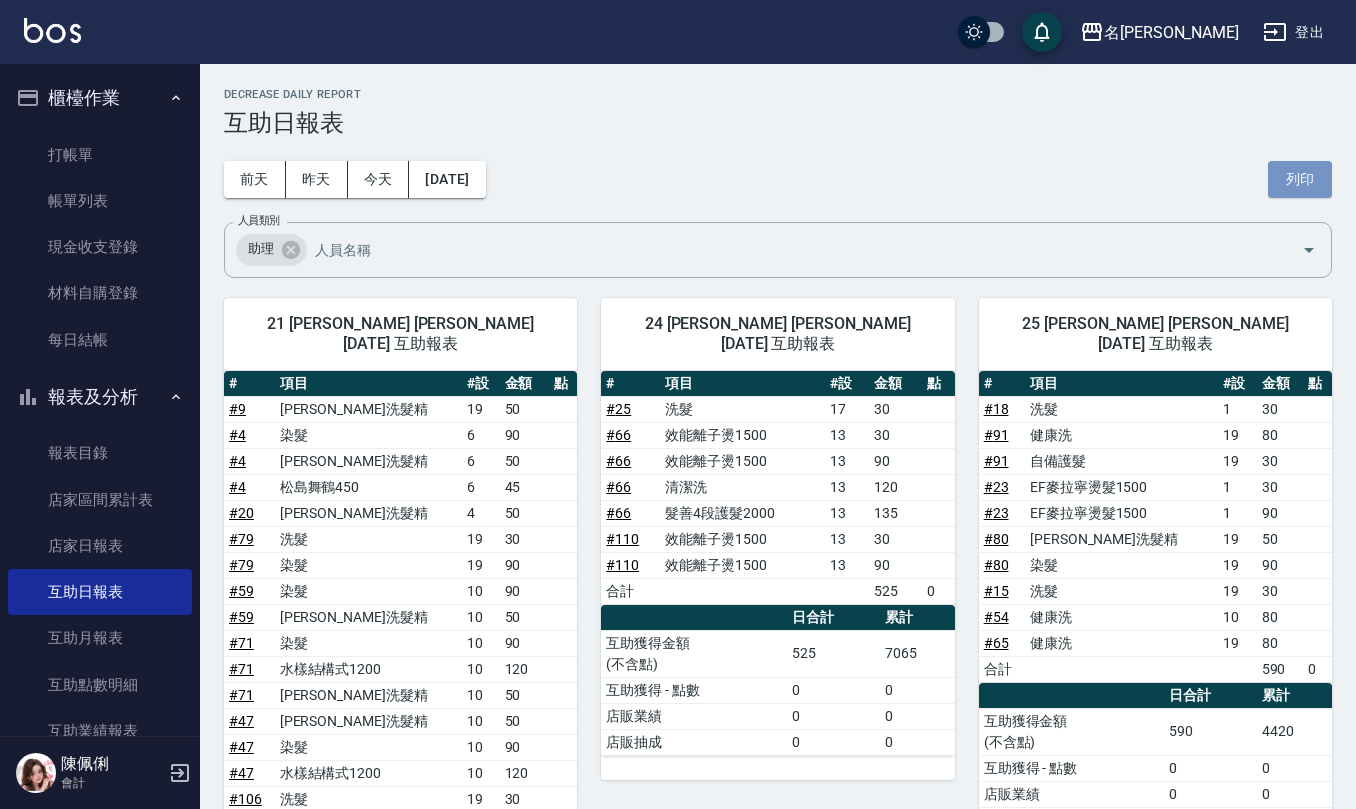 click on "列印" at bounding box center [1300, 179] 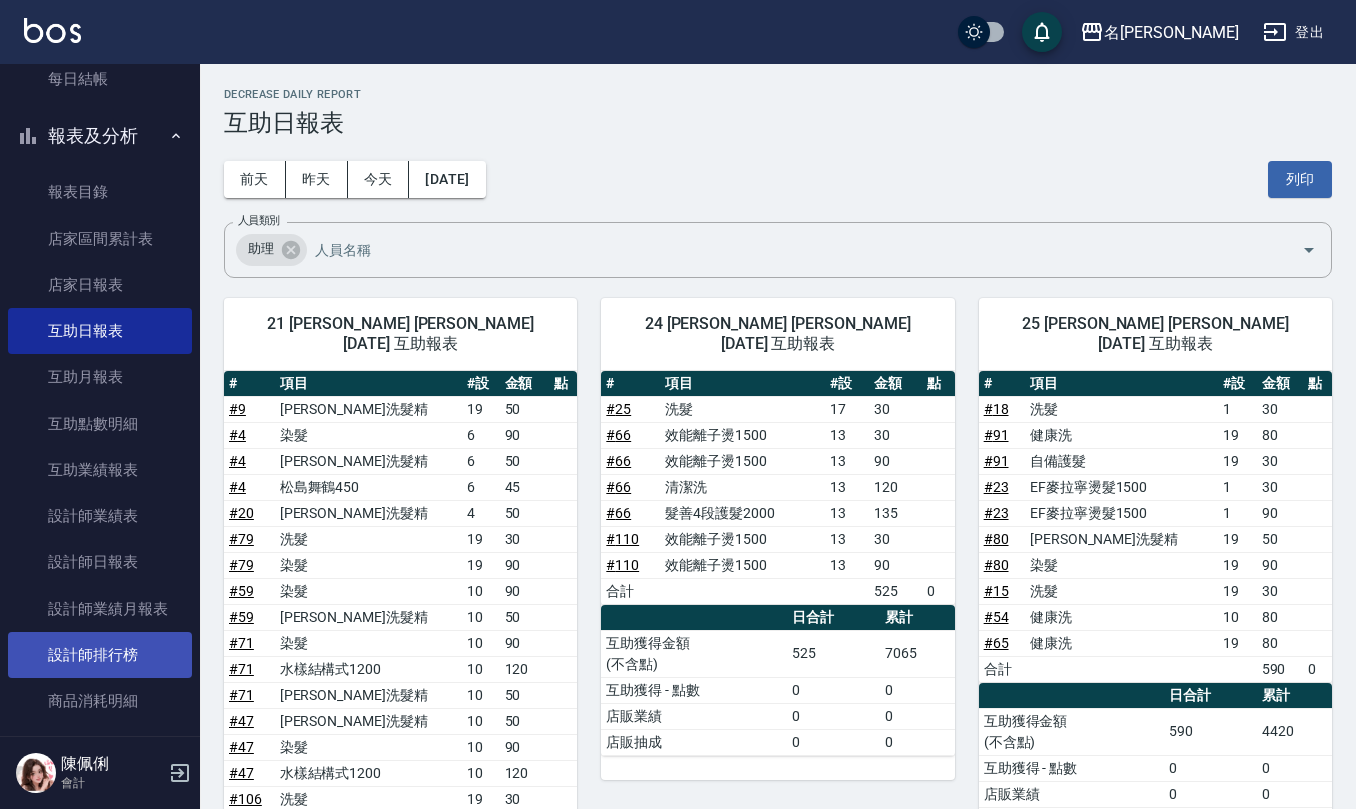 scroll, scrollTop: 266, scrollLeft: 0, axis: vertical 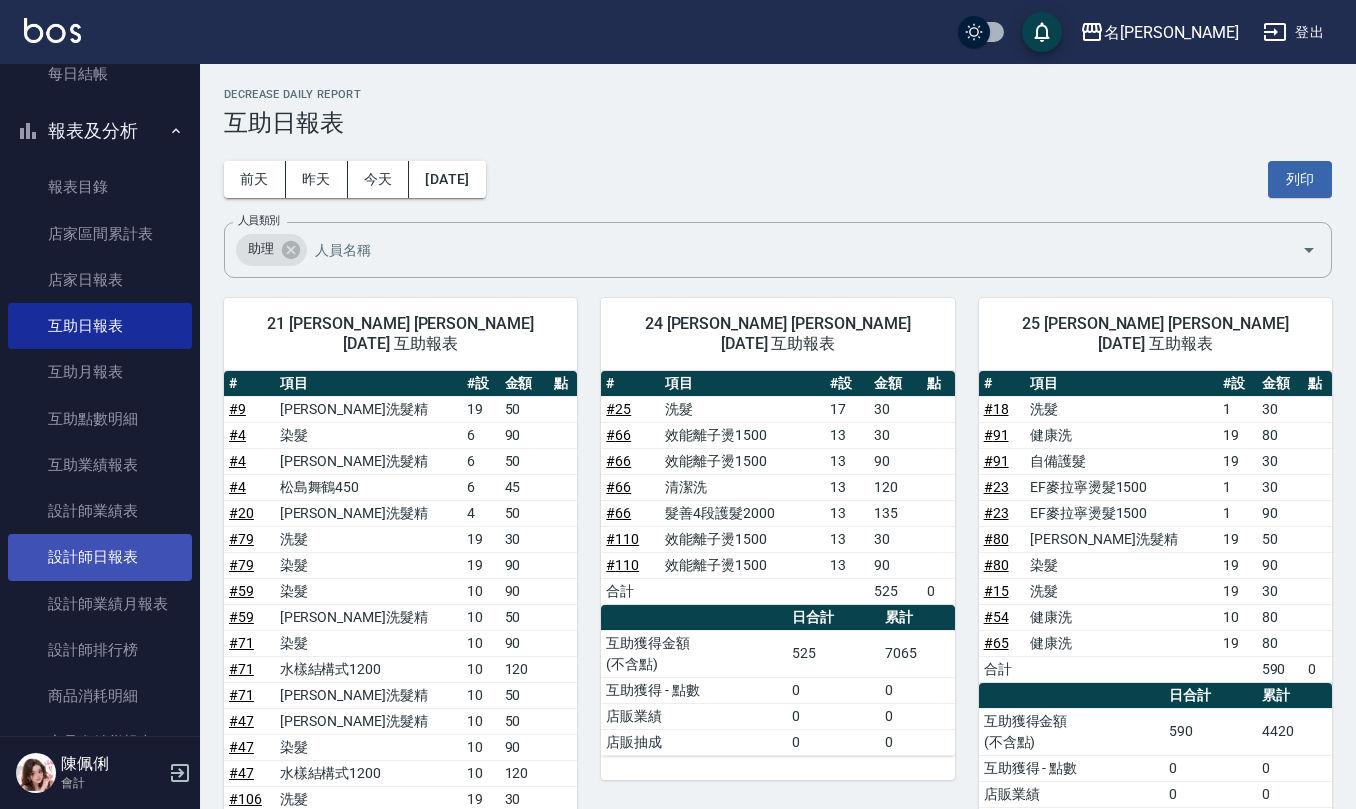 click on "設計師日報表" at bounding box center [100, 557] 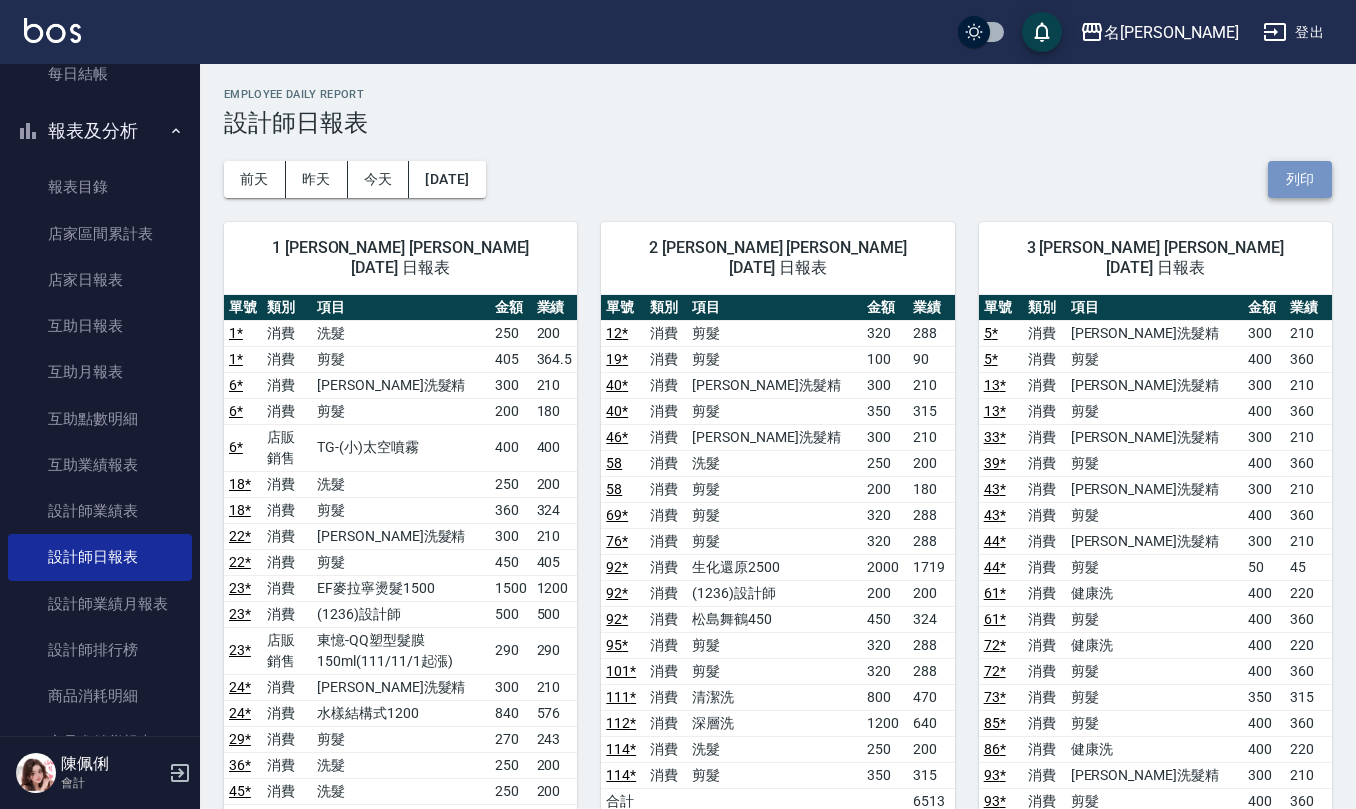 click on "列印" at bounding box center (1300, 179) 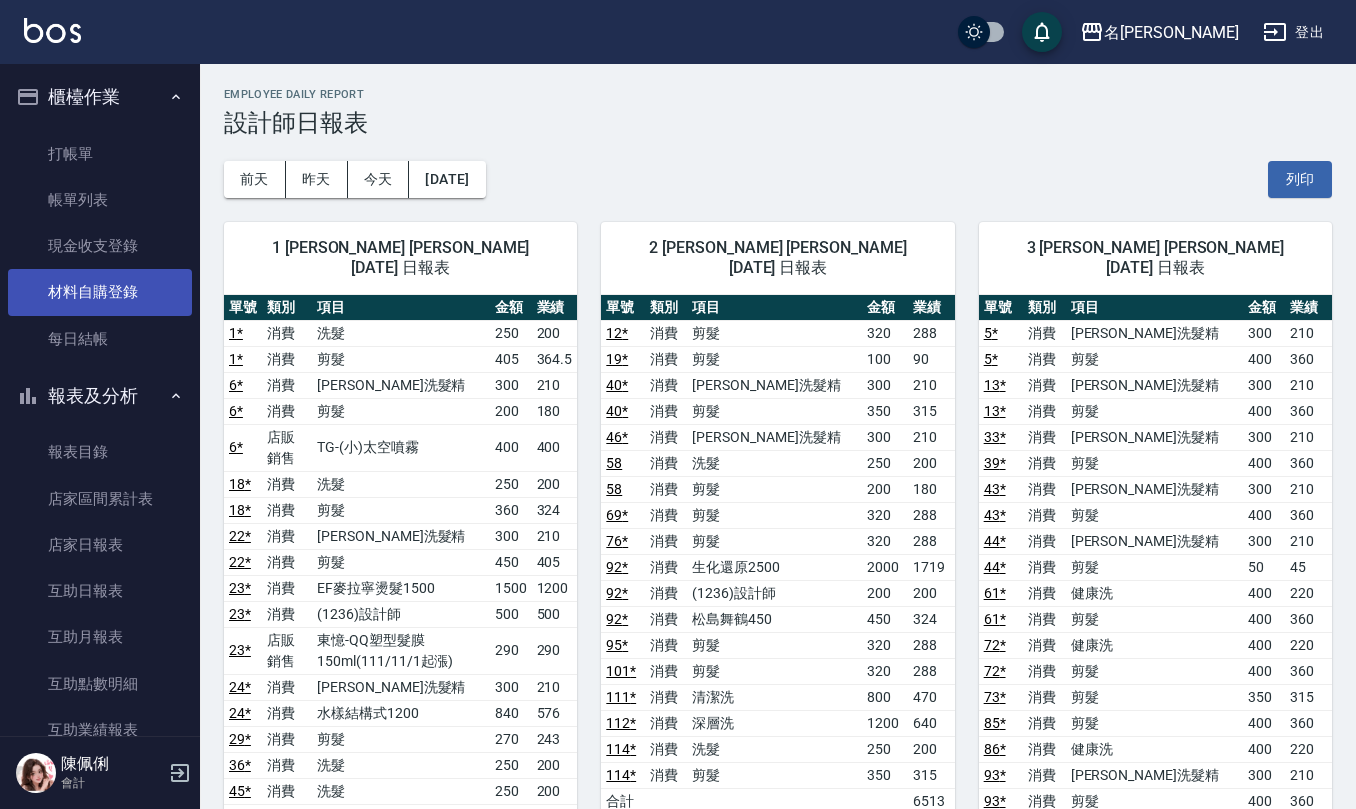 scroll, scrollTop: 0, scrollLeft: 0, axis: both 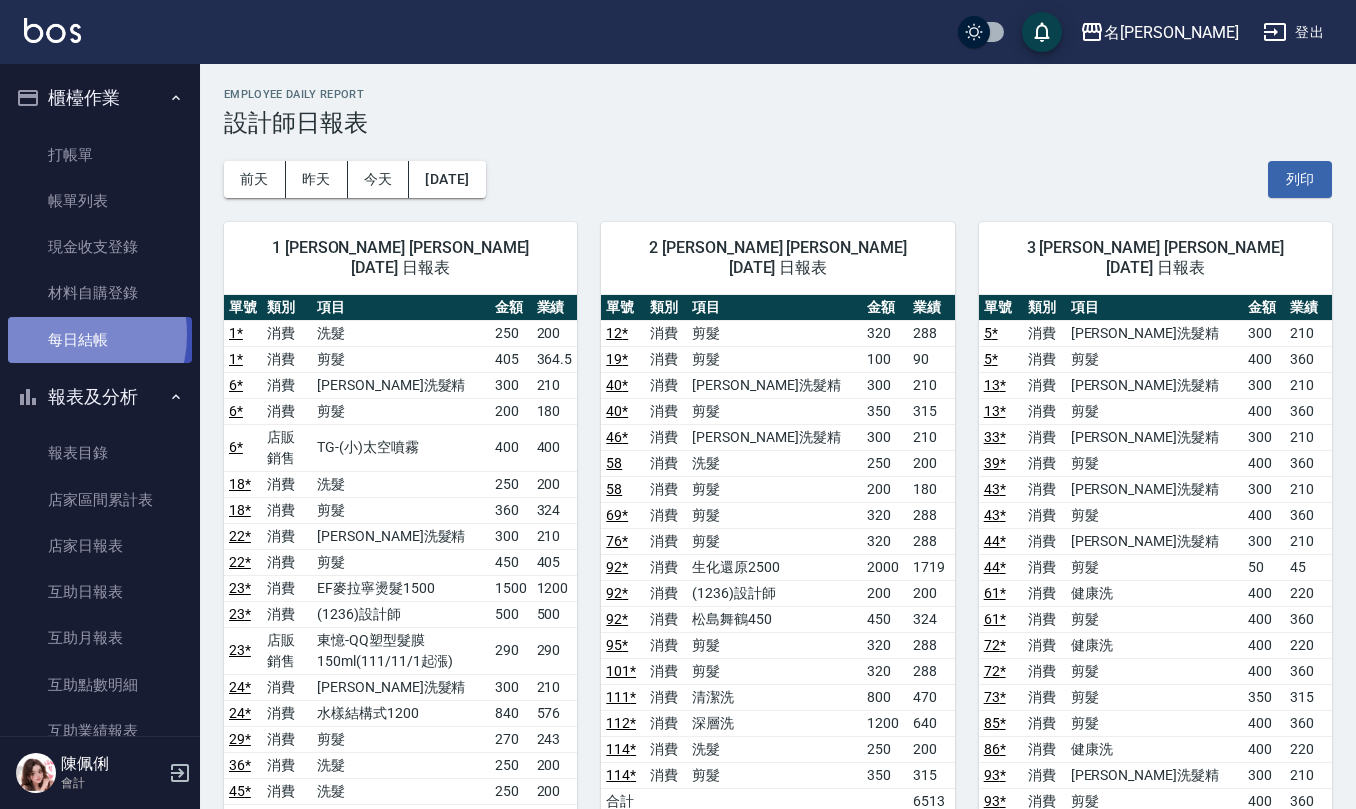 click on "每日結帳" at bounding box center (100, 340) 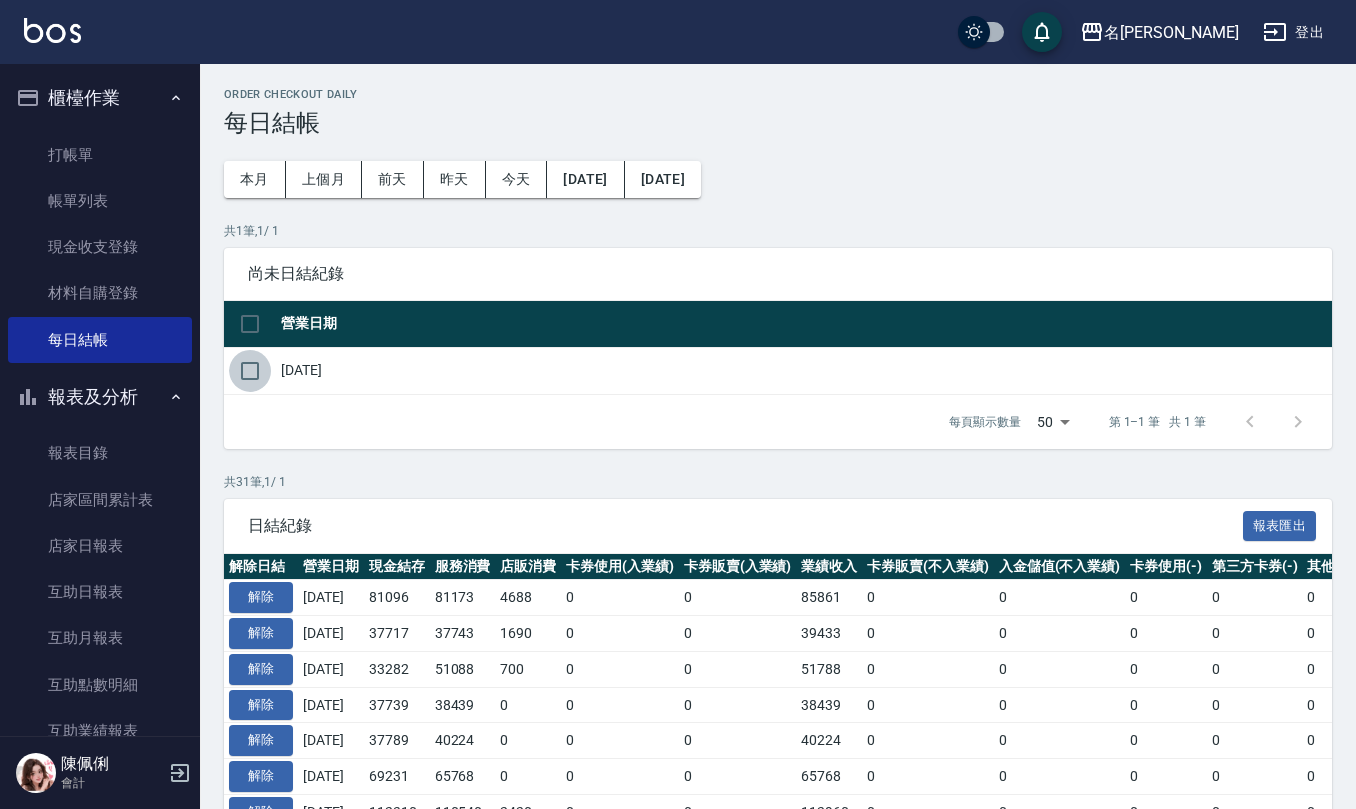 click at bounding box center (250, 371) 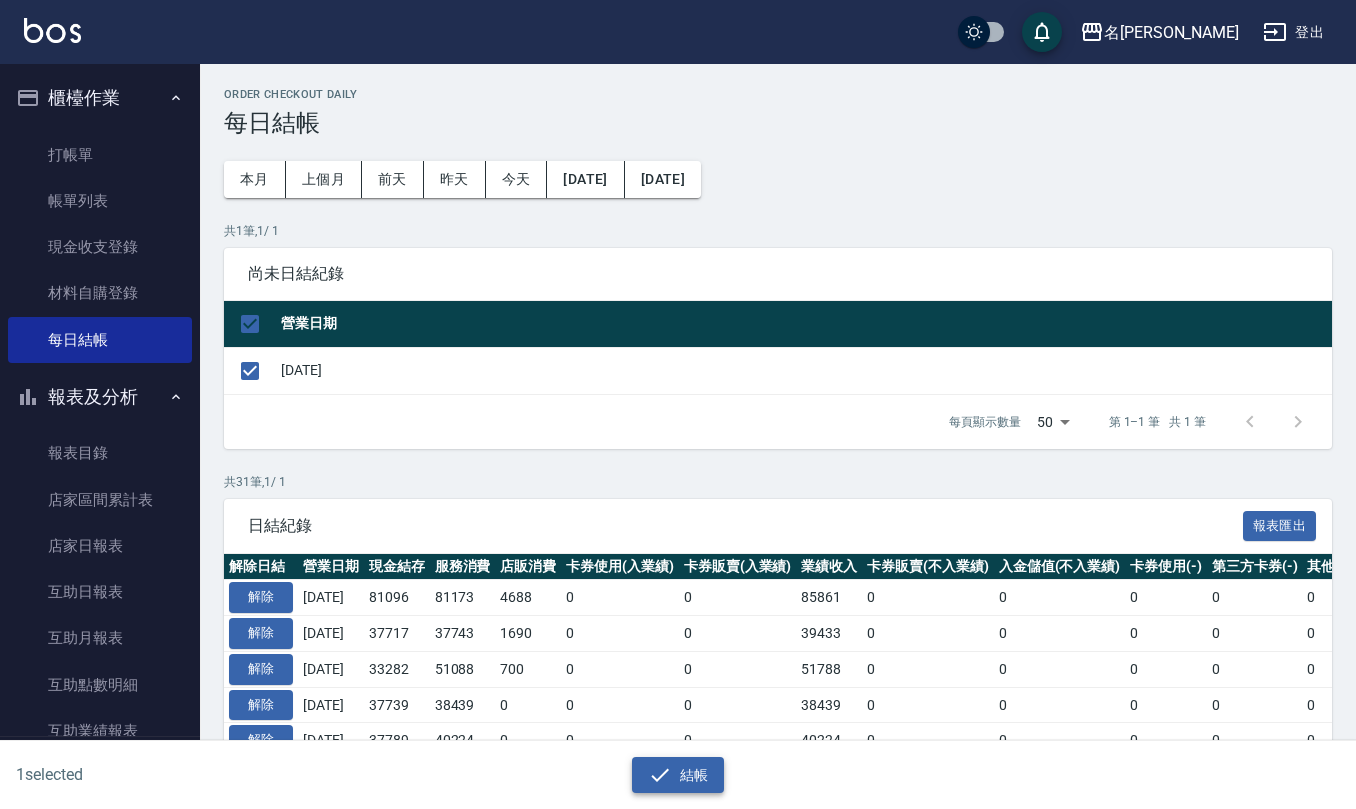 click on "結帳" at bounding box center [678, 775] 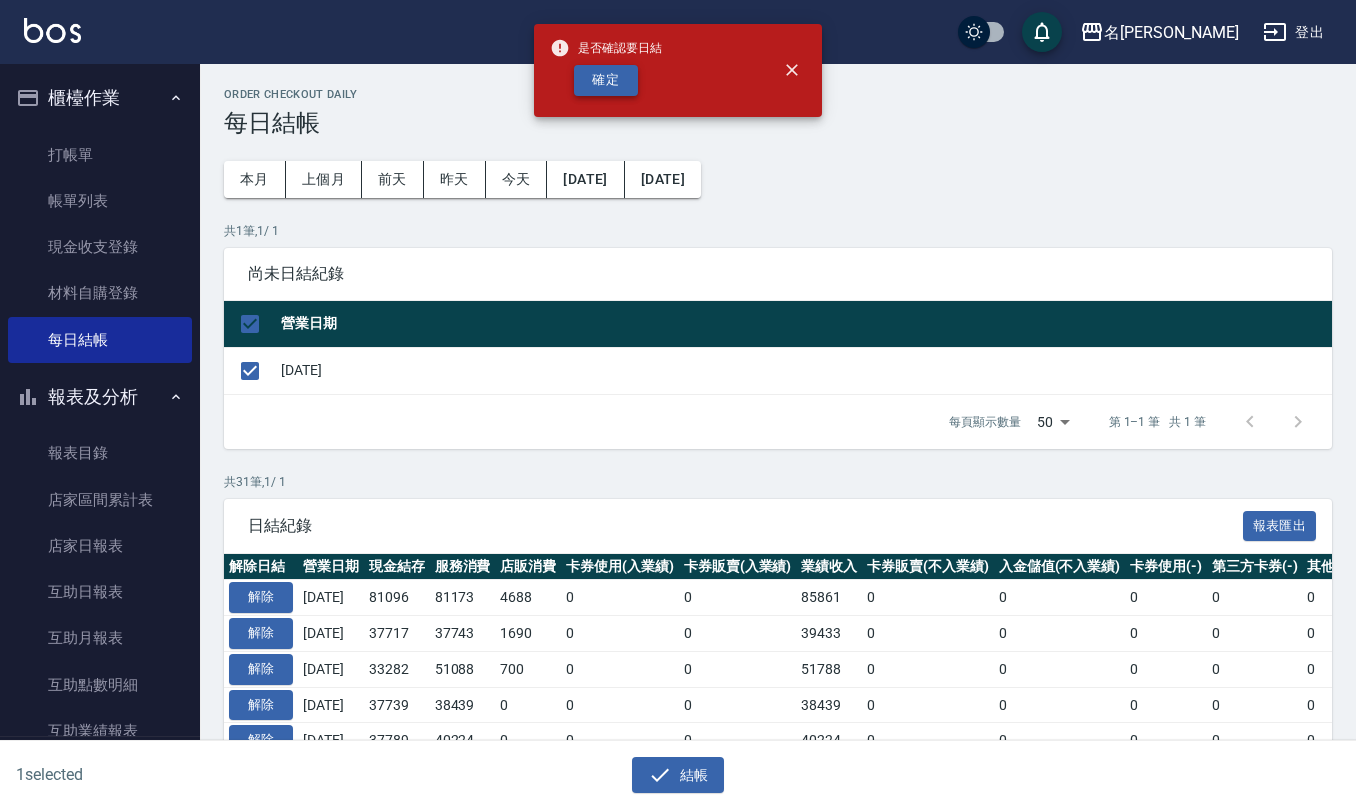 click on "確定" at bounding box center [606, 80] 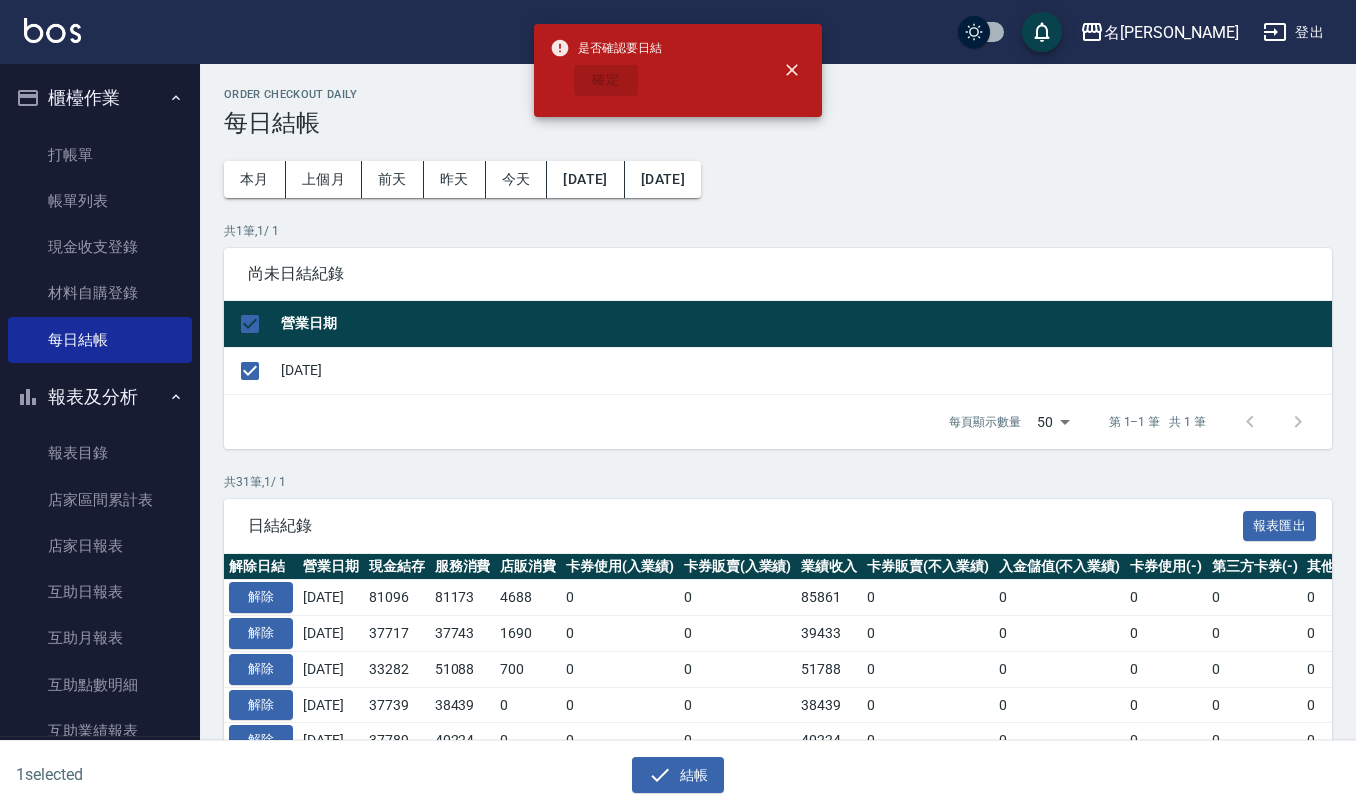 checkbox on "false" 